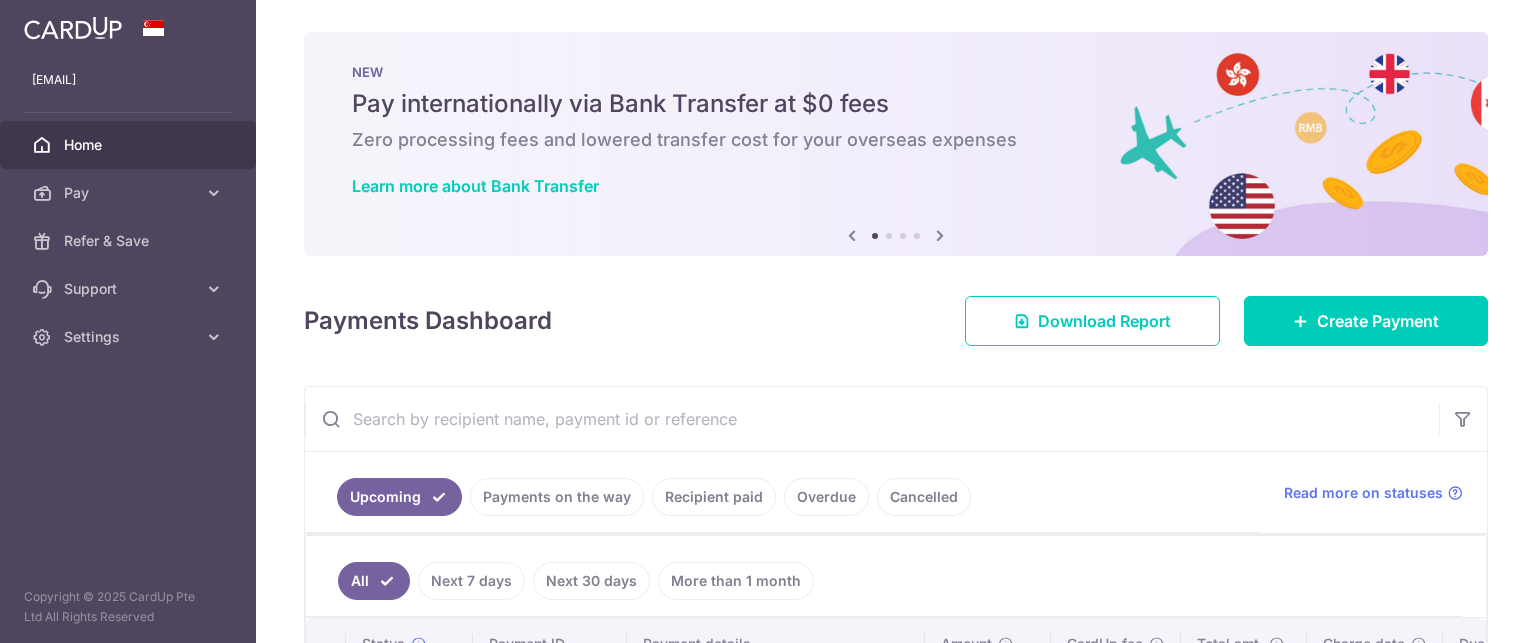 scroll, scrollTop: 0, scrollLeft: 0, axis: both 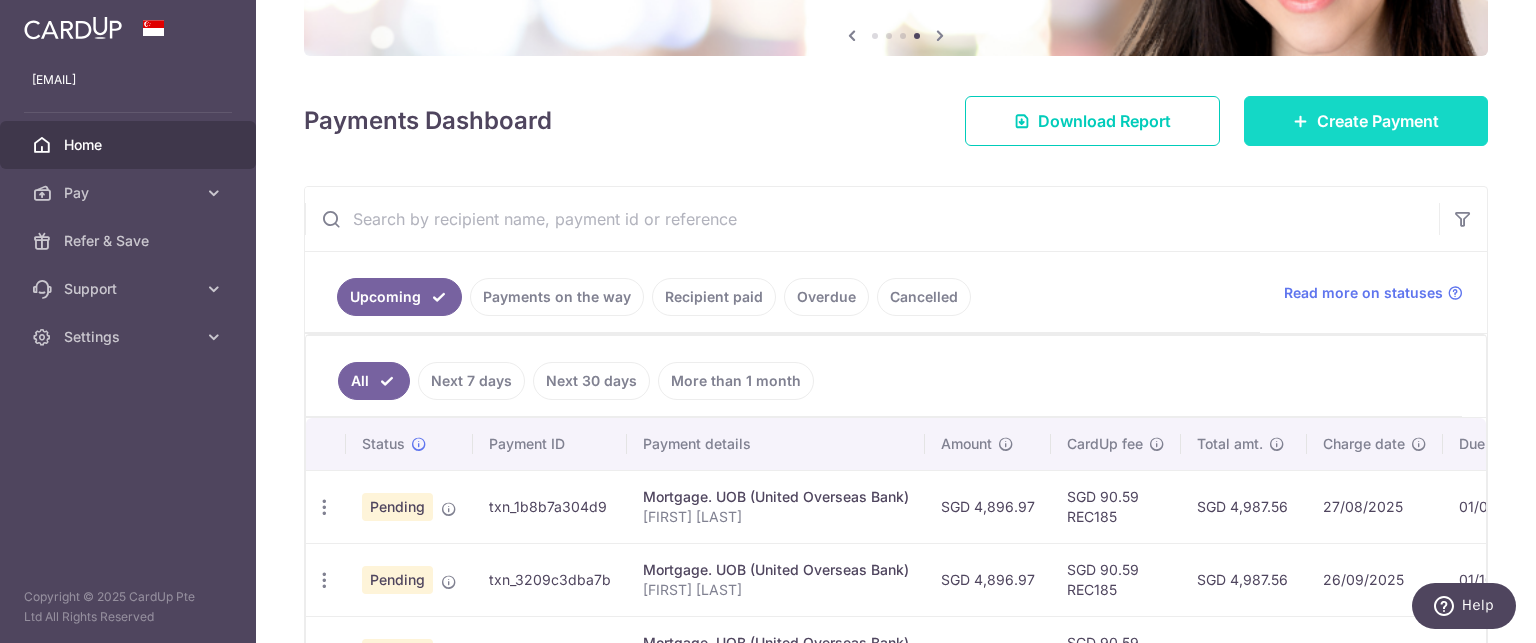 click on "Create Payment" at bounding box center (1378, 121) 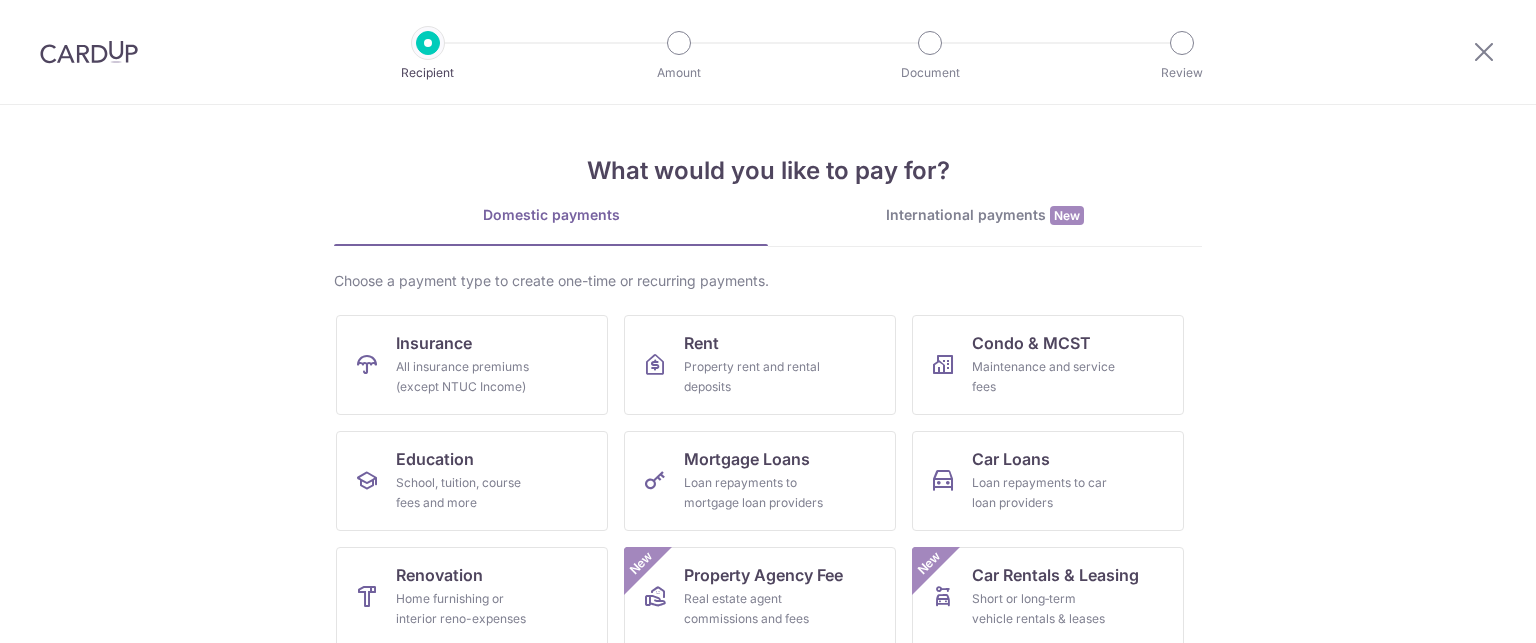 scroll, scrollTop: 0, scrollLeft: 0, axis: both 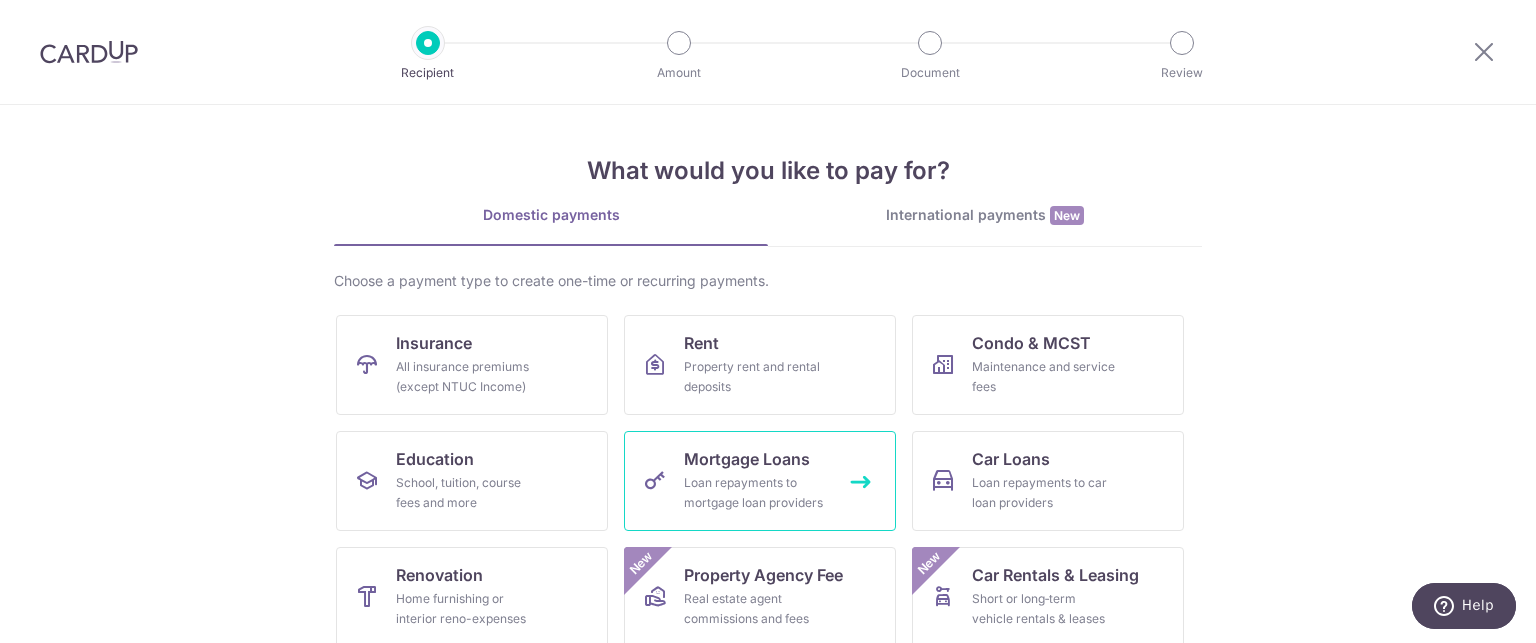 click on "Loan repayments to mortgage loan providers" at bounding box center (756, 493) 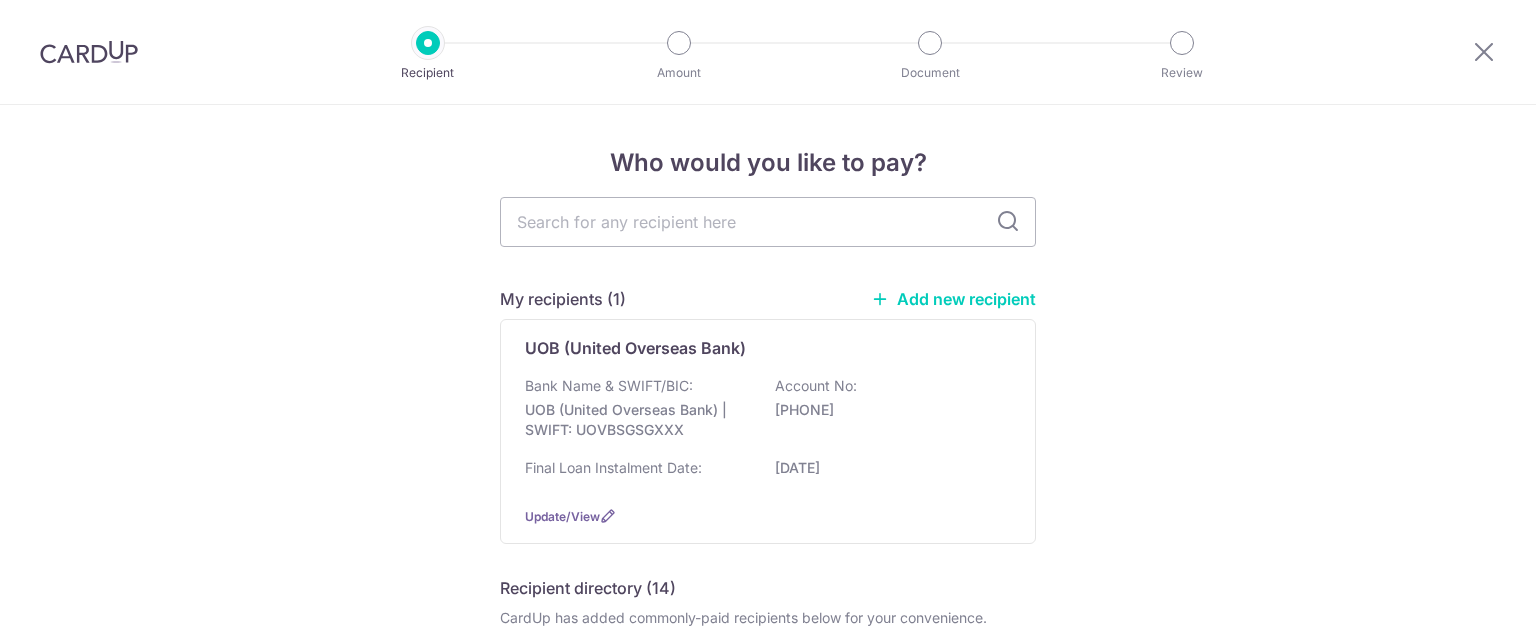 scroll, scrollTop: 0, scrollLeft: 0, axis: both 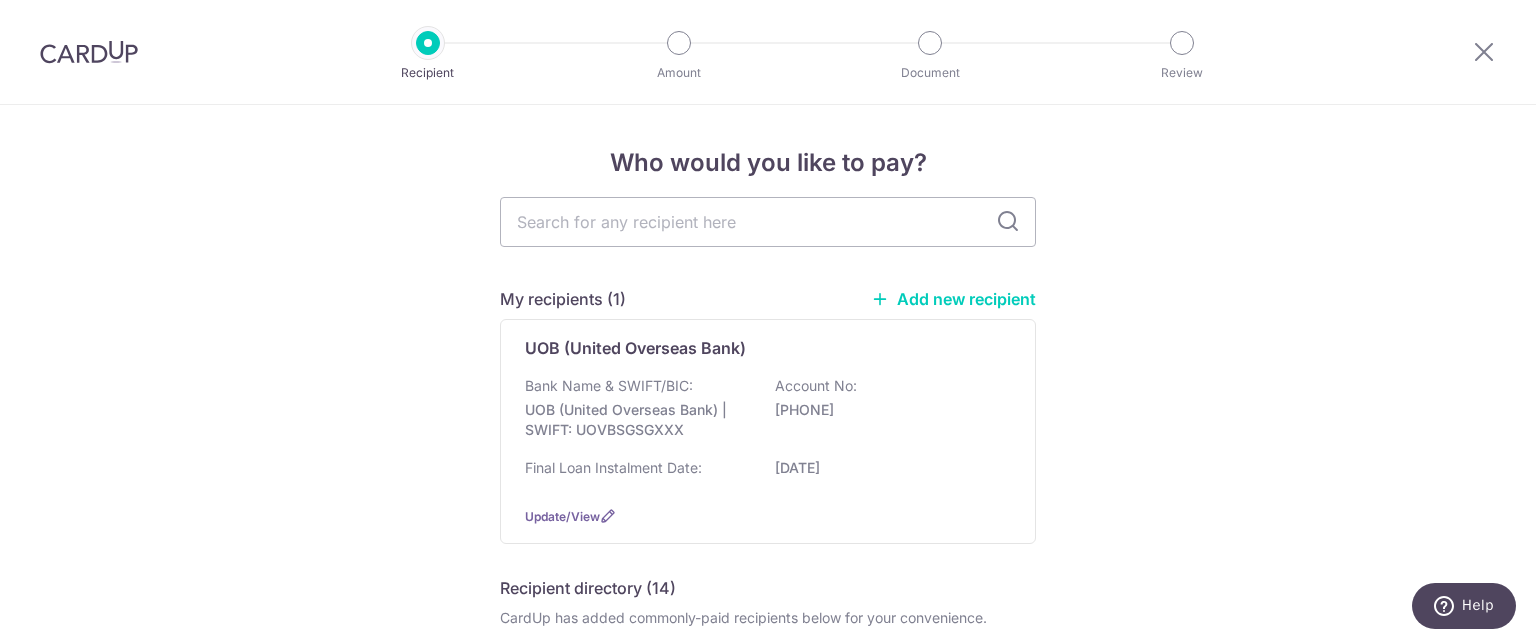click on "Add new recipient" at bounding box center (953, 299) 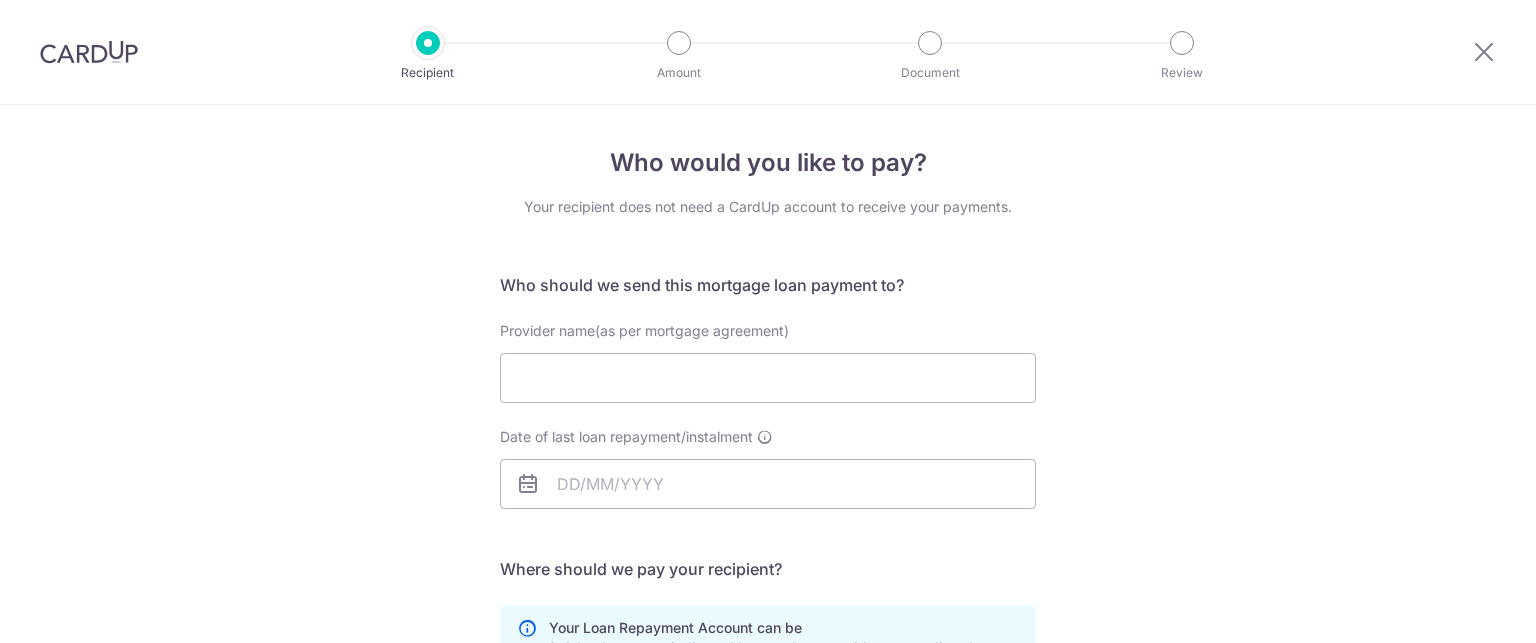 scroll, scrollTop: 0, scrollLeft: 0, axis: both 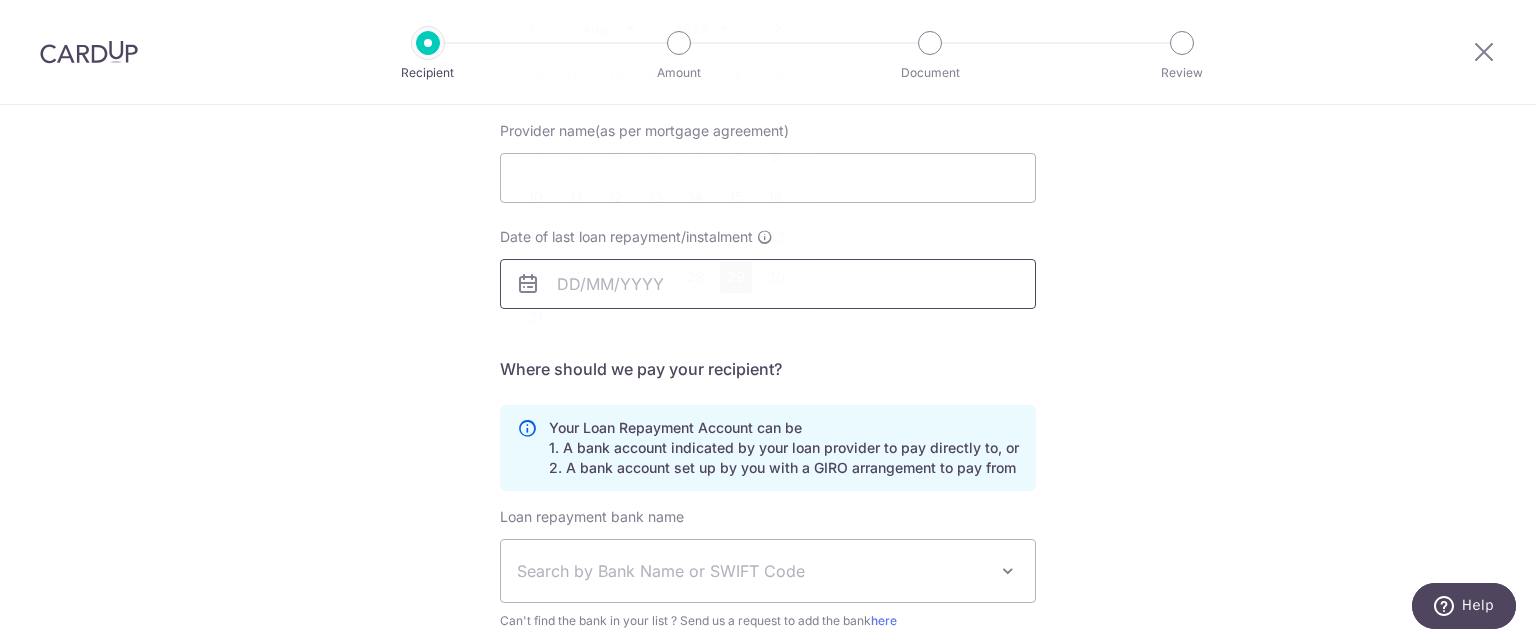 click on "Recipient Amount Document Review
Who would you like to pay?
Your recipient does not need a CardUp account to receive your payments.
Who should we send this mortgage loan payment to?
Provider name(as per mortgage agreement)
Date of last loan repayment/instalment
translation missing: en.no key" at bounding box center (768, 321) 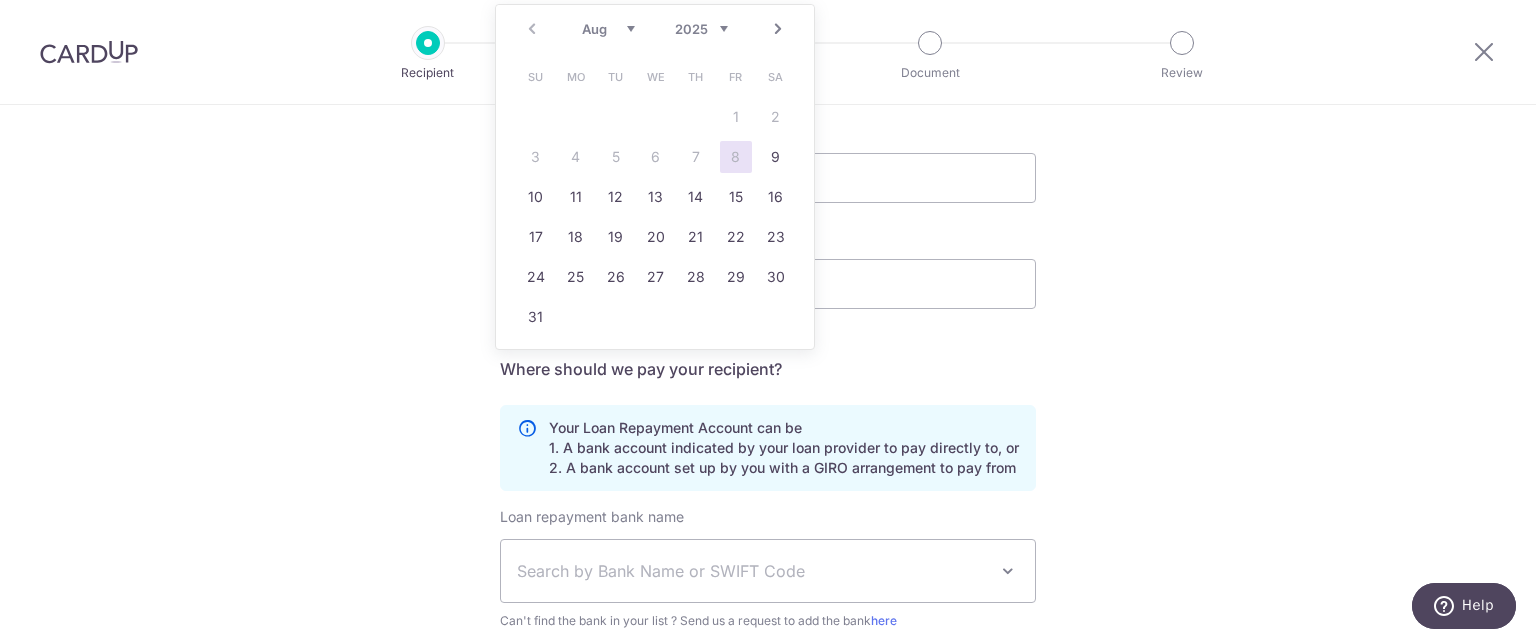 click on "Who would you like to pay?
Your recipient does not need a CardUp account to receive your payments.
Who should we send this mortgage loan payment to?
Provider name(as per mortgage agreement)
Date of last loan repayment/instalment
translation missing: en.no key
URL
Telephone
[ORGANIZATION]" at bounding box center (768, 401) 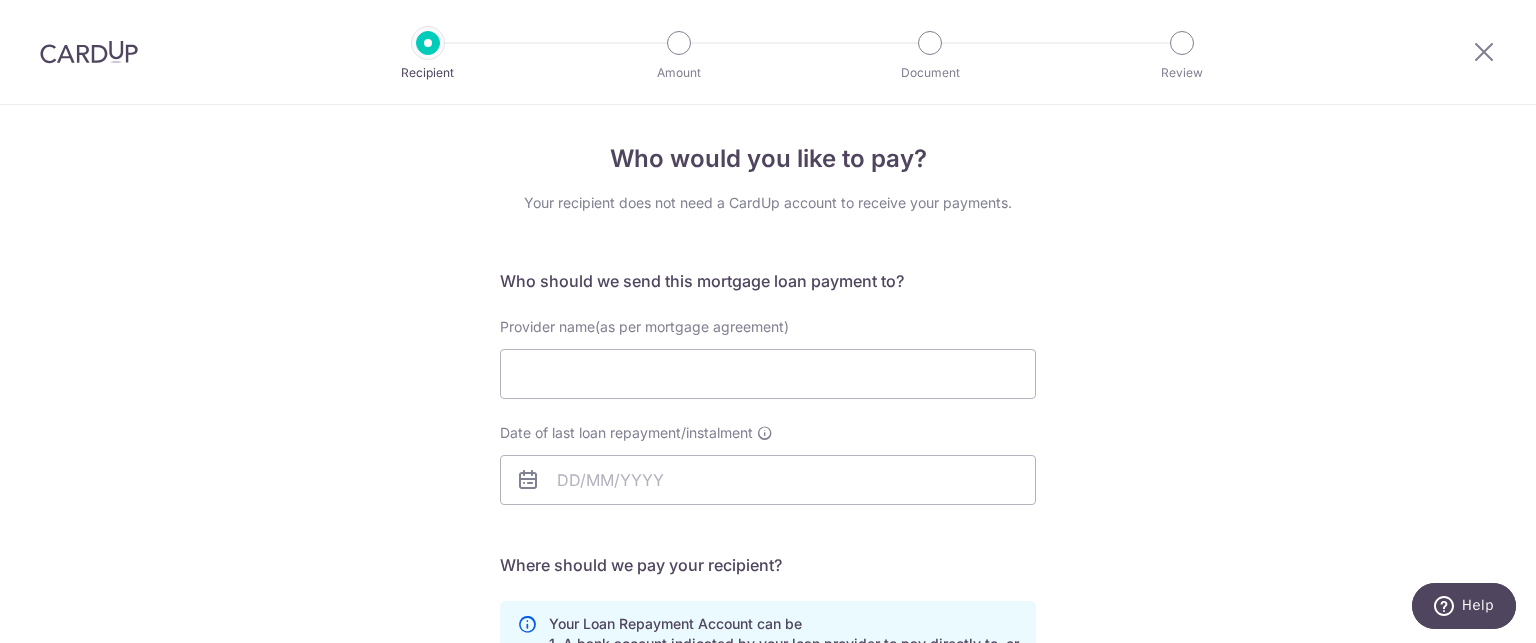 scroll, scrollTop: 0, scrollLeft: 0, axis: both 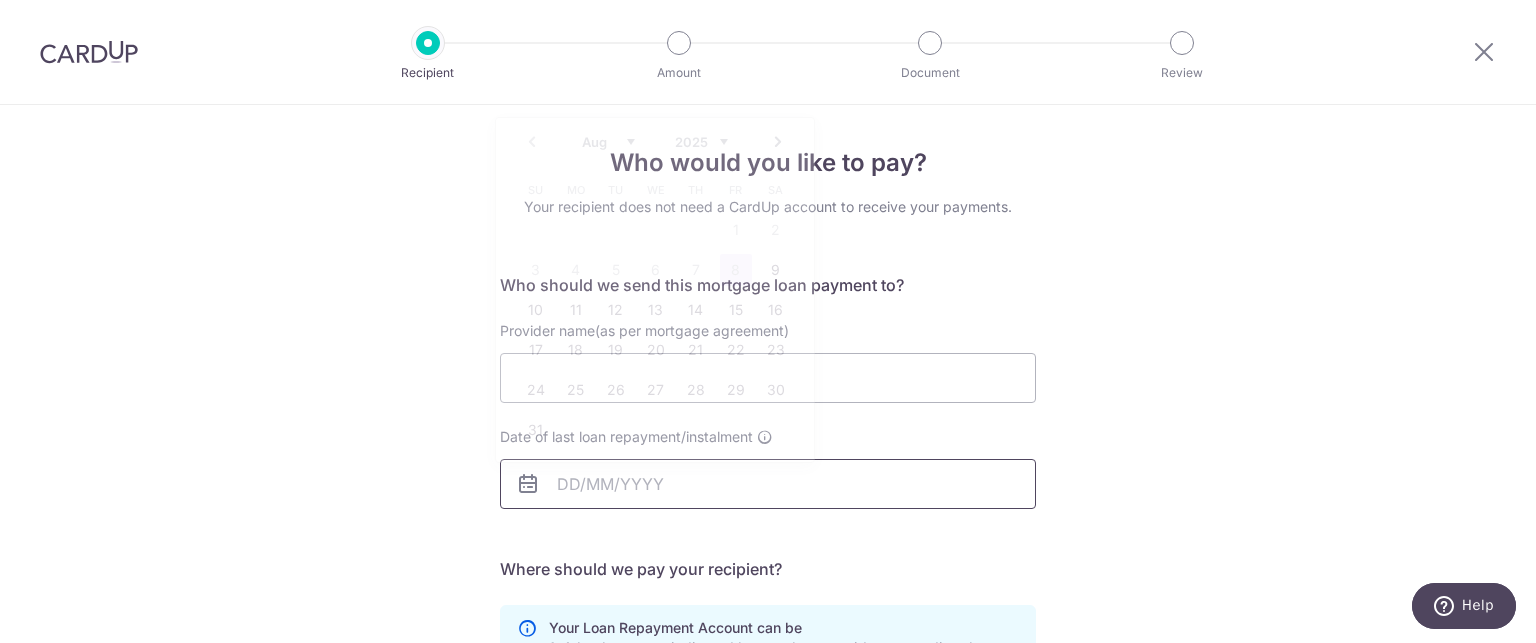 click on "Date of last loan repayment/instalment" at bounding box center (768, 484) 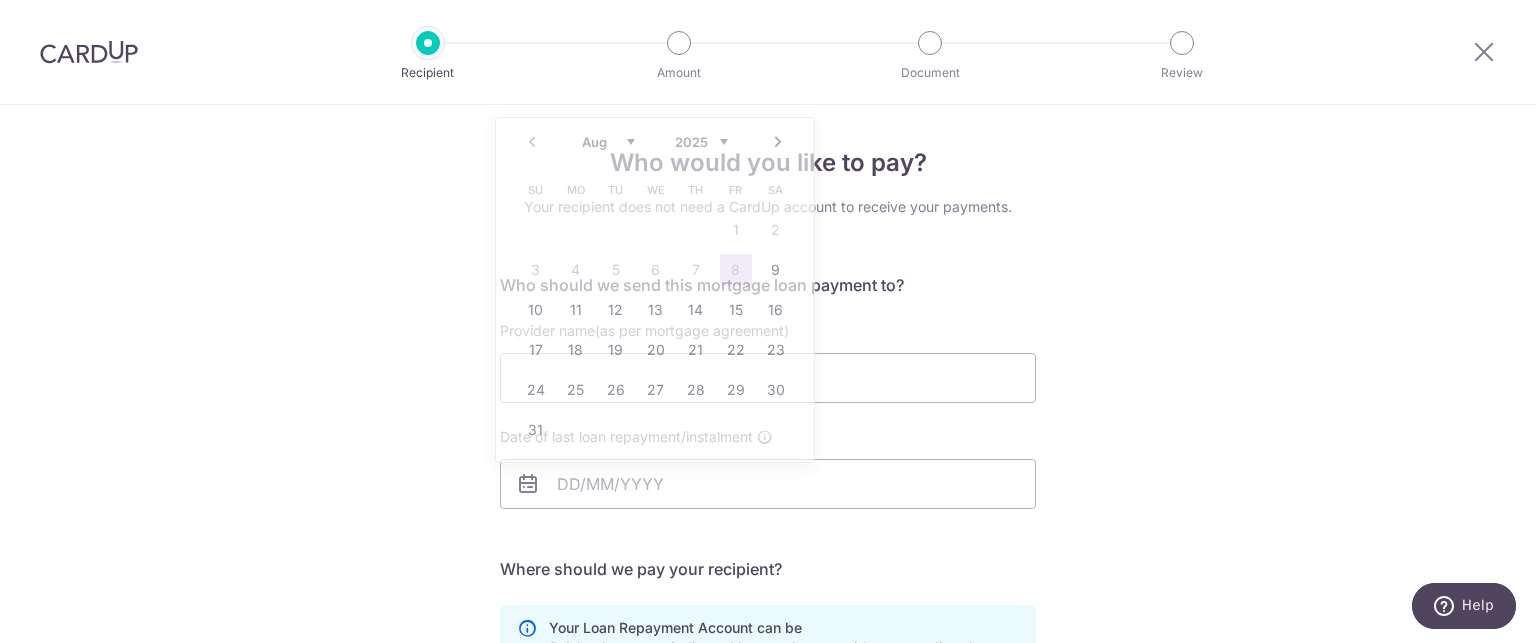 click on "Provider name(as per mortgage agreement)" at bounding box center [768, 374] 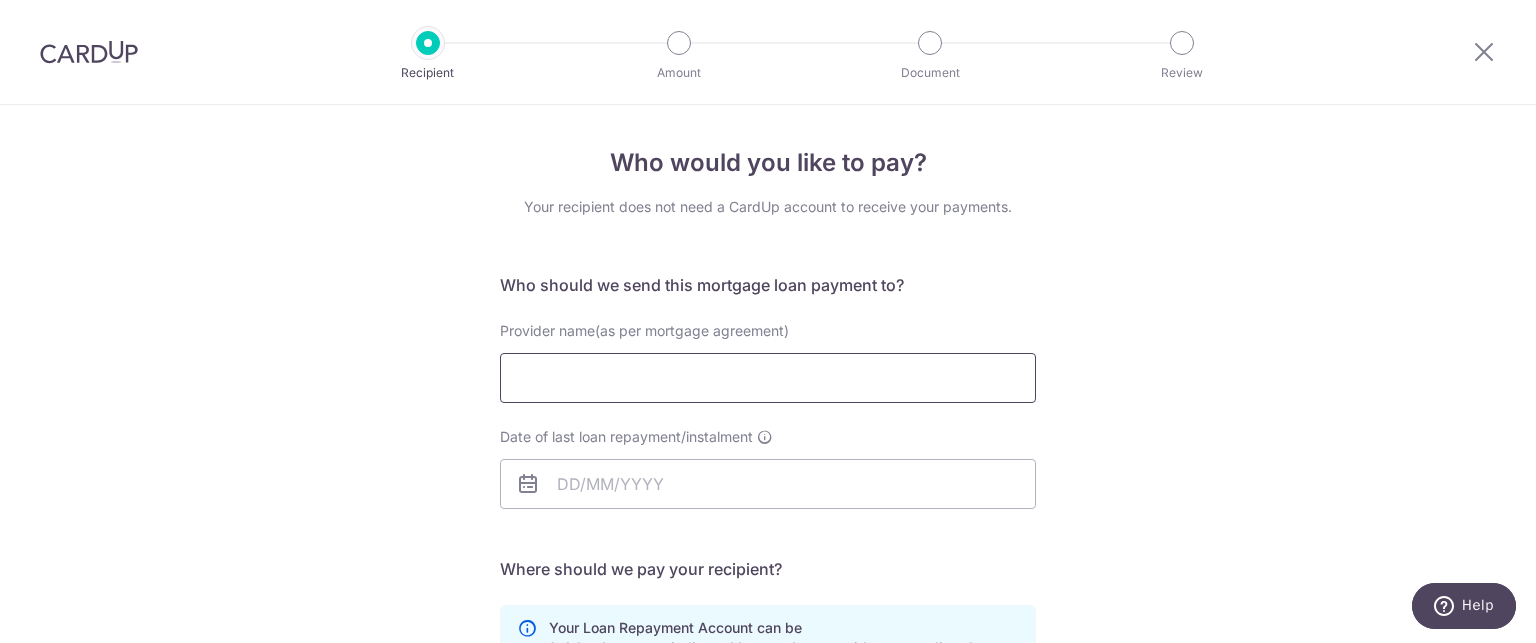 click on "Provider name(as per mortgage agreement)" at bounding box center [768, 378] 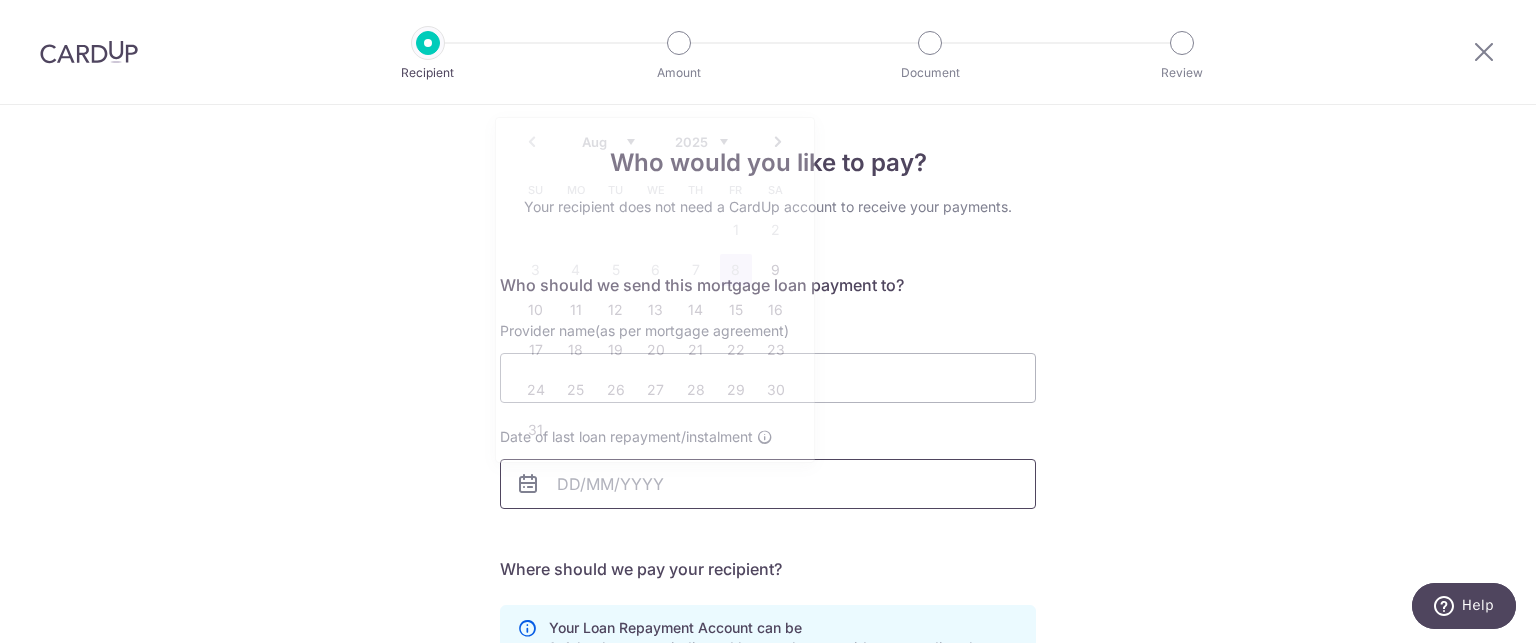 click on "Date of last loan repayment/instalment" at bounding box center (768, 484) 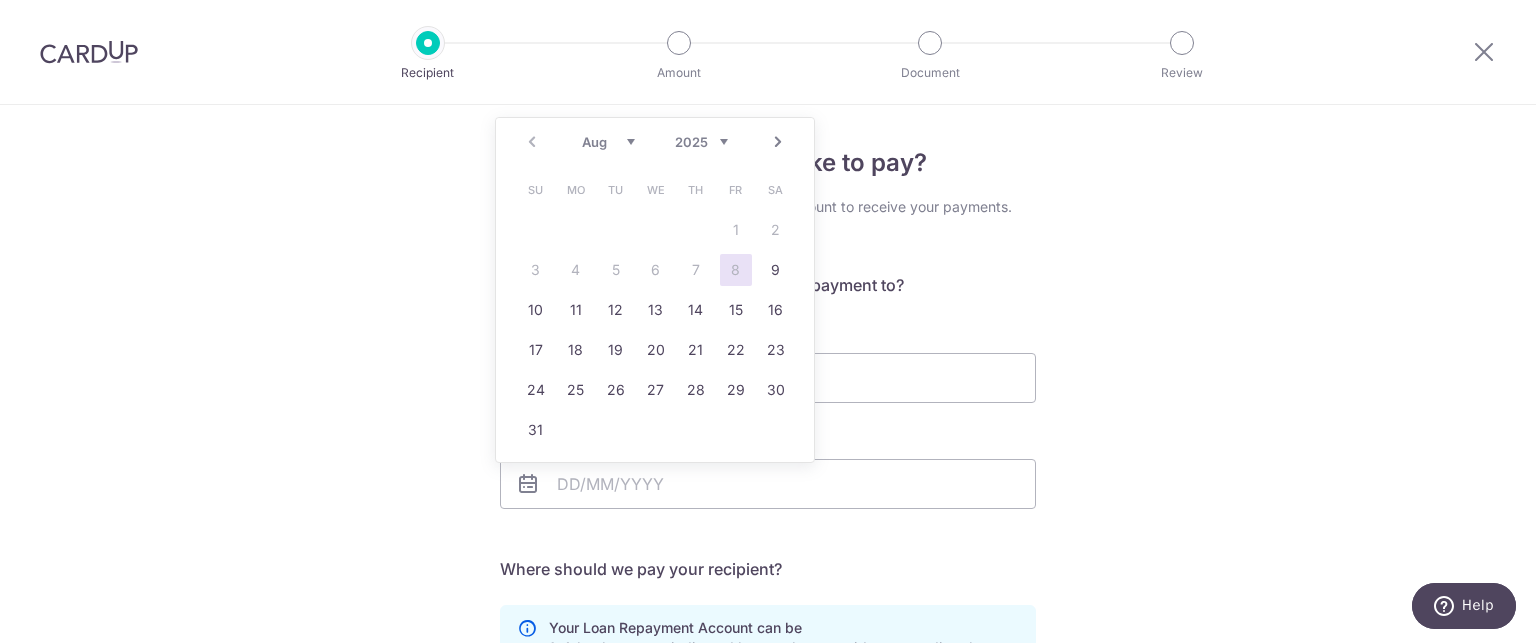 click on "2025 2026 2027 2028 2029 2030 2031 2032 2033 2034 2035" at bounding box center [701, 142] 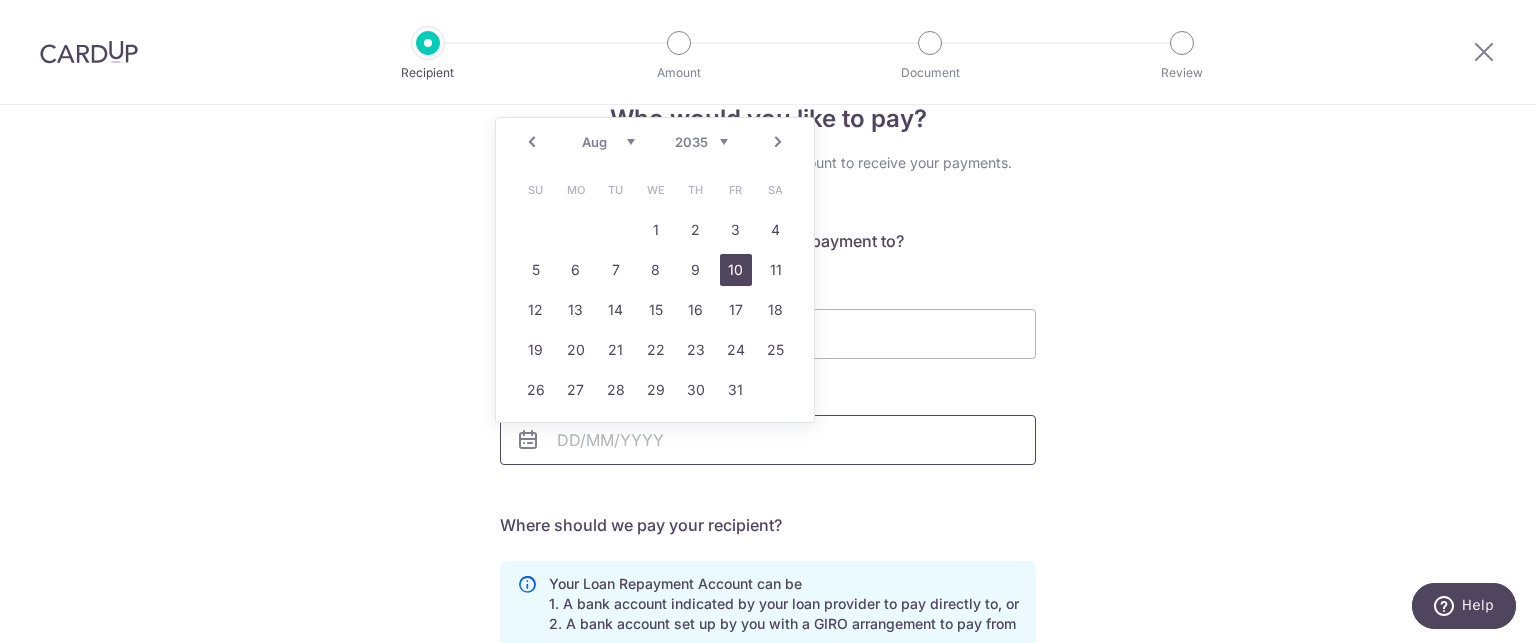 scroll, scrollTop: 0, scrollLeft: 0, axis: both 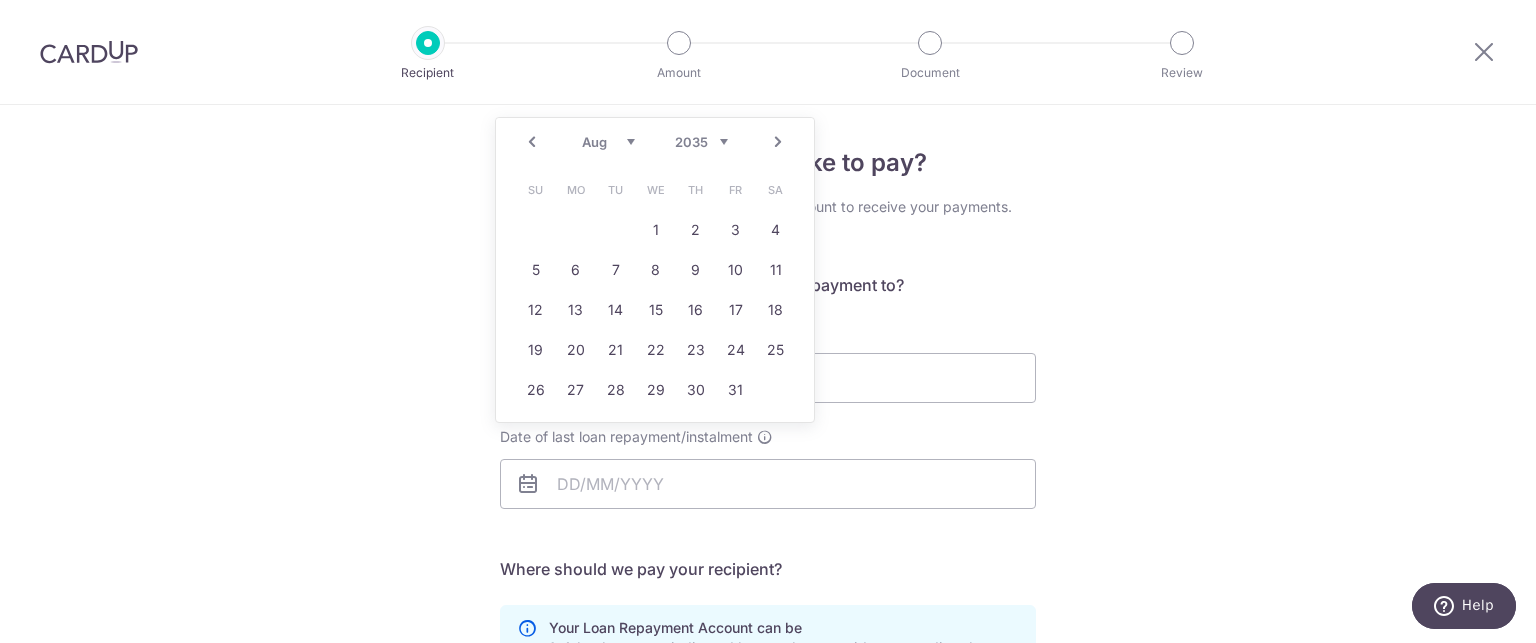 click on "2025 2026 2027 2028 2029 2030 2031 2032 2033 2034 2035 2036 2037 2038 2039 2040 2041 2042 2043 2044 2045" at bounding box center (701, 142) 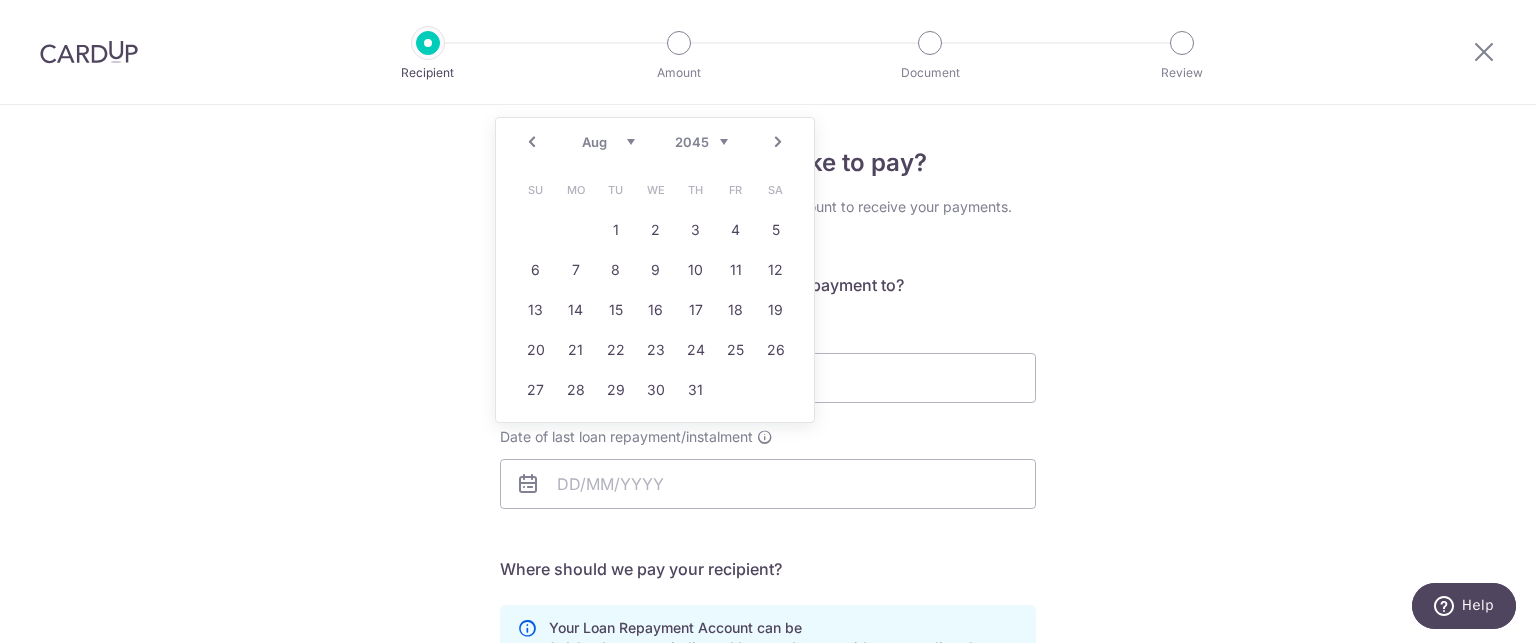 click on "2035 2036 2037 2038 2039 2040 2041 2042 2043 2044 2045 2046 2047 2048 2049 2050 2051 2052 2053 2054 2055" at bounding box center (701, 142) 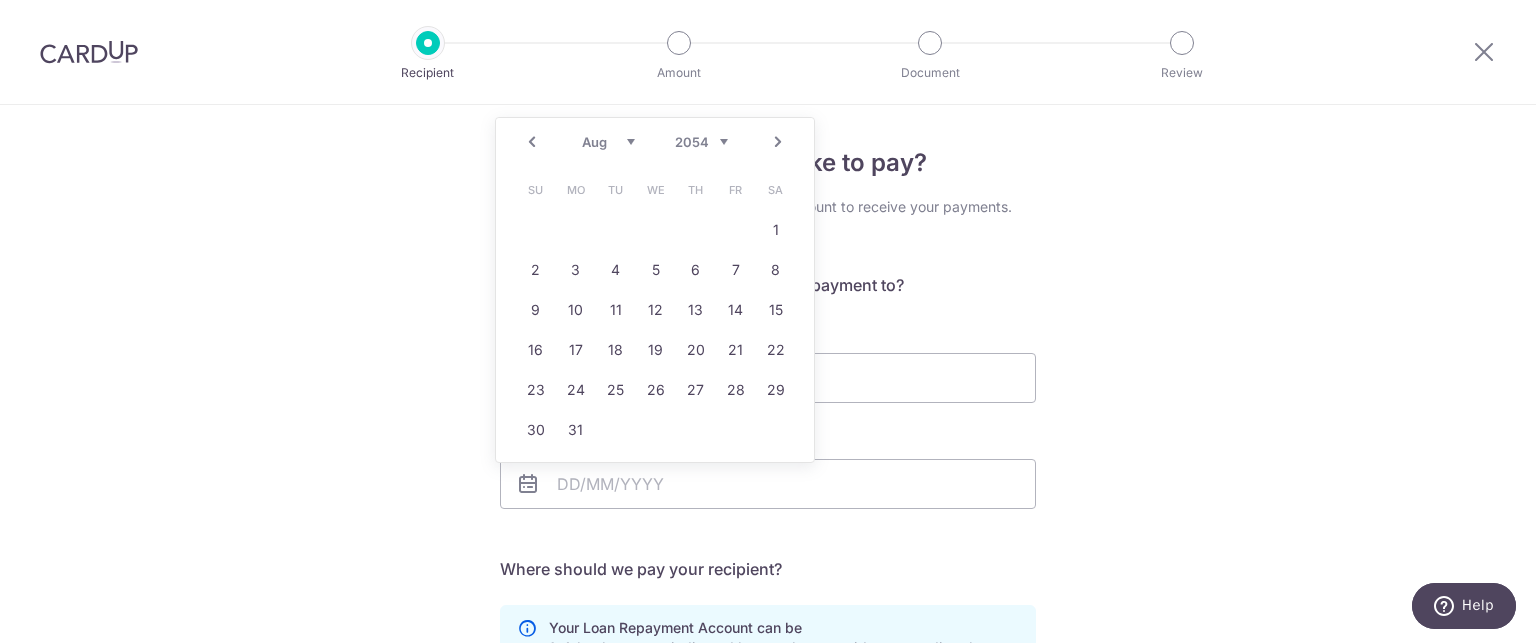 click on "Jan Feb Mar Apr May Jun Jul Aug Sep Oct Nov Dec" at bounding box center [608, 142] 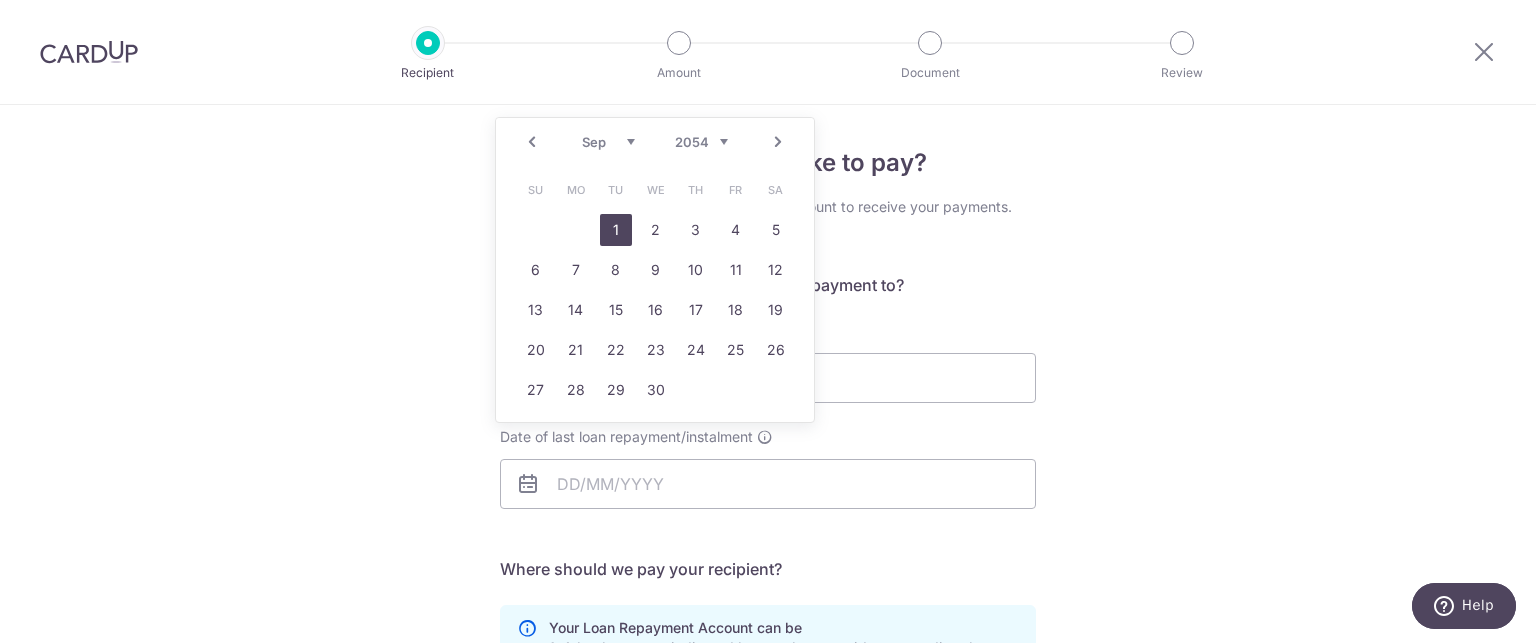 click on "1" at bounding box center [616, 230] 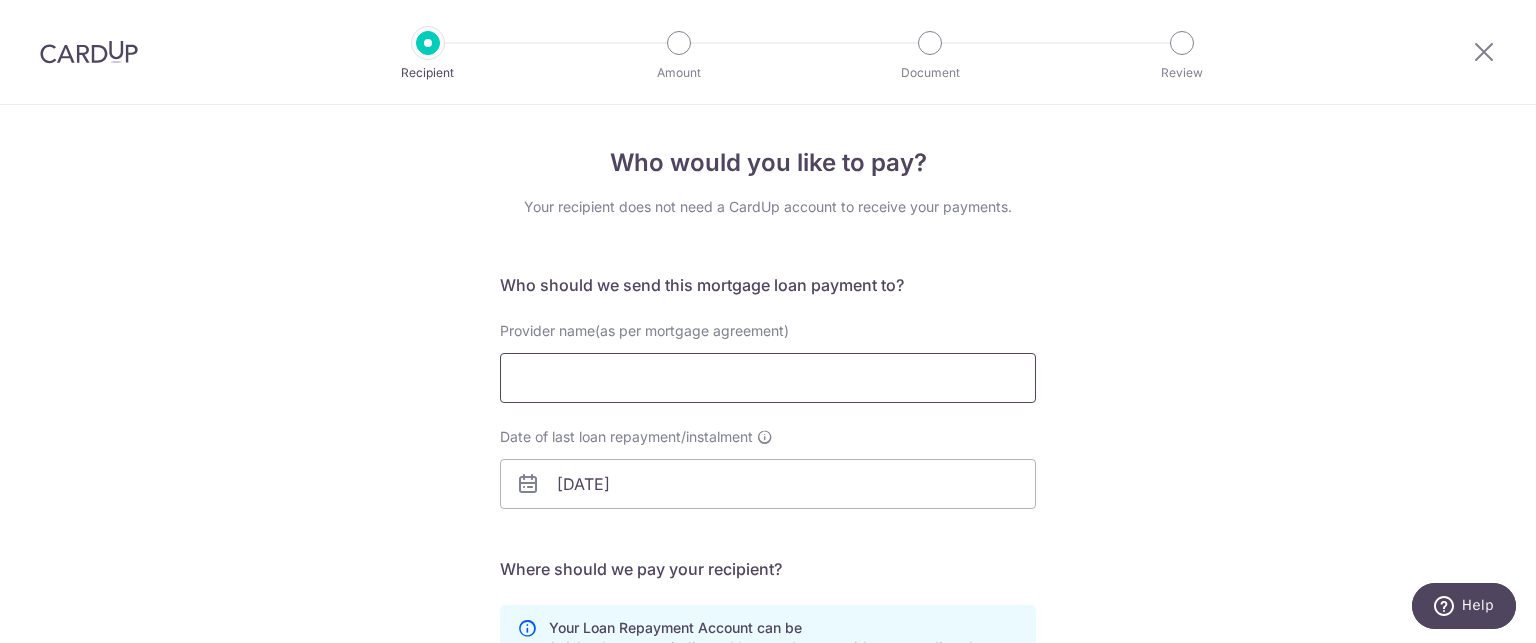 click on "Provider name(as per mortgage agreement)" at bounding box center (768, 378) 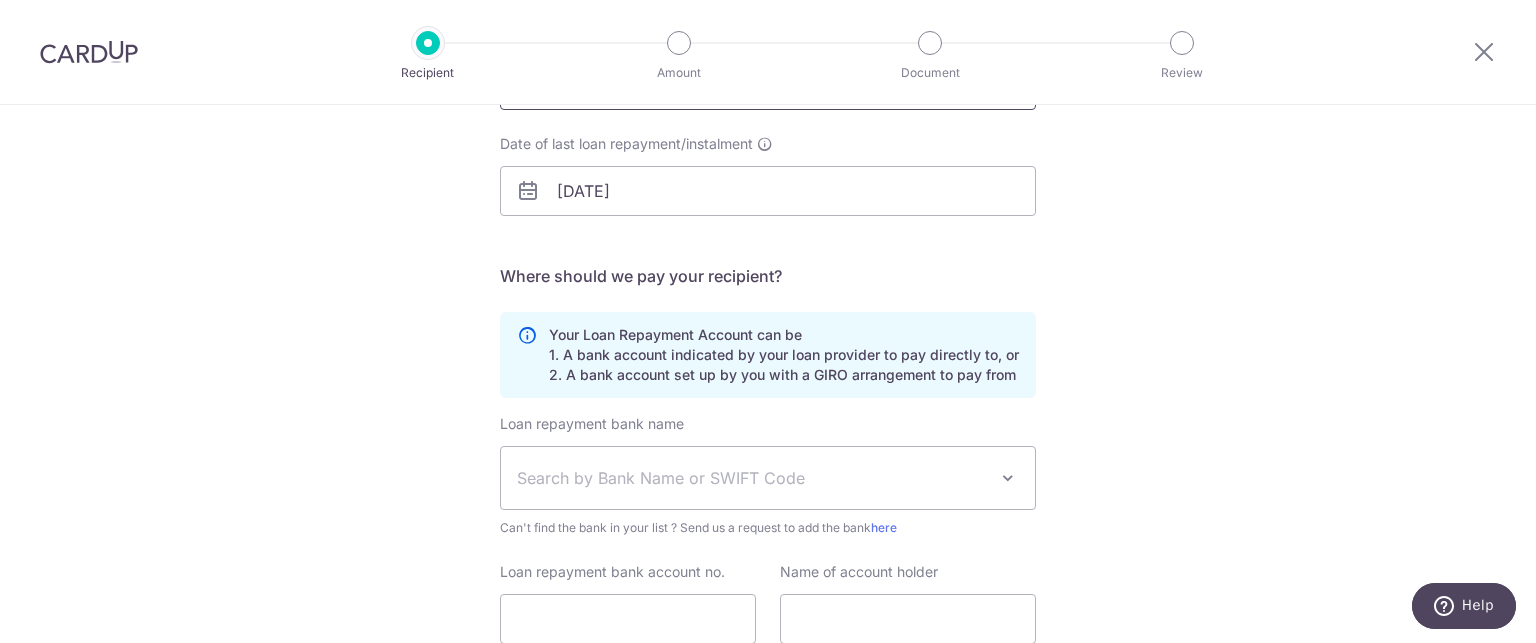 scroll, scrollTop: 300, scrollLeft: 0, axis: vertical 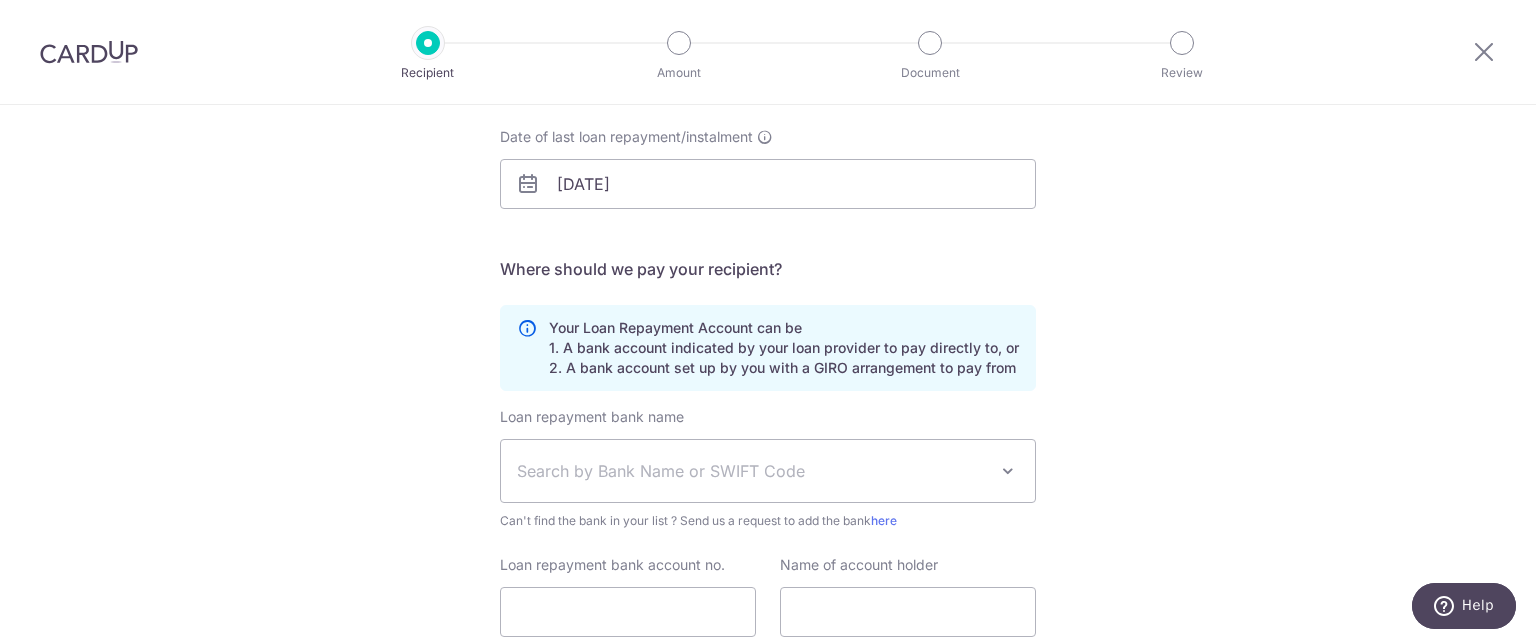 click on "Search by Bank Name or SWIFT Code" at bounding box center [768, 471] 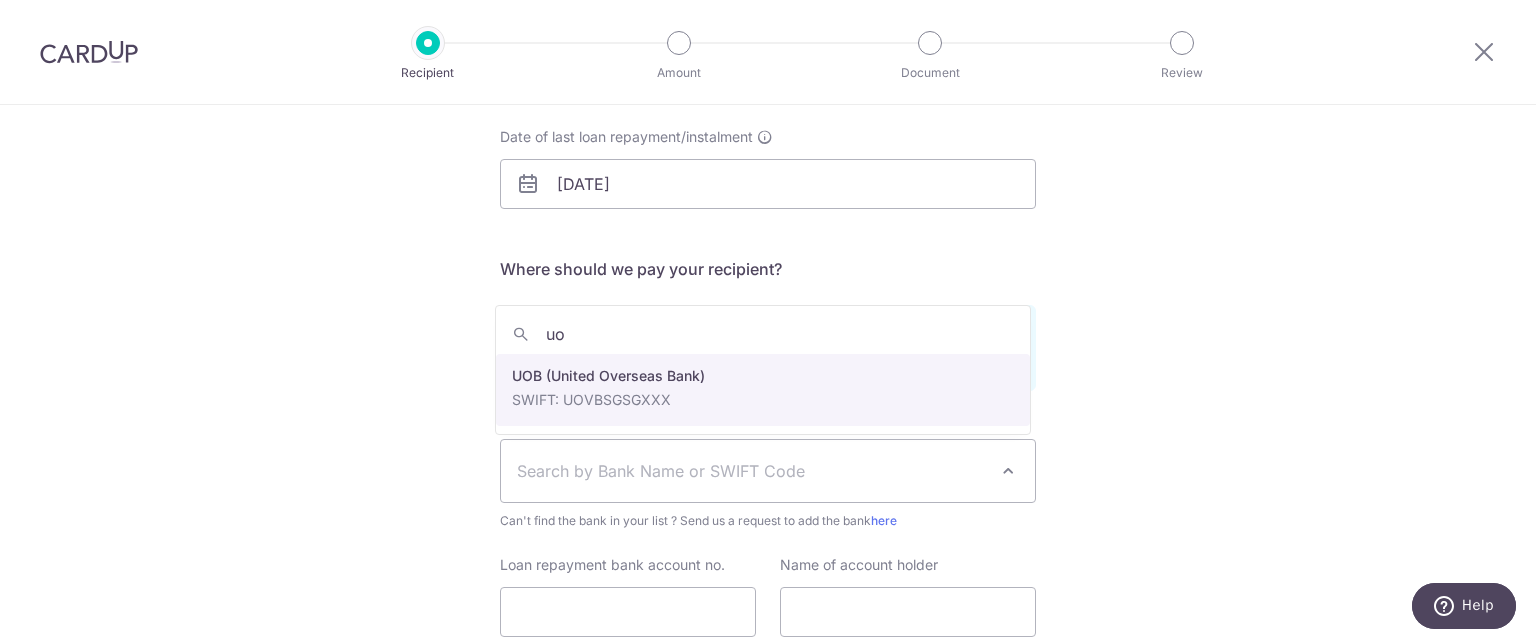 type on "uob" 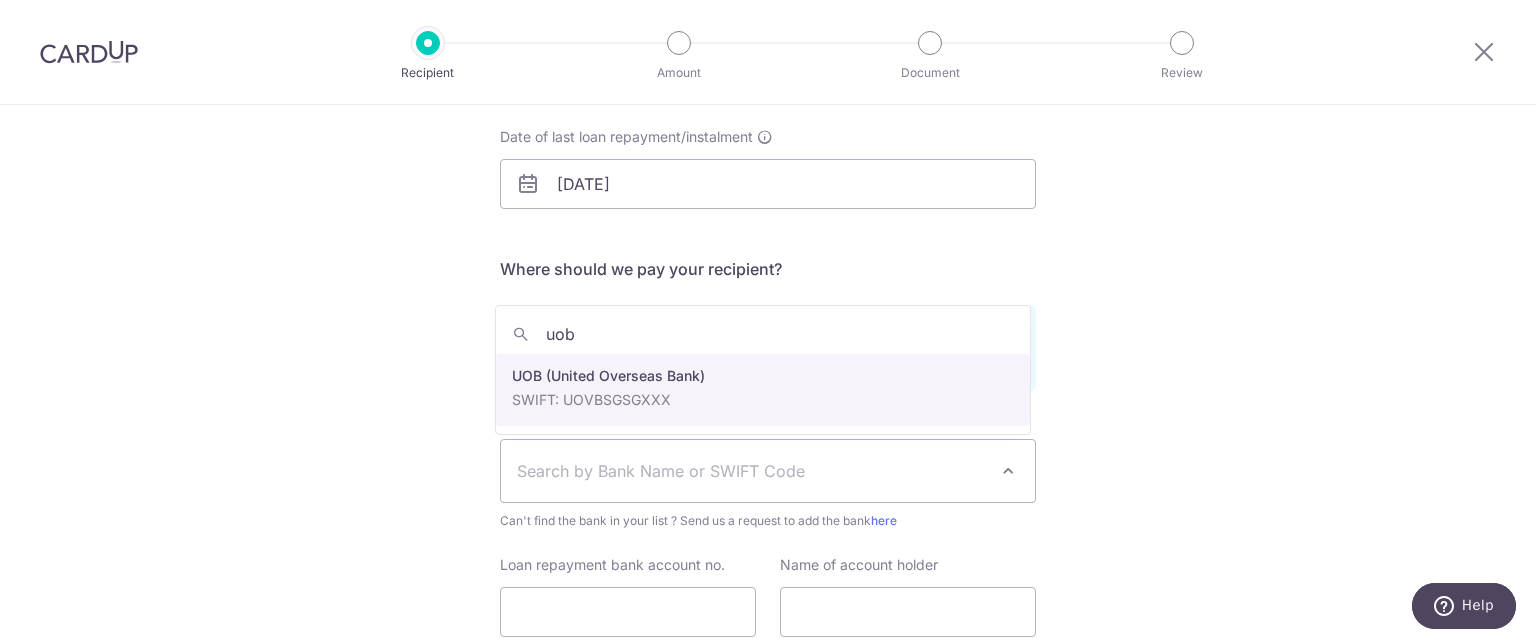 select on "18" 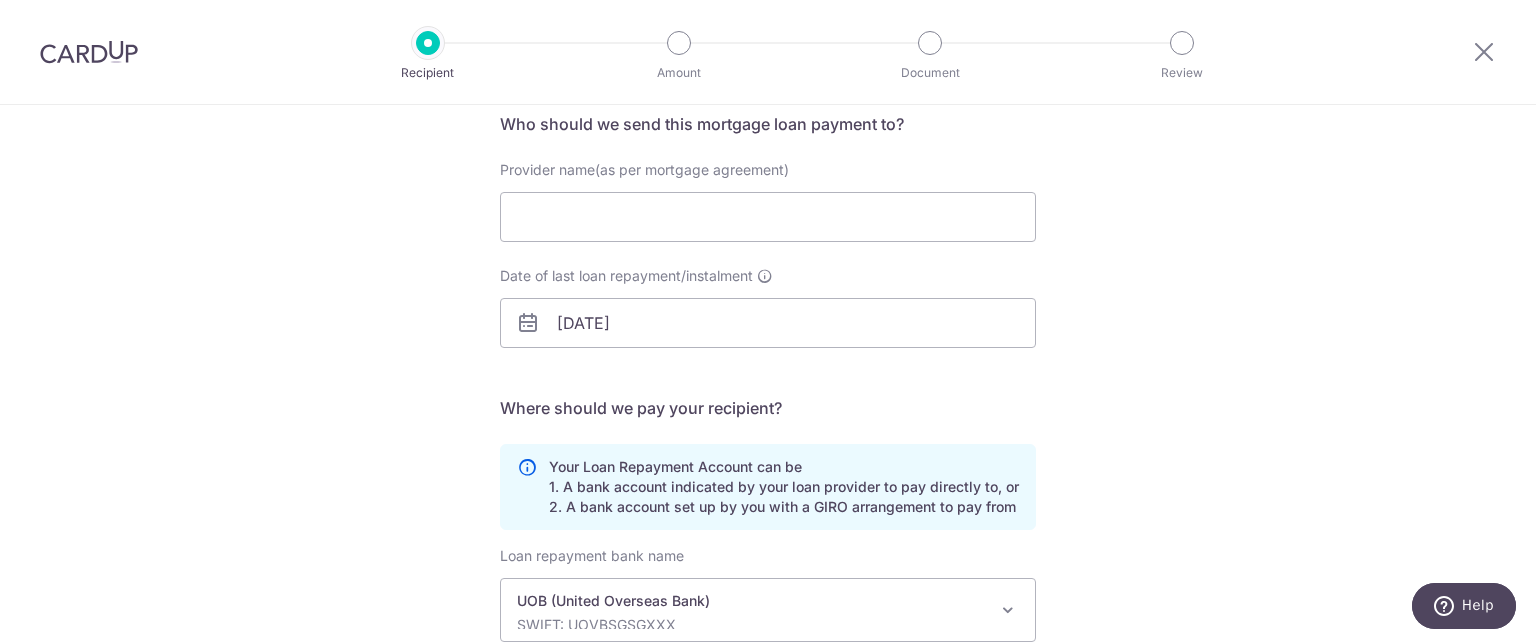 scroll, scrollTop: 400, scrollLeft: 0, axis: vertical 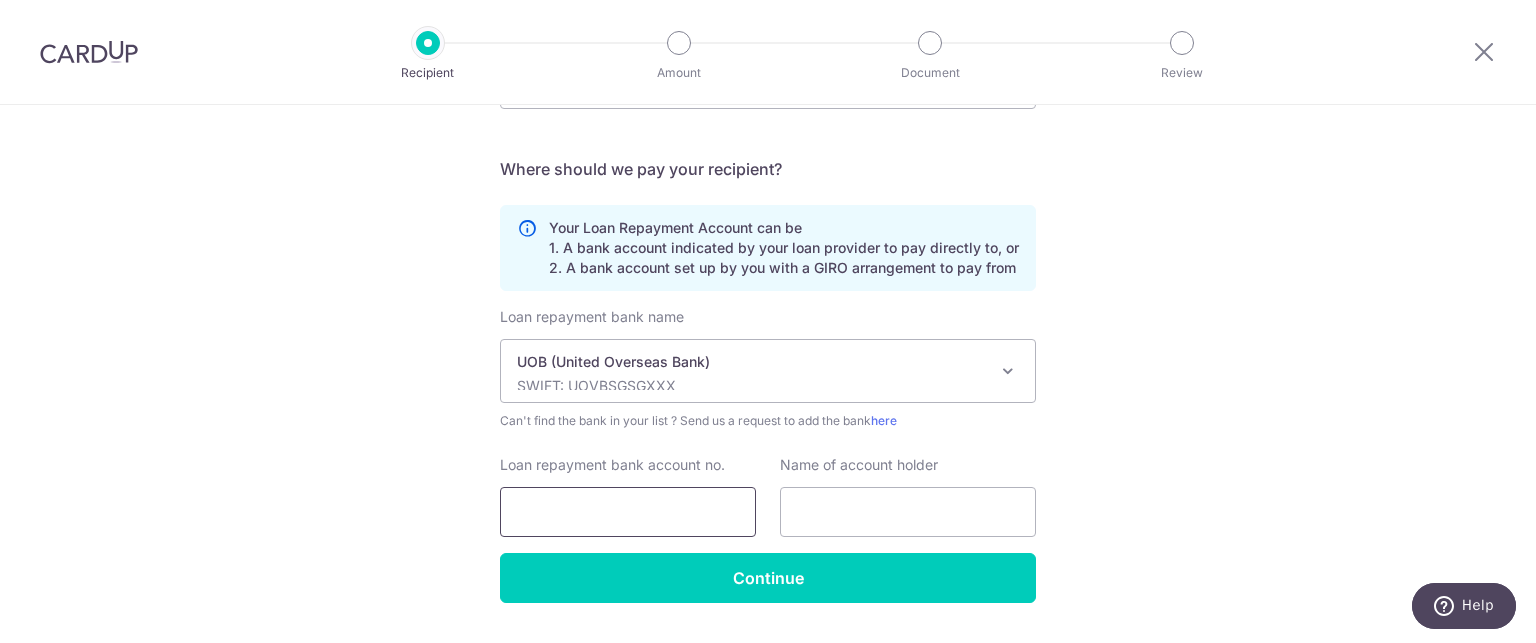 click on "Loan repayment bank account no." at bounding box center (628, 512) 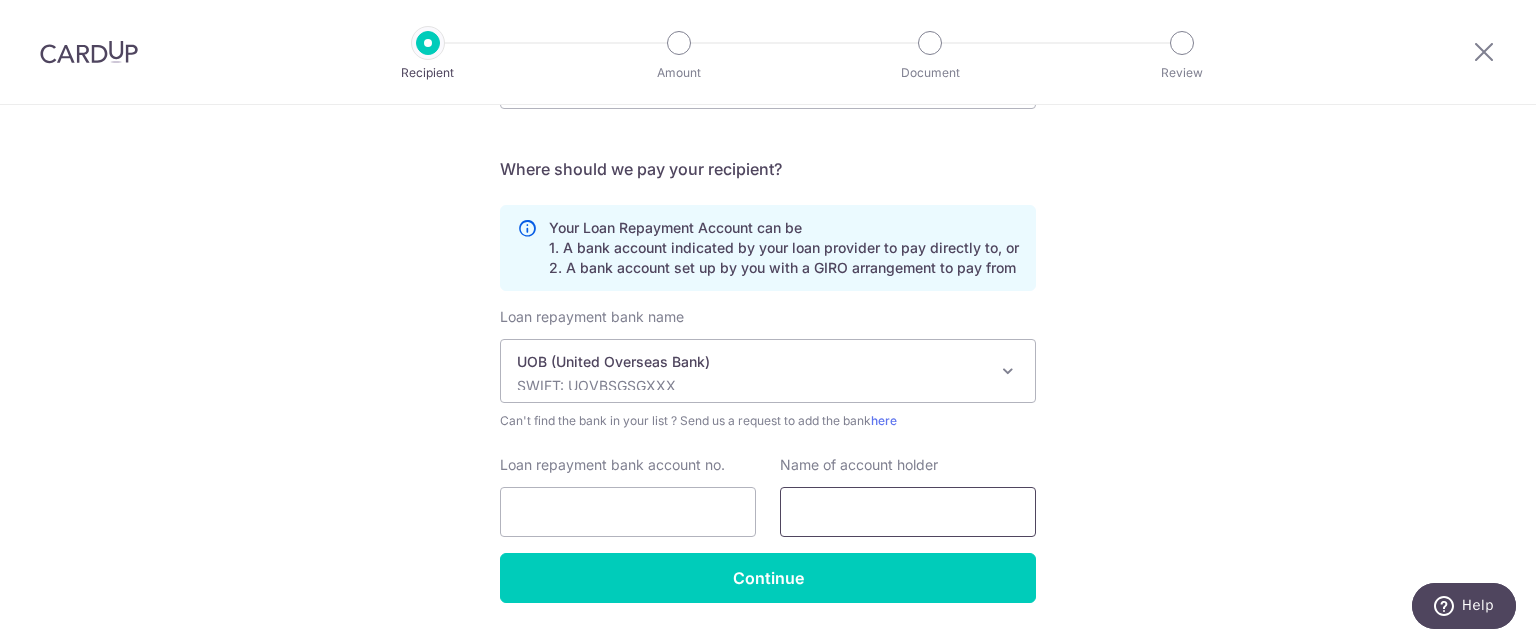 click at bounding box center [908, 512] 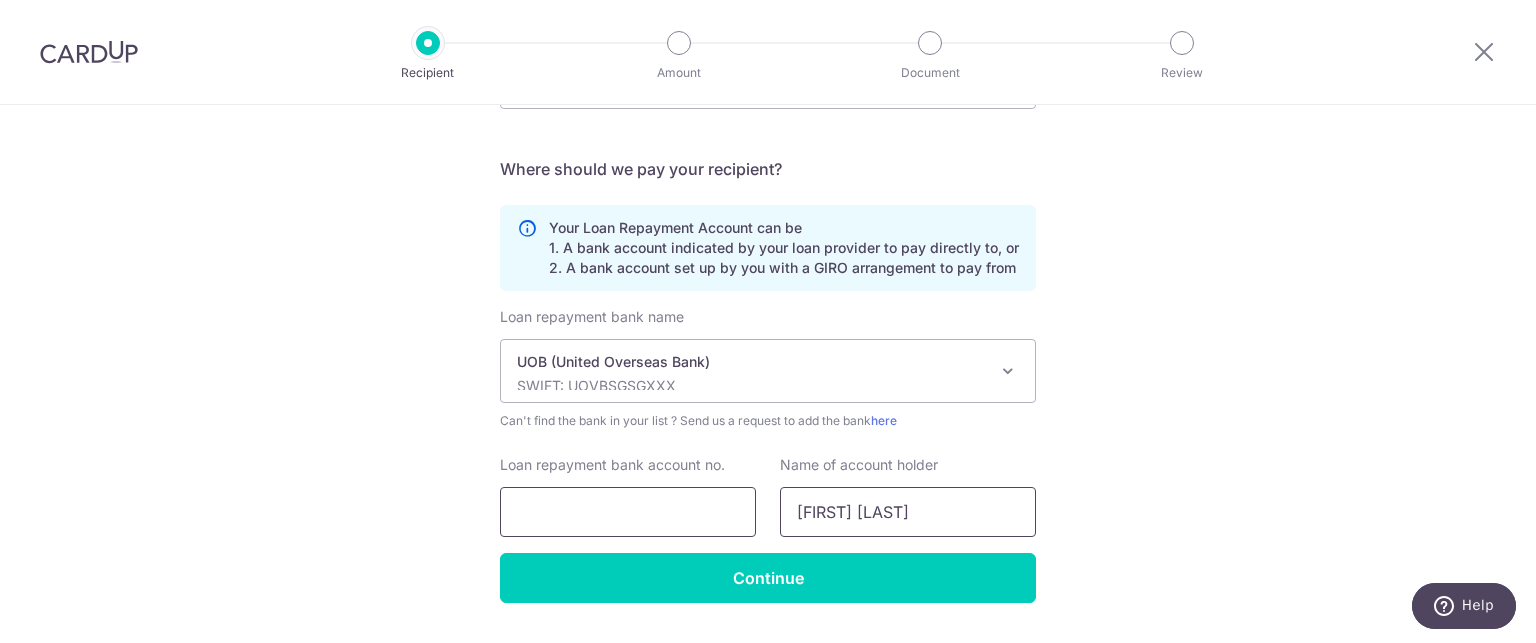 type on "[FIRST] [LAST]" 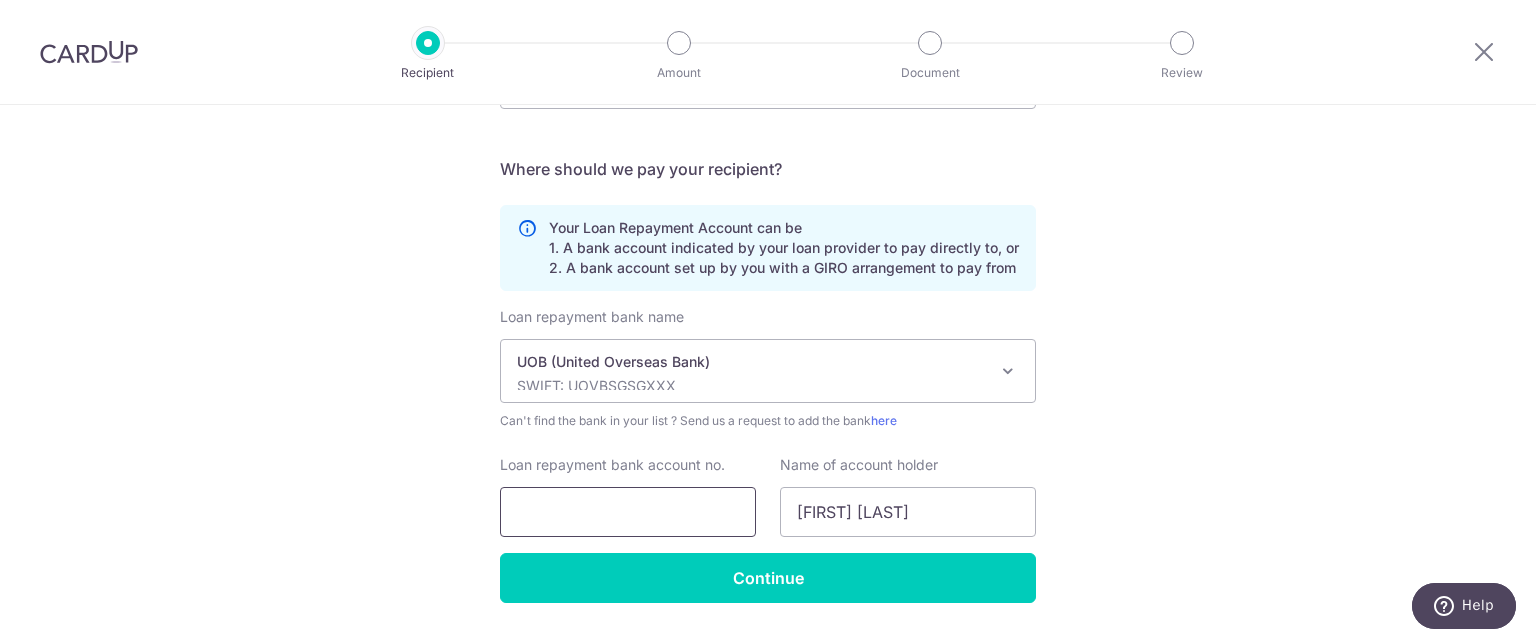 click on "Loan repayment bank account no." at bounding box center [628, 512] 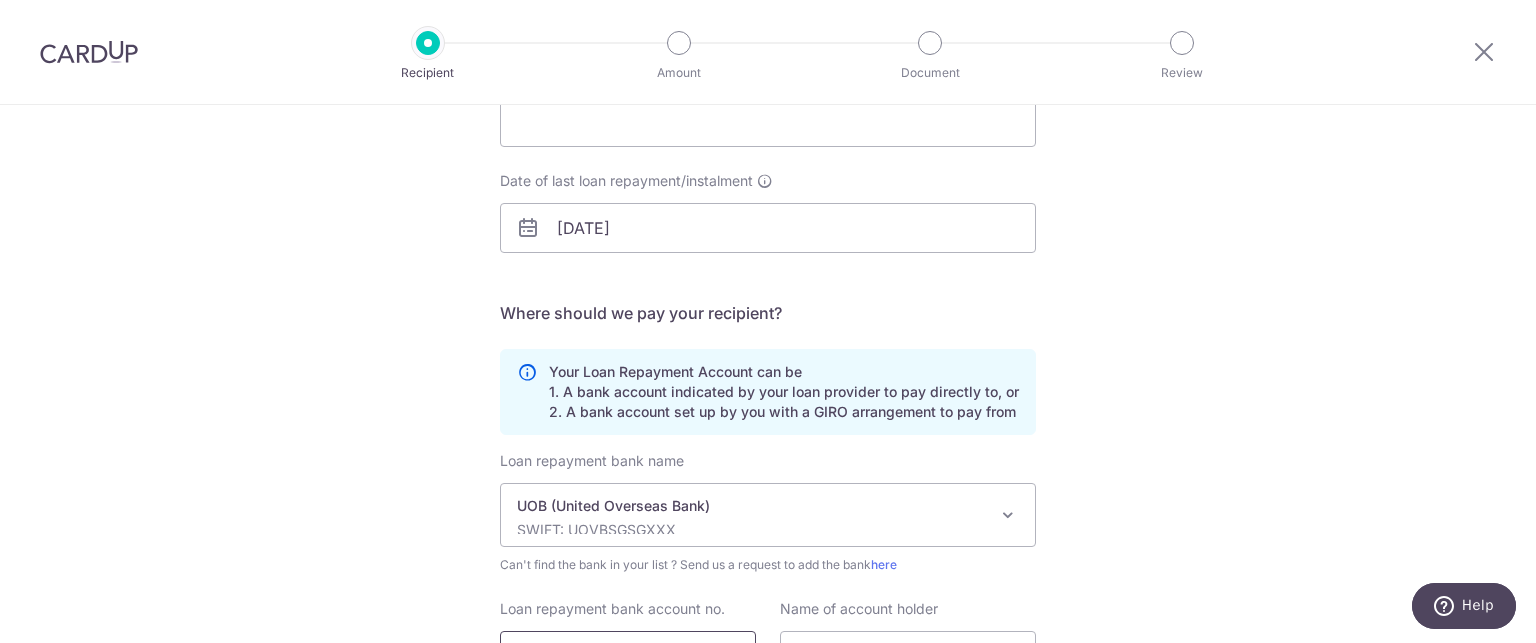 scroll, scrollTop: 100, scrollLeft: 0, axis: vertical 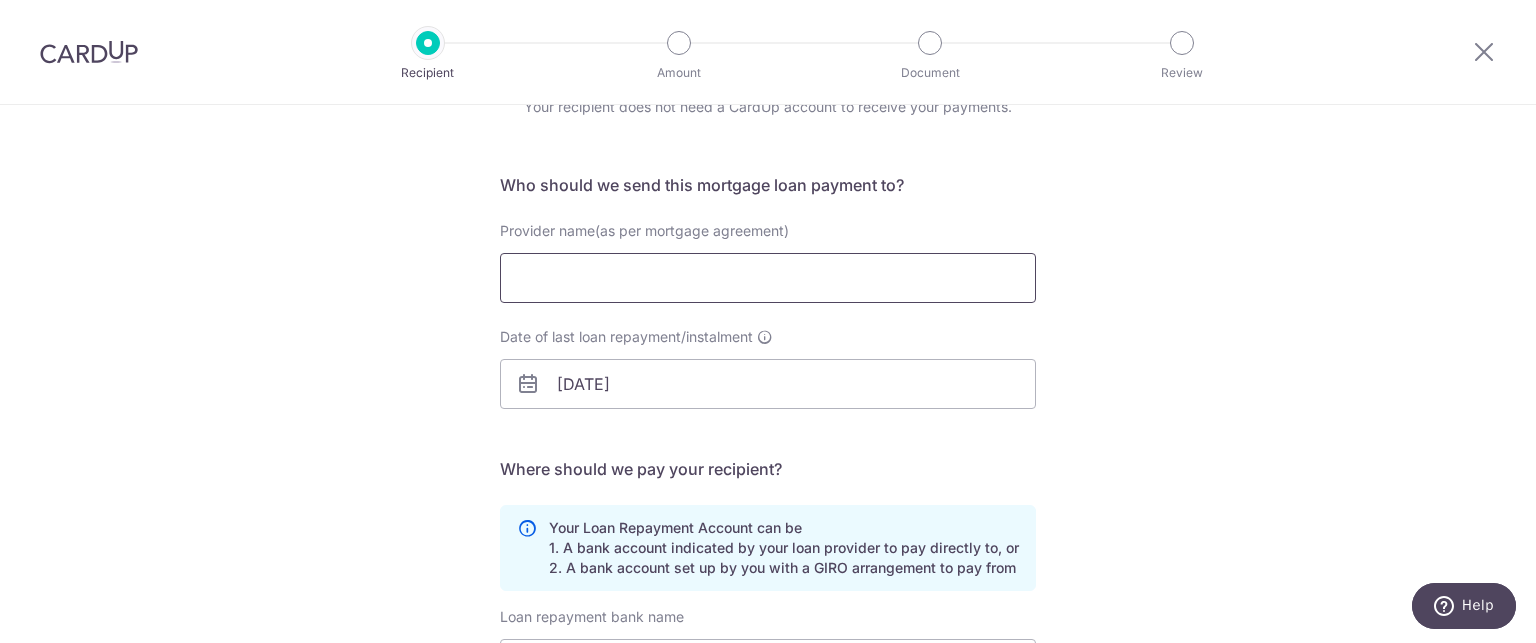 type on "[PHONE]" 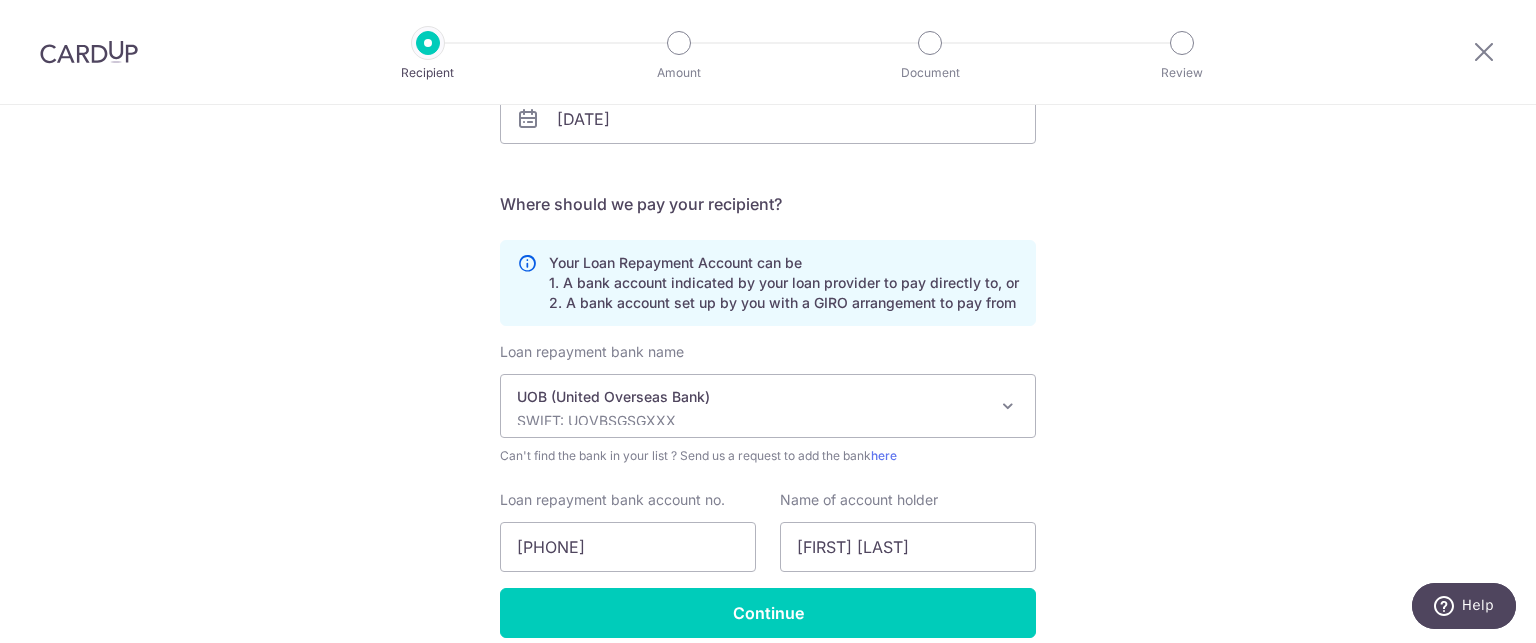 scroll, scrollTop: 452, scrollLeft: 0, axis: vertical 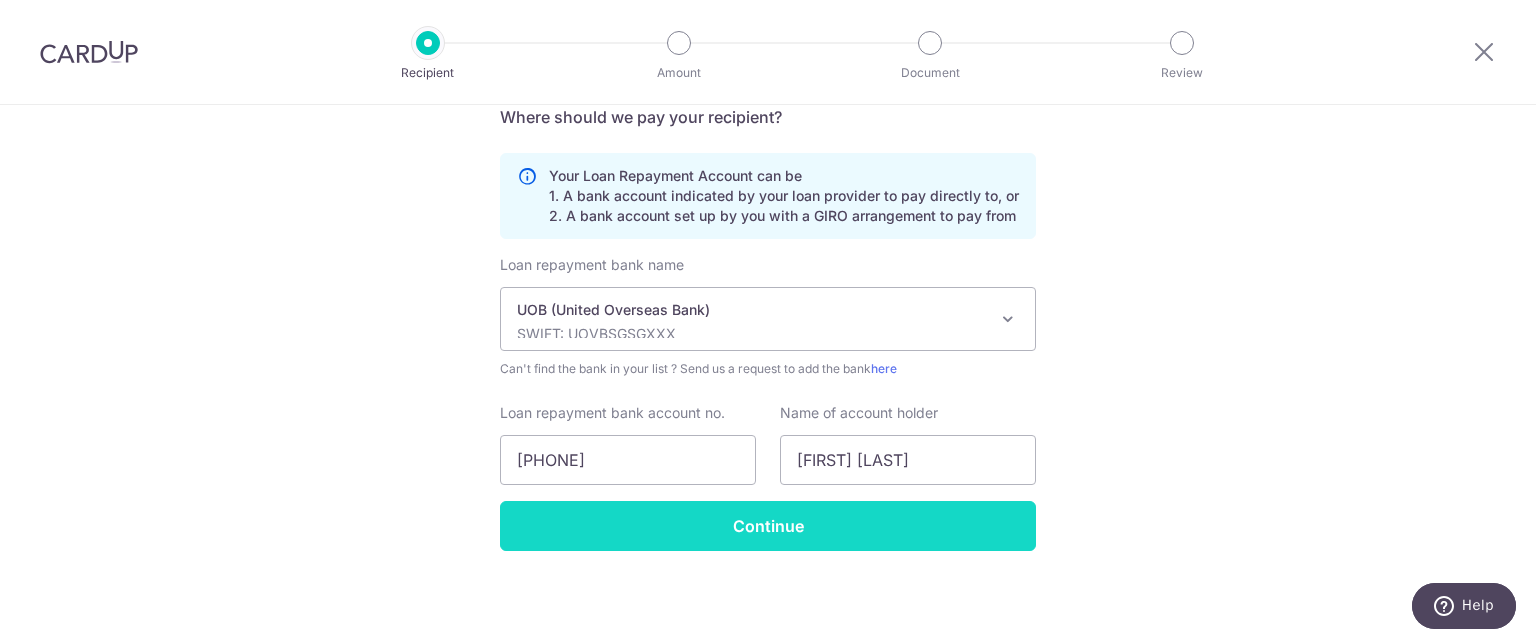 type on "Gn [LAST]" 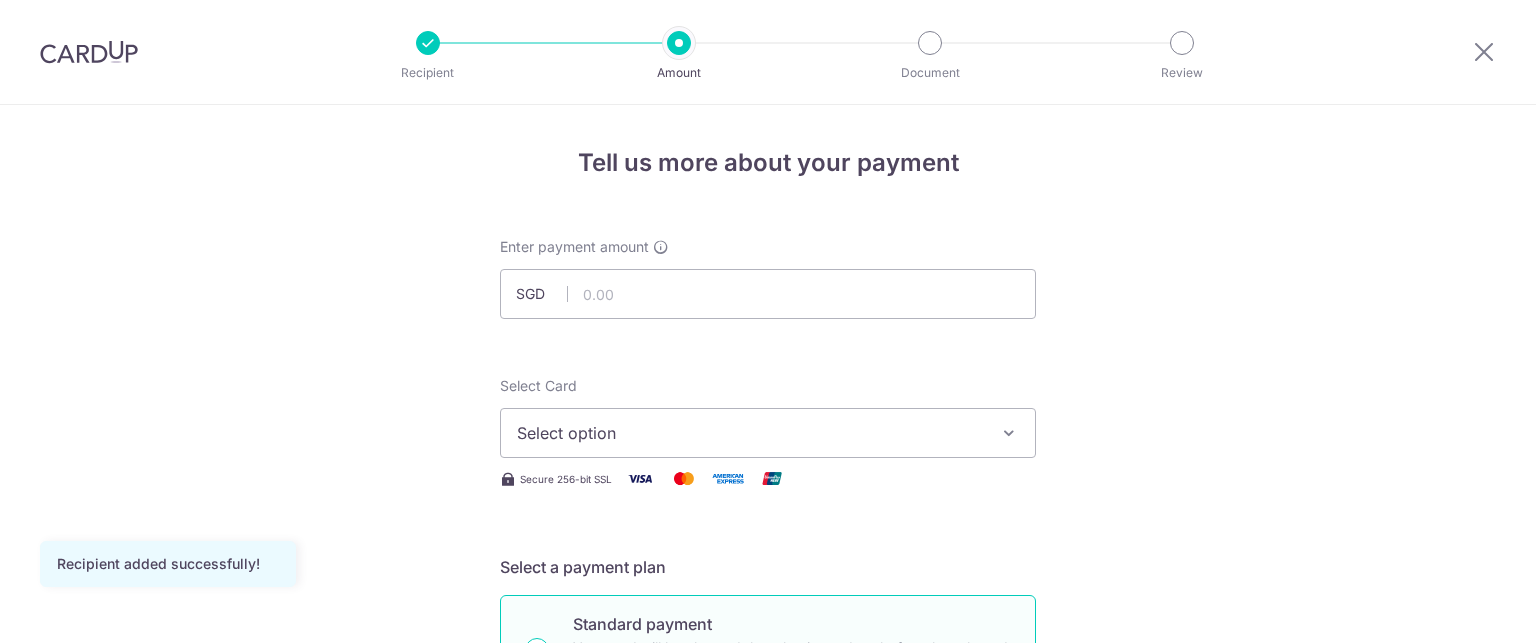 scroll, scrollTop: 0, scrollLeft: 0, axis: both 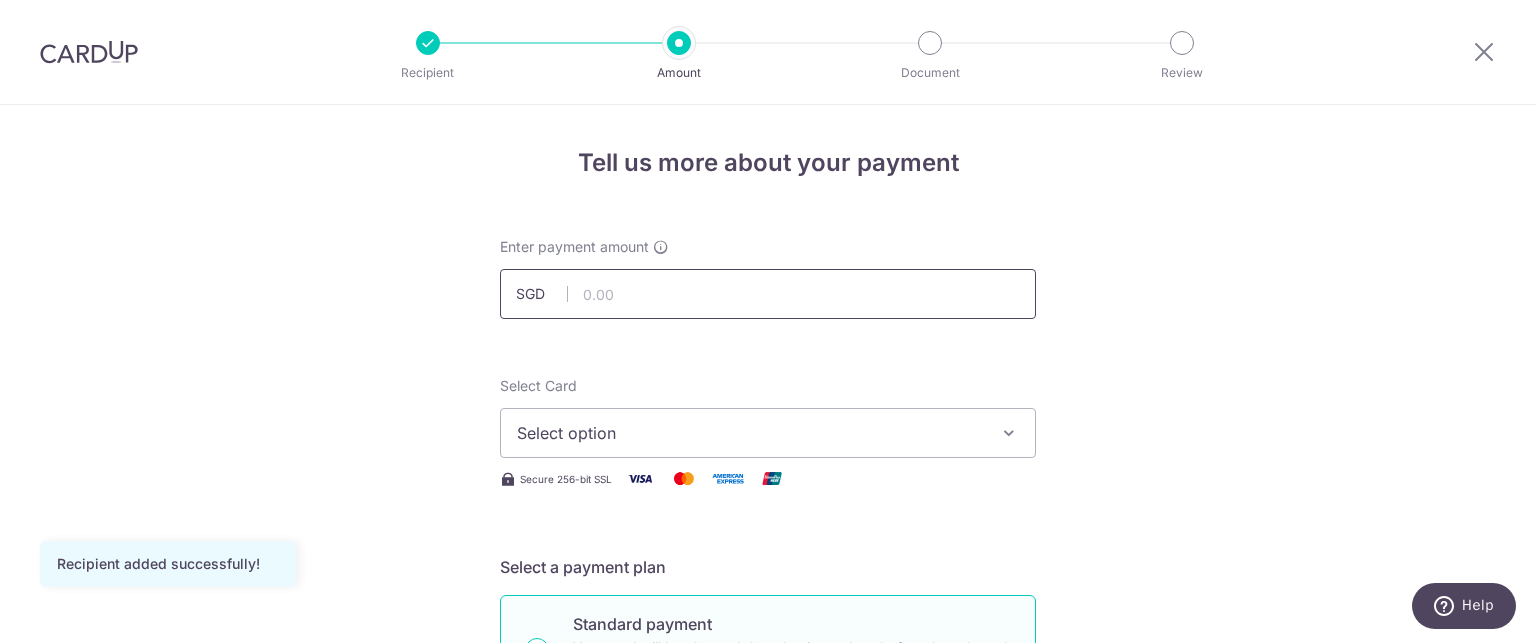 paste on "4965.38" 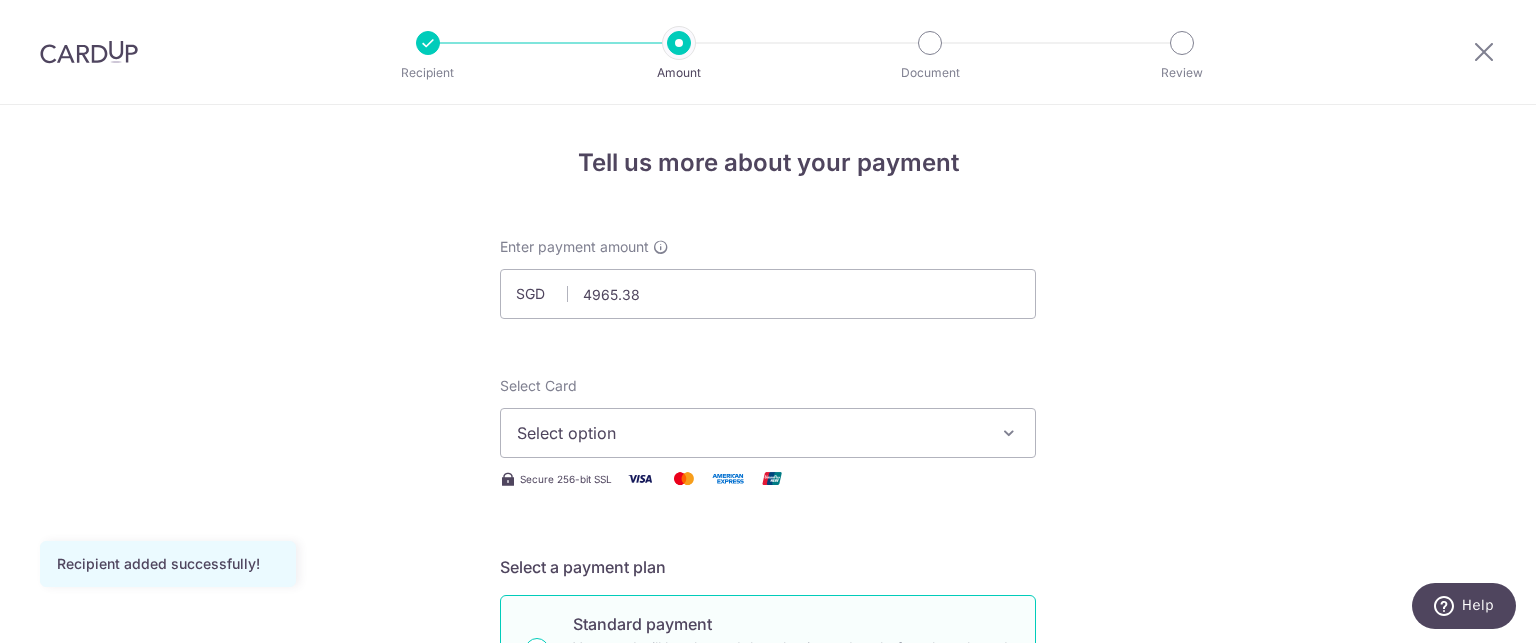 type on "4,965.38" 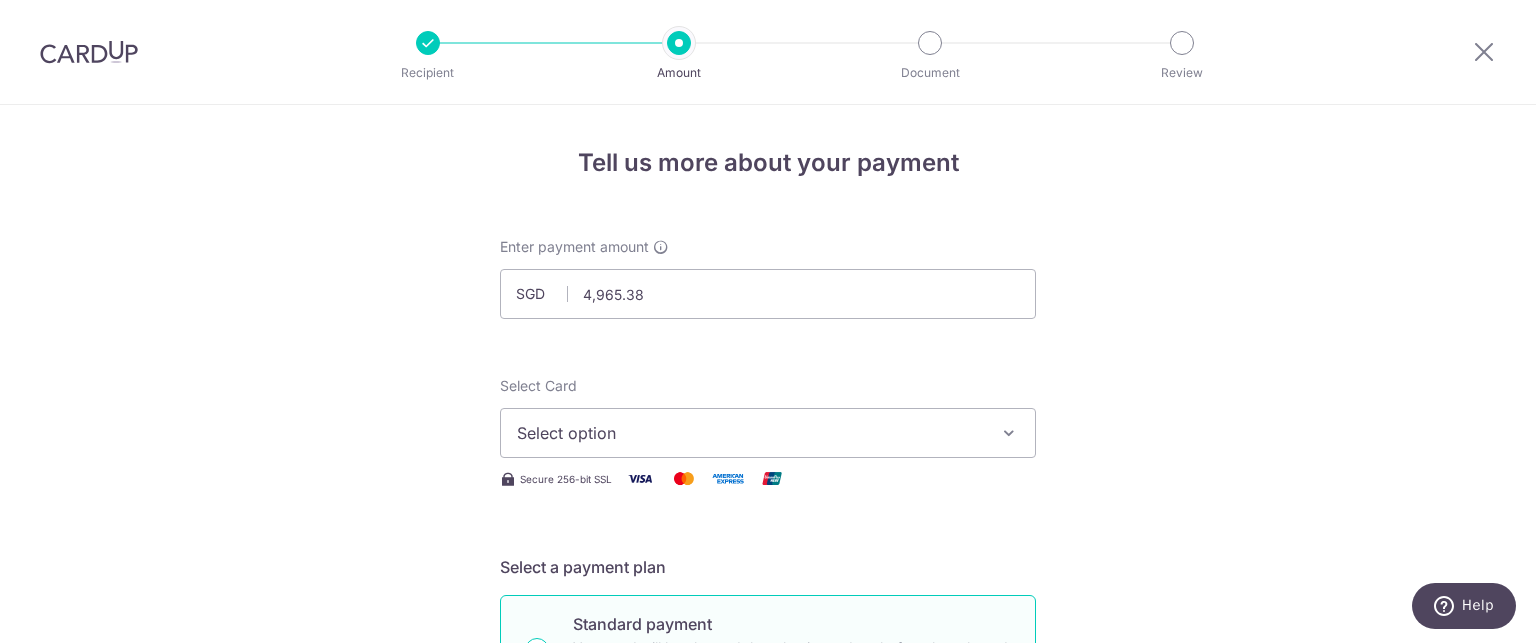 click on "Select option" at bounding box center (750, 433) 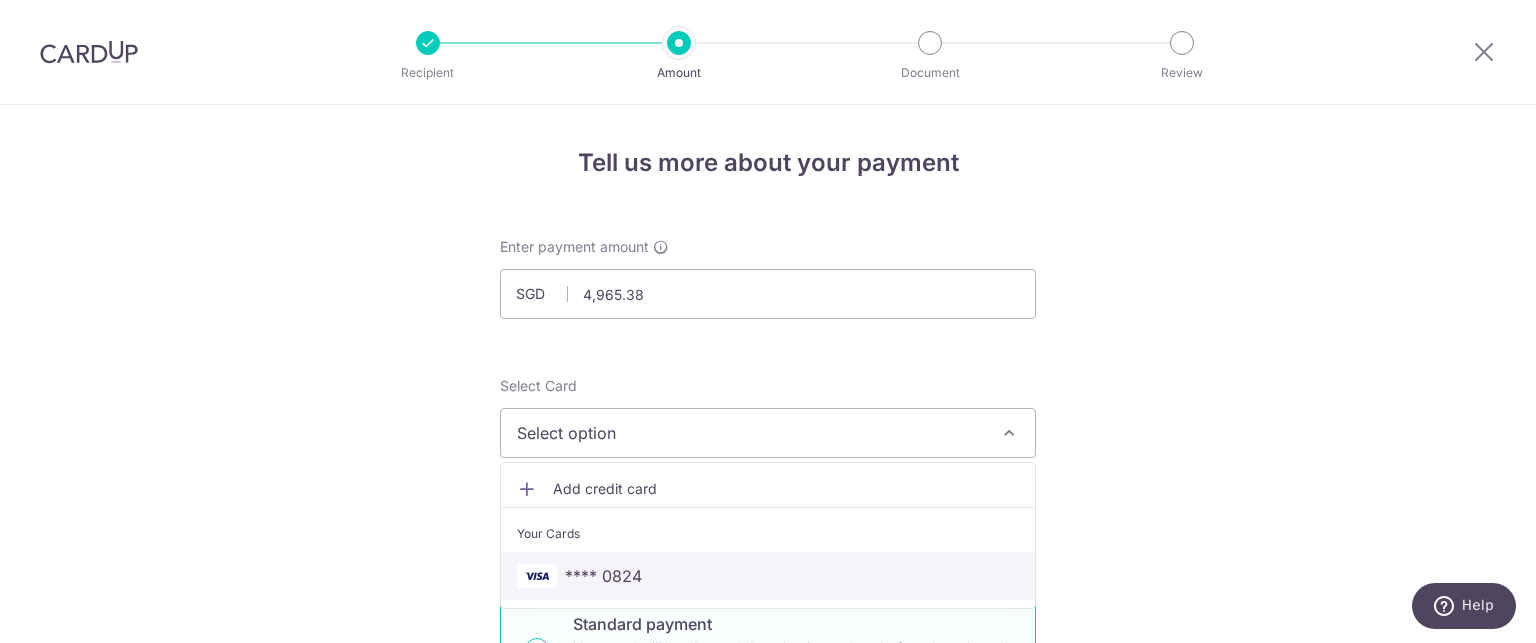 click on "**** 0824" at bounding box center [768, 576] 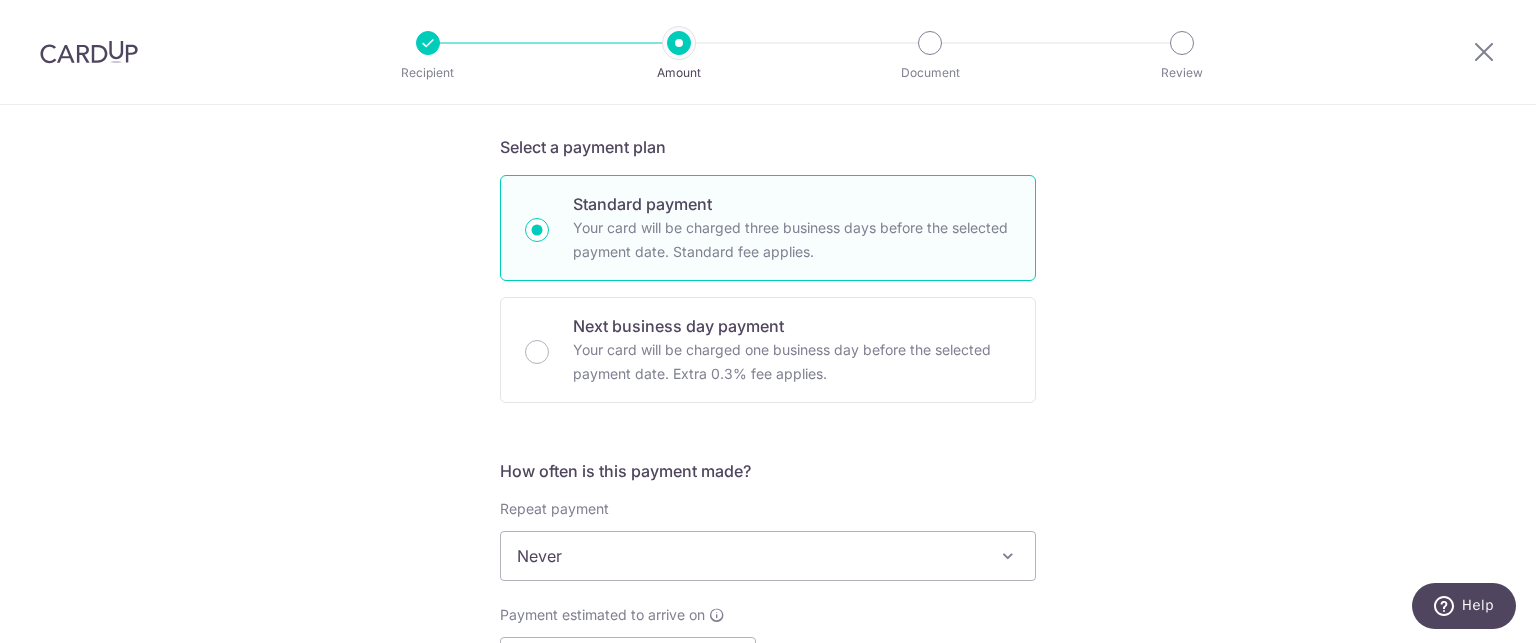 scroll, scrollTop: 500, scrollLeft: 0, axis: vertical 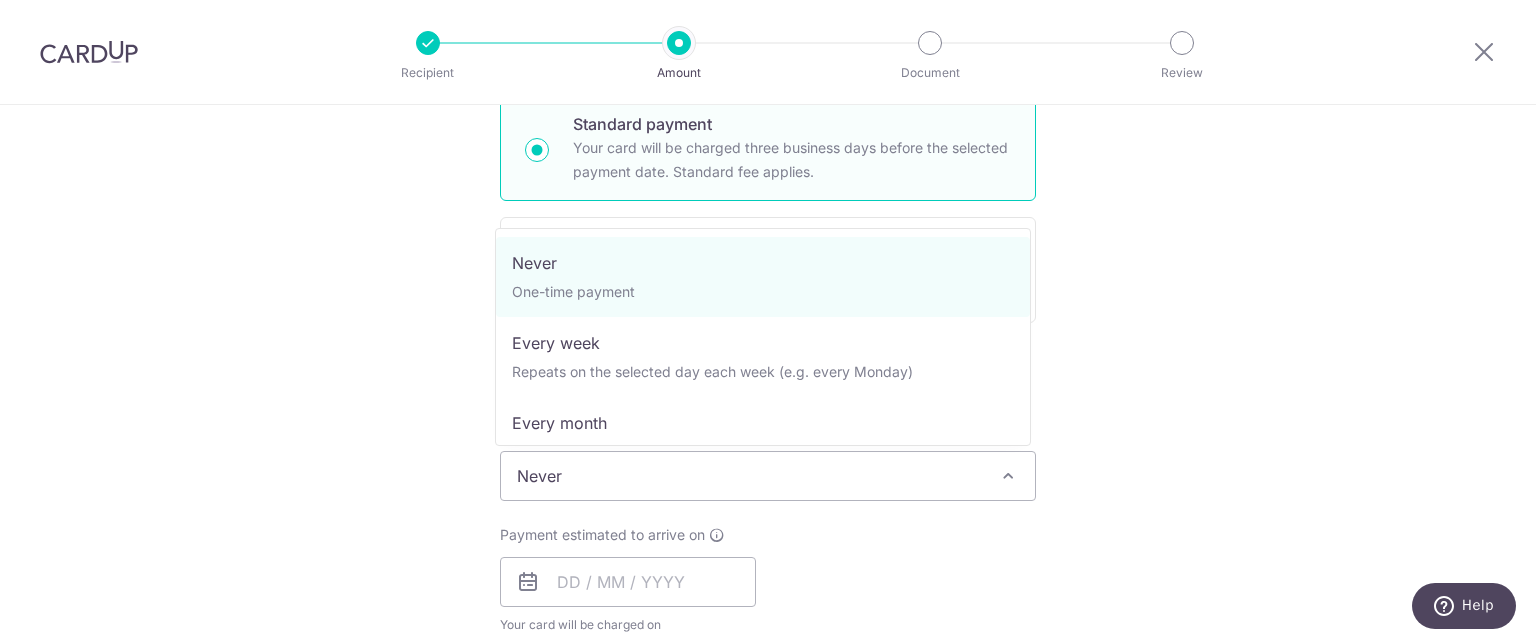 click on "Never" at bounding box center [768, 476] 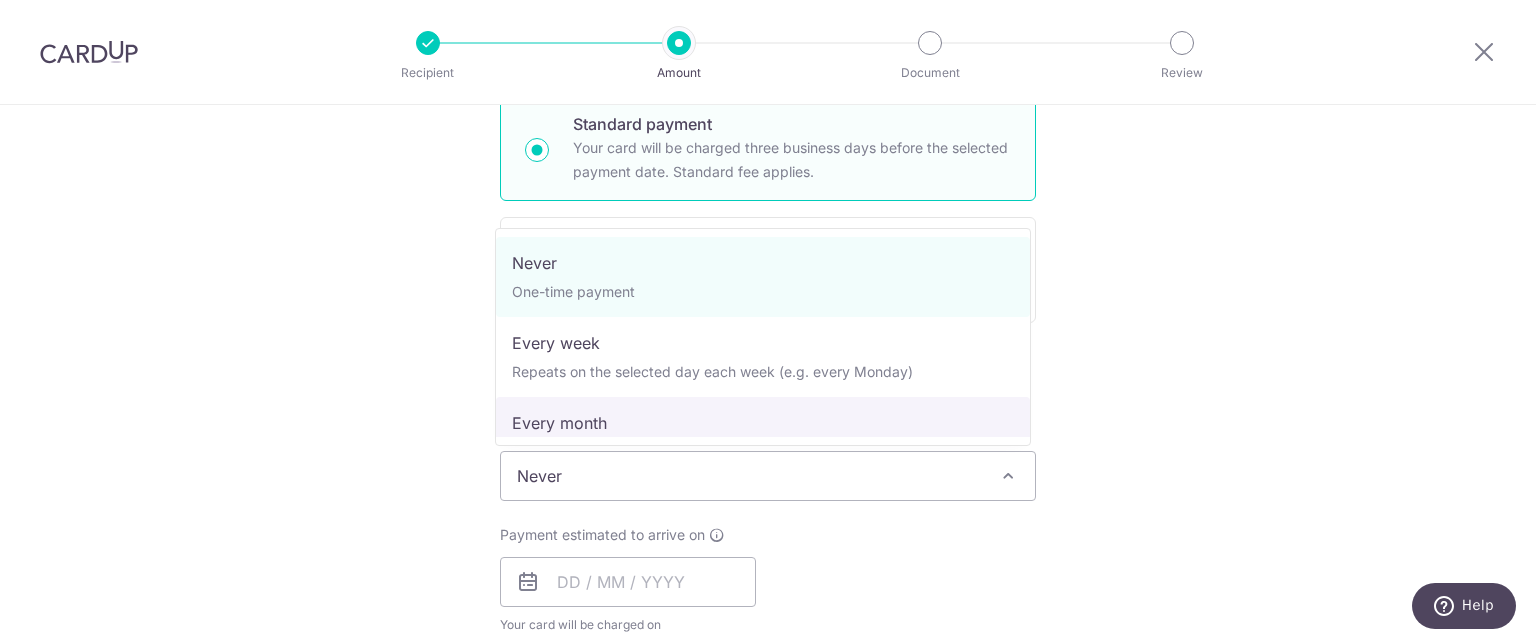 select on "3" 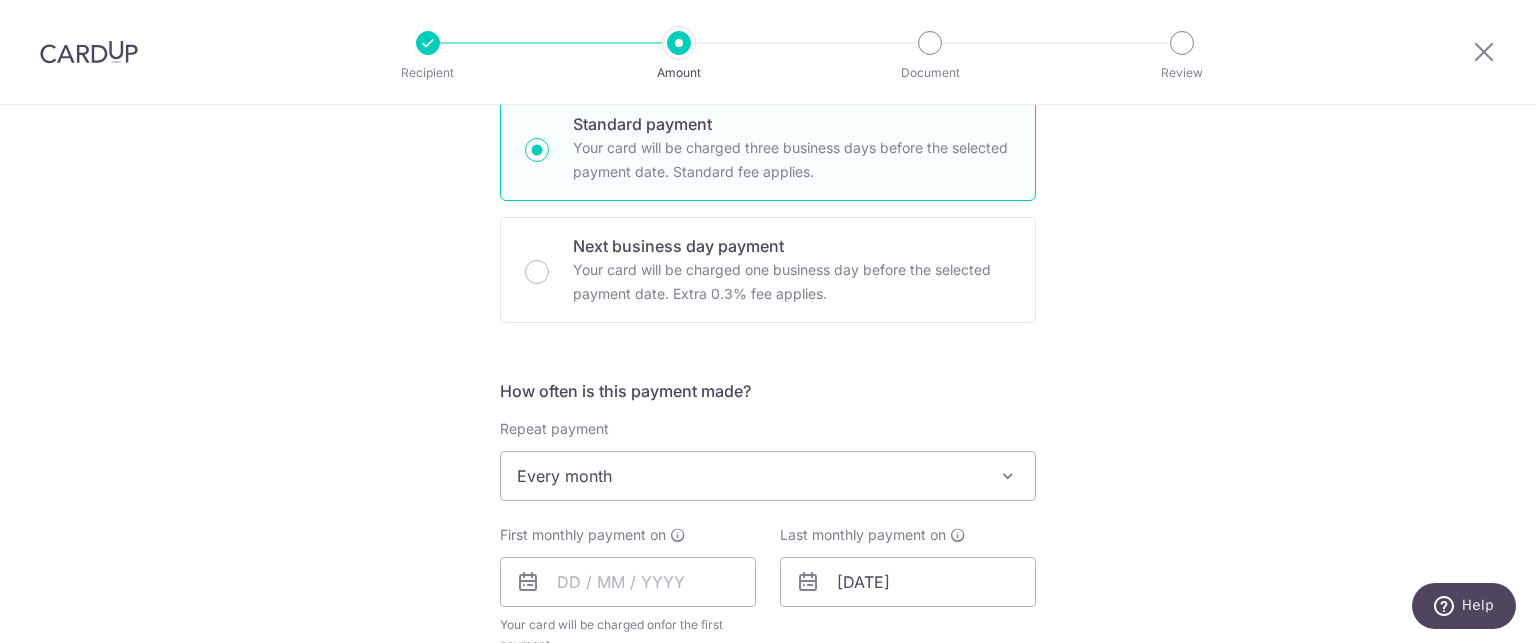 scroll, scrollTop: 700, scrollLeft: 0, axis: vertical 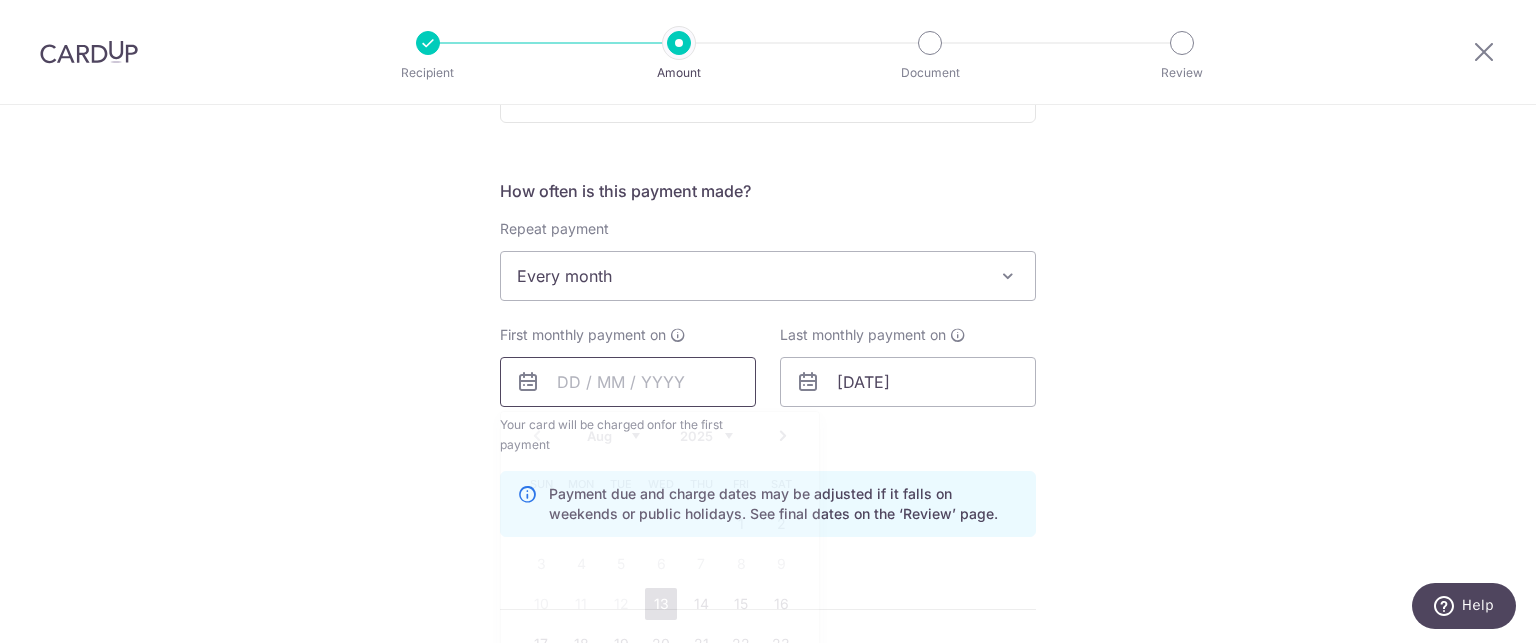 click at bounding box center [628, 382] 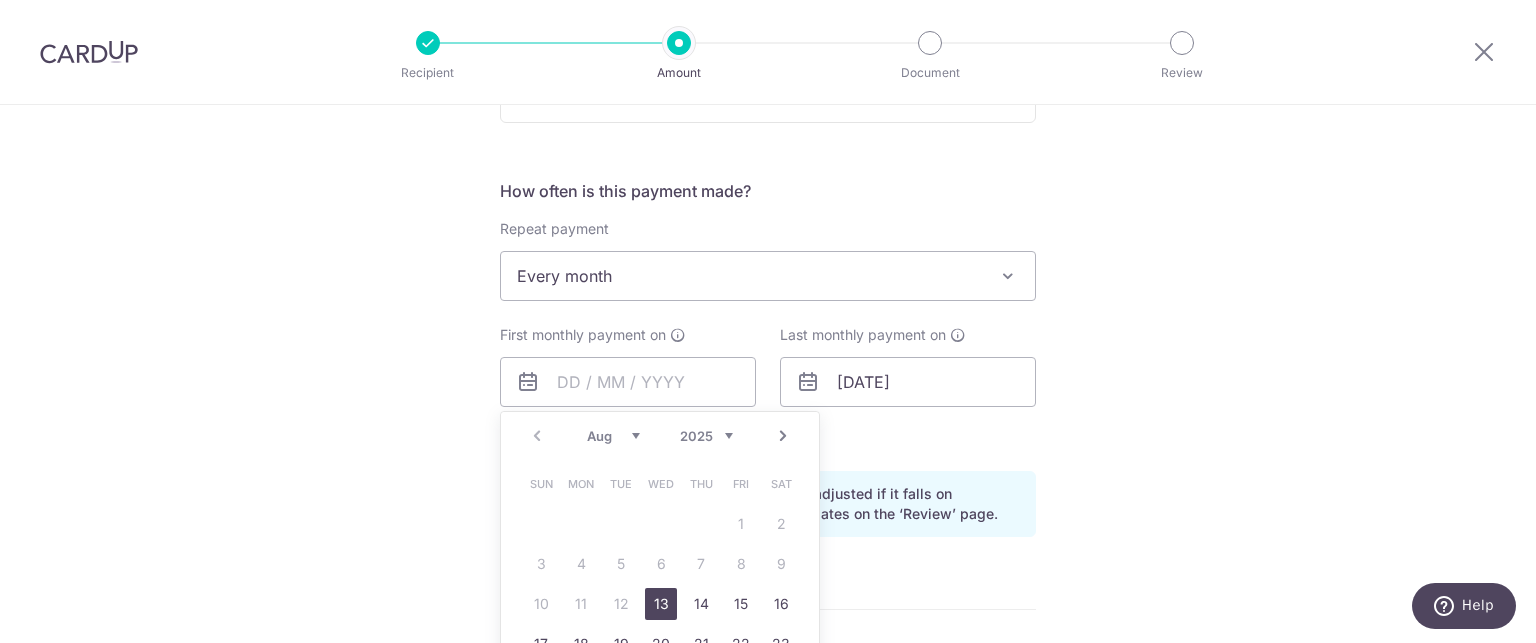 click on "Next" at bounding box center (783, 436) 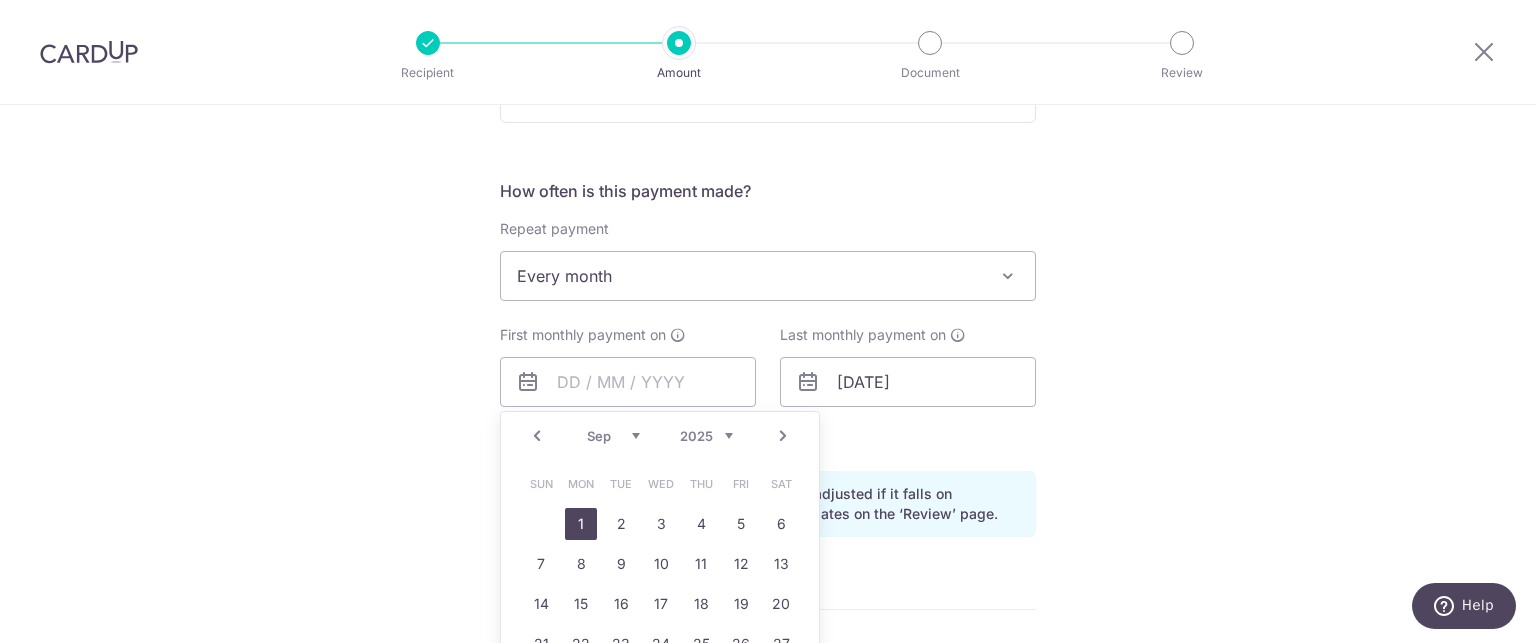 click on "1" at bounding box center (581, 524) 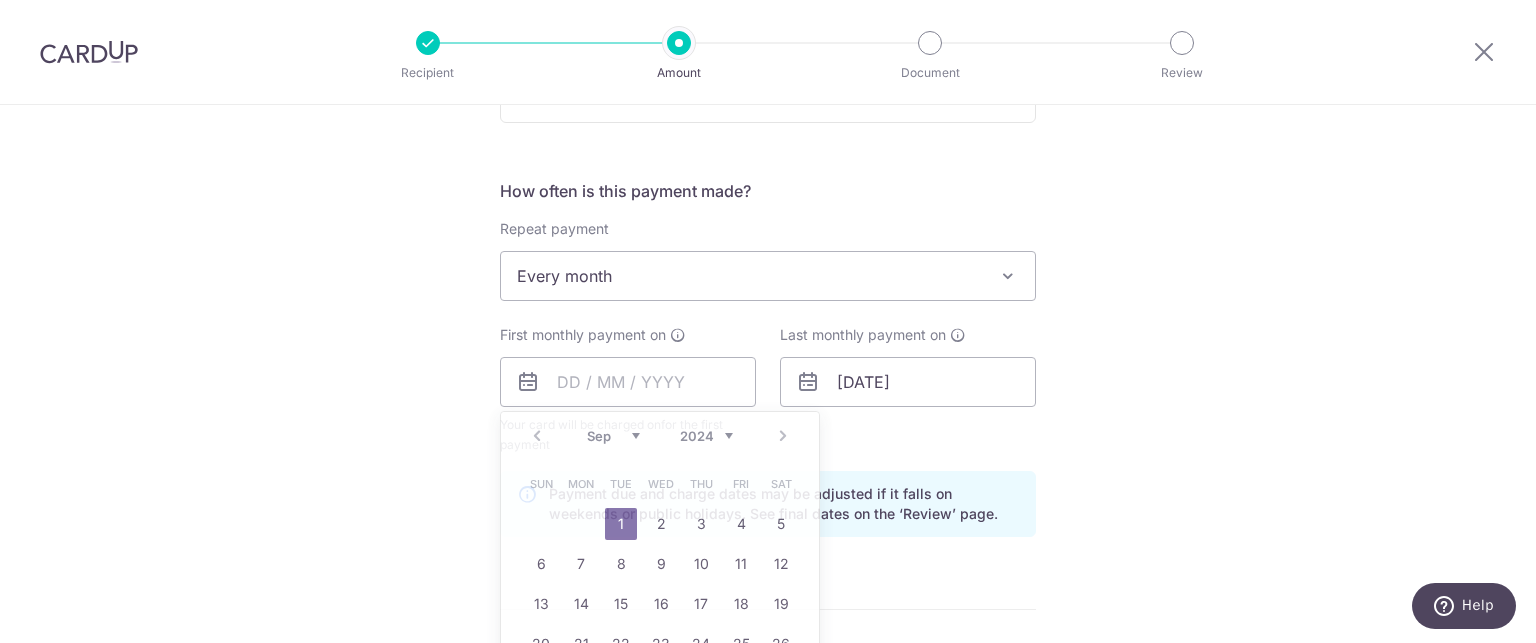 type on "01/09/2025" 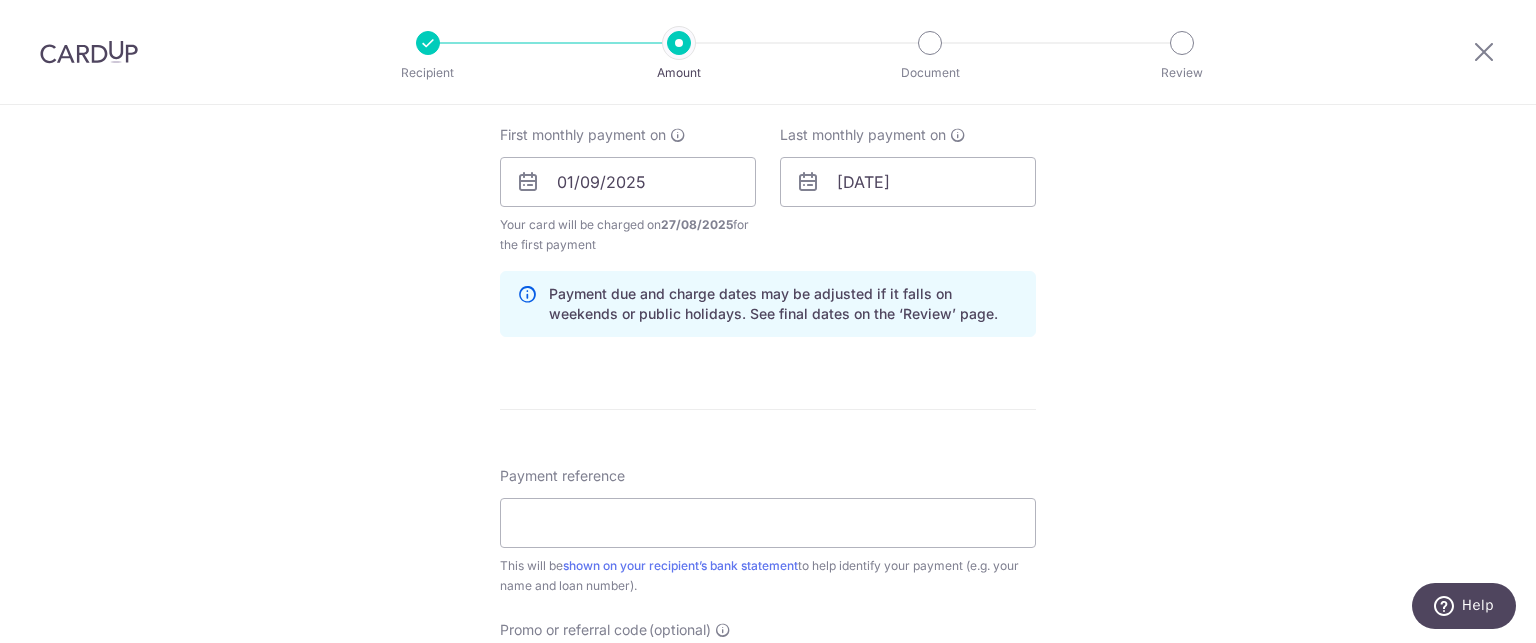 scroll, scrollTop: 1000, scrollLeft: 0, axis: vertical 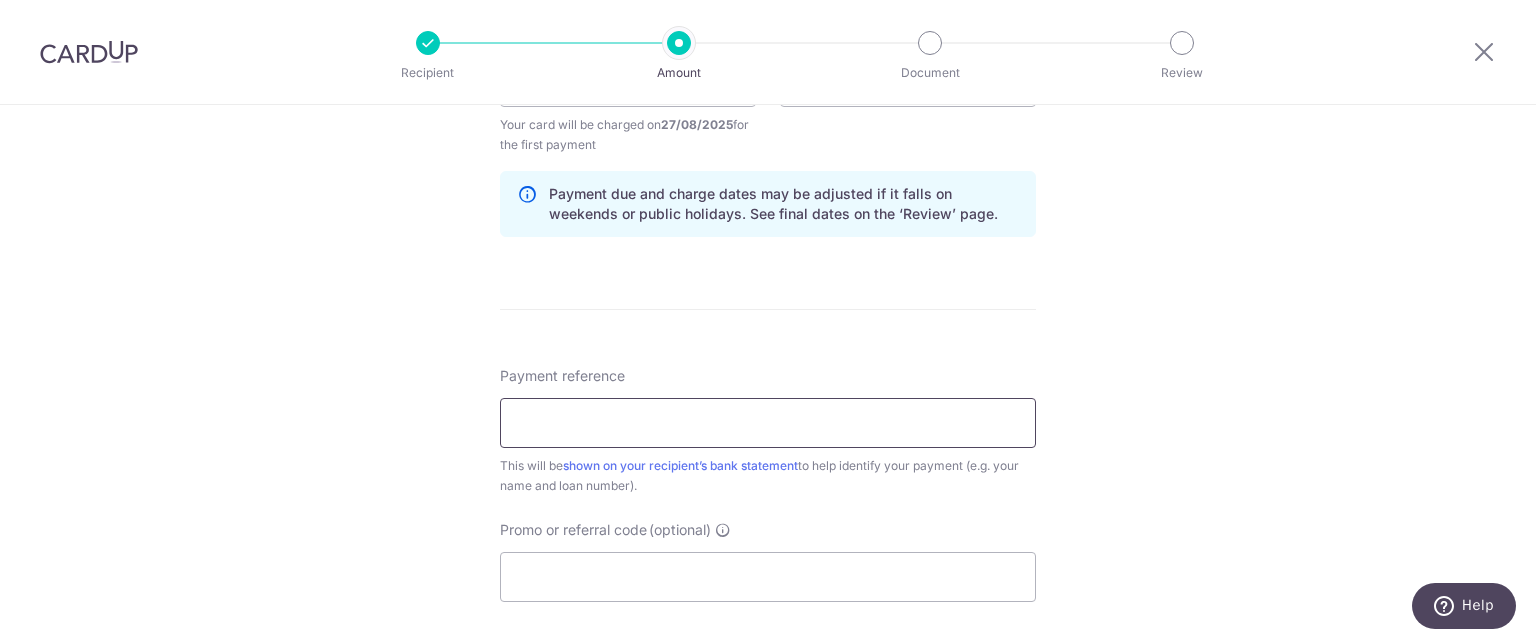 click on "Payment reference" at bounding box center [768, 423] 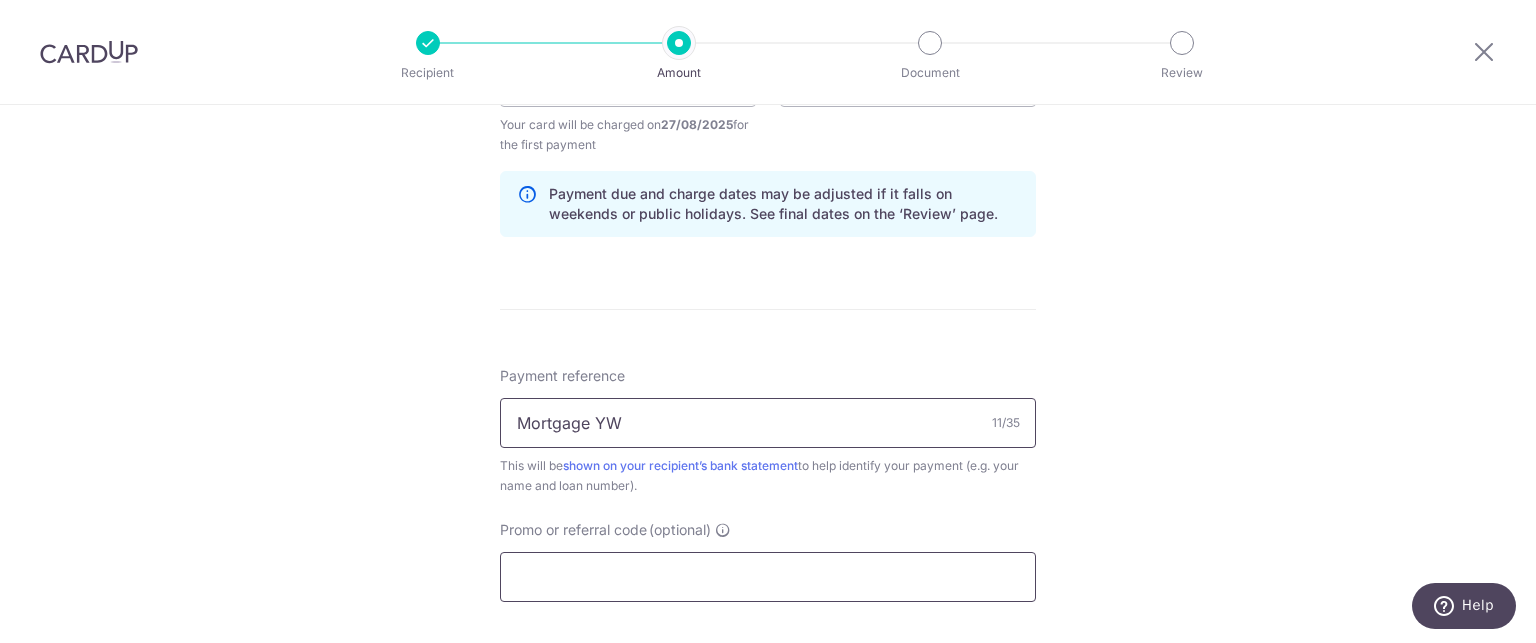 type on "Mortgage YW" 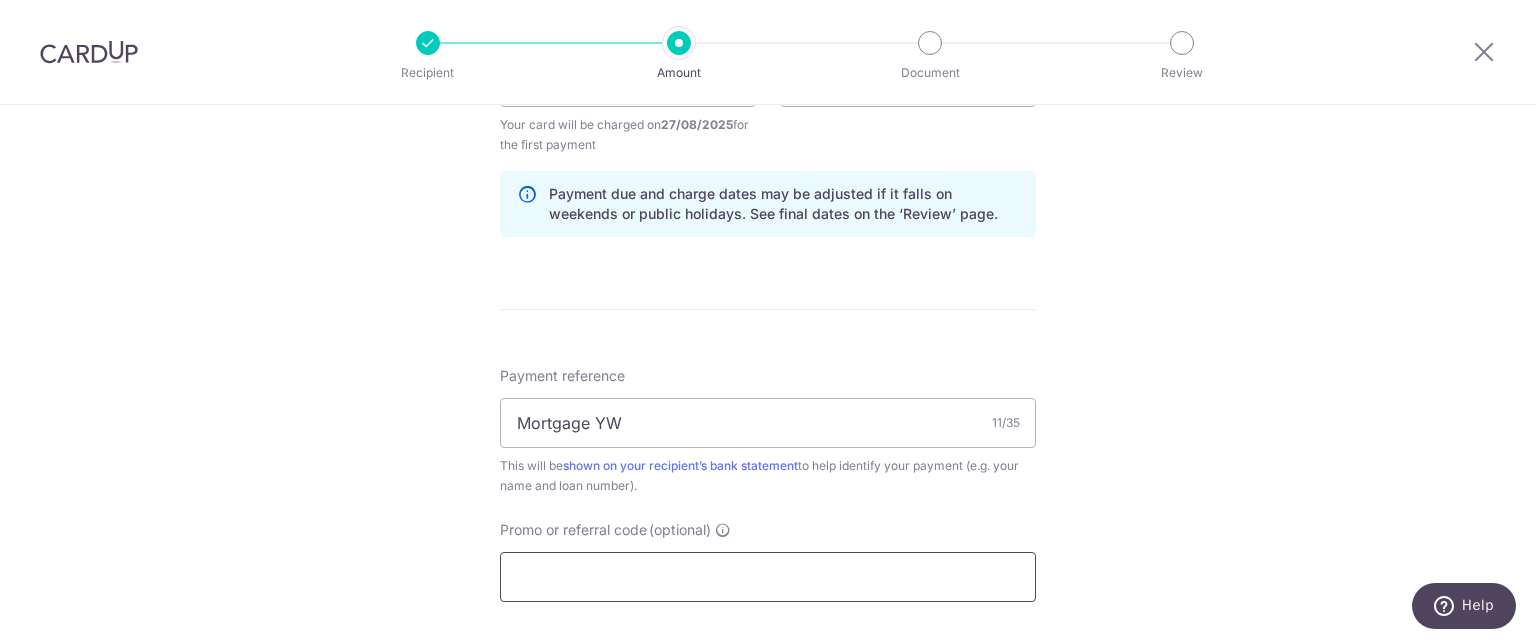 click on "Promo or referral code
(optional)" at bounding box center [768, 577] 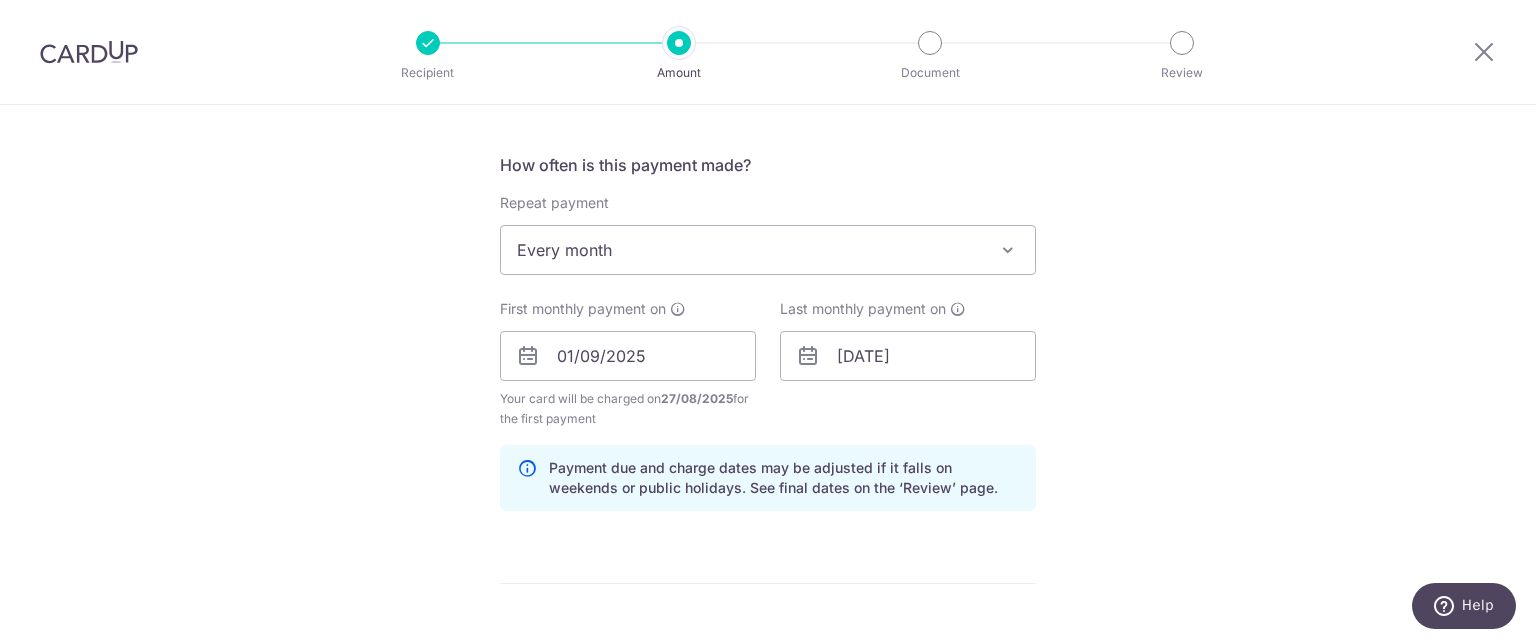 scroll, scrollTop: 600, scrollLeft: 0, axis: vertical 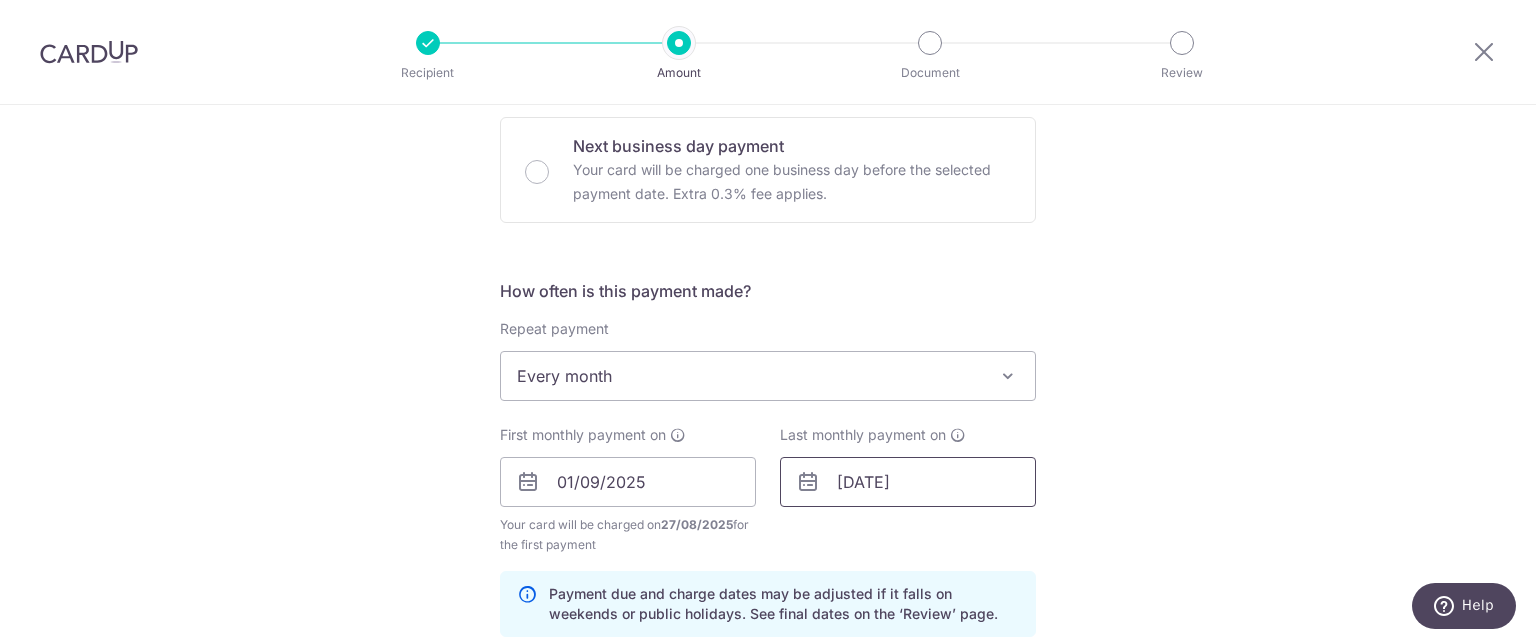 type on "3HOME25R" 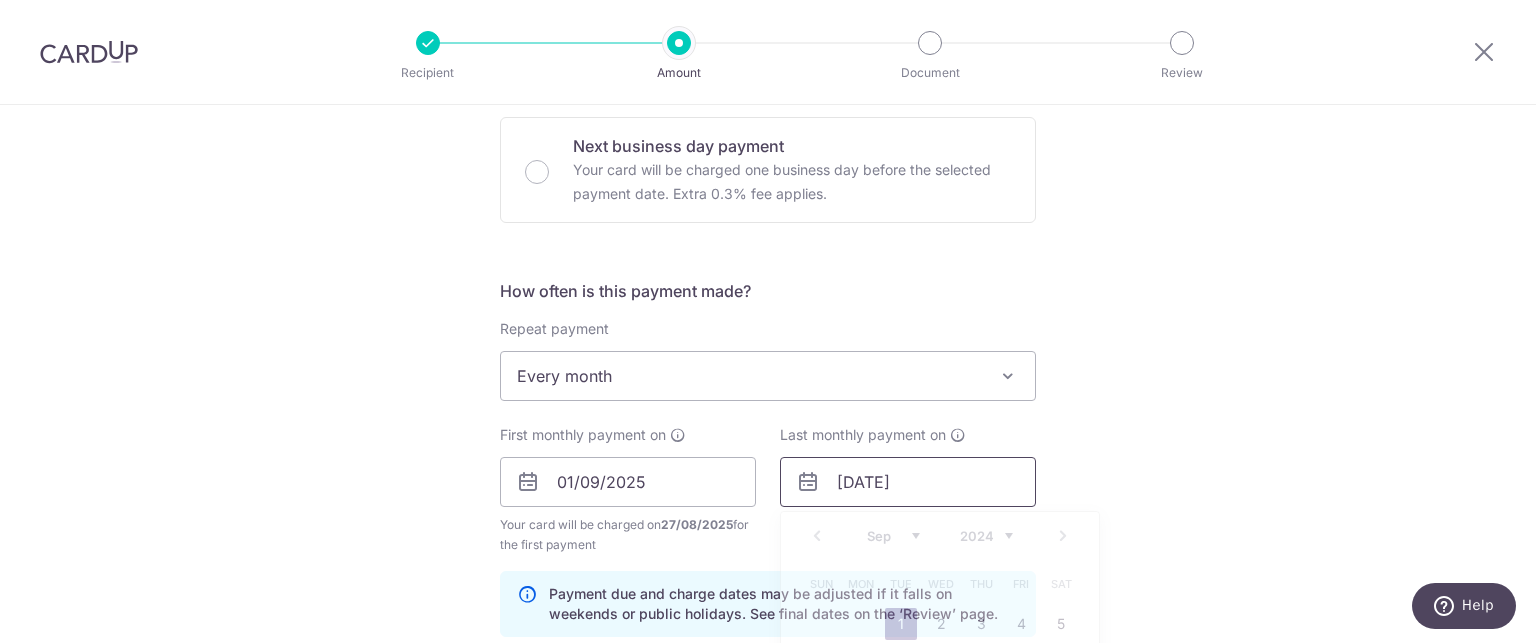 click on "[DATE]" at bounding box center [908, 482] 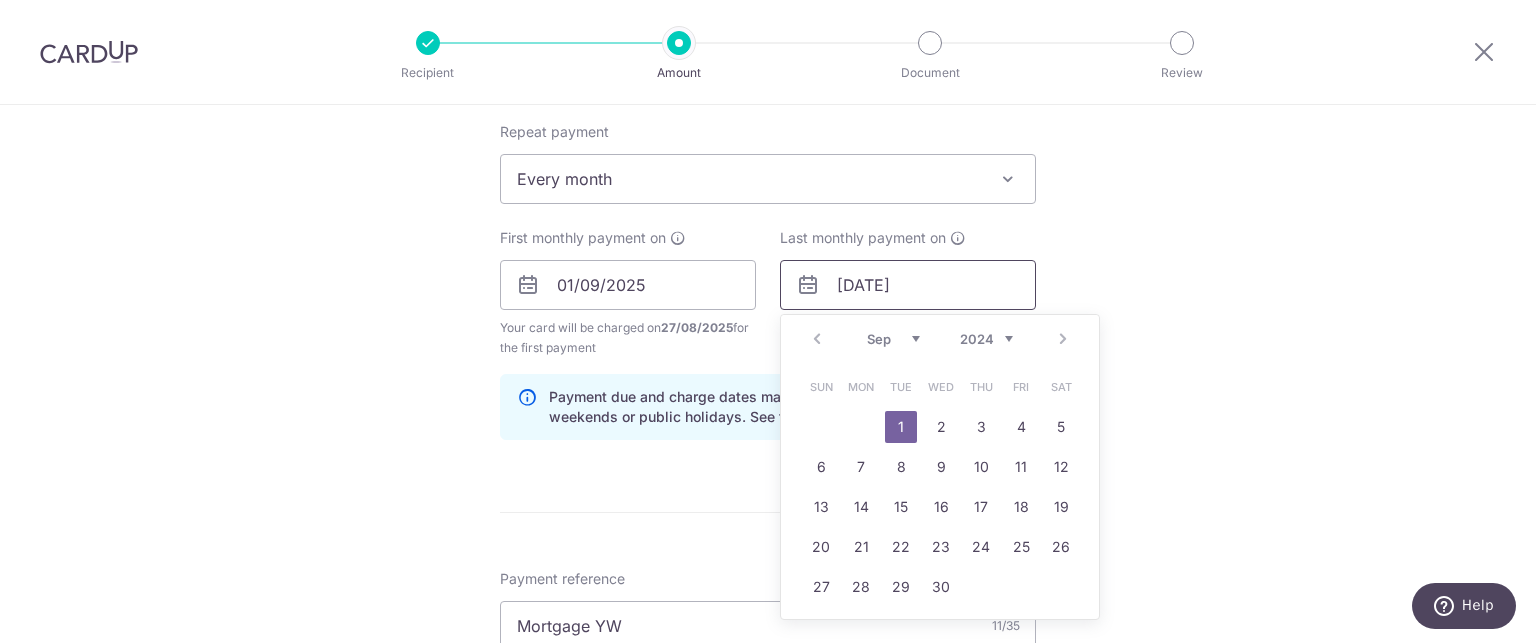 scroll, scrollTop: 800, scrollLeft: 0, axis: vertical 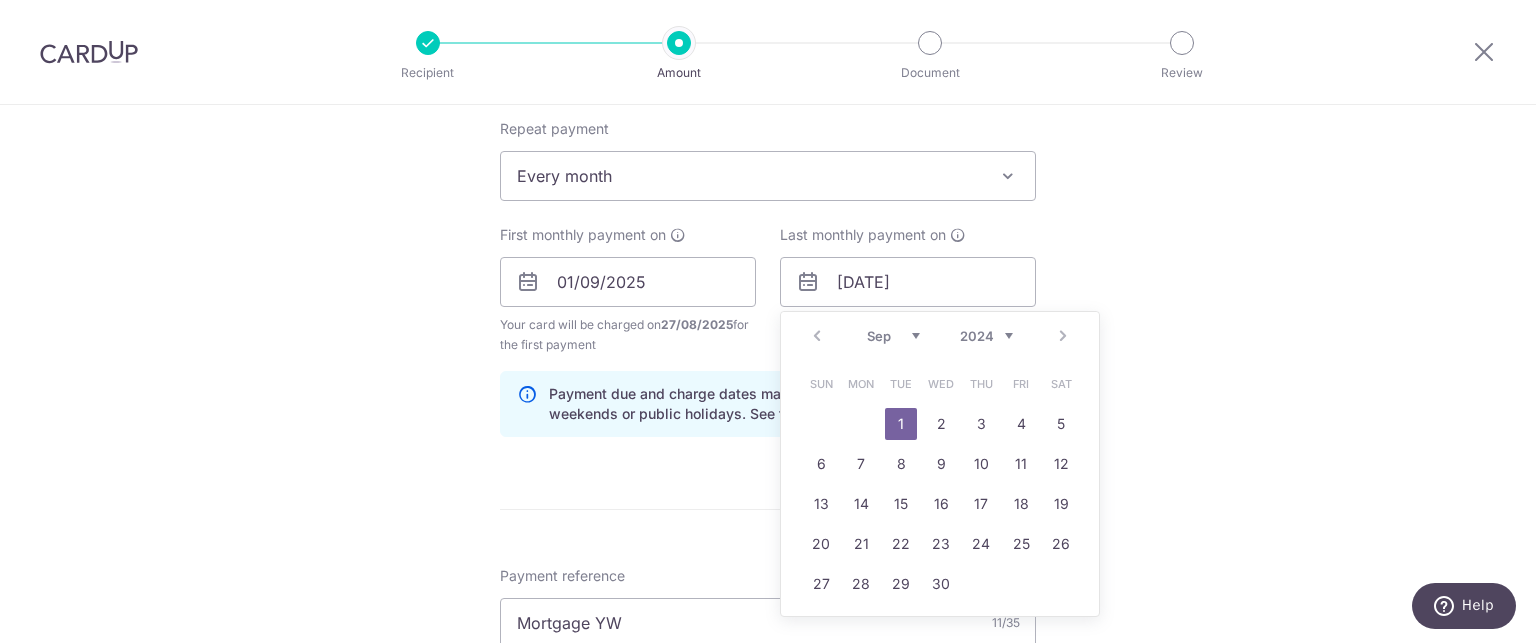 click on "2024 2025 2026 2027 2028 2029 2030 2031 2032 2033 2034 2035" at bounding box center (986, 336) 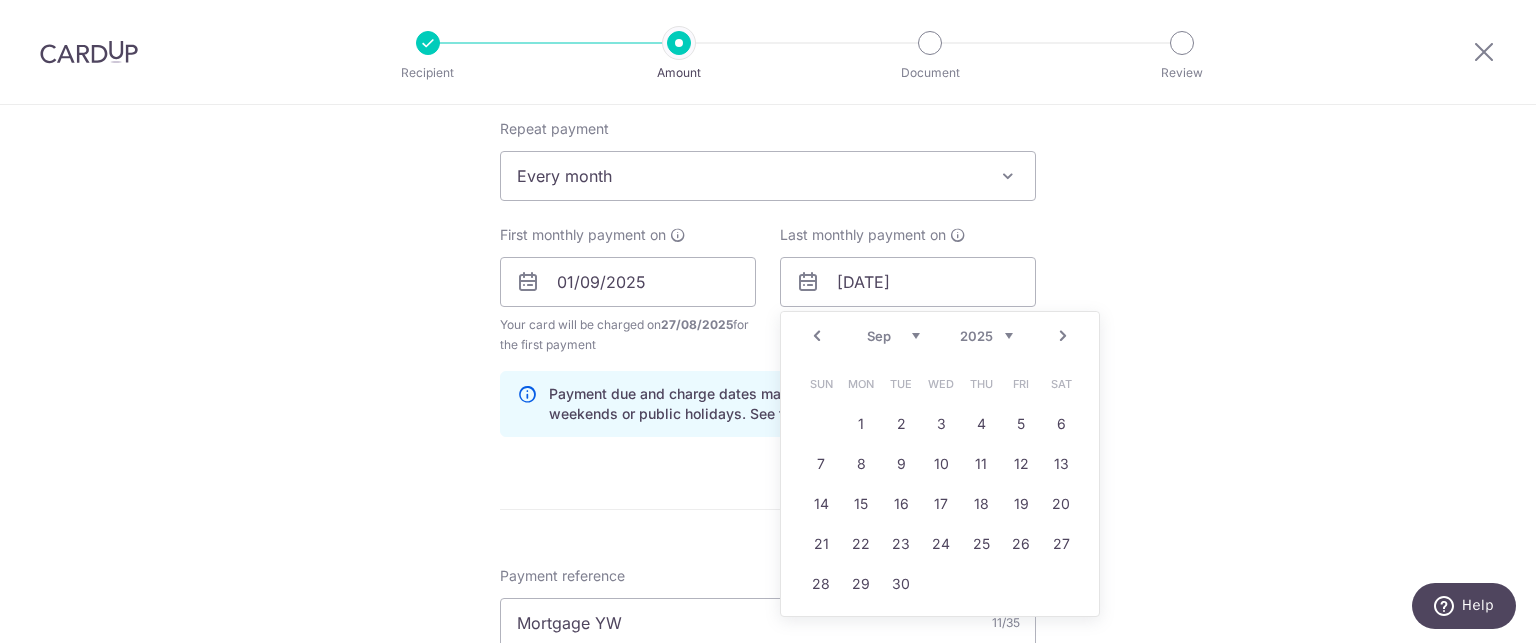 click on "Jan Feb Mar Apr May Jun Jul Aug Sep Oct Nov Dec" at bounding box center (893, 336) 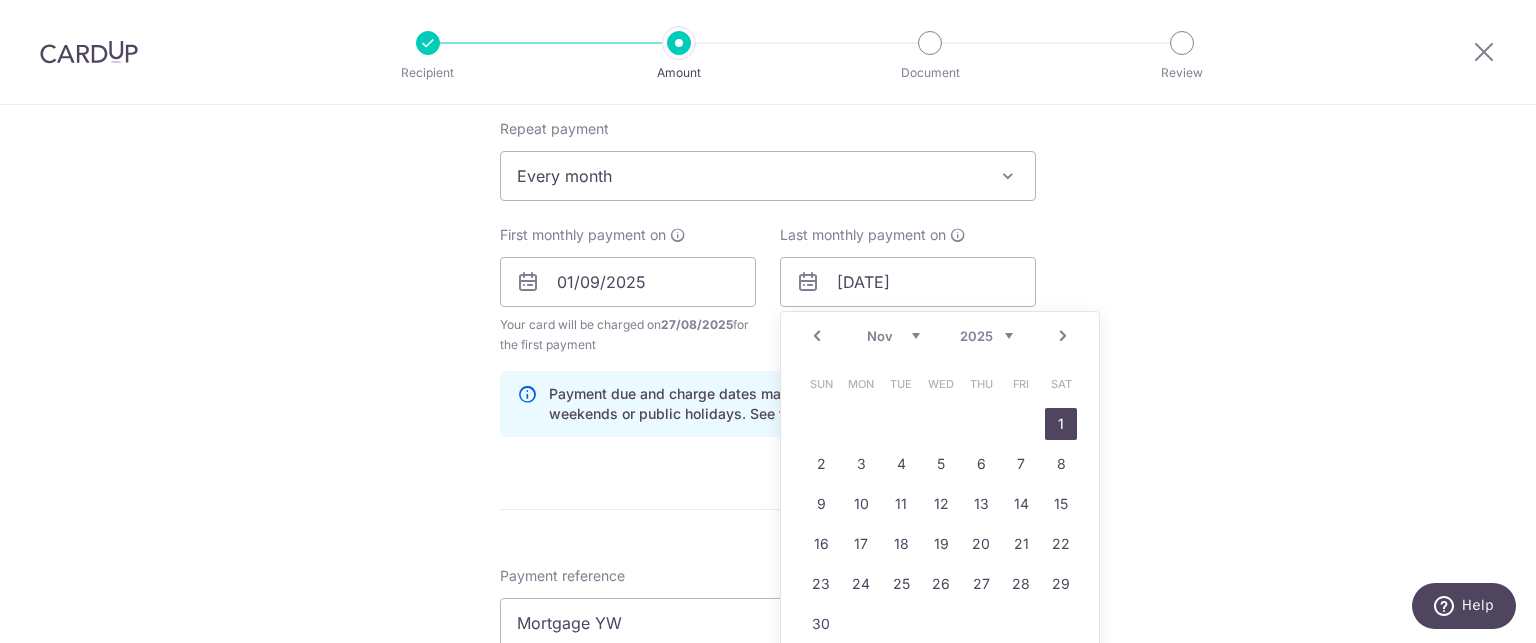 click on "1" at bounding box center (1061, 424) 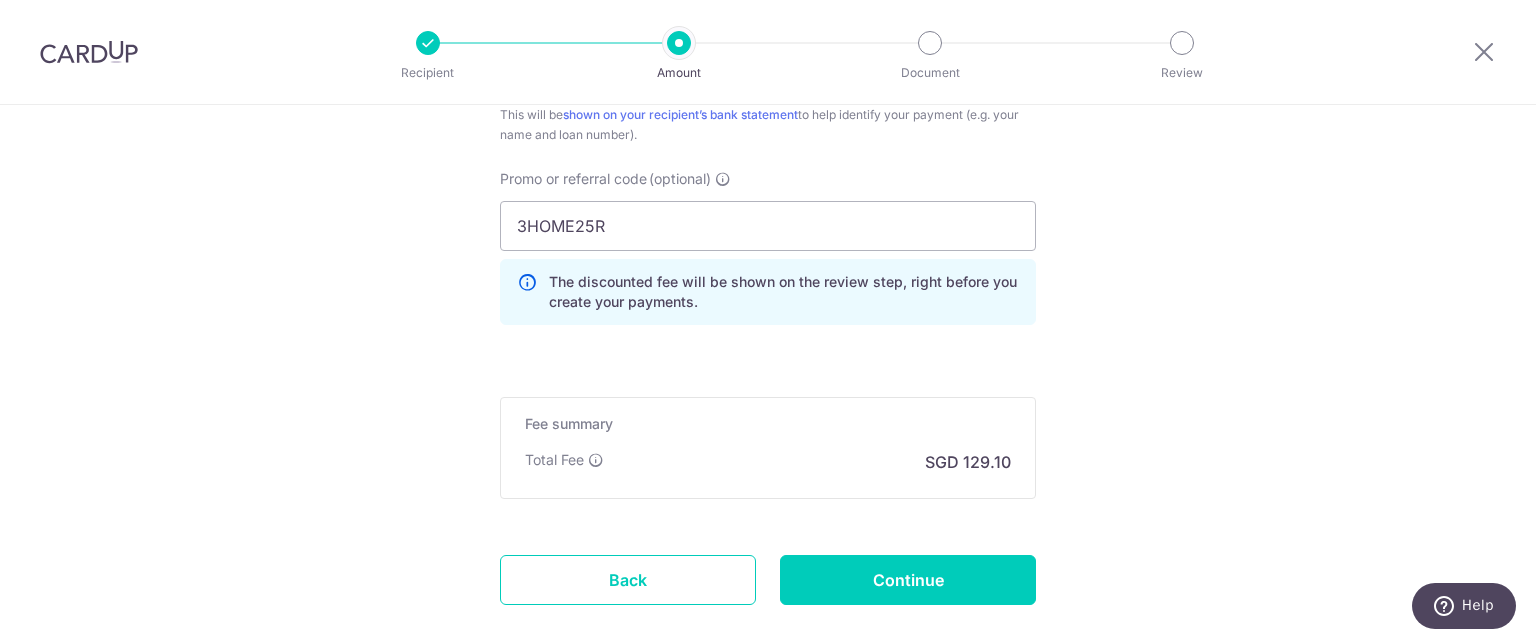 scroll, scrollTop: 1460, scrollLeft: 0, axis: vertical 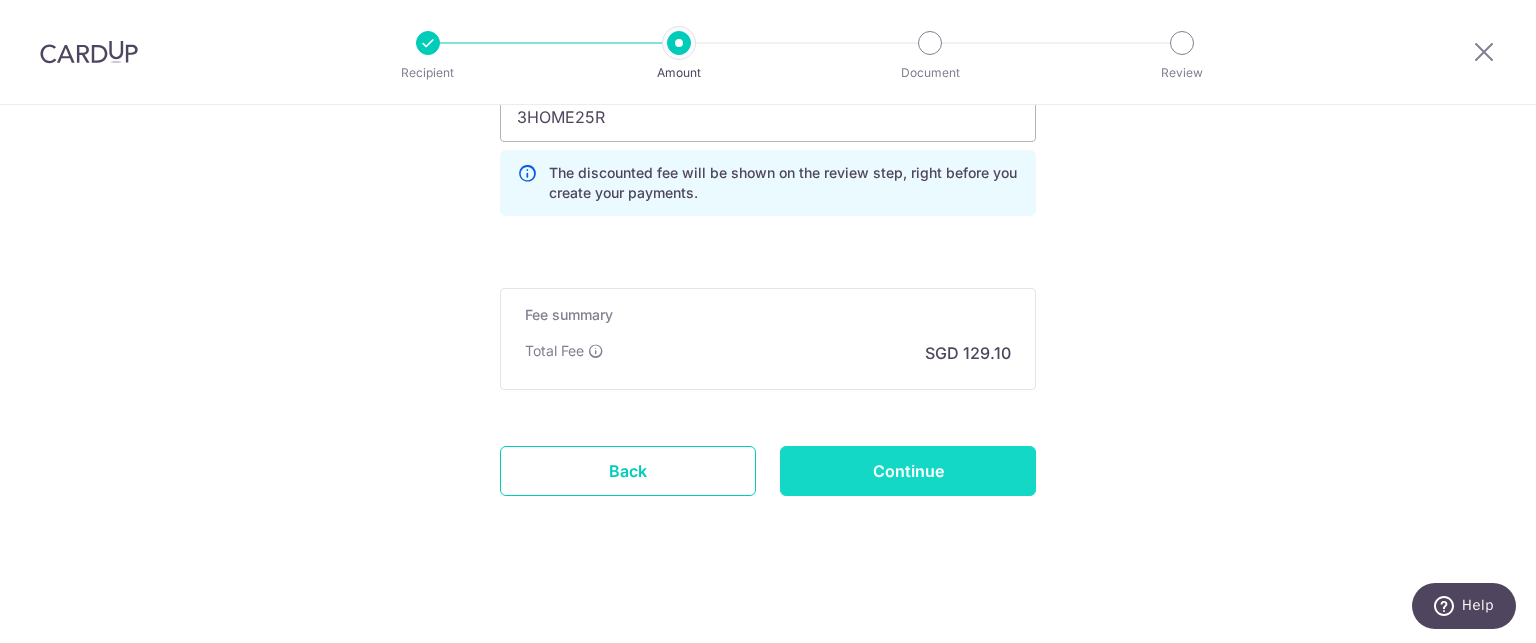 click on "Continue" at bounding box center (908, 471) 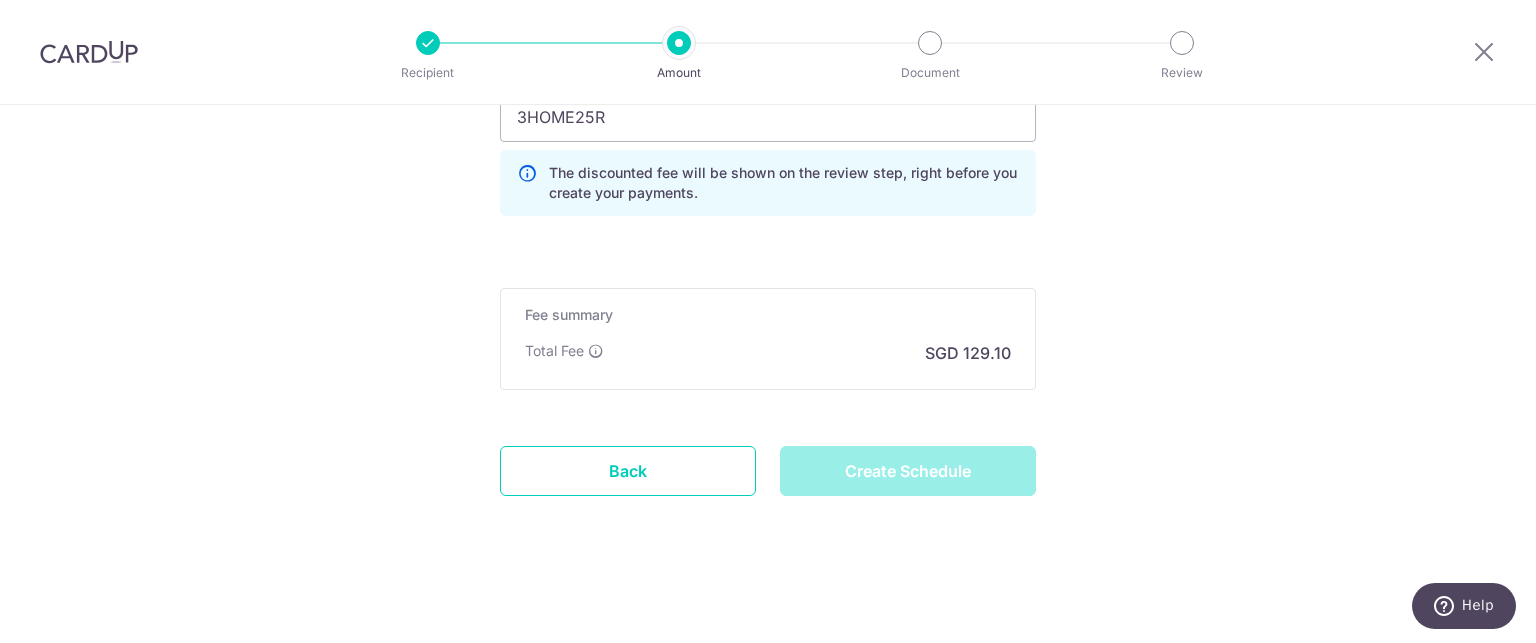 type on "Create Schedule" 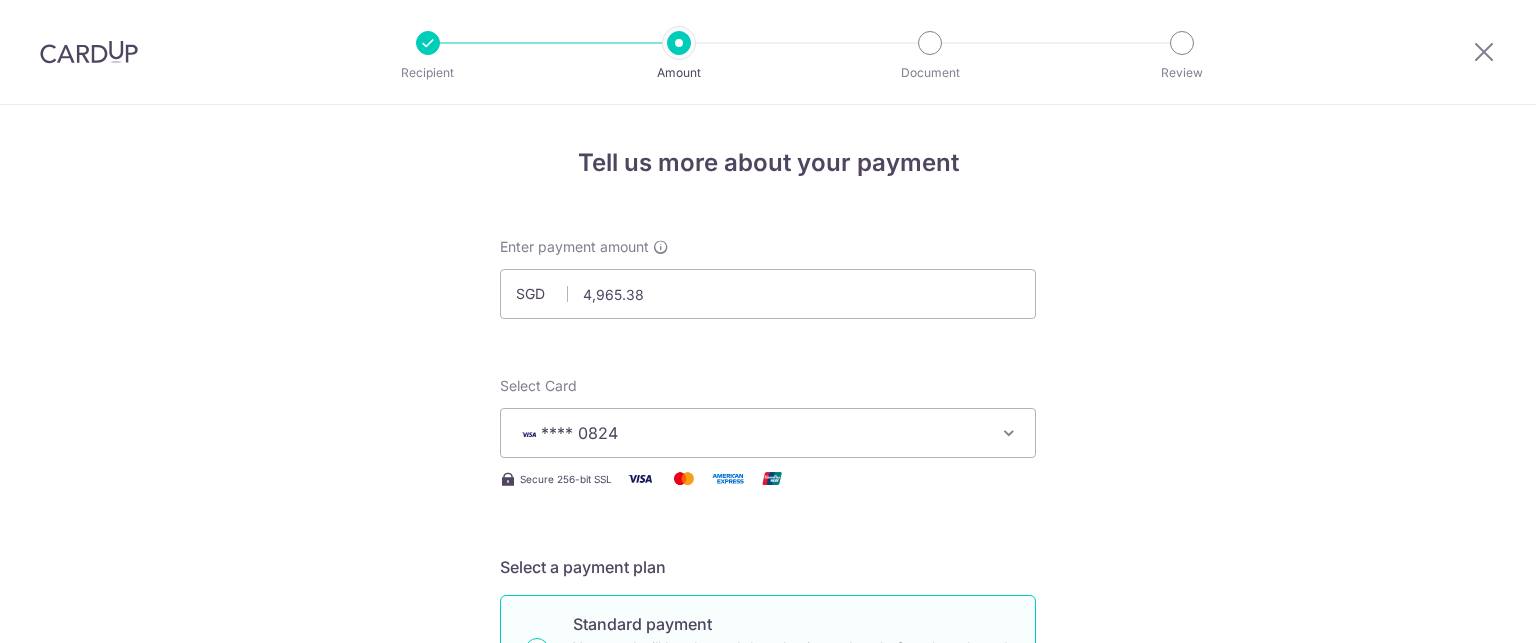 scroll, scrollTop: 0, scrollLeft: 0, axis: both 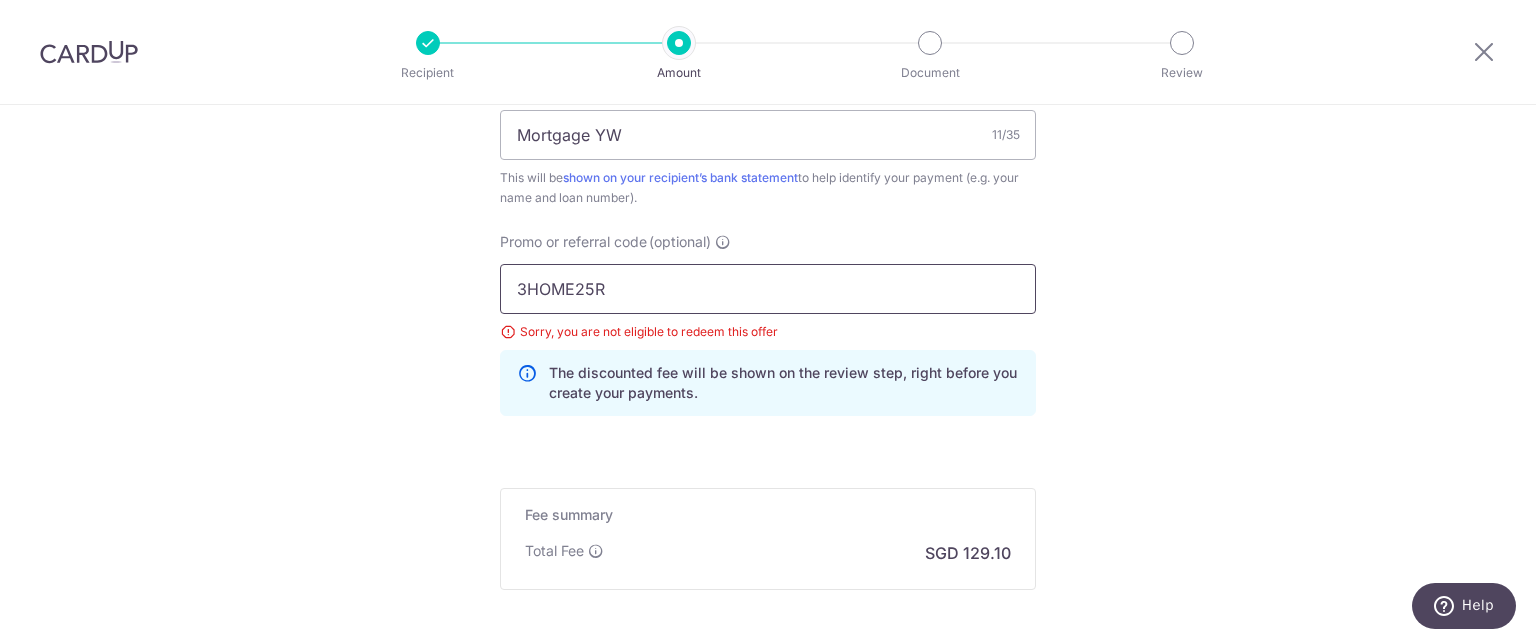 click on "3HOME25R" at bounding box center (768, 289) 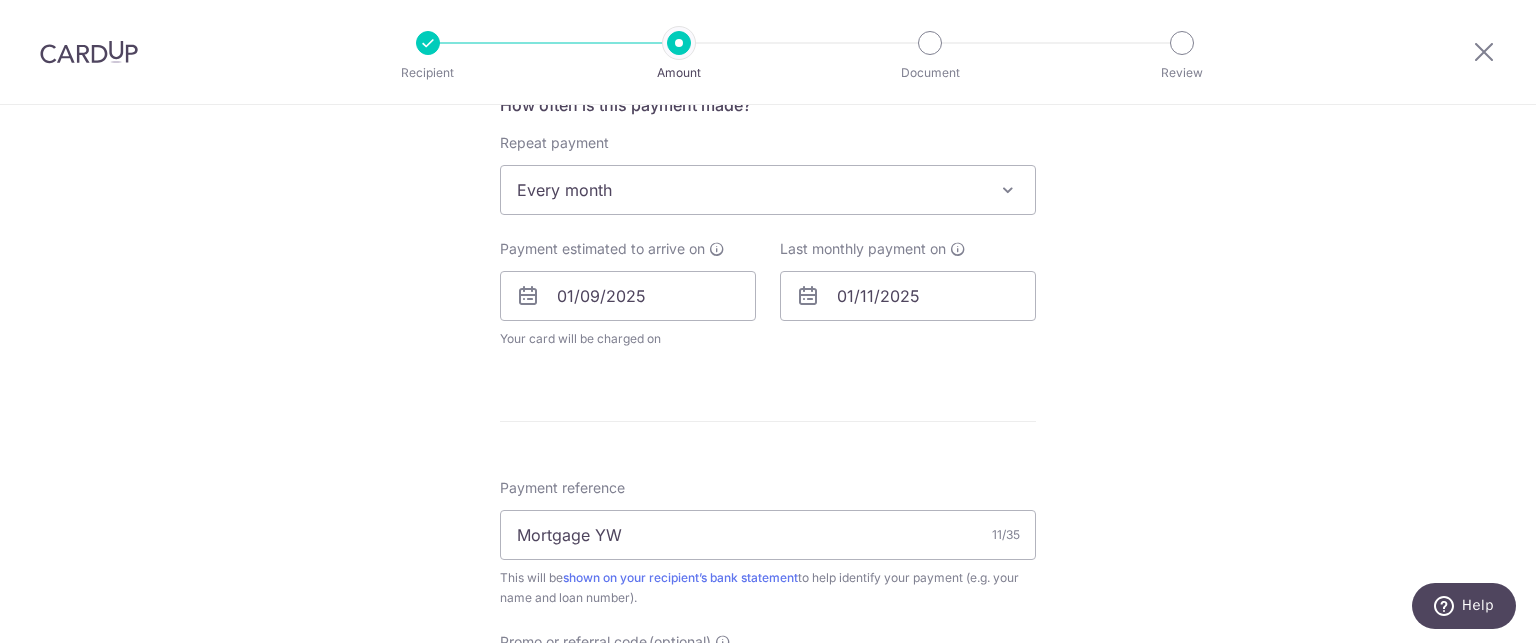 scroll, scrollTop: 686, scrollLeft: 0, axis: vertical 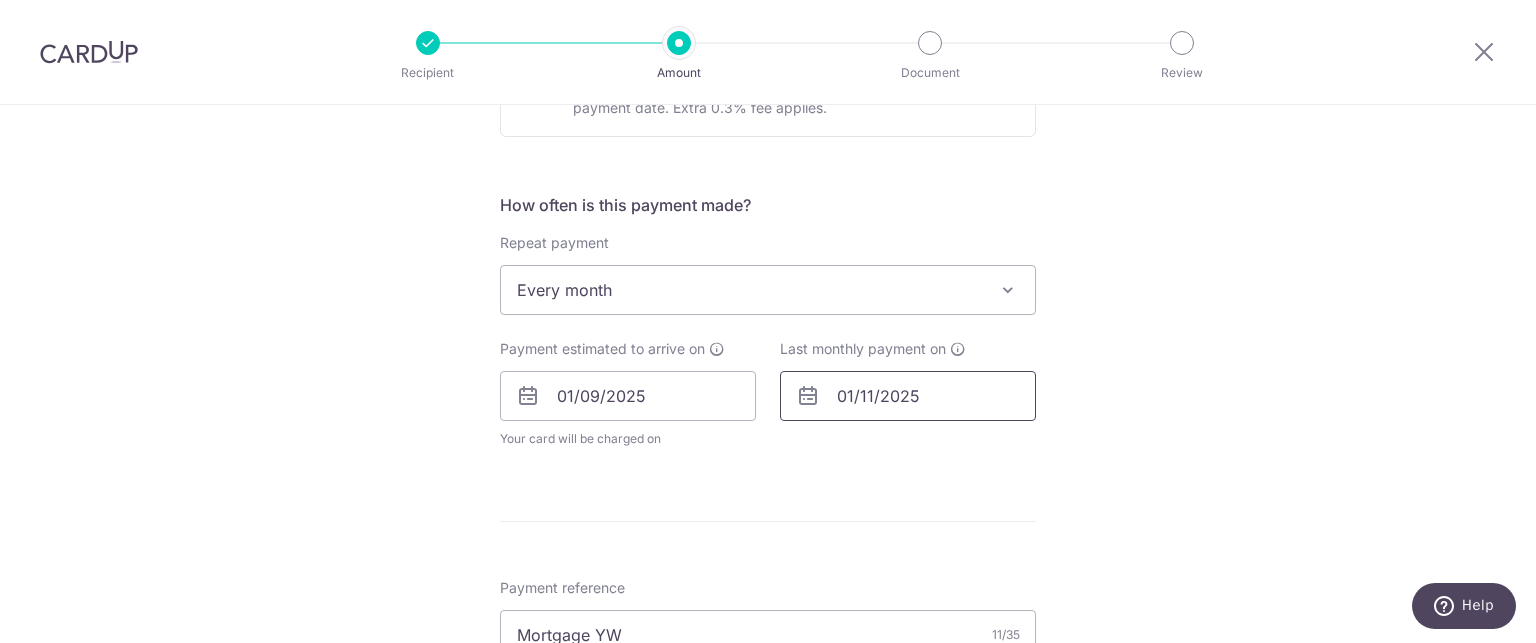 type on "REC185" 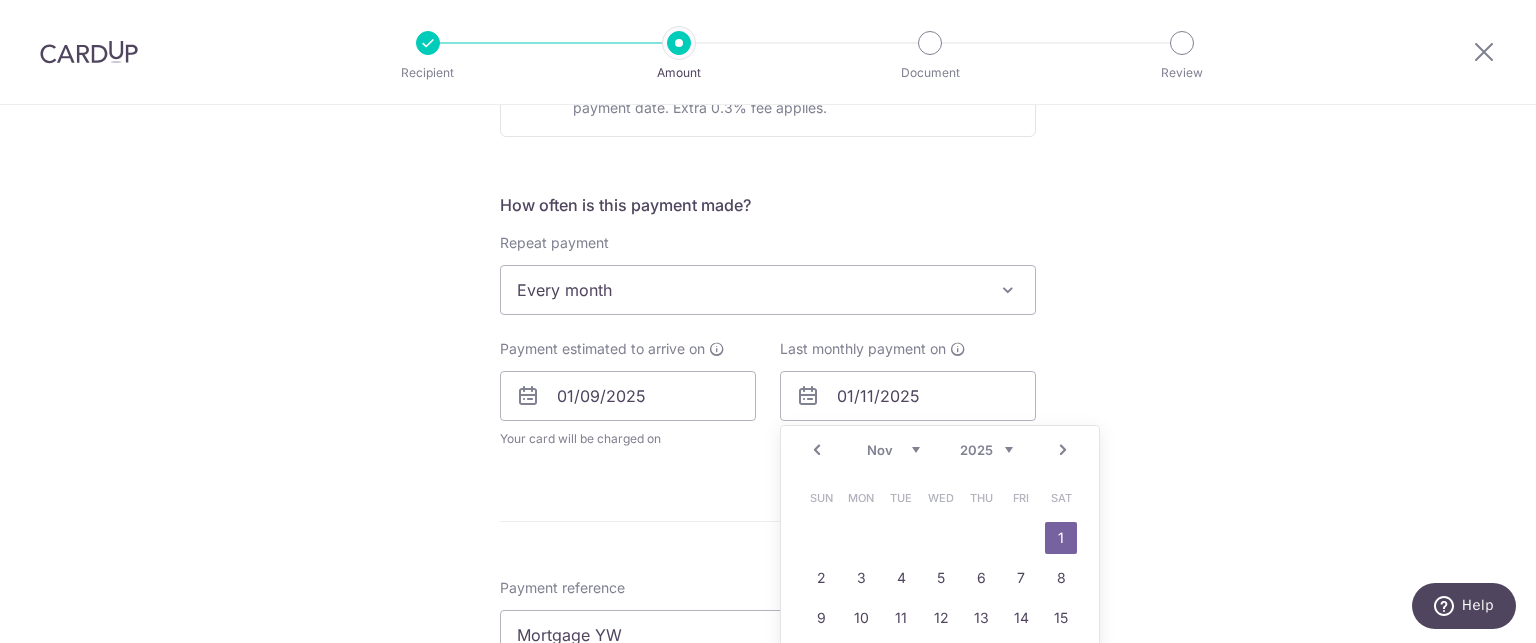 click on "2025 2026 2027 2028 2029 2030 2031 2032 2033 2034 2035" at bounding box center [986, 450] 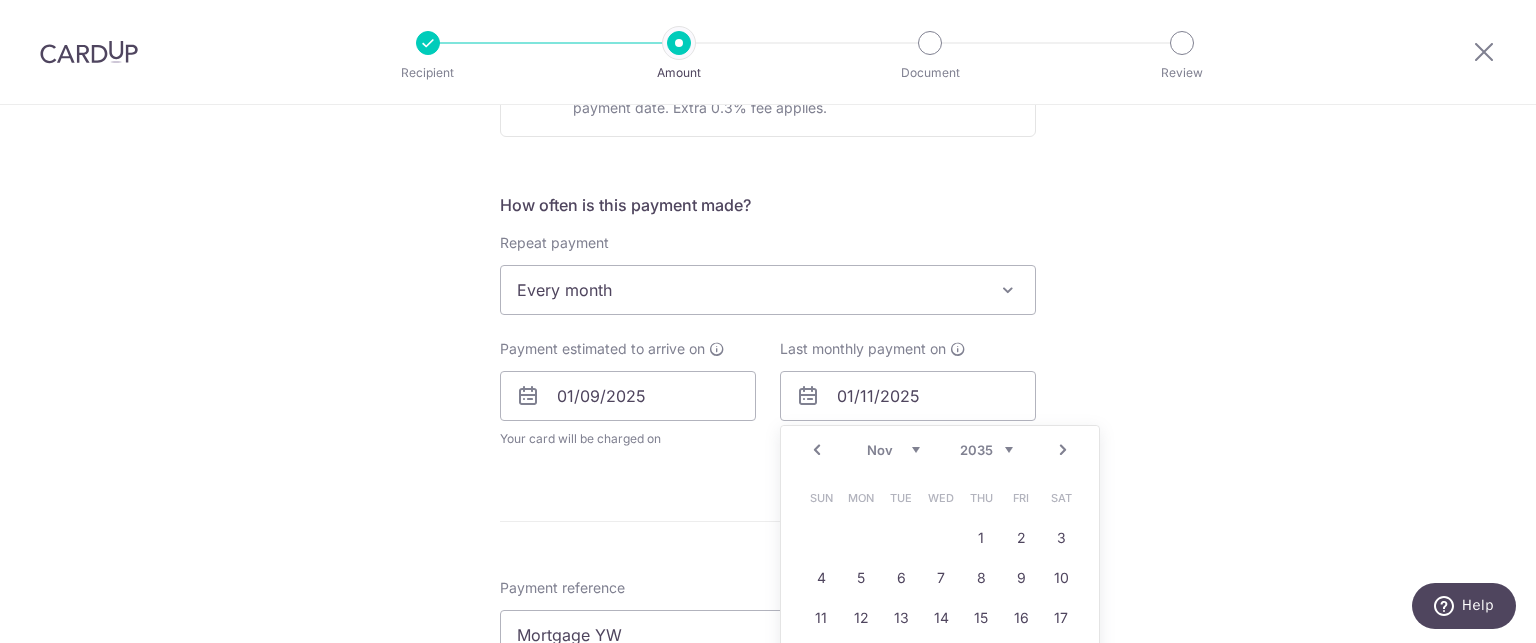 click on "Prev Next Jan Feb Mar Apr May Jun Jul Aug Sep Oct Nov Dec 2025 2026 2027 2028 2029 2030 2031 2032 2033 2034 2035" at bounding box center [940, 450] 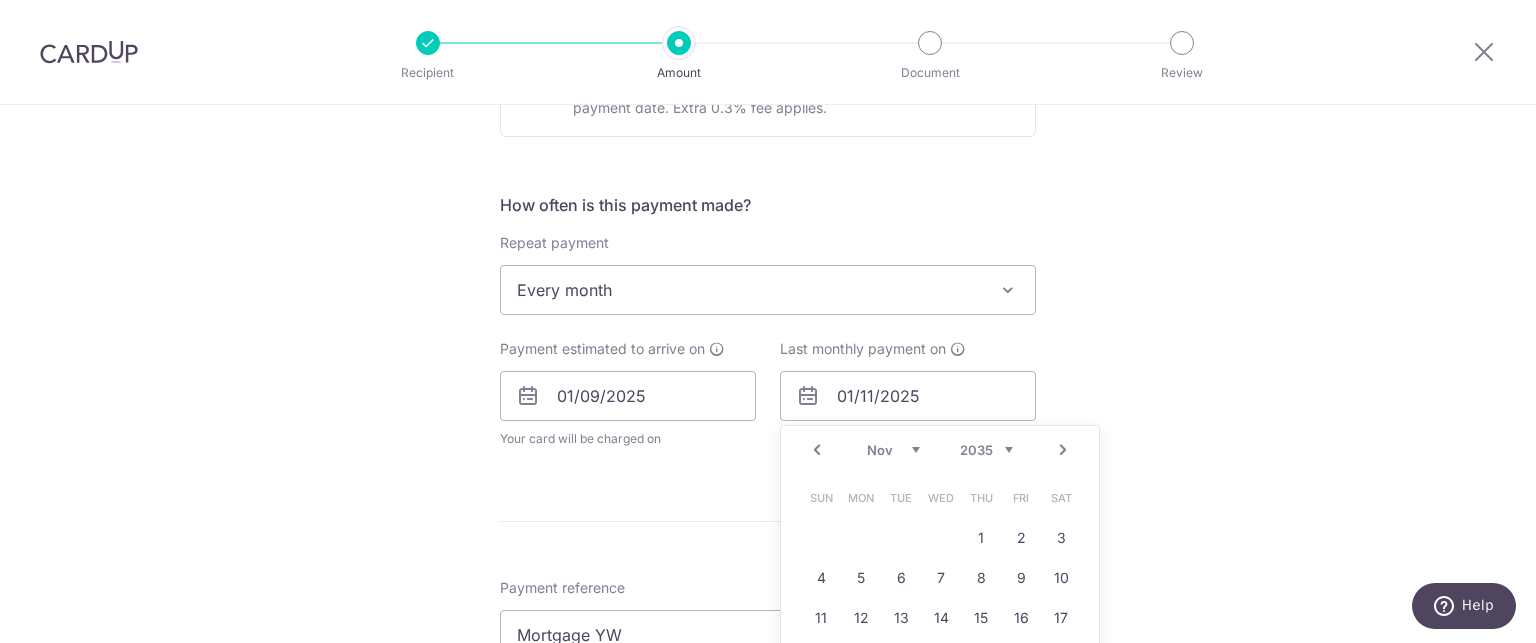 click on "2025 2026 2027 2028 2029 2030 2031 2032 2033 2034 2035" at bounding box center (986, 450) 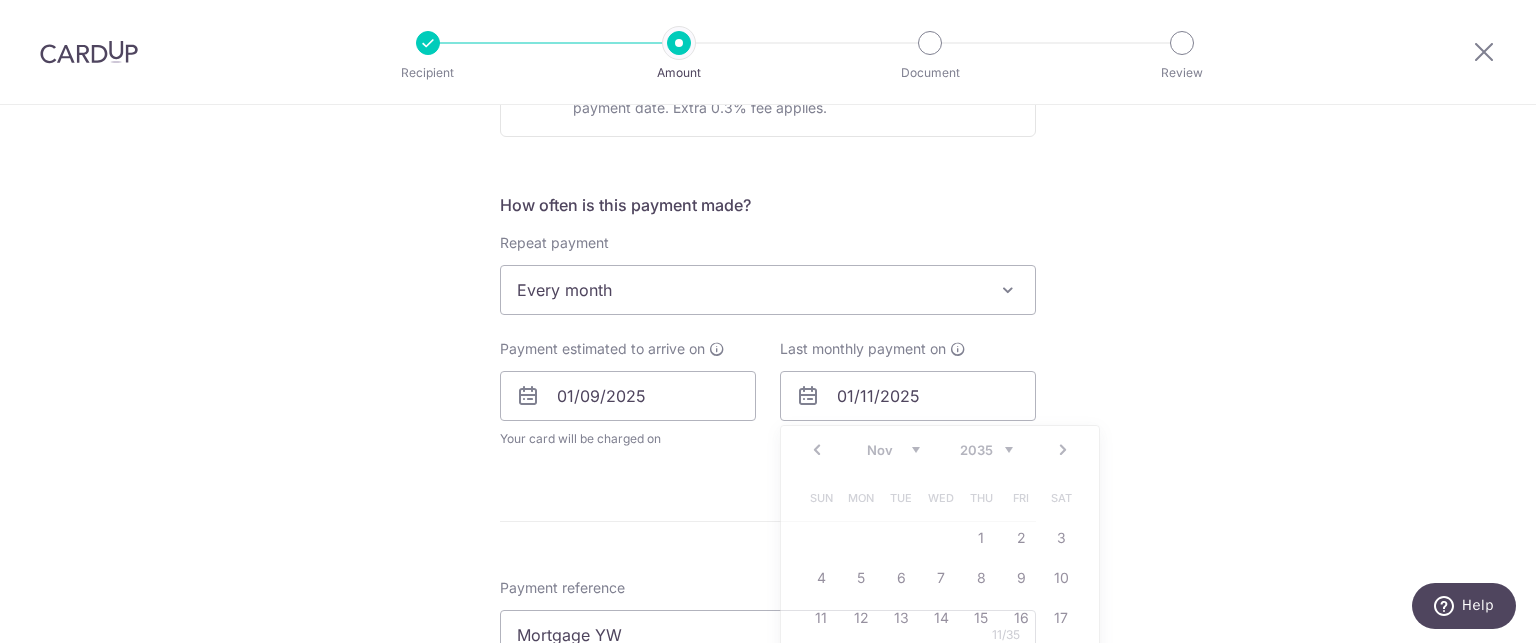 click on "Tell us more about your payment
Enter payment amount
SGD
4,965.38
4965.38
Select Card
**** 0824
Add credit card
Your Cards
**** 0824
Secure 256-bit SSL
Text
New card details
Card
Secure 256-bit SSL" at bounding box center [768, 382] 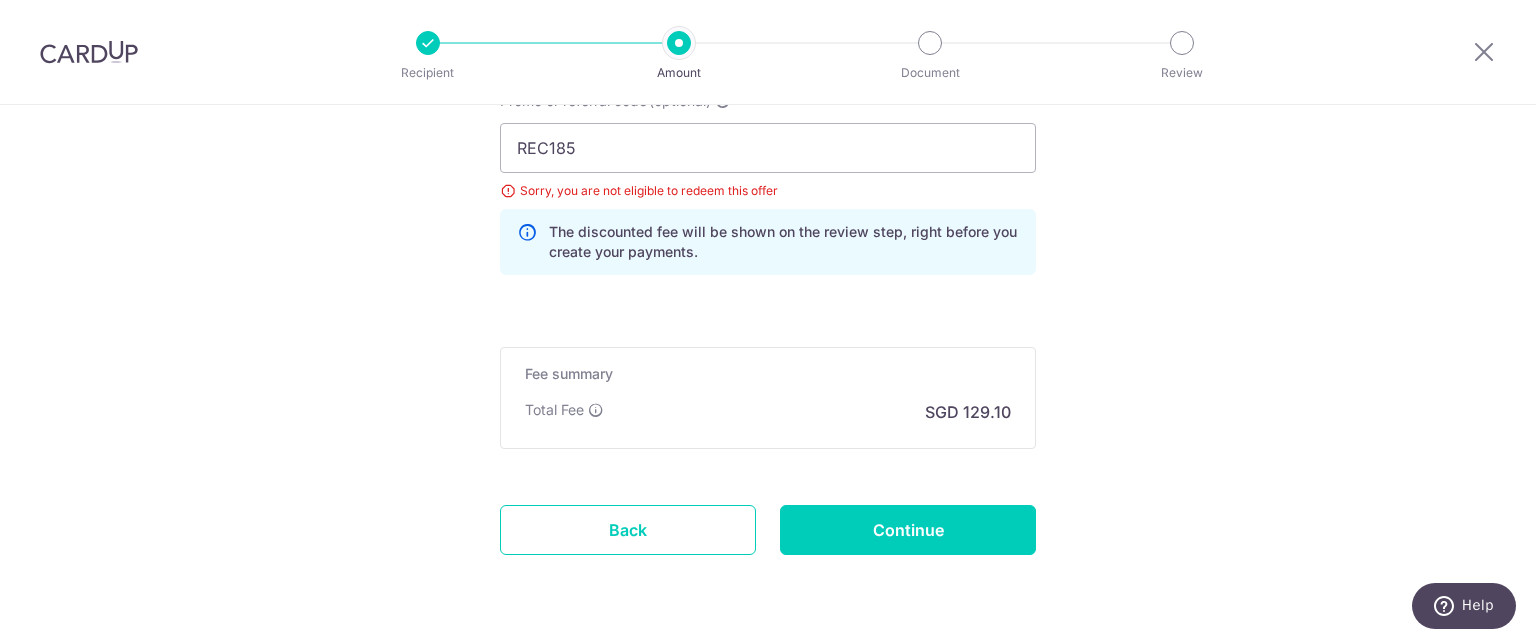 scroll, scrollTop: 1386, scrollLeft: 0, axis: vertical 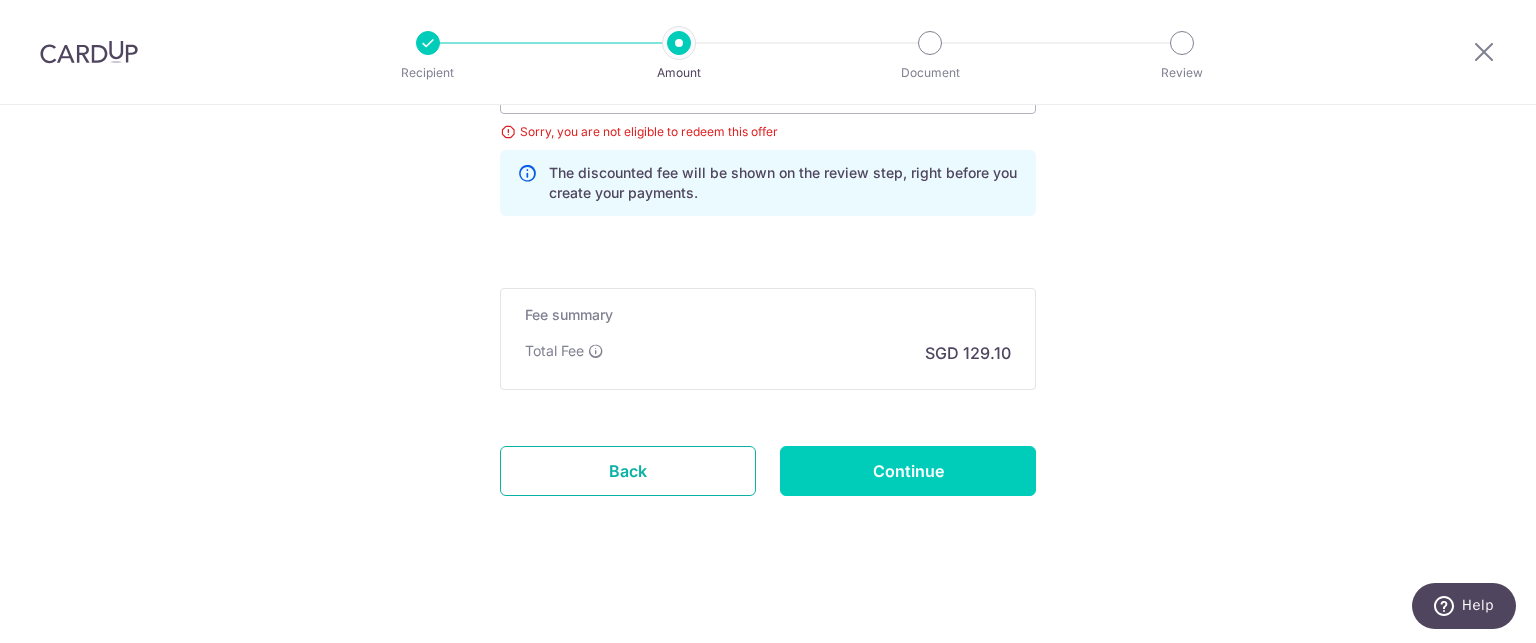 click on "Back" at bounding box center [628, 471] 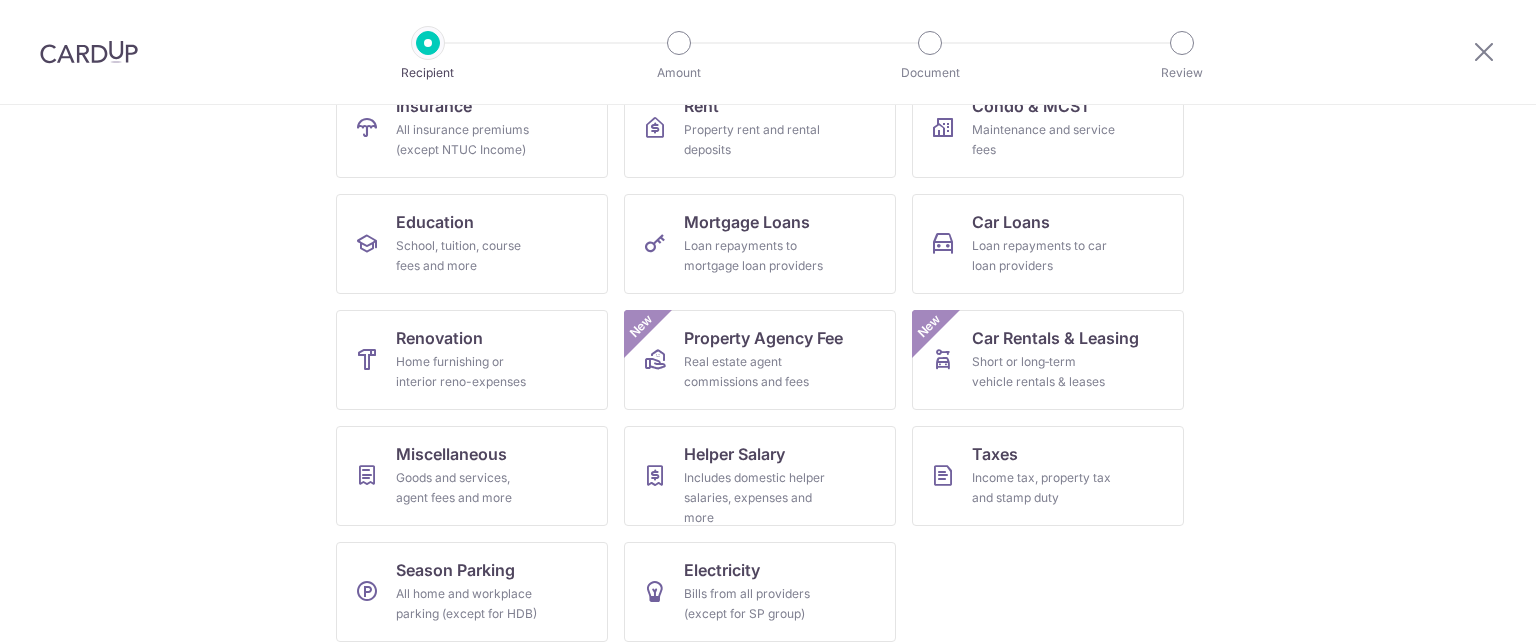 scroll, scrollTop: 251, scrollLeft: 0, axis: vertical 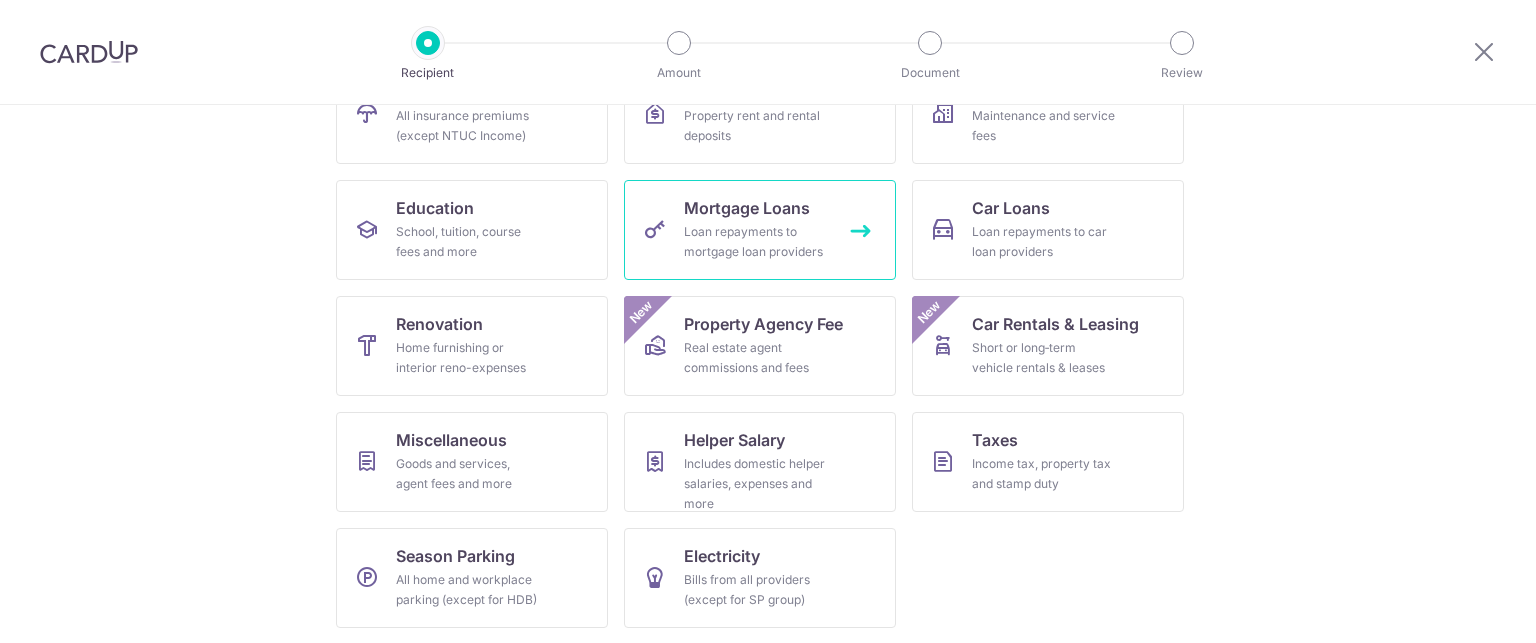 click on "Loan repayments to mortgage loan providers" at bounding box center [756, 242] 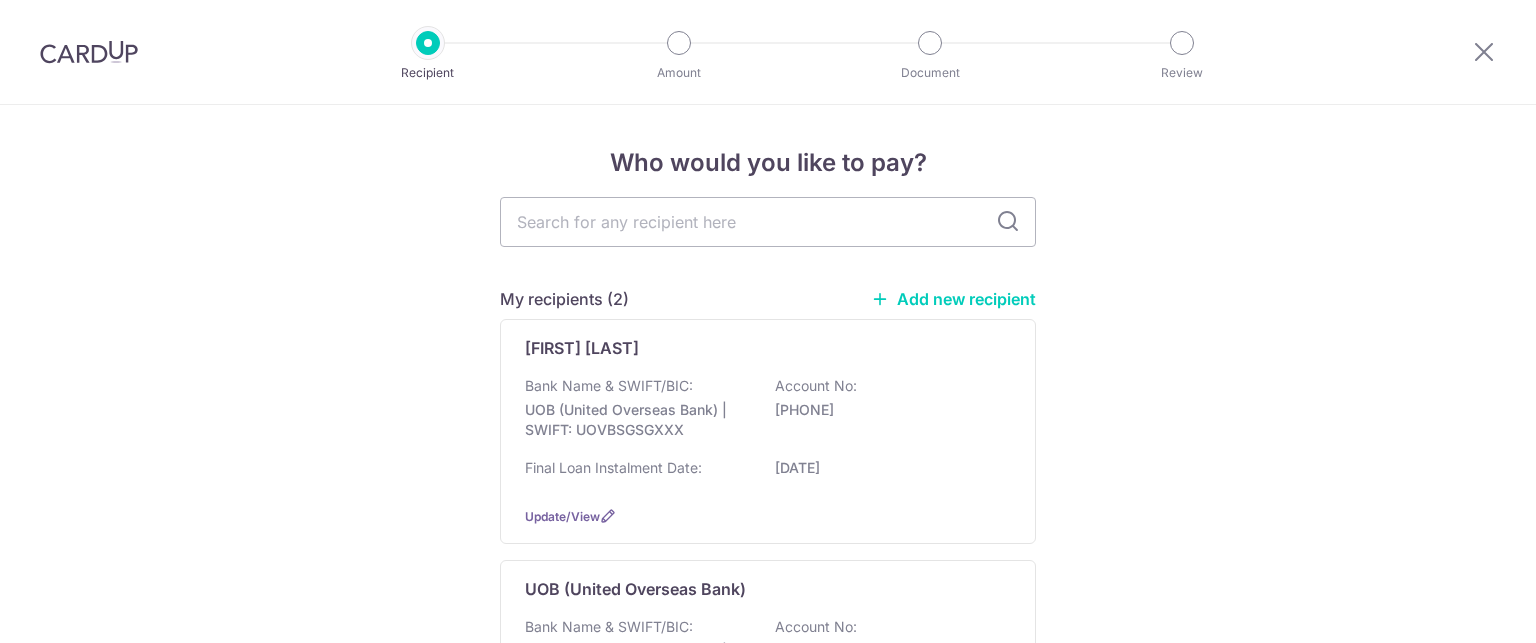 scroll, scrollTop: 0, scrollLeft: 0, axis: both 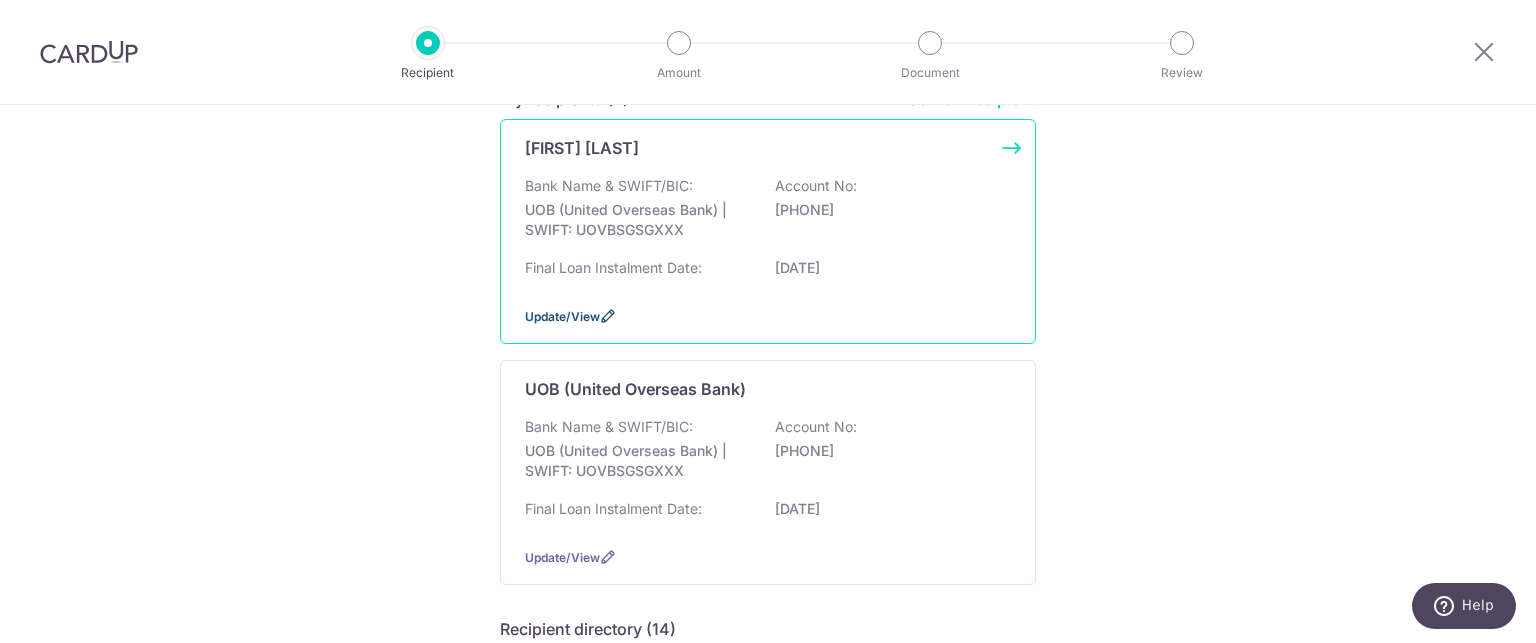 click on "Update/View" at bounding box center (562, 316) 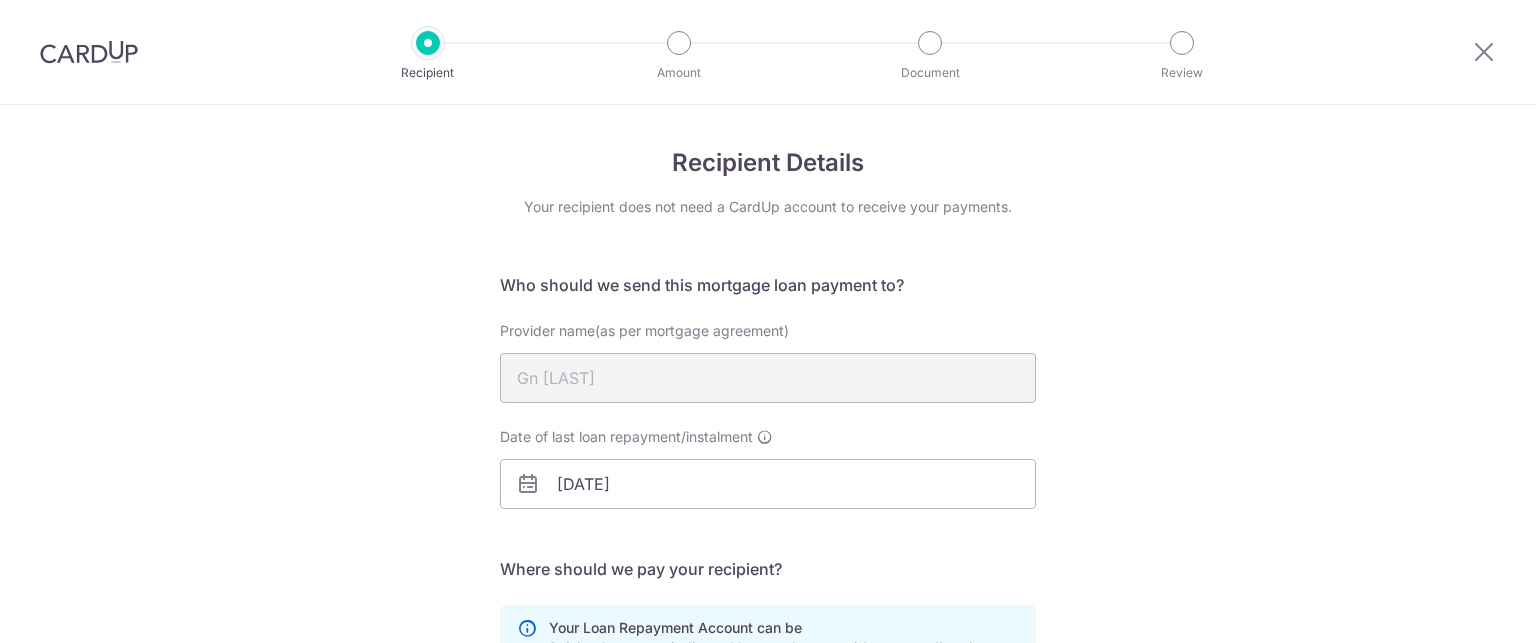scroll, scrollTop: 0, scrollLeft: 0, axis: both 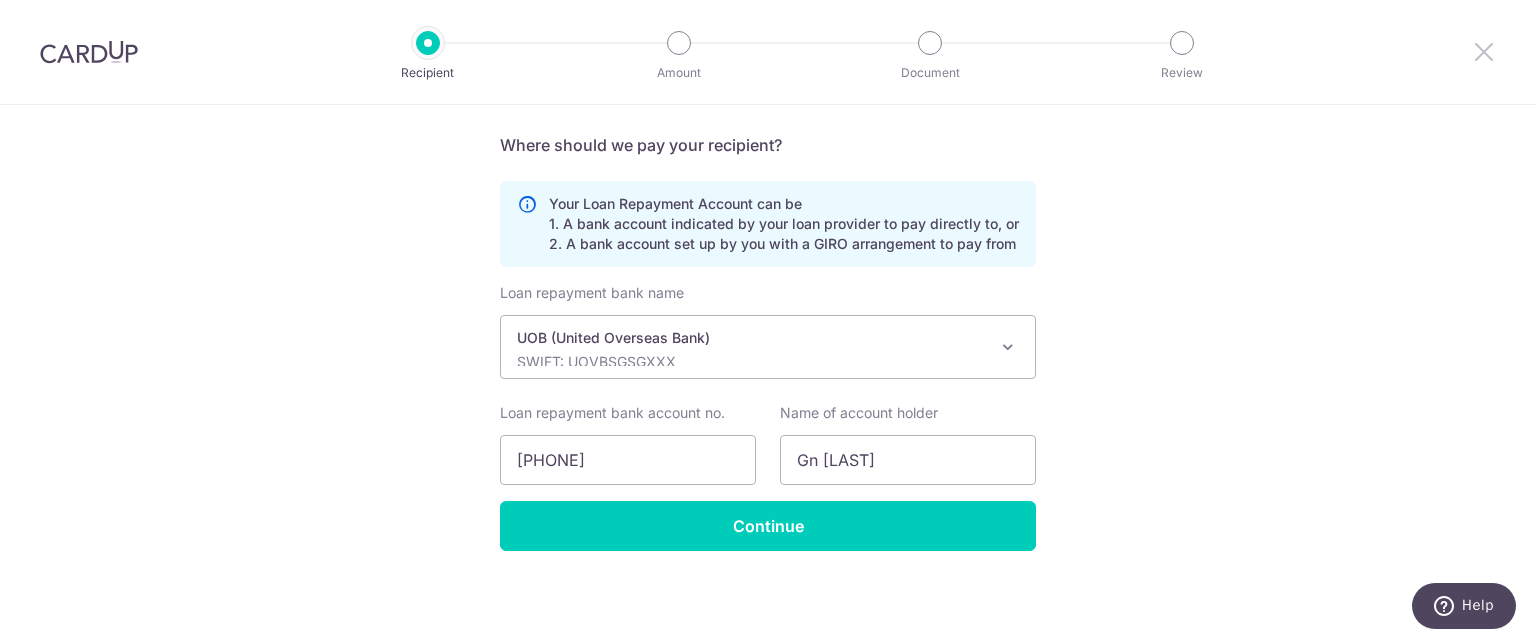 click at bounding box center (1484, 51) 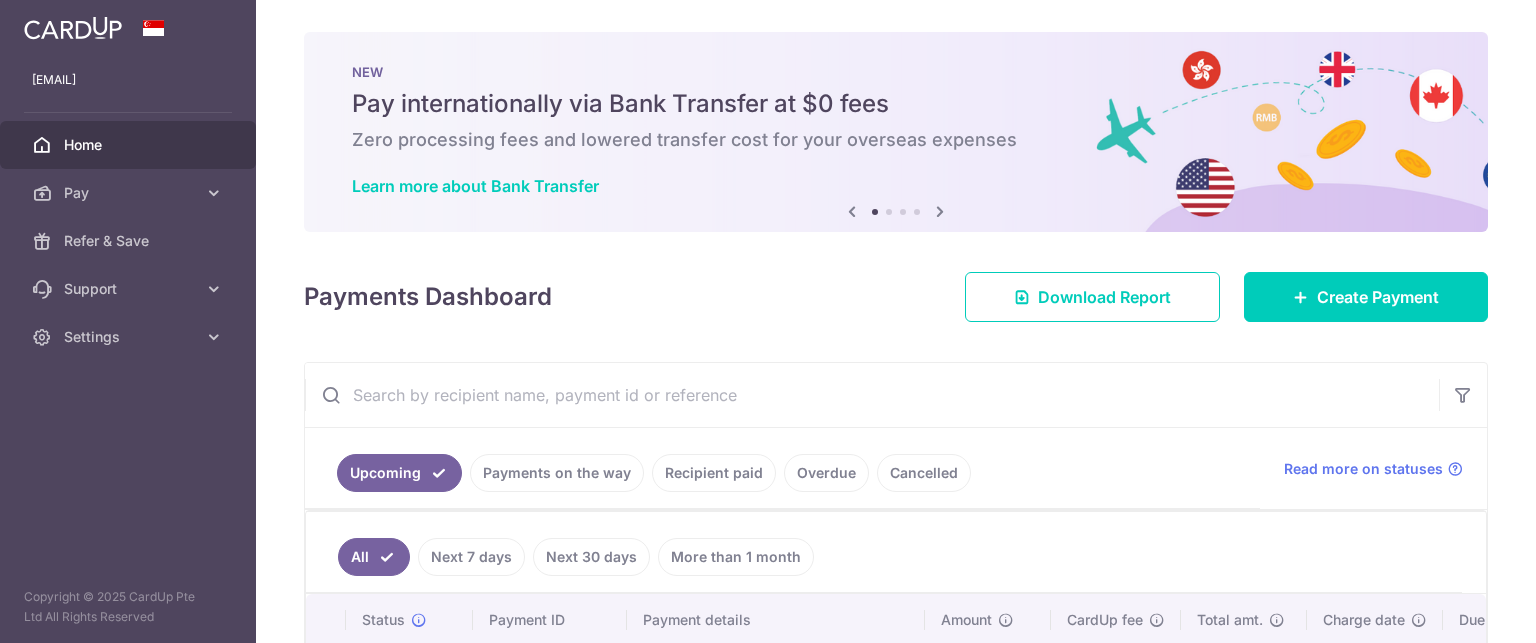 scroll, scrollTop: 0, scrollLeft: 0, axis: both 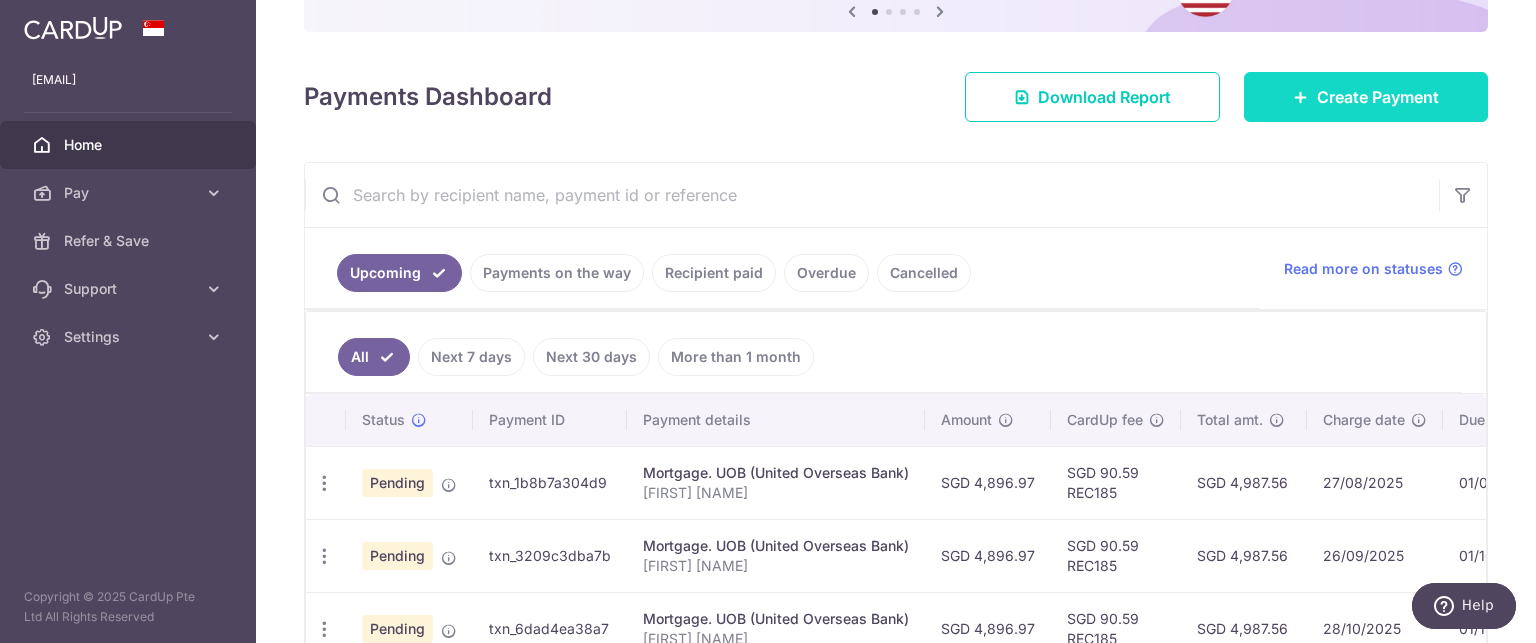 click on "Create Payment" at bounding box center [1366, 97] 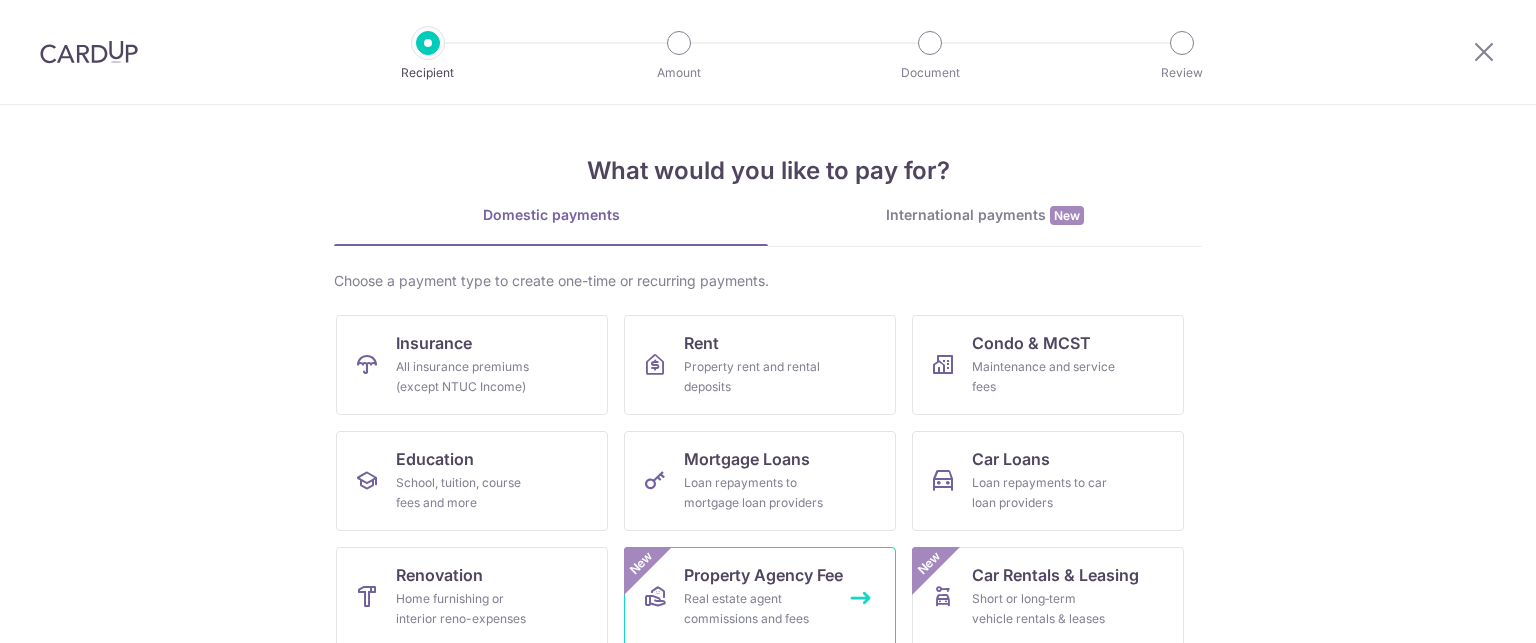 scroll, scrollTop: 0, scrollLeft: 0, axis: both 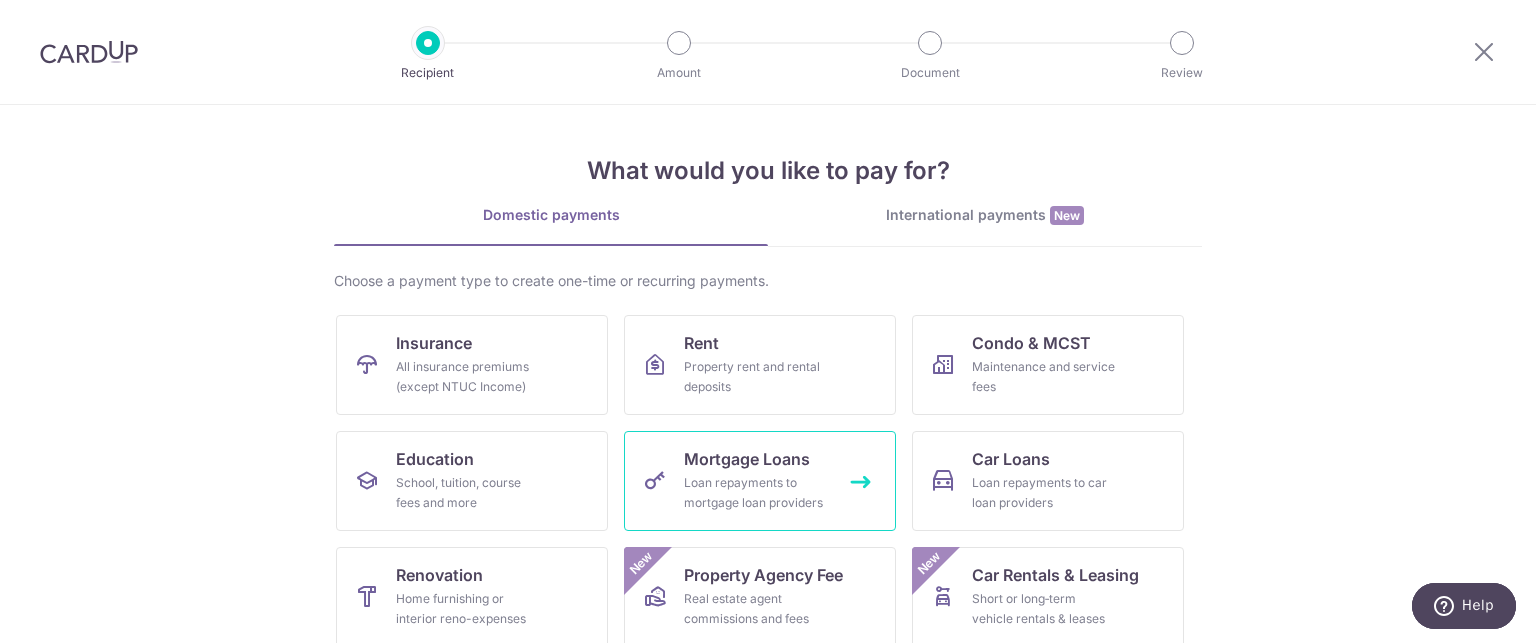 click on "Loan repayments to mortgage loan providers" at bounding box center (756, 493) 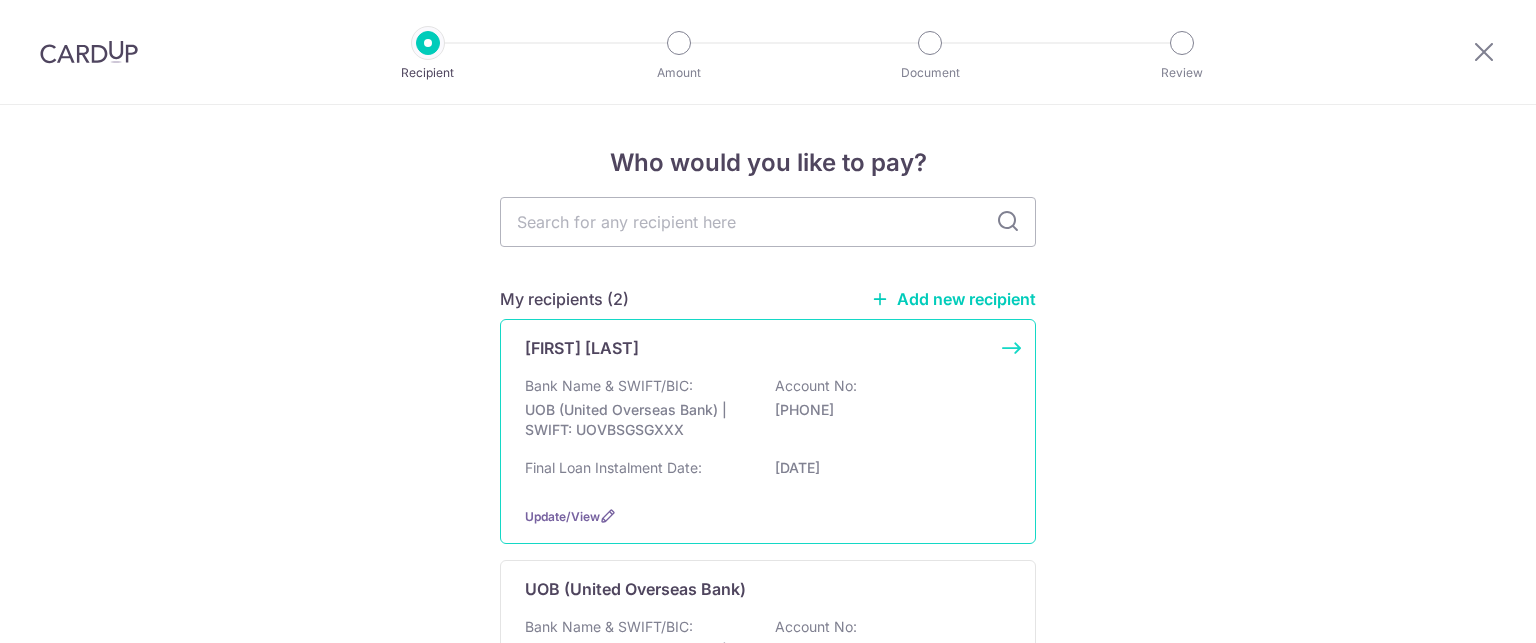 scroll, scrollTop: 0, scrollLeft: 0, axis: both 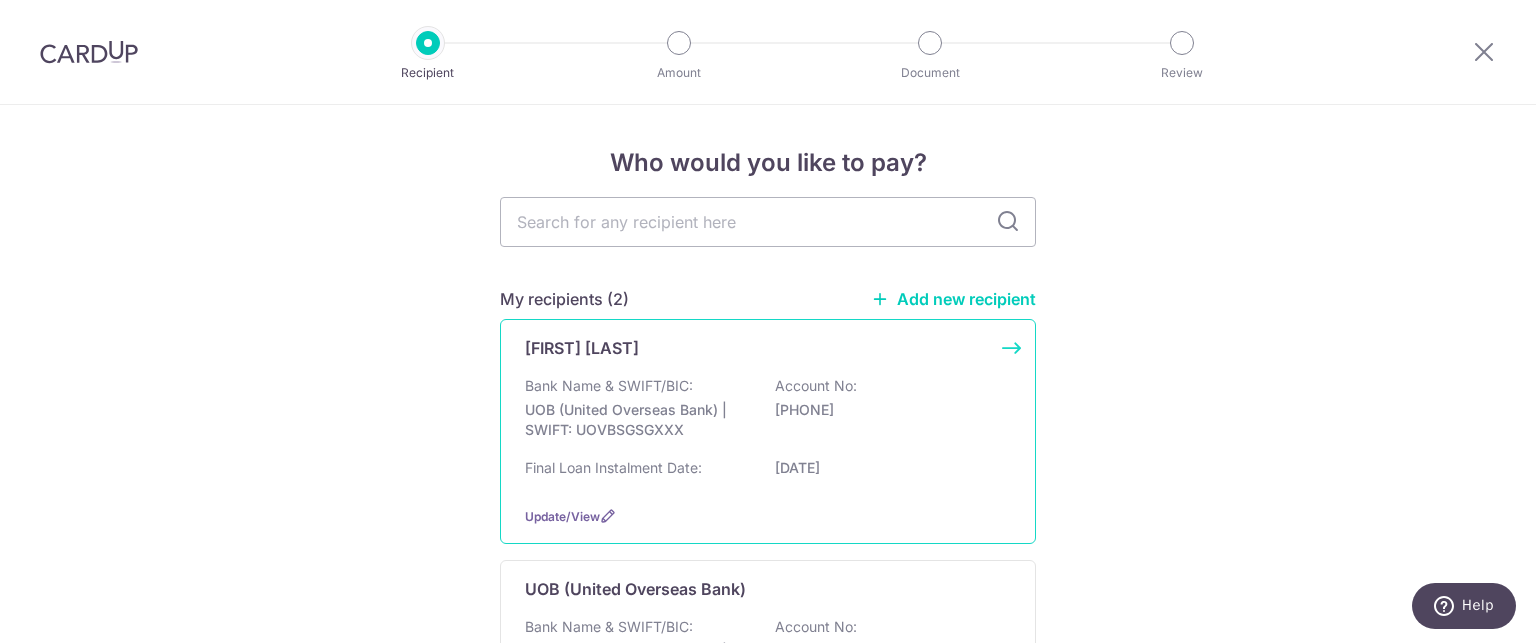 click on "[FIRST] [LAST]
Bank Name & SWIFT/BIC:
UOB (United Overseas Bank) | SWIFT: UOVBSGSGXXX
Account No:
[ACCOUNT_NUMBER]
Final Loan Instalment Date:
[DATE]
Update/View" at bounding box center (768, 431) 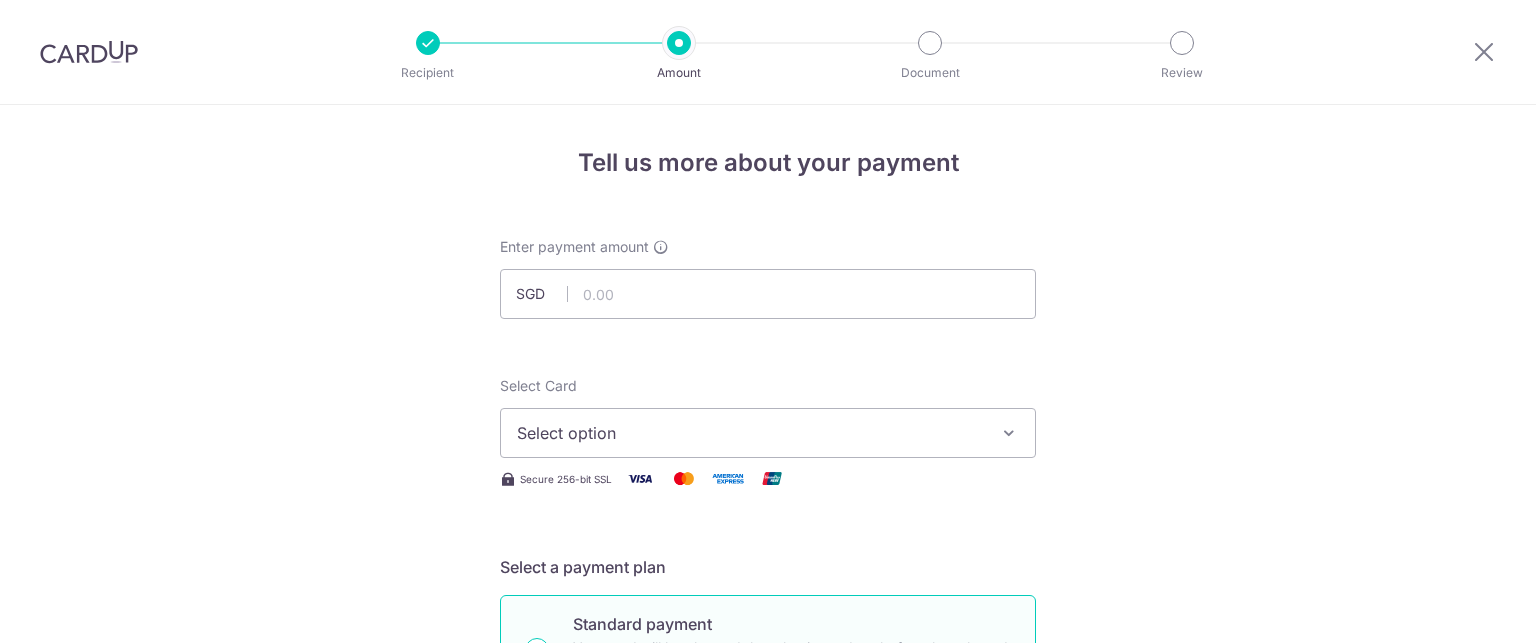 scroll, scrollTop: 0, scrollLeft: 0, axis: both 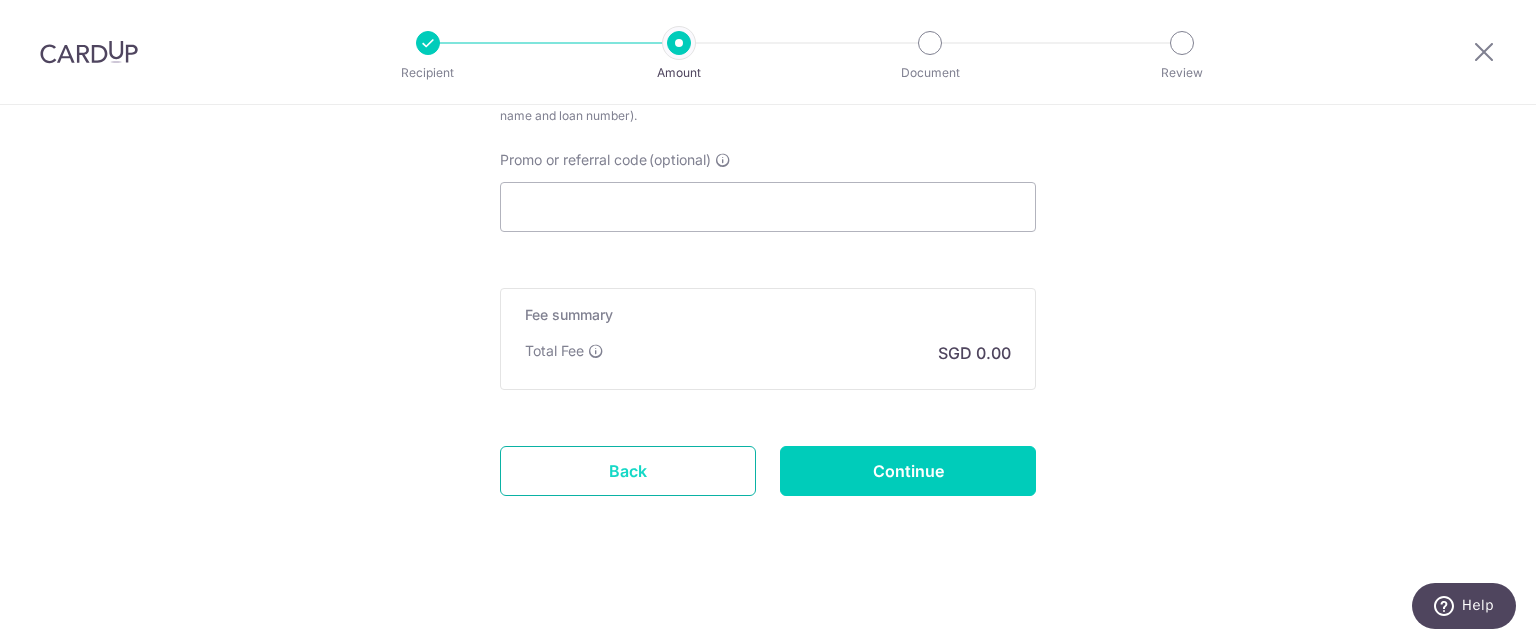 click on "Back" at bounding box center [628, 471] 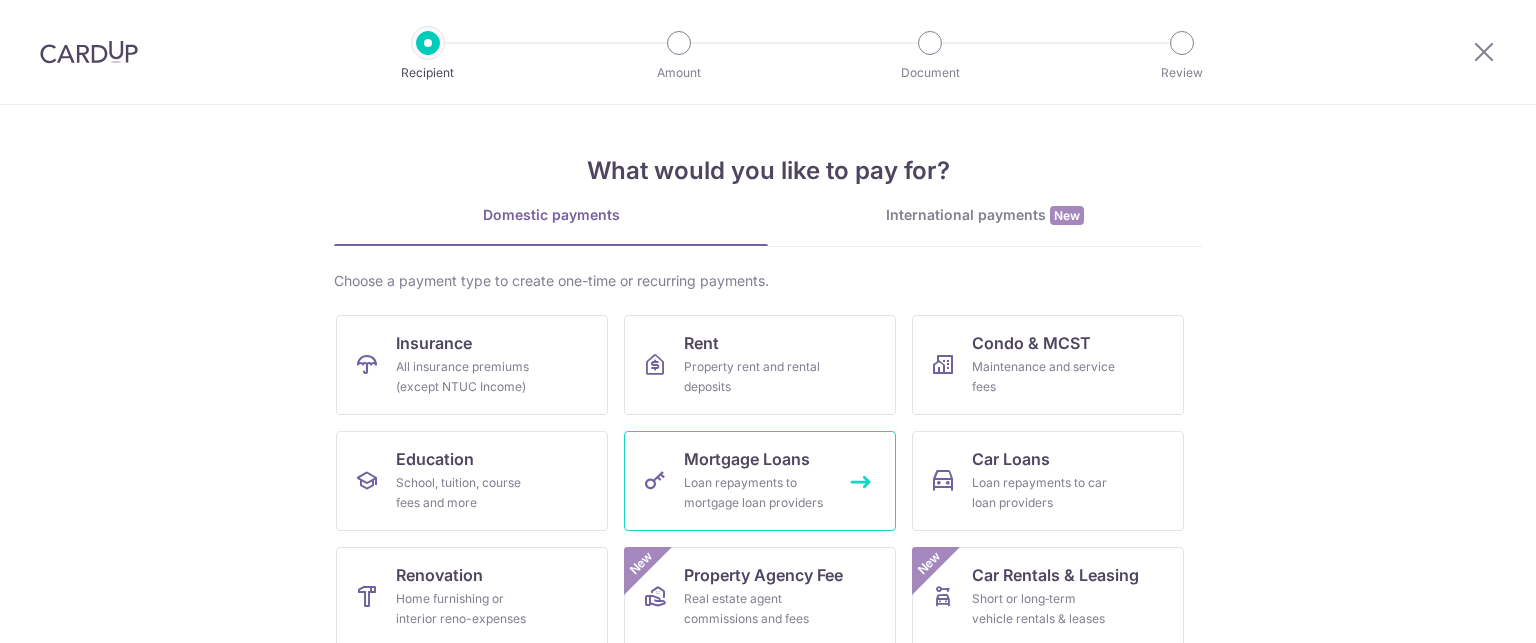 click on "Loan repayments to mortgage loan providers" at bounding box center (756, 493) 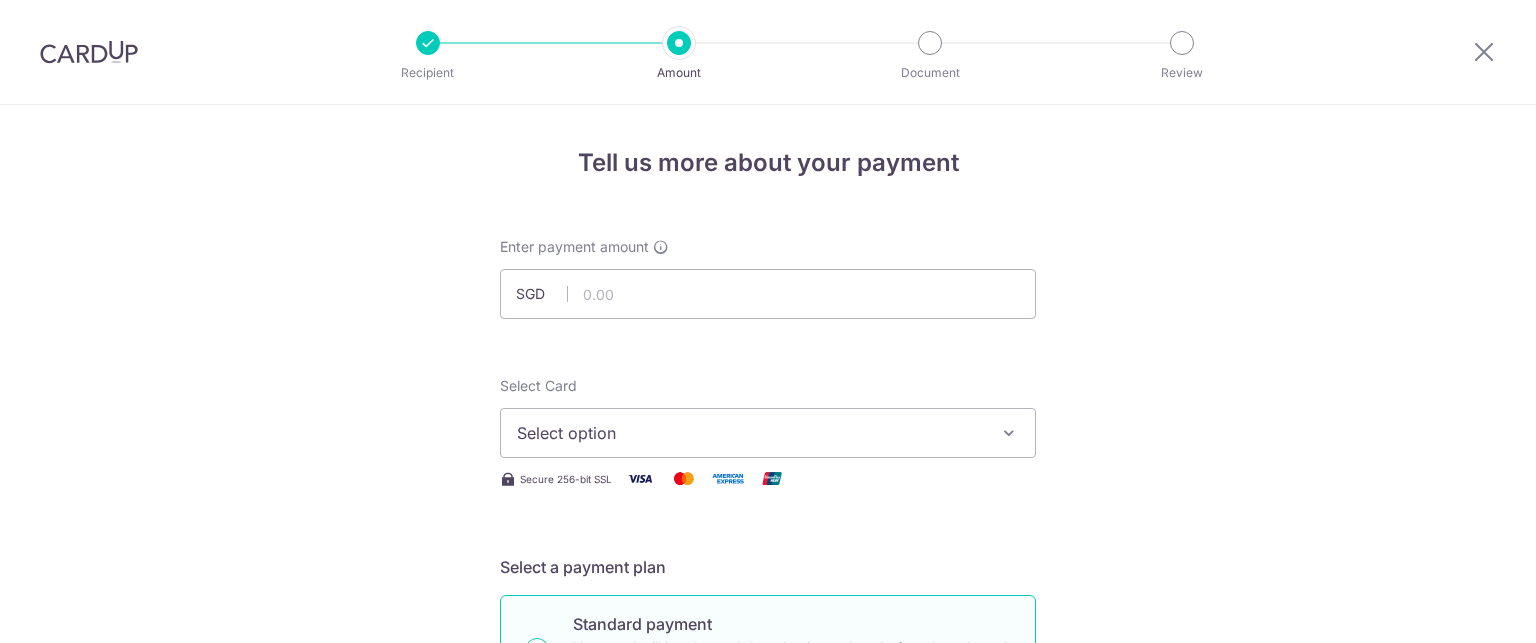 scroll, scrollTop: 0, scrollLeft: 0, axis: both 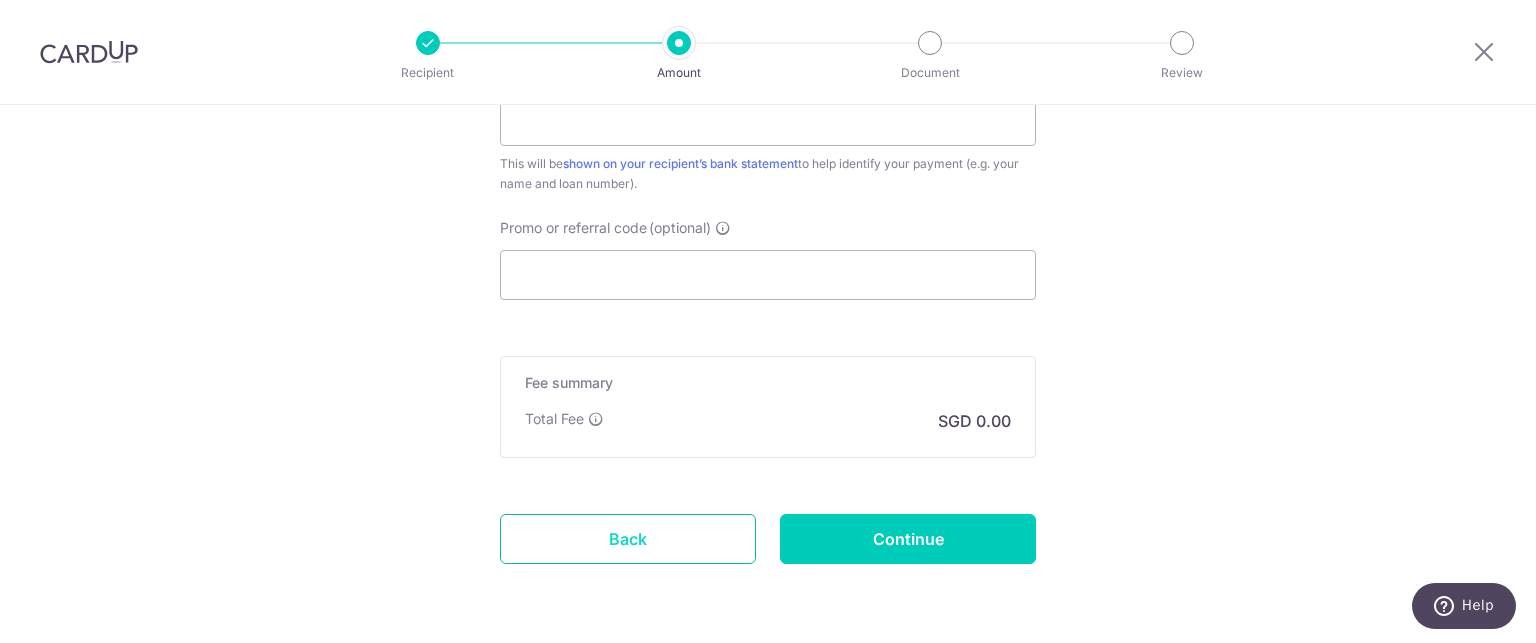 click on "Back" at bounding box center [628, 539] 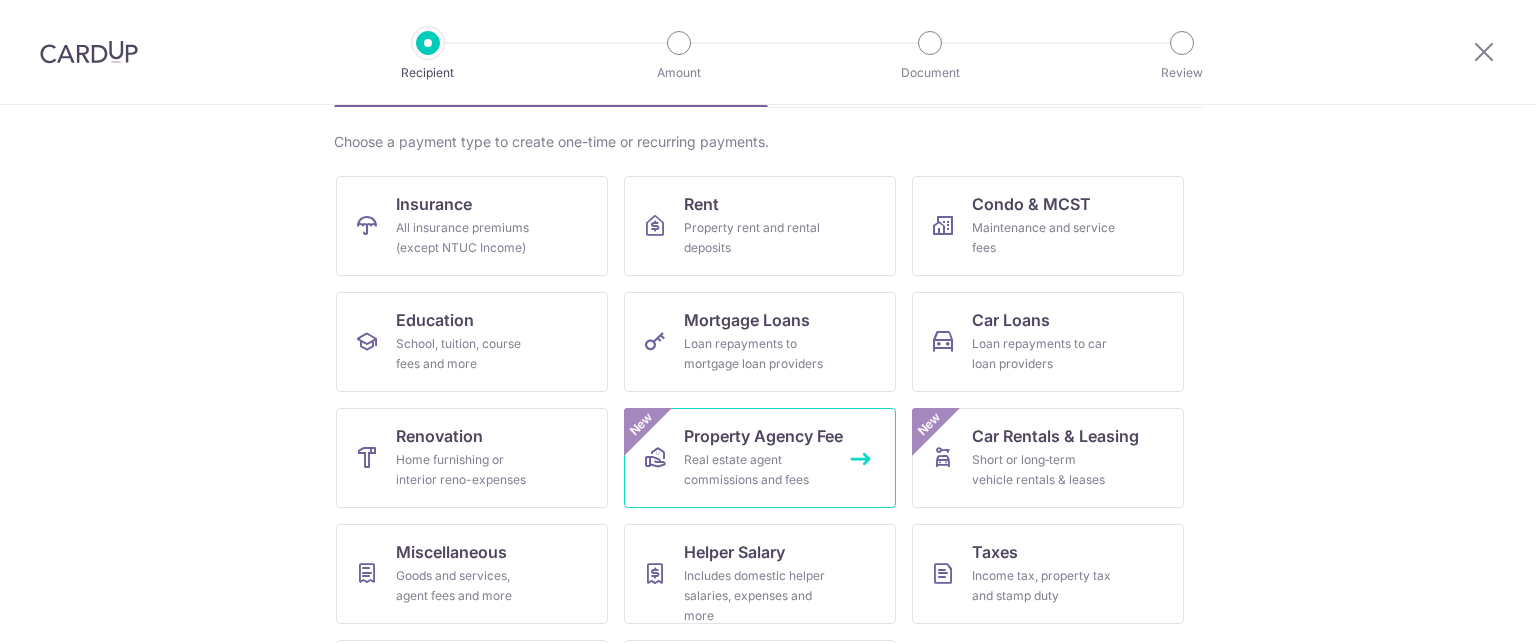 scroll, scrollTop: 0, scrollLeft: 0, axis: both 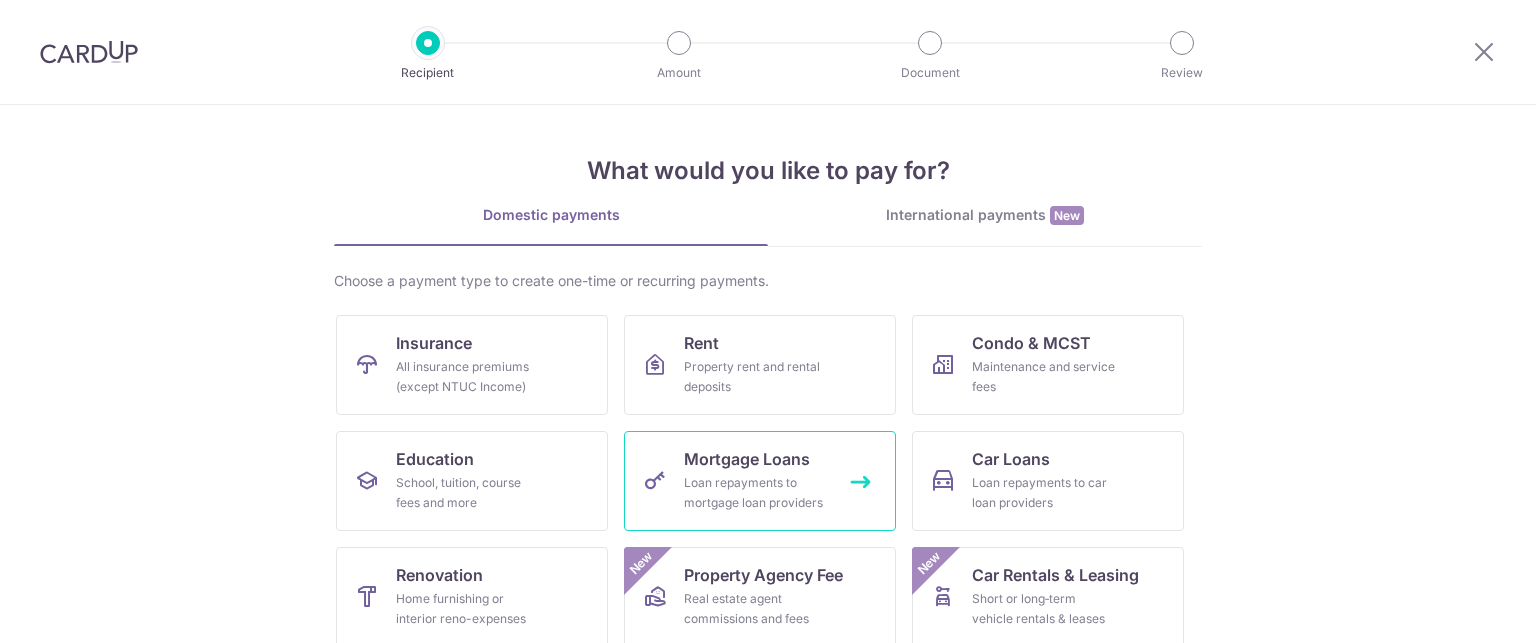 click on "Loan repayments to mortgage loan providers" at bounding box center [756, 493] 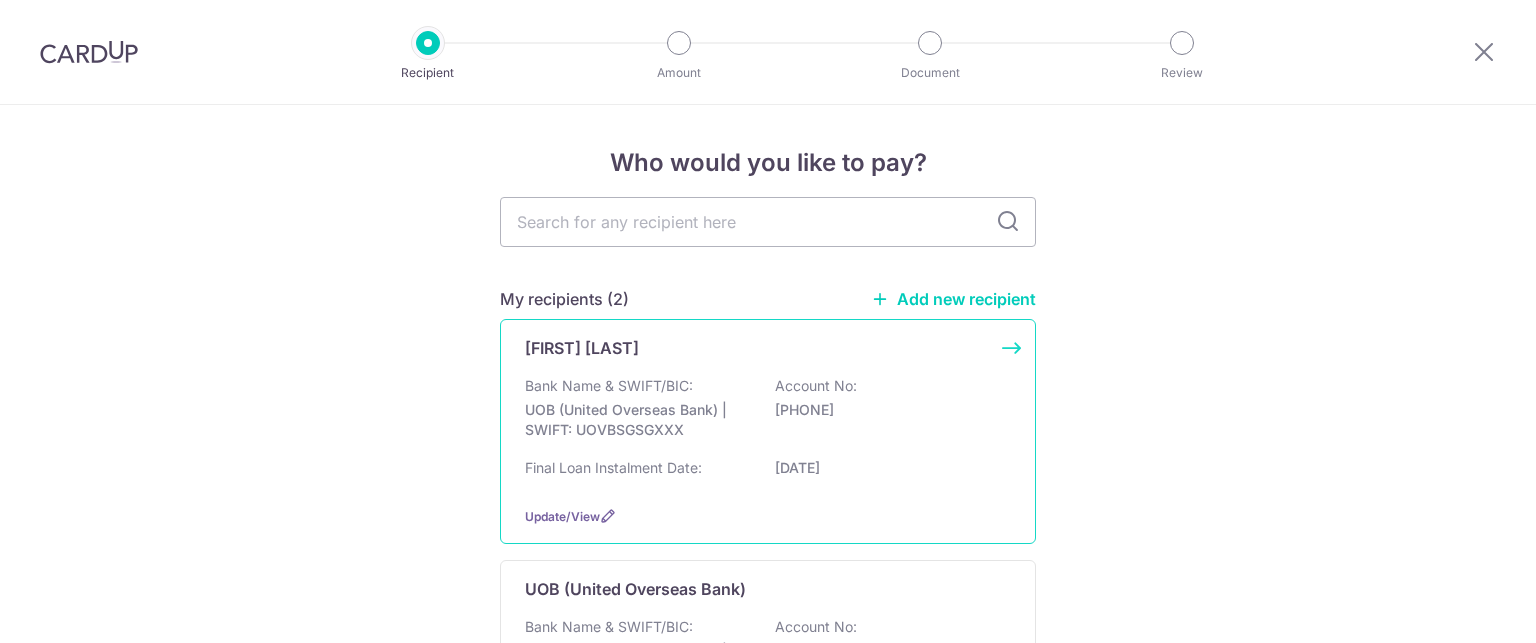scroll, scrollTop: 0, scrollLeft: 0, axis: both 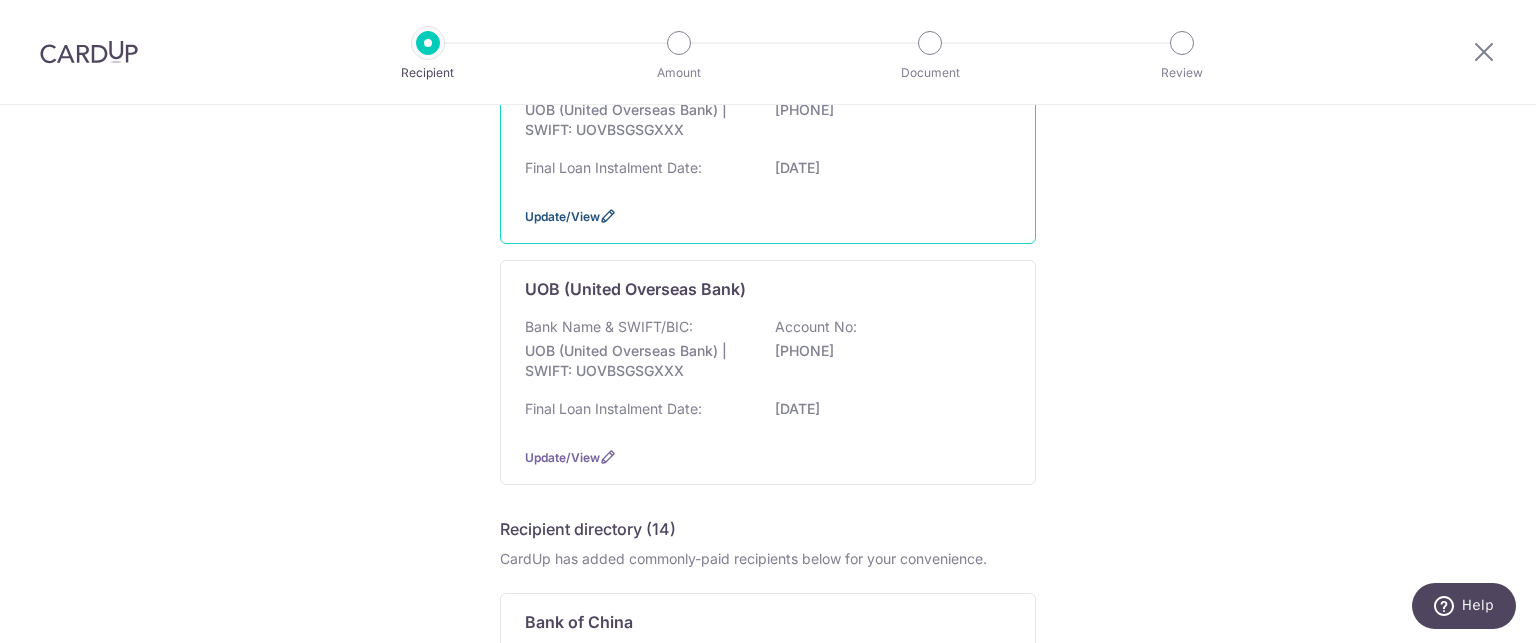 click on "Update/View" at bounding box center [562, 216] 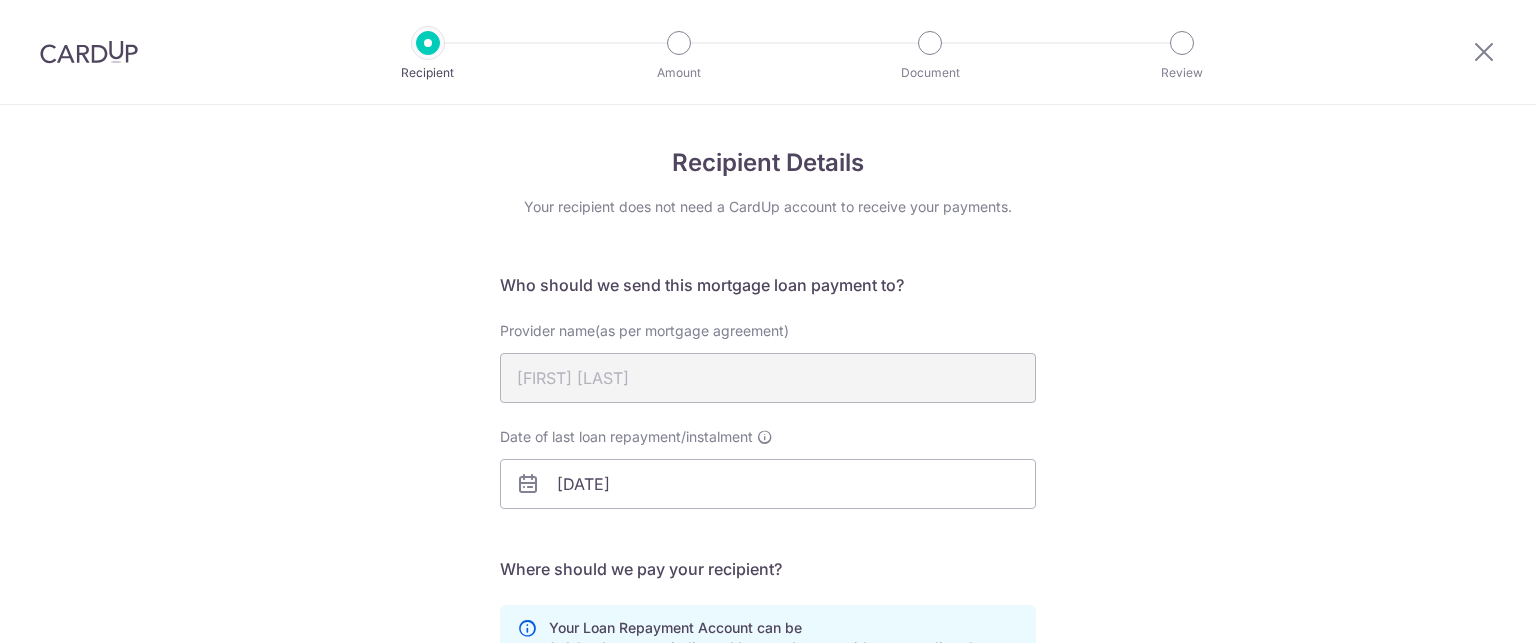 scroll, scrollTop: 0, scrollLeft: 0, axis: both 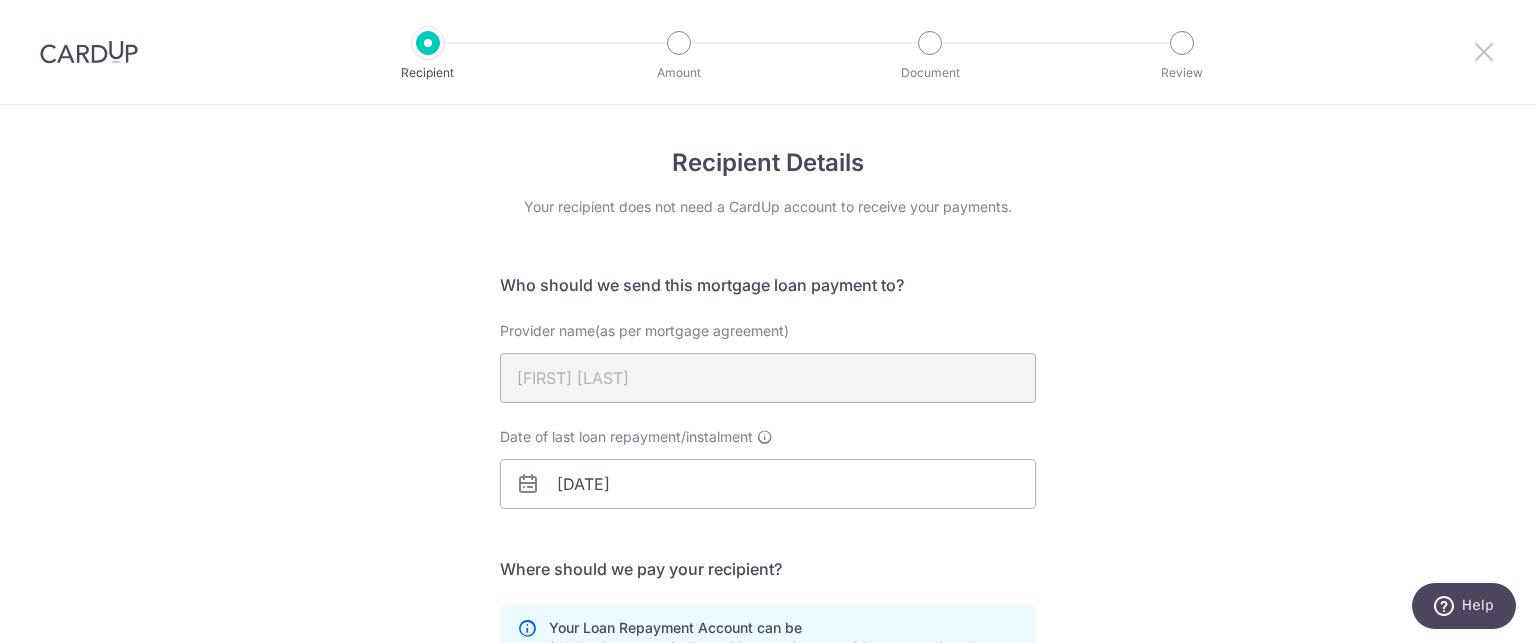 click at bounding box center (1484, 51) 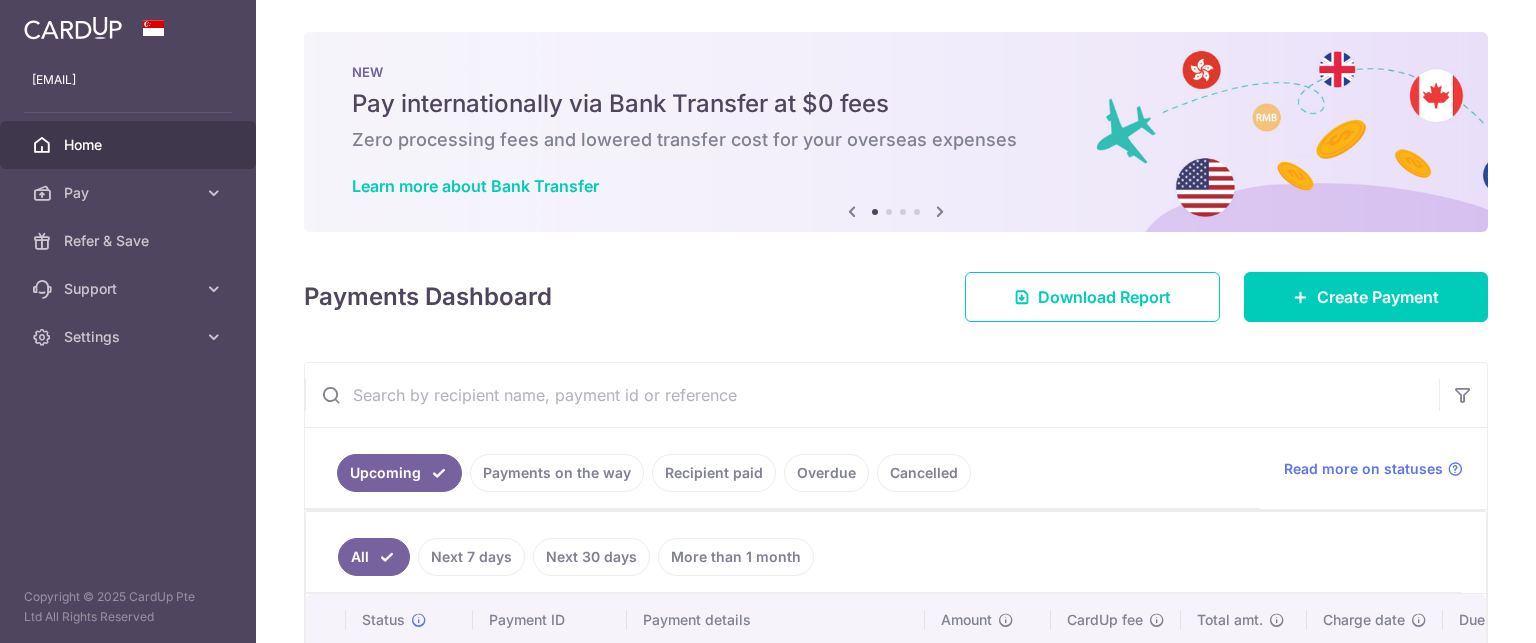 scroll, scrollTop: 0, scrollLeft: 0, axis: both 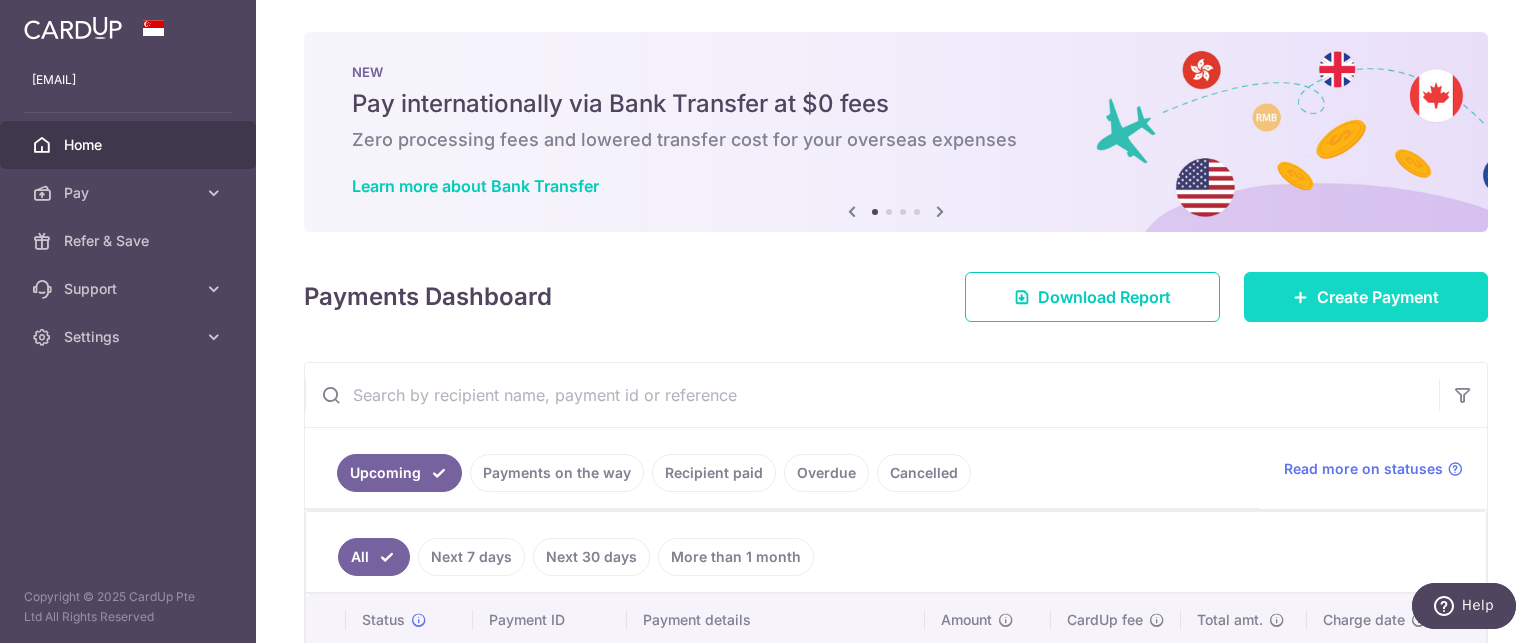 click on "Create Payment" at bounding box center [1378, 297] 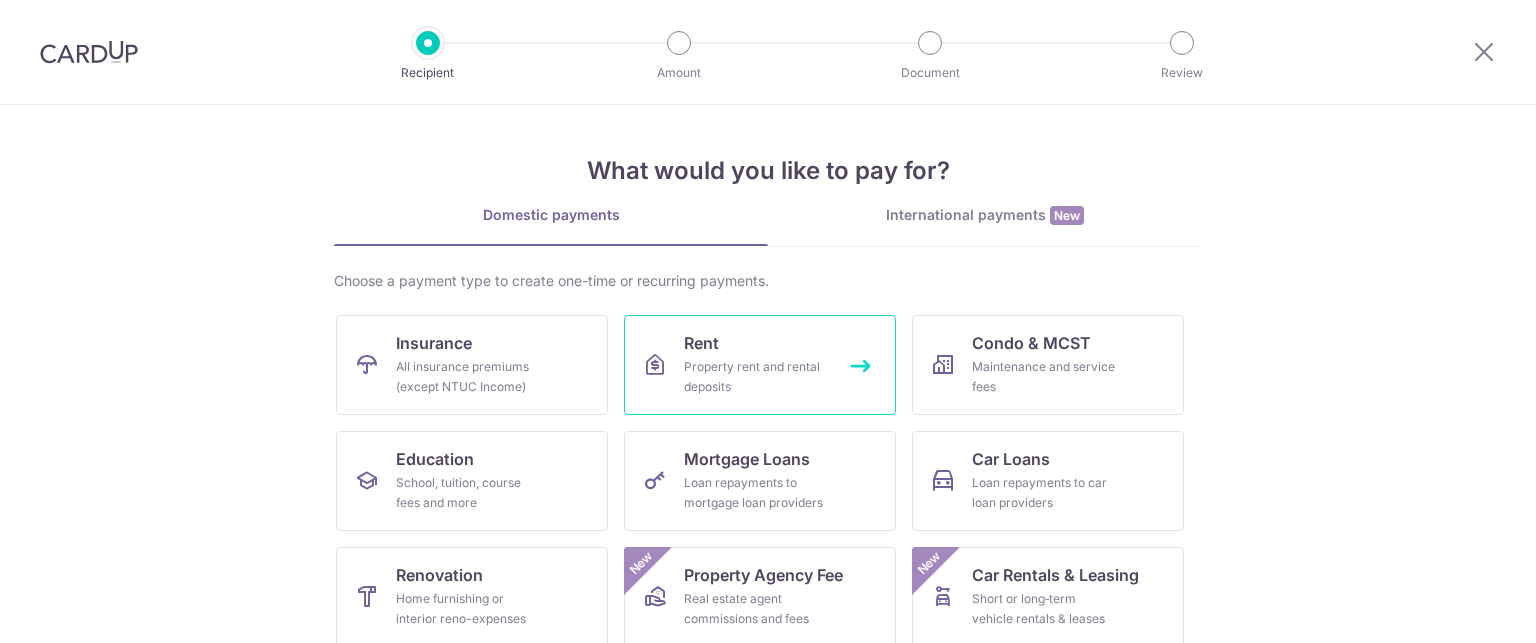 scroll, scrollTop: 0, scrollLeft: 0, axis: both 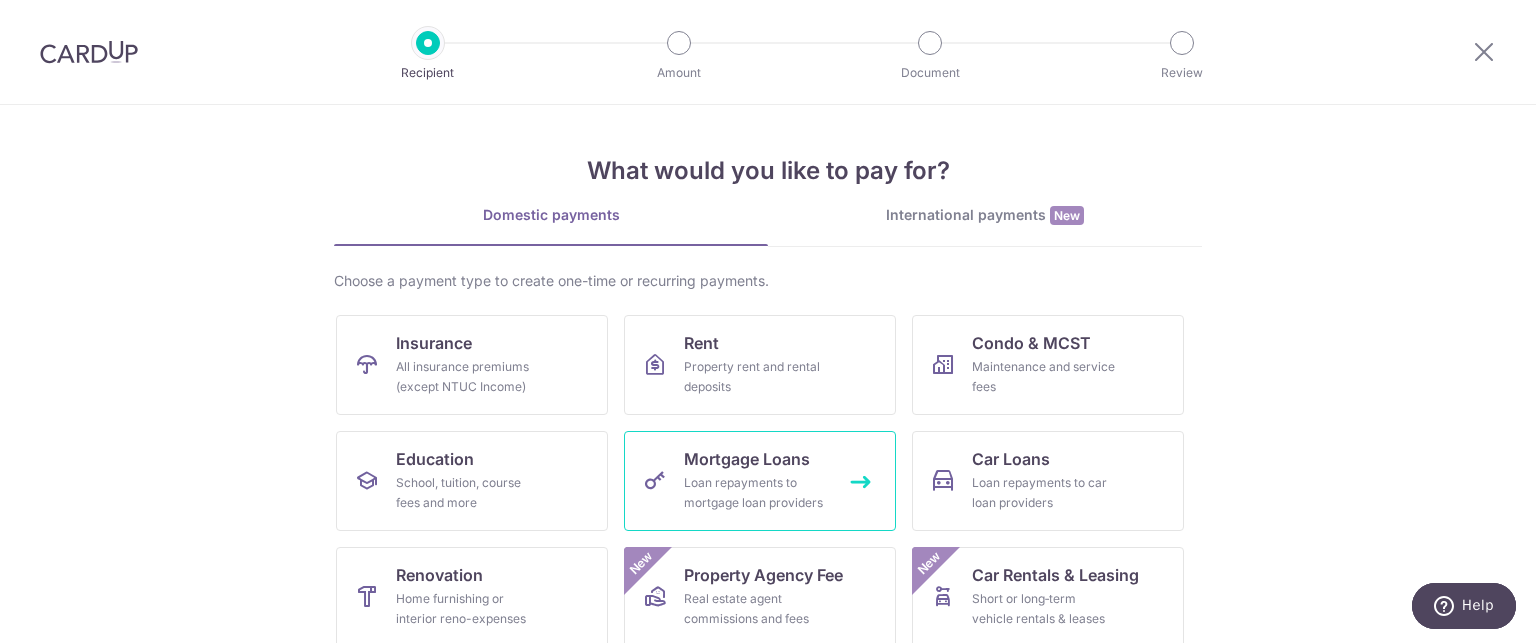click on "Loan repayments to mortgage loan providers" at bounding box center [756, 493] 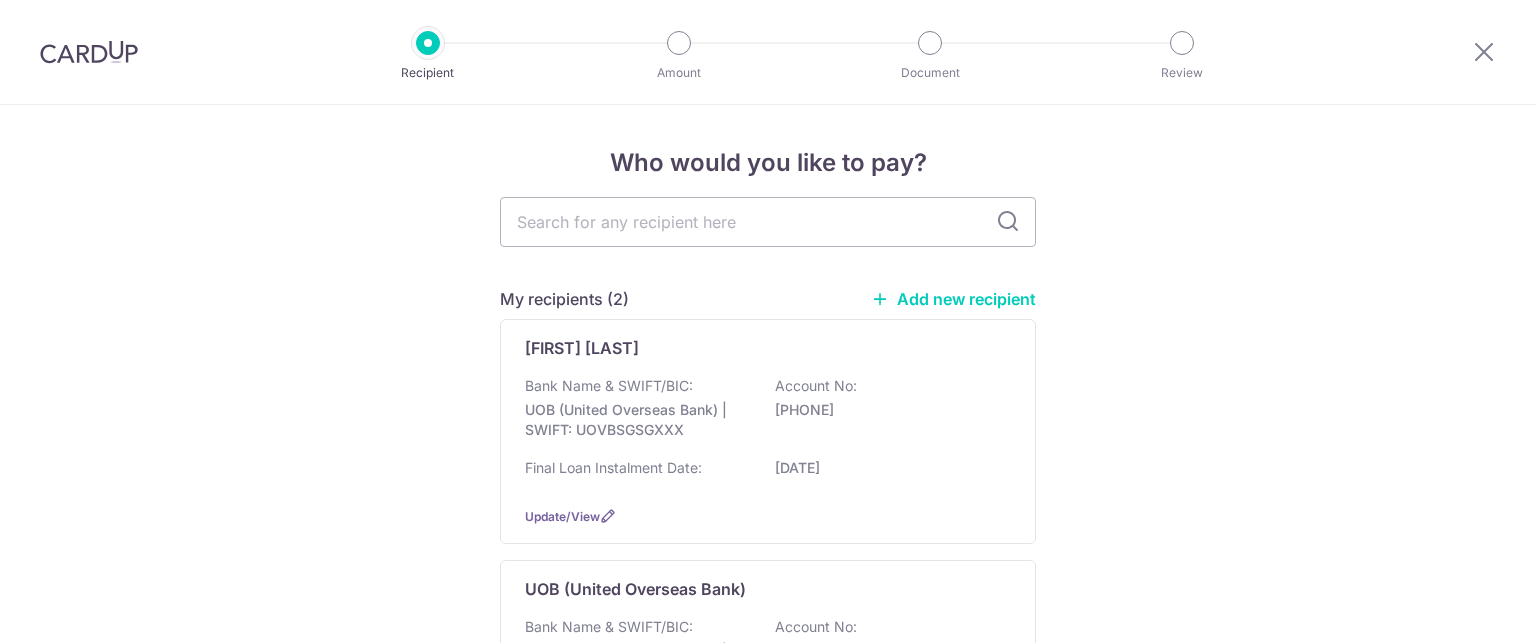 scroll, scrollTop: 0, scrollLeft: 0, axis: both 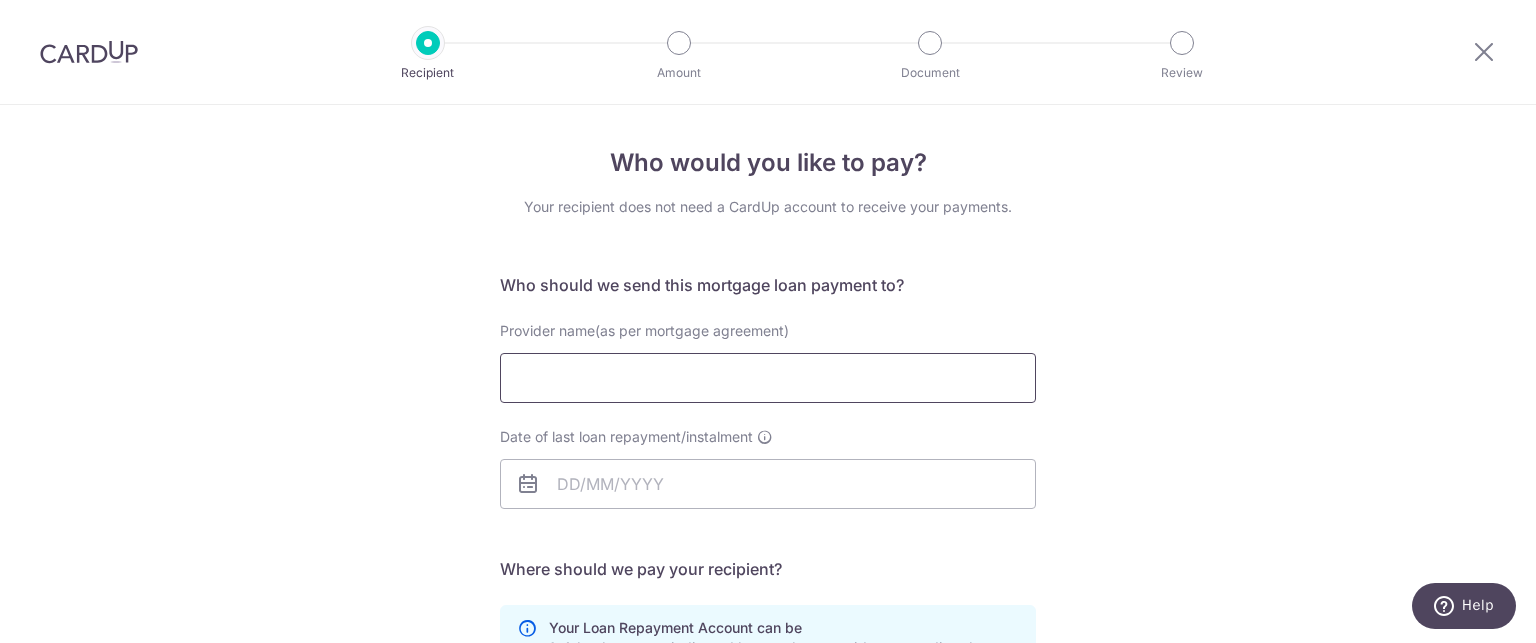 click on "Provider name(as per mortgage agreement)" at bounding box center [768, 378] 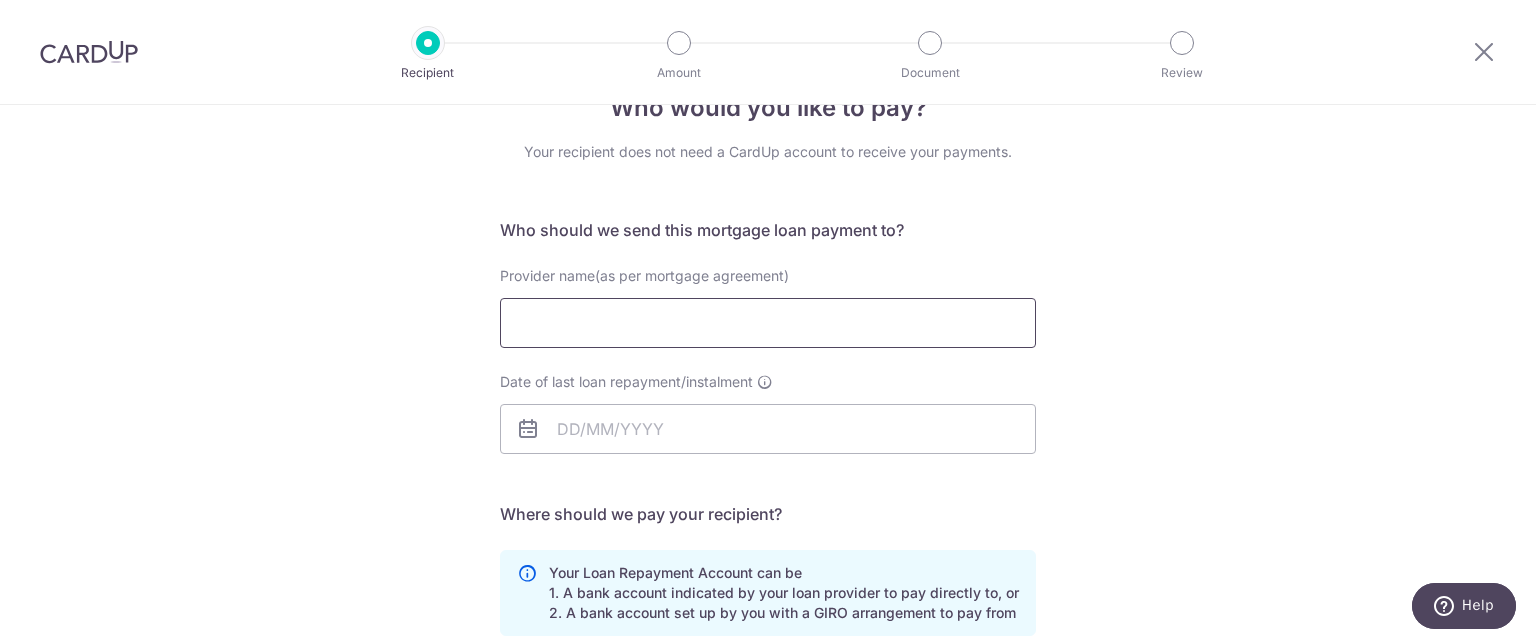 scroll, scrollTop: 0, scrollLeft: 0, axis: both 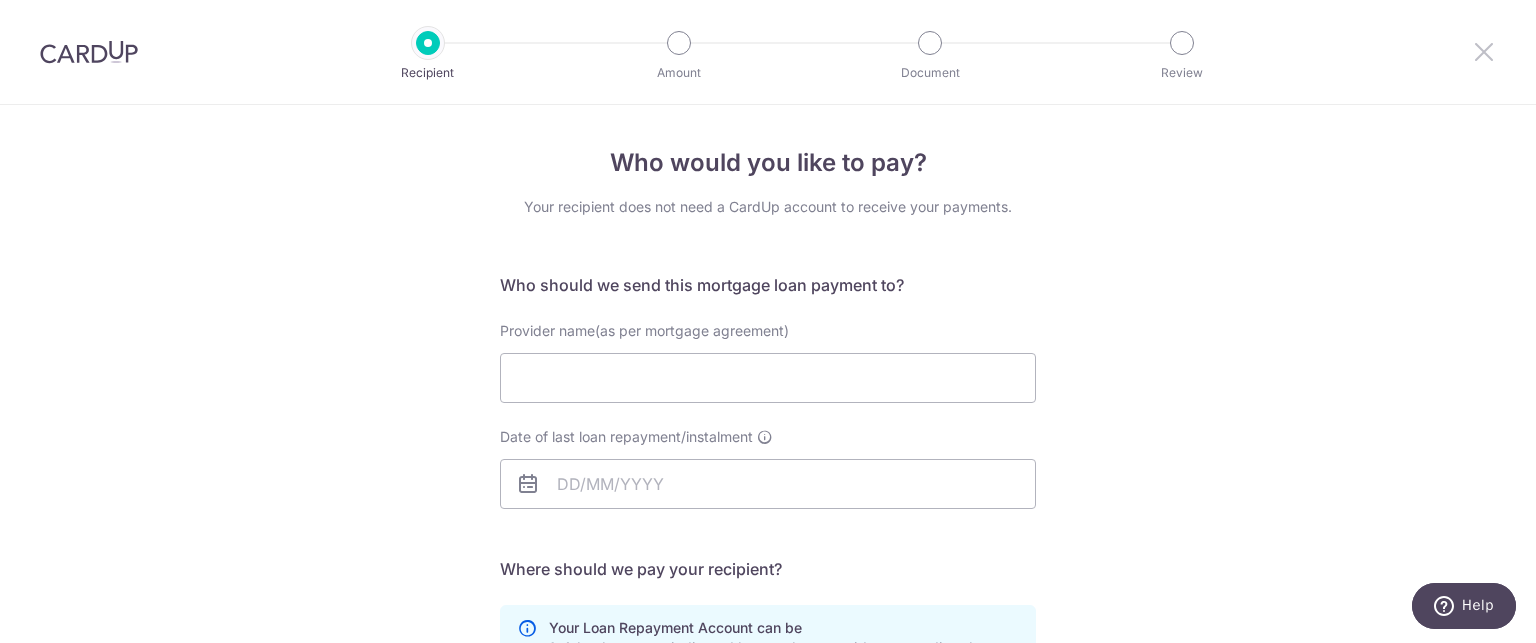 click at bounding box center [1484, 51] 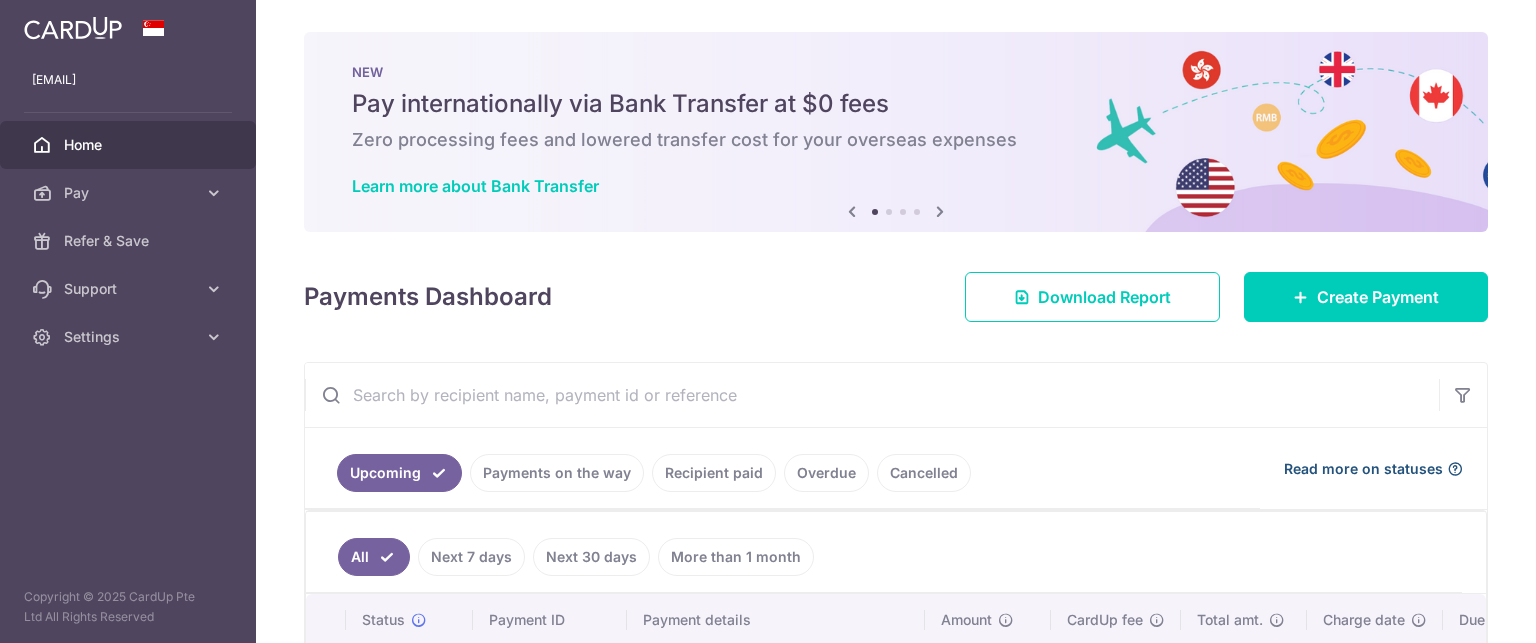 scroll, scrollTop: 0, scrollLeft: 0, axis: both 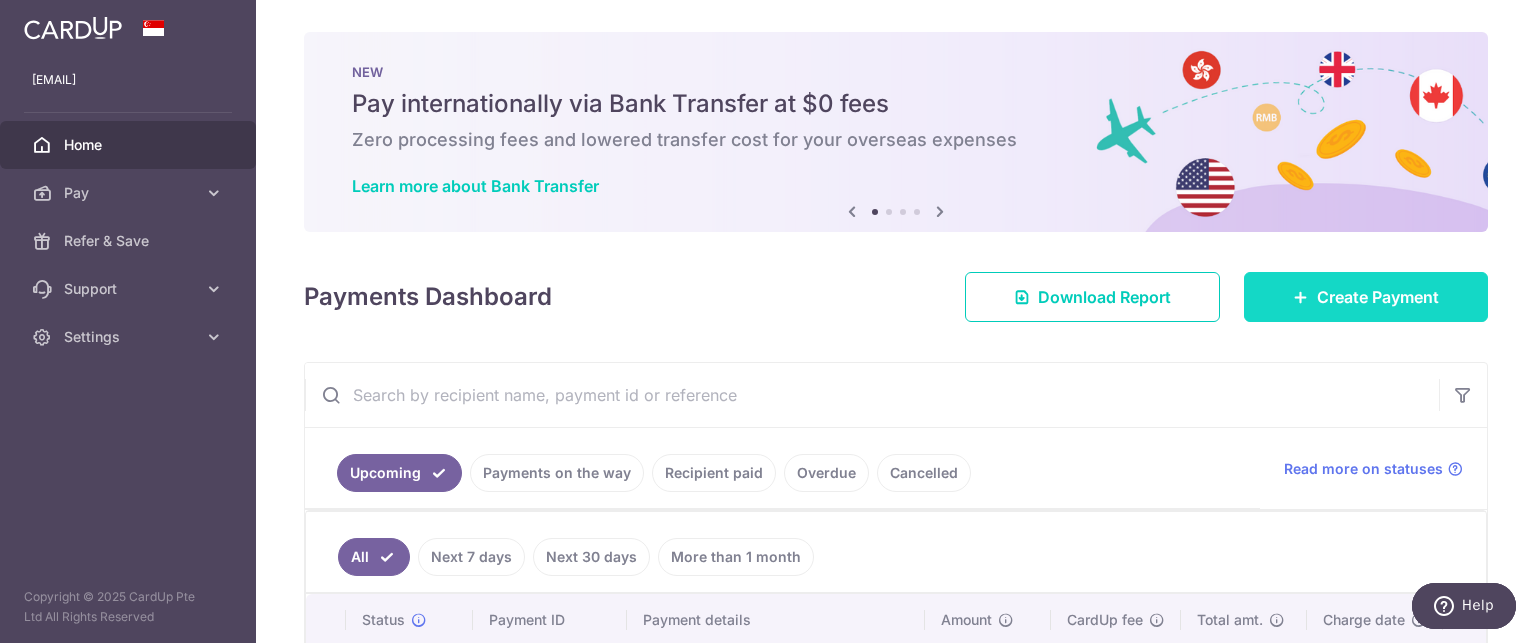 click on "Create Payment" at bounding box center (1378, 297) 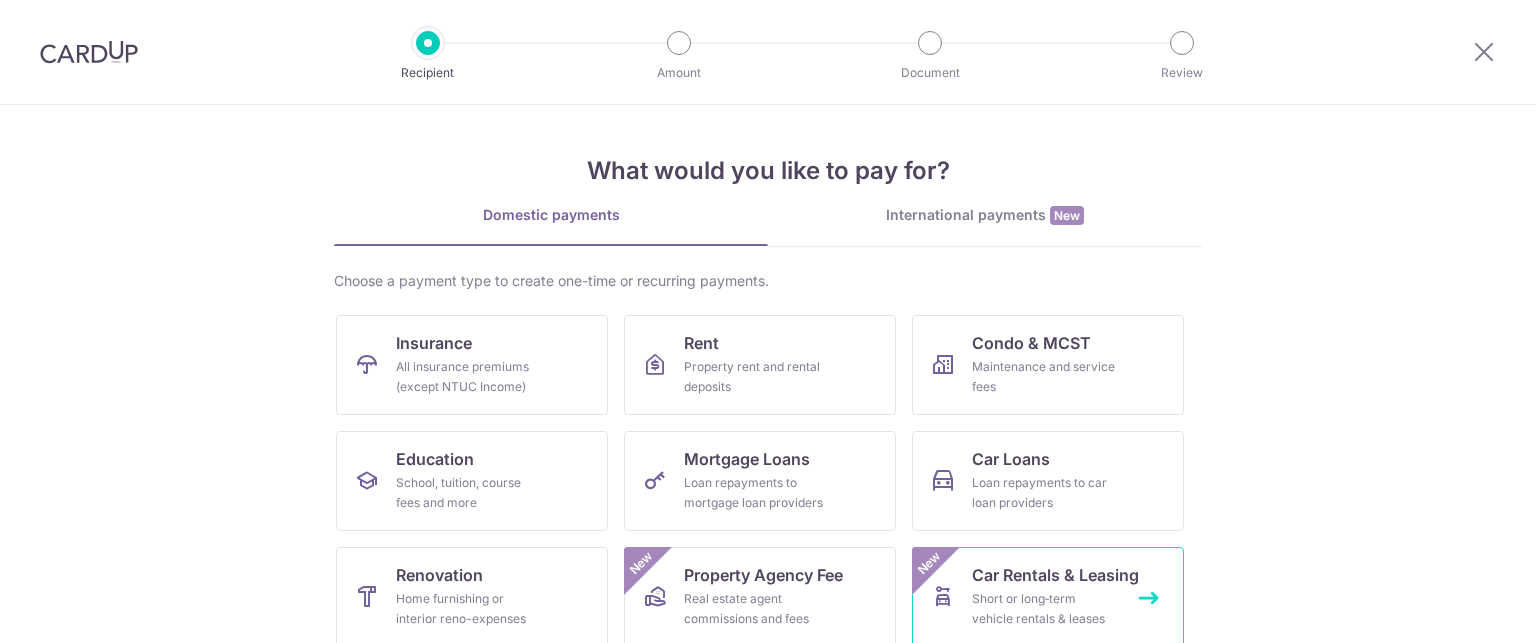 scroll, scrollTop: 251, scrollLeft: 0, axis: vertical 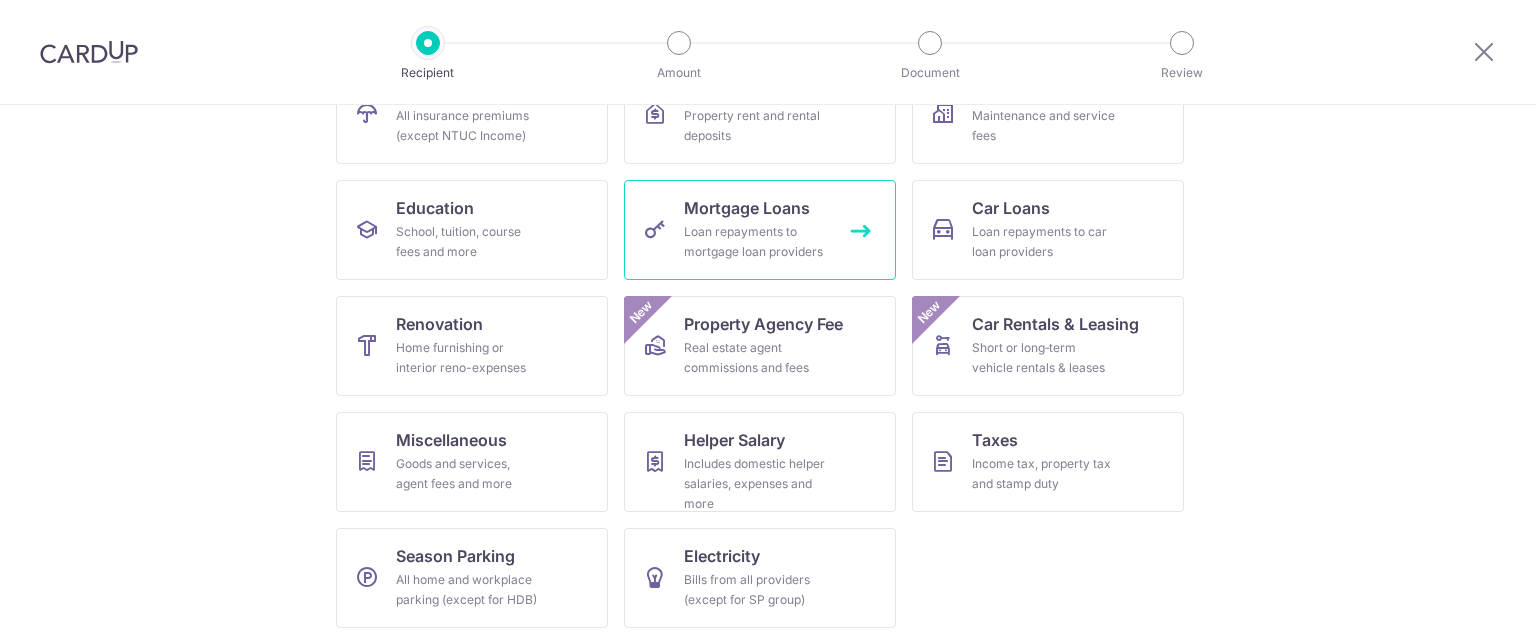 click on "Loan repayments to mortgage loan providers" at bounding box center [756, 242] 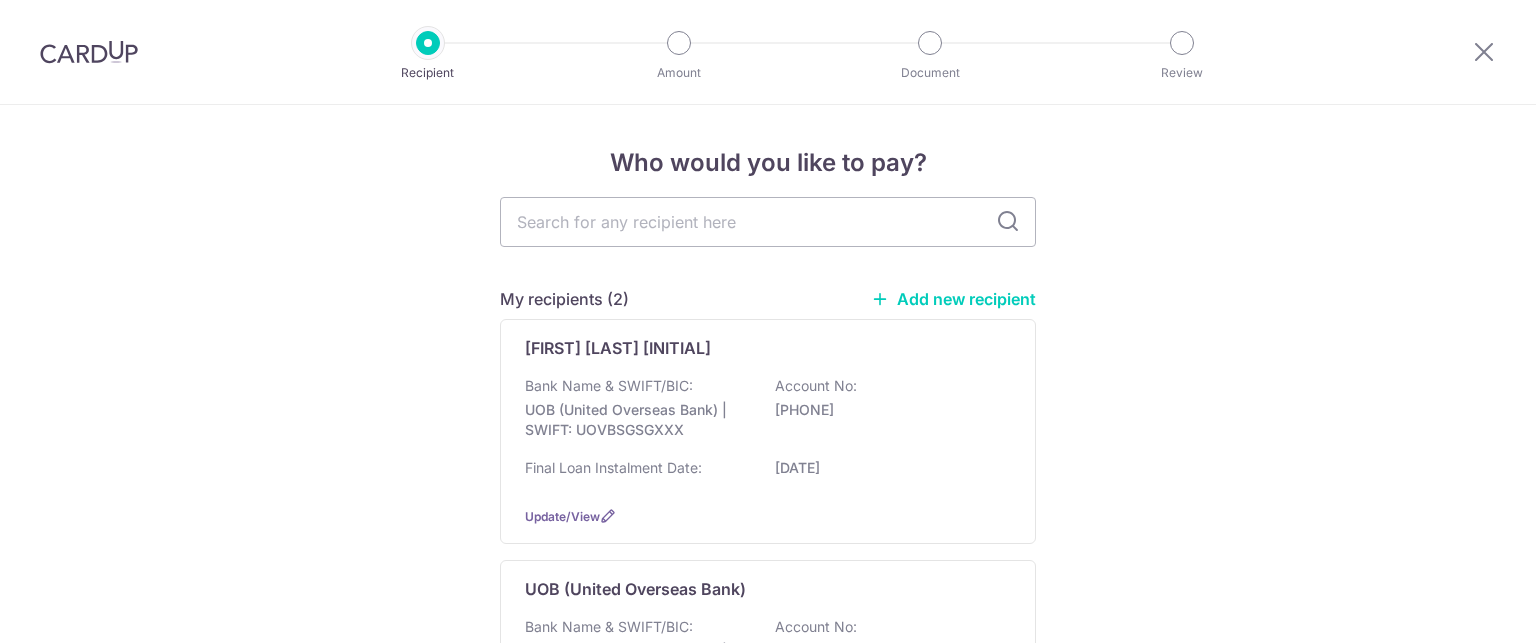 scroll, scrollTop: 0, scrollLeft: 0, axis: both 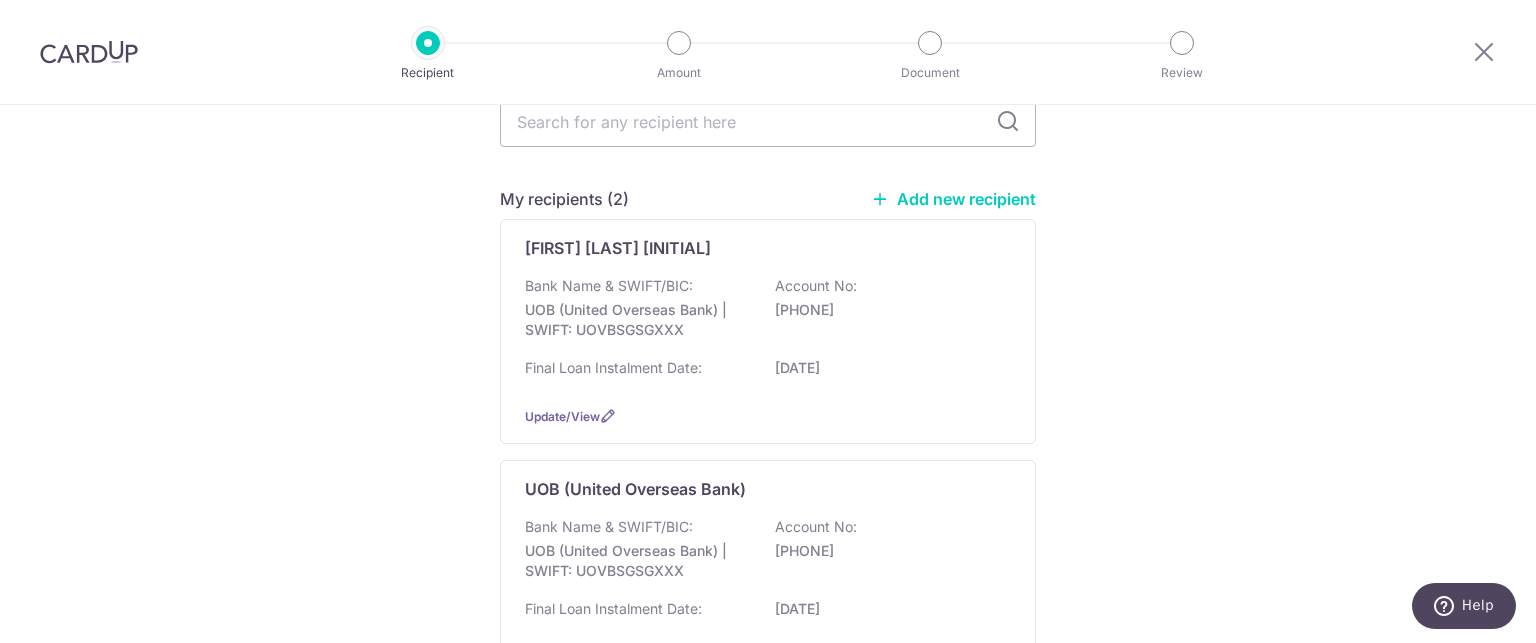 click on "Add new recipient" at bounding box center [953, 199] 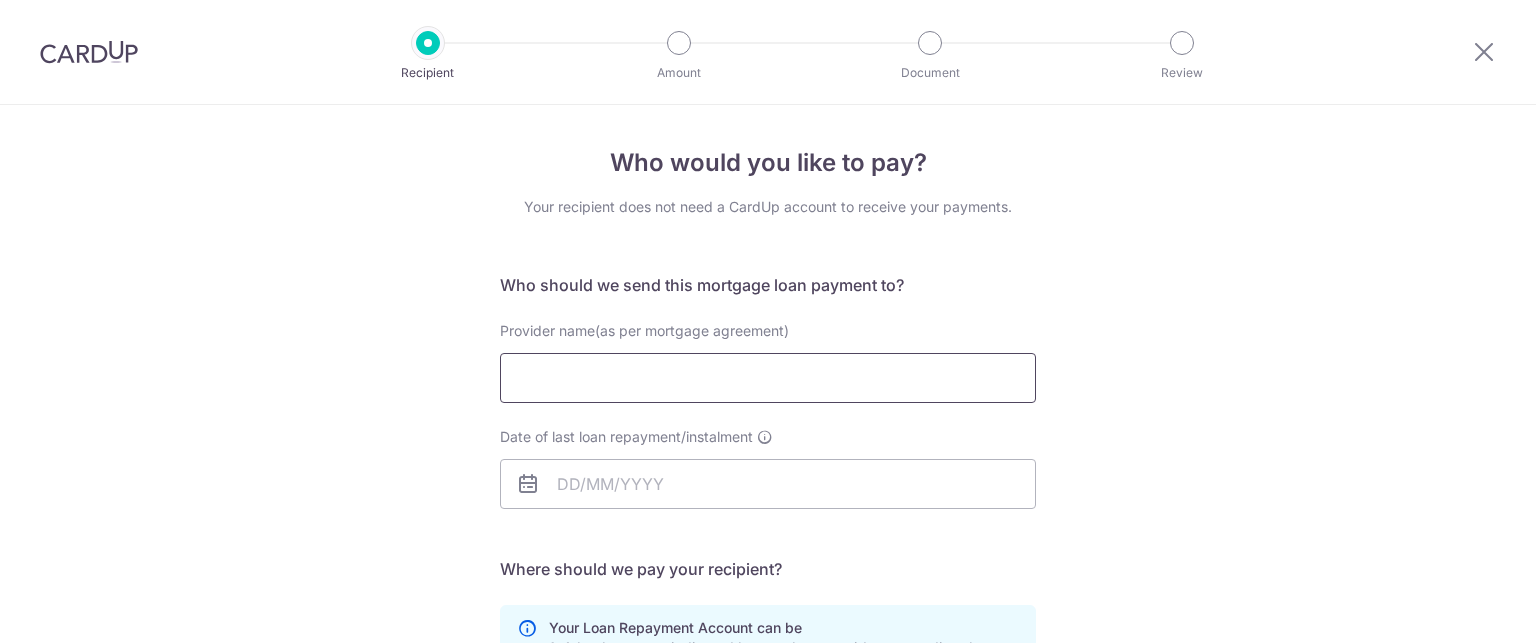 scroll, scrollTop: 0, scrollLeft: 0, axis: both 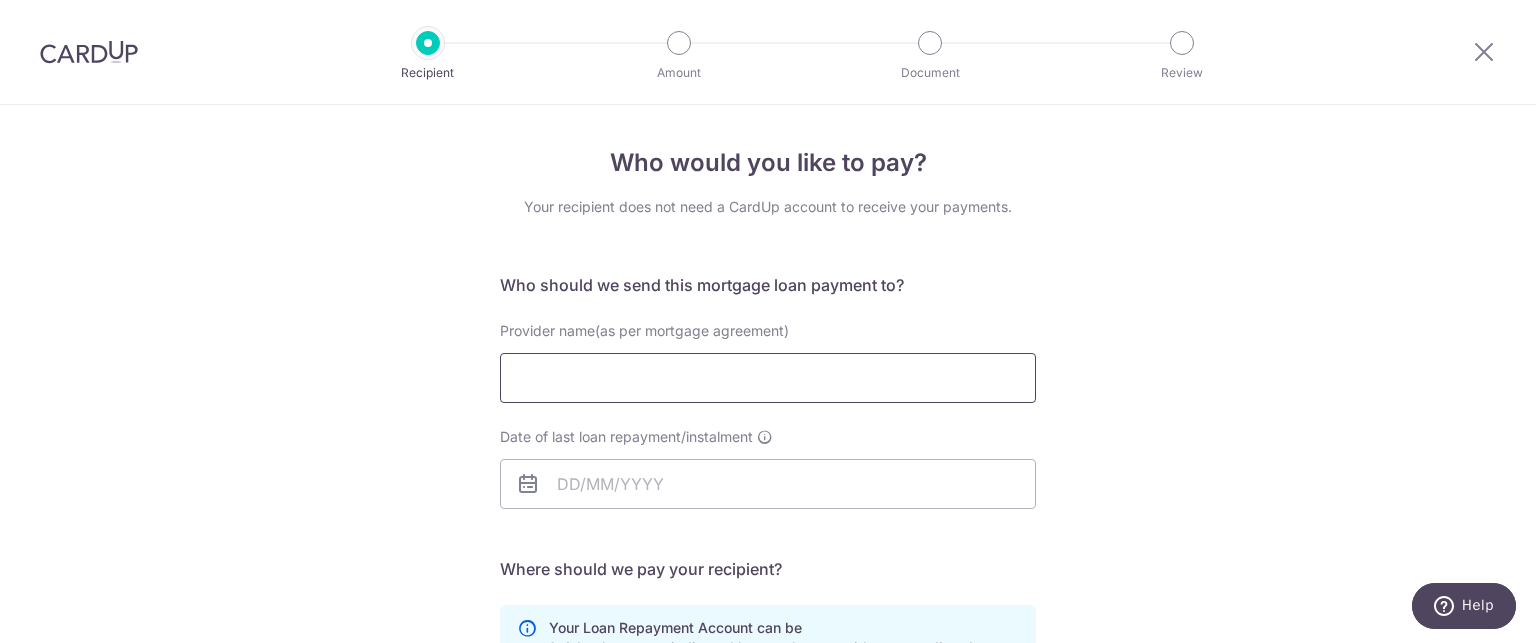click on "Provider name(as per mortgage agreement)" at bounding box center [768, 378] 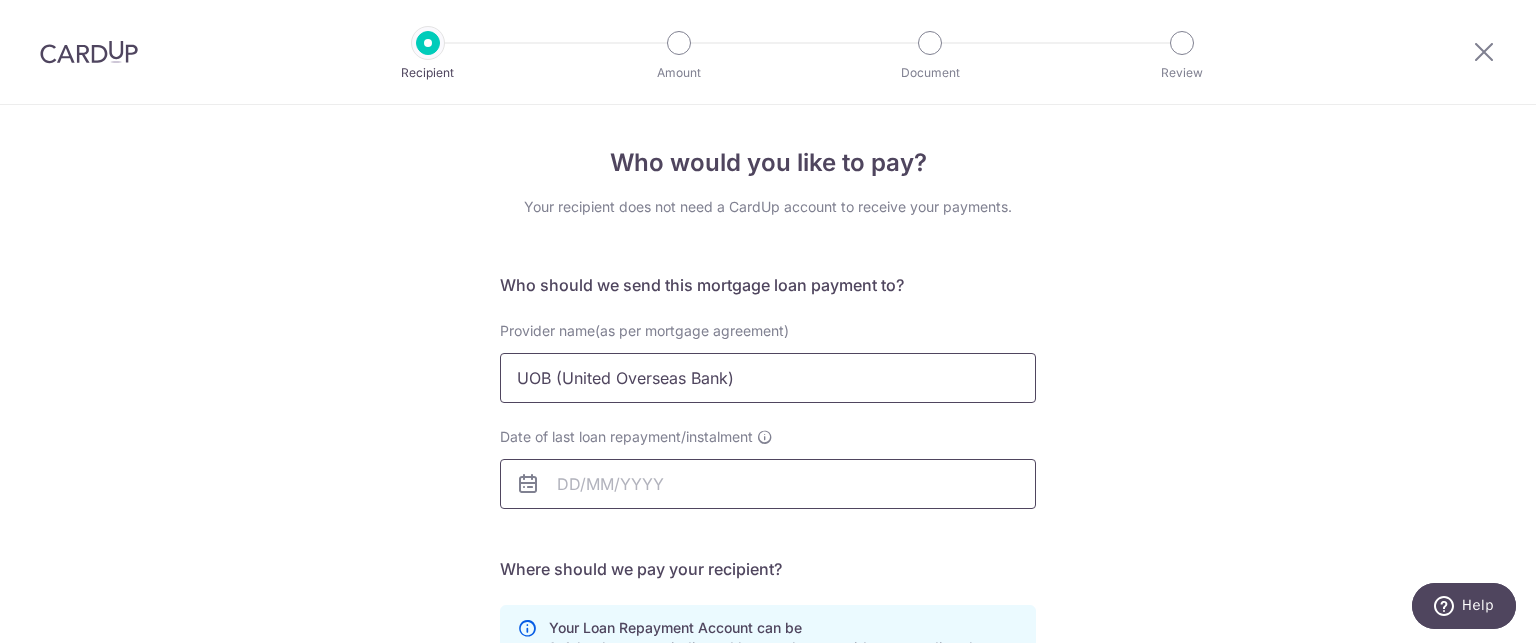 type on "UOB (United Overseas Bank)" 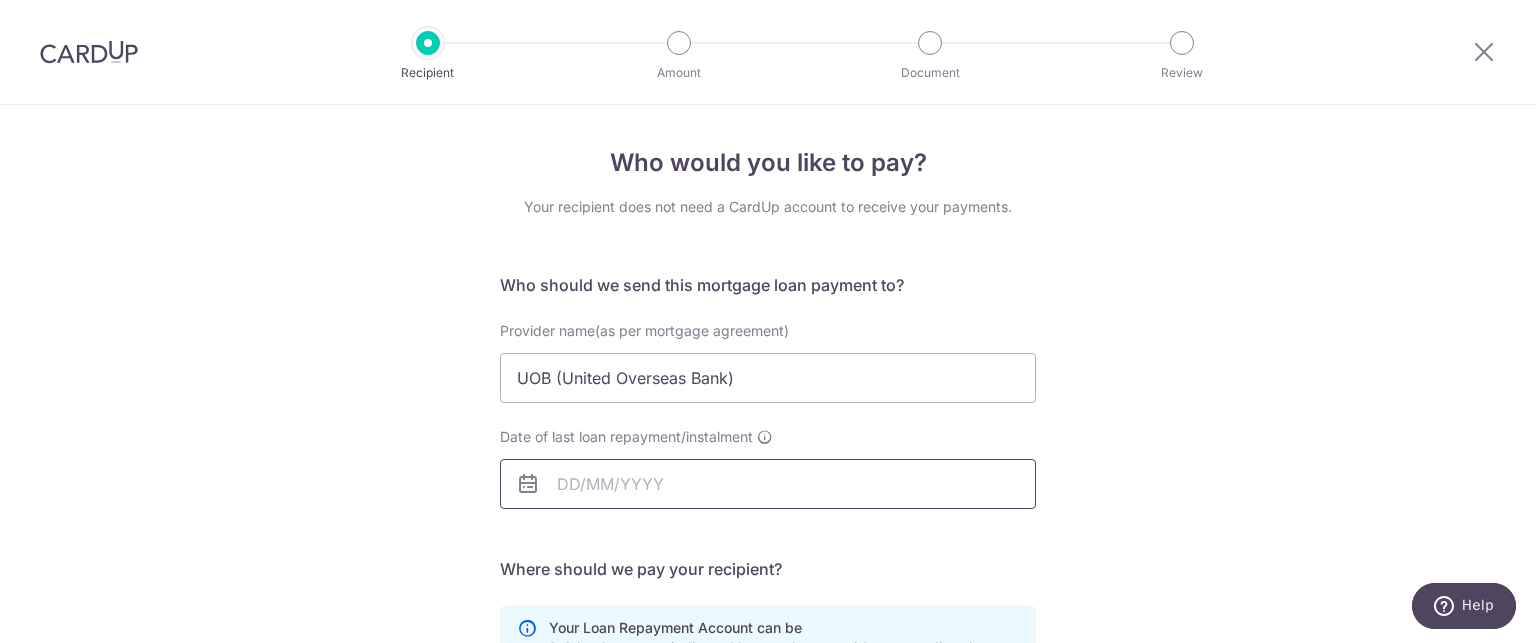click on "Date of last loan repayment/instalment" at bounding box center (768, 484) 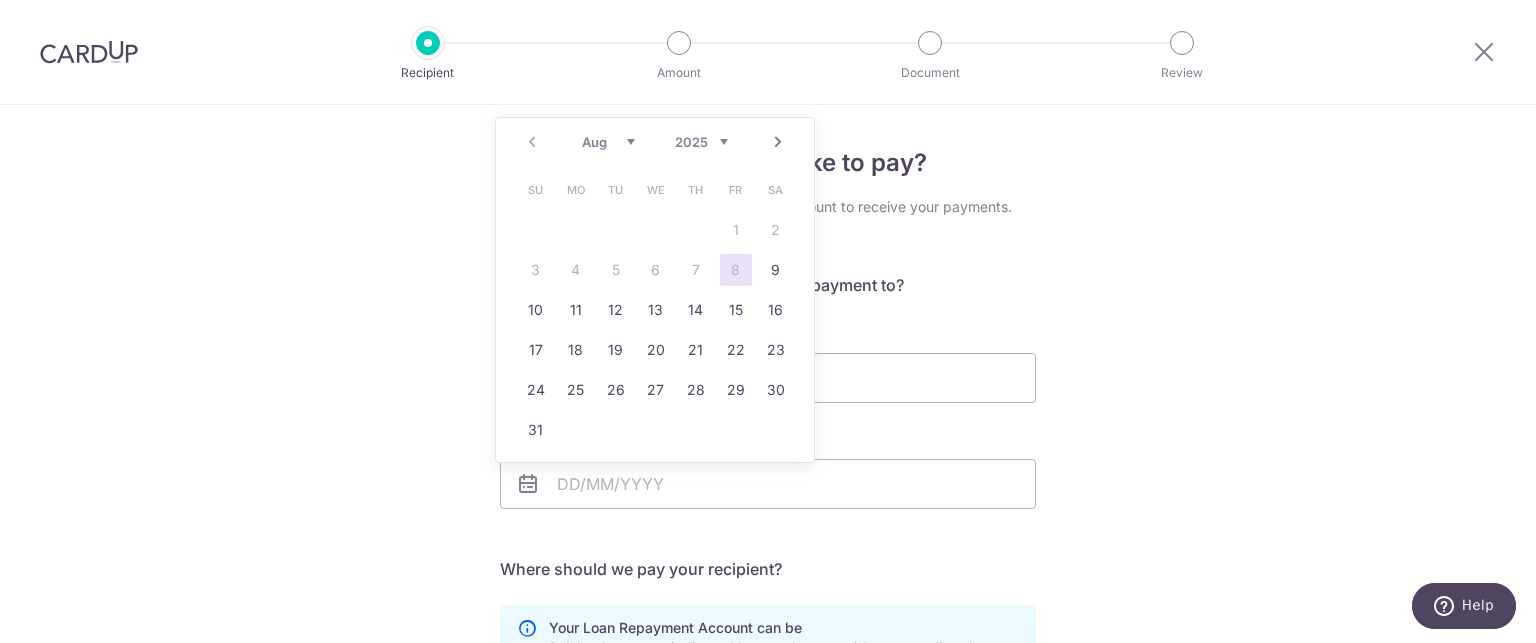 click on "2025 2026 2027 2028 2029 2030 2031 2032 2033 2034 2035" at bounding box center (701, 142) 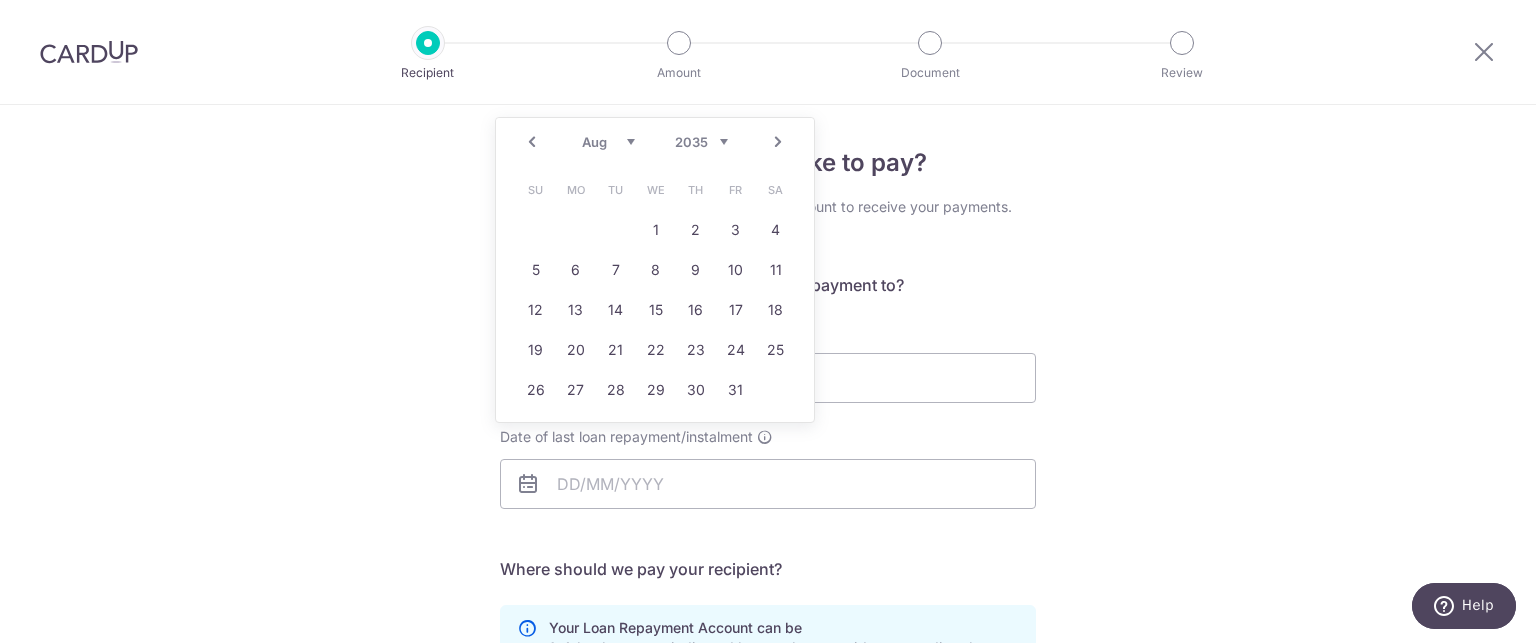 click on "2025 2026 2027 2028 2029 2030 2031 2032 2033 2034 2035 2036 2037 2038 2039 2040 2041 2042 2043 2044 2045" at bounding box center [701, 142] 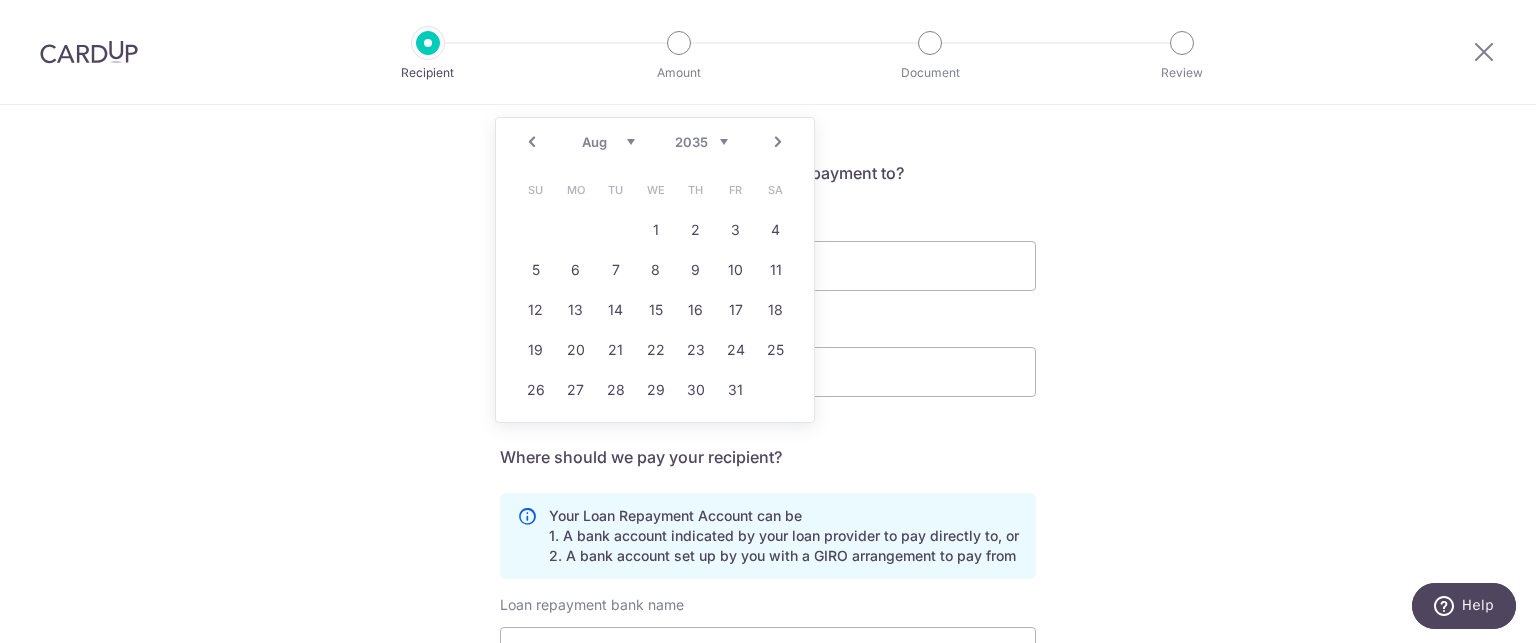 scroll, scrollTop: 200, scrollLeft: 0, axis: vertical 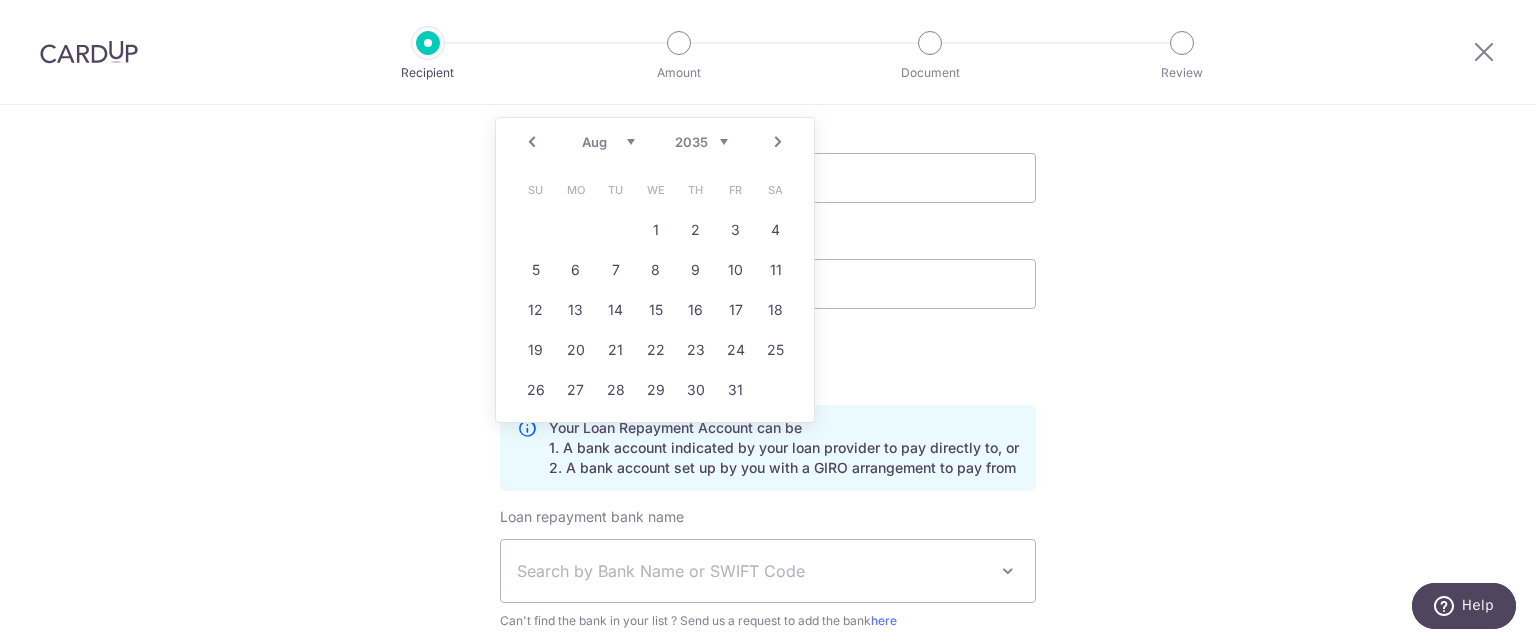 click on "2025 2026 2027 2028 2029 2030 2031 2032 2033 2034 2035 2036 2037 2038 2039 2040 2041 2042 2043 2044 2045" at bounding box center (701, 142) 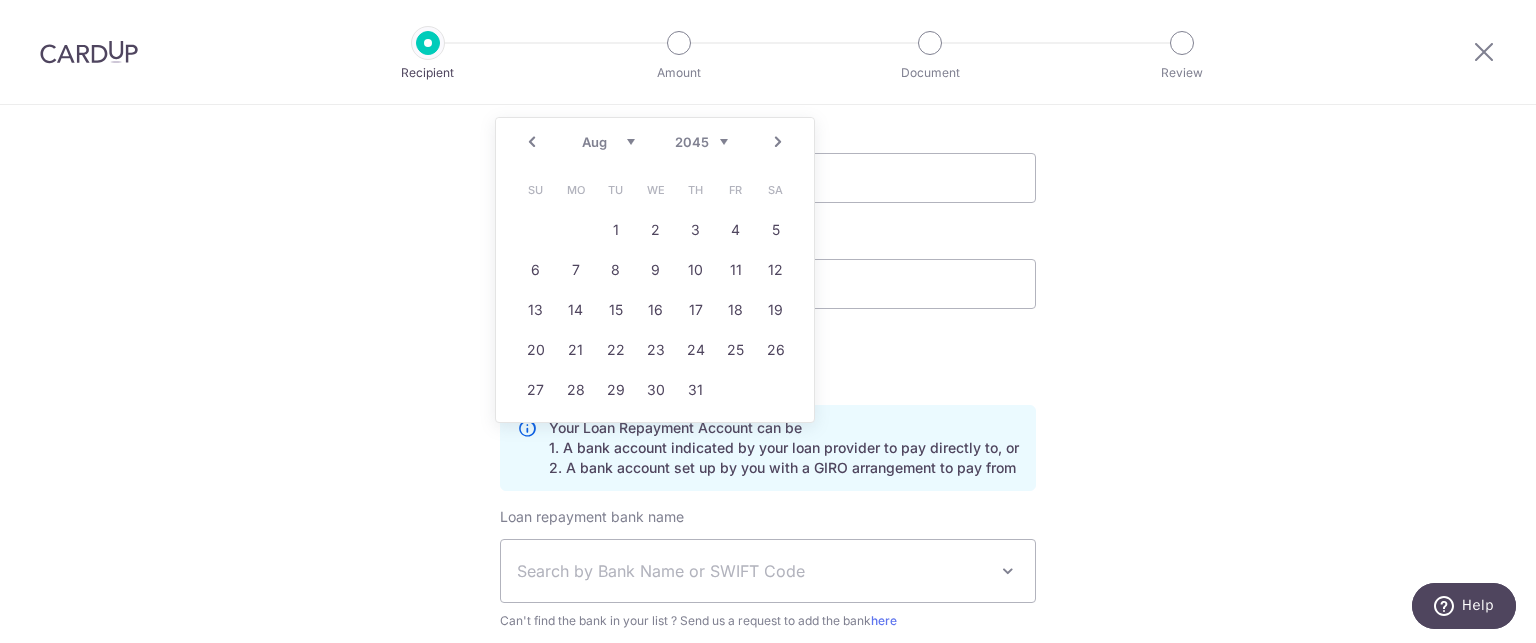 click on "2035 2036 2037 2038 2039 2040 2041 2042 2043 2044 2045 2046 2047 2048 2049 2050 2051 2052 2053 2054 2055" at bounding box center (701, 142) 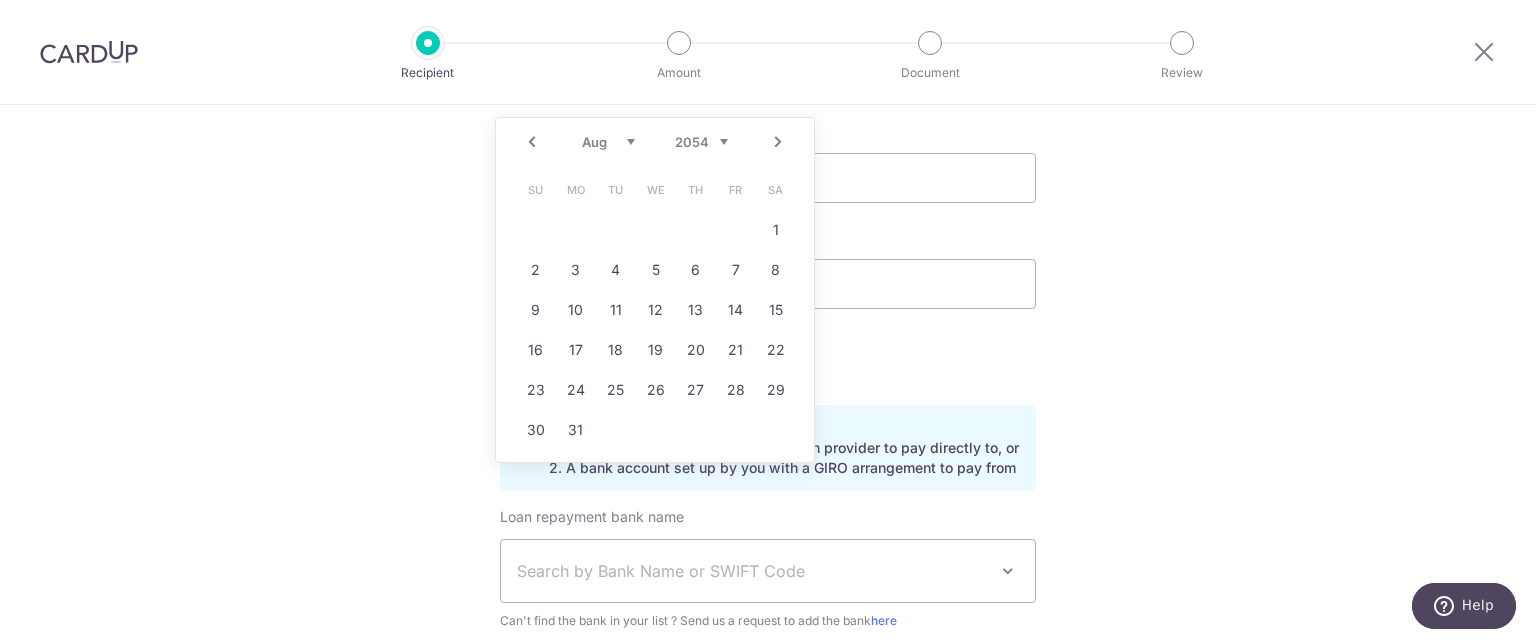 click on "Jan Feb Mar Apr May Jun Jul Aug Sep Oct Nov Dec 2044 2045 2046 2047 2048 2049 2050 2051 2052 2053 2054 2055 2056 2057 2058 2059 2060 2061 2062 2063 2064" at bounding box center (655, 142) 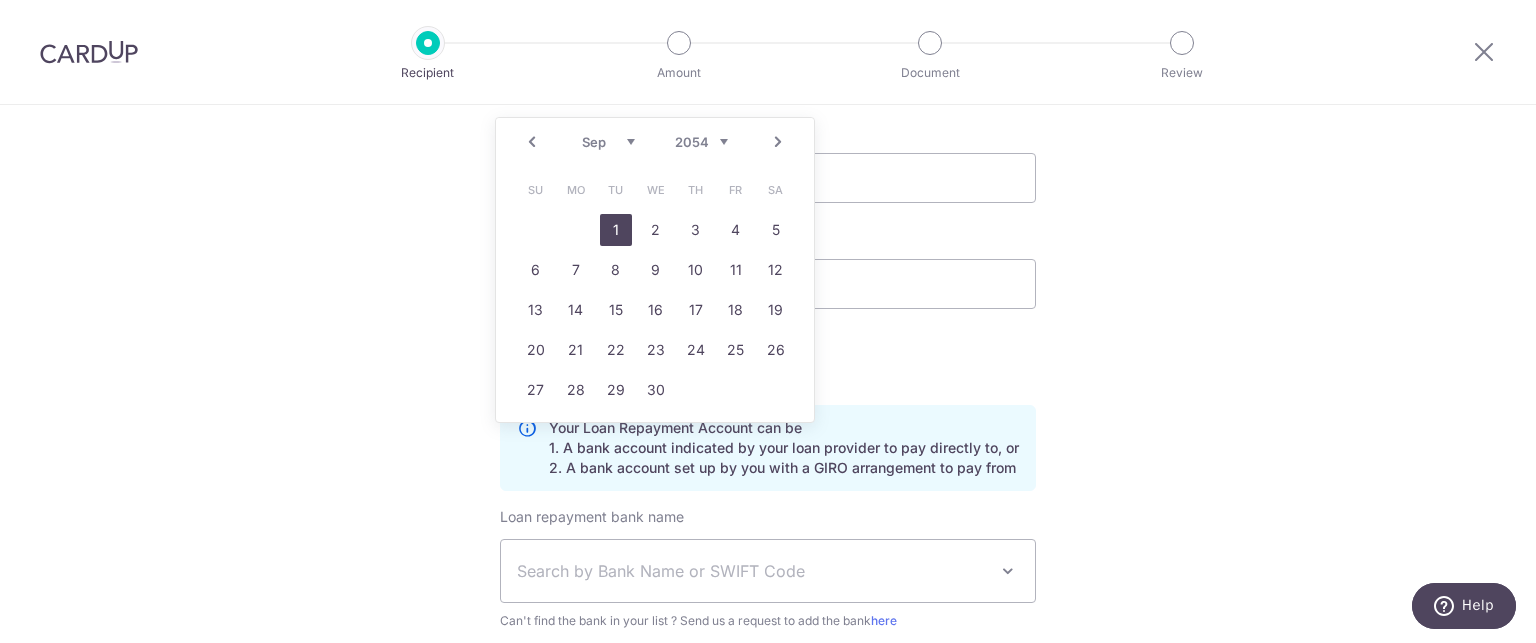 click on "1" at bounding box center (616, 230) 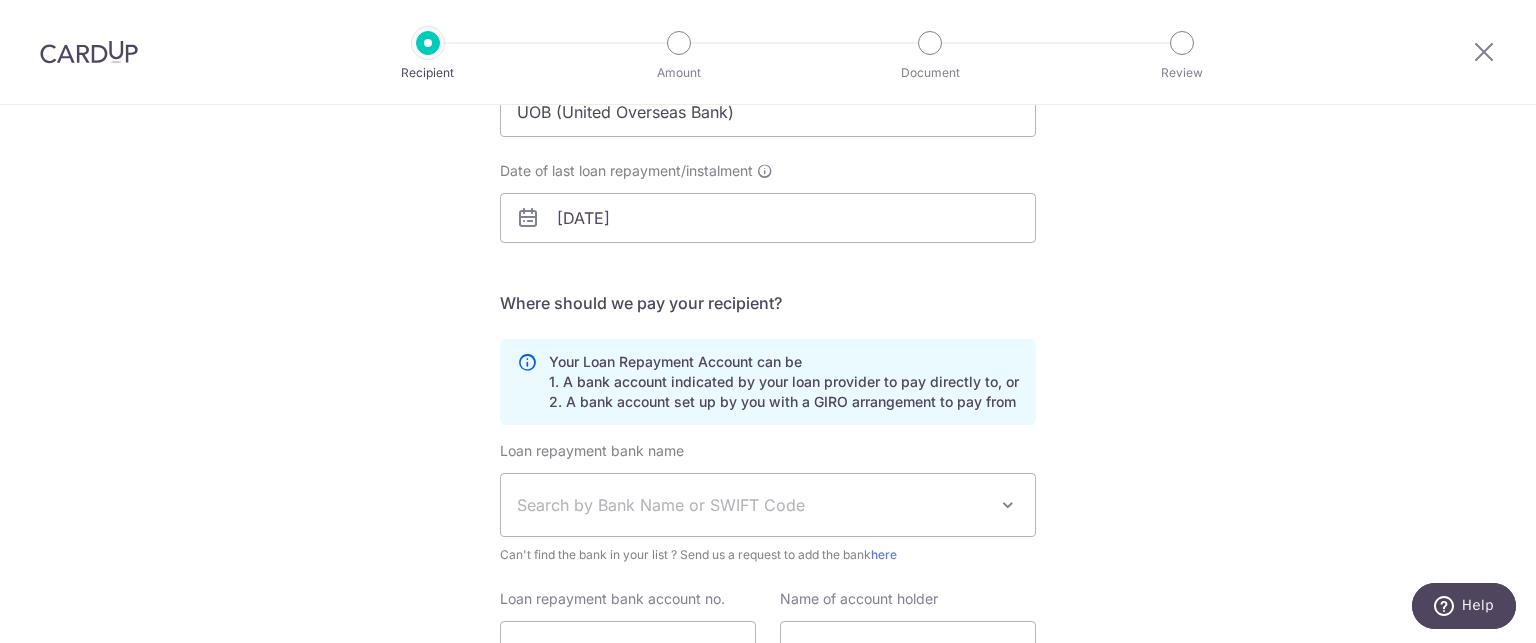 scroll, scrollTop: 300, scrollLeft: 0, axis: vertical 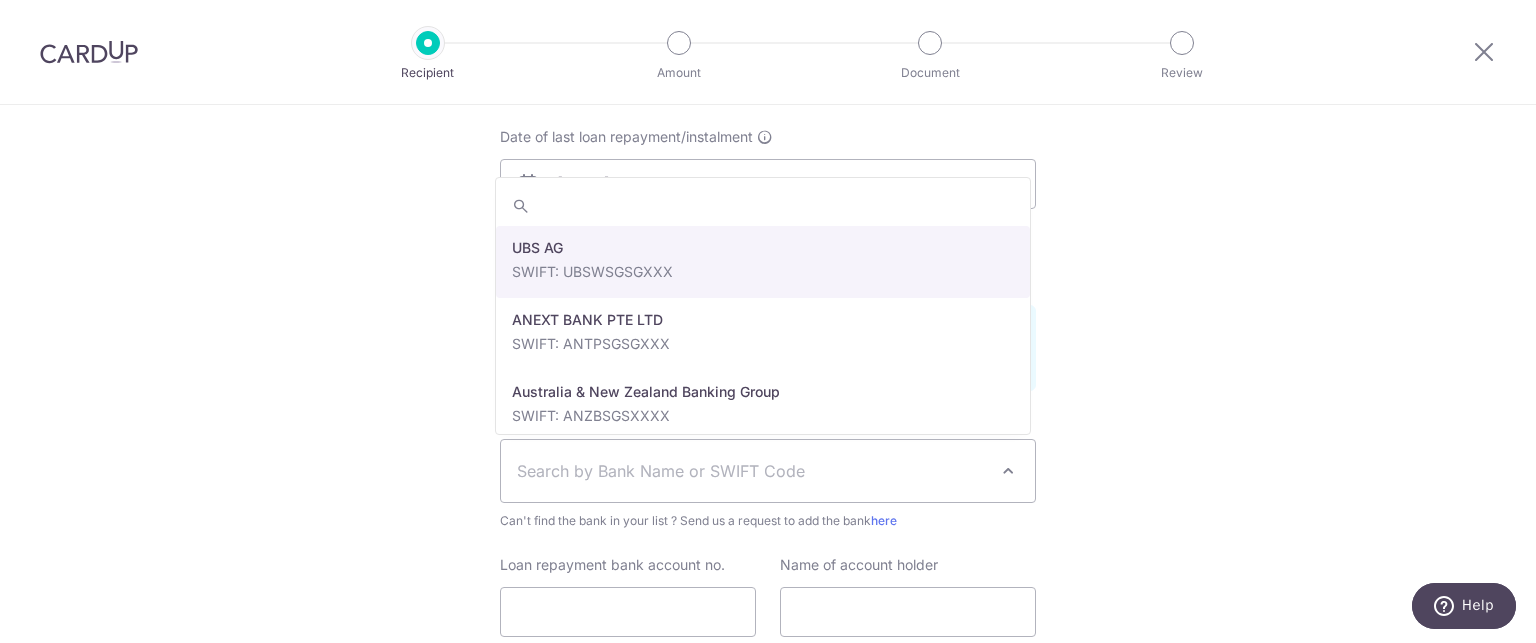 click on "Search by Bank Name or SWIFT Code" at bounding box center [768, 471] 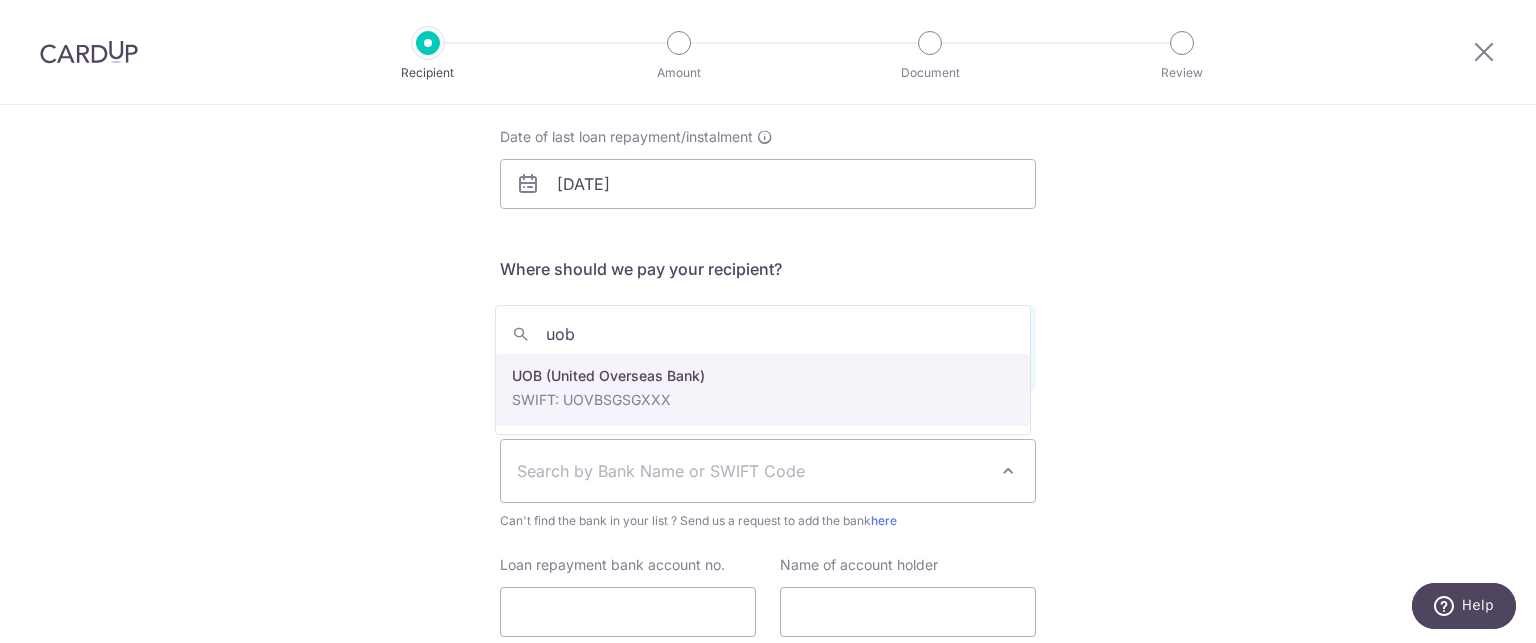 type on "uob" 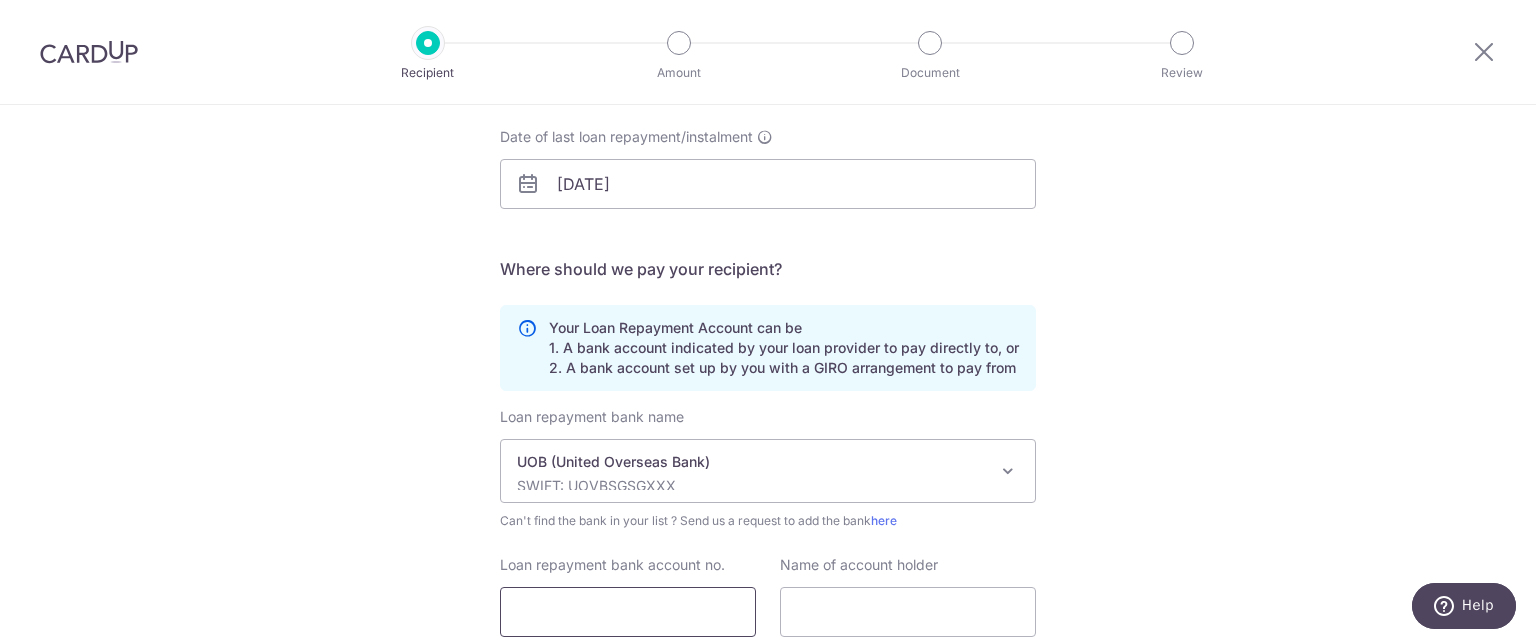 click on "Loan repayment bank account no." at bounding box center [628, 612] 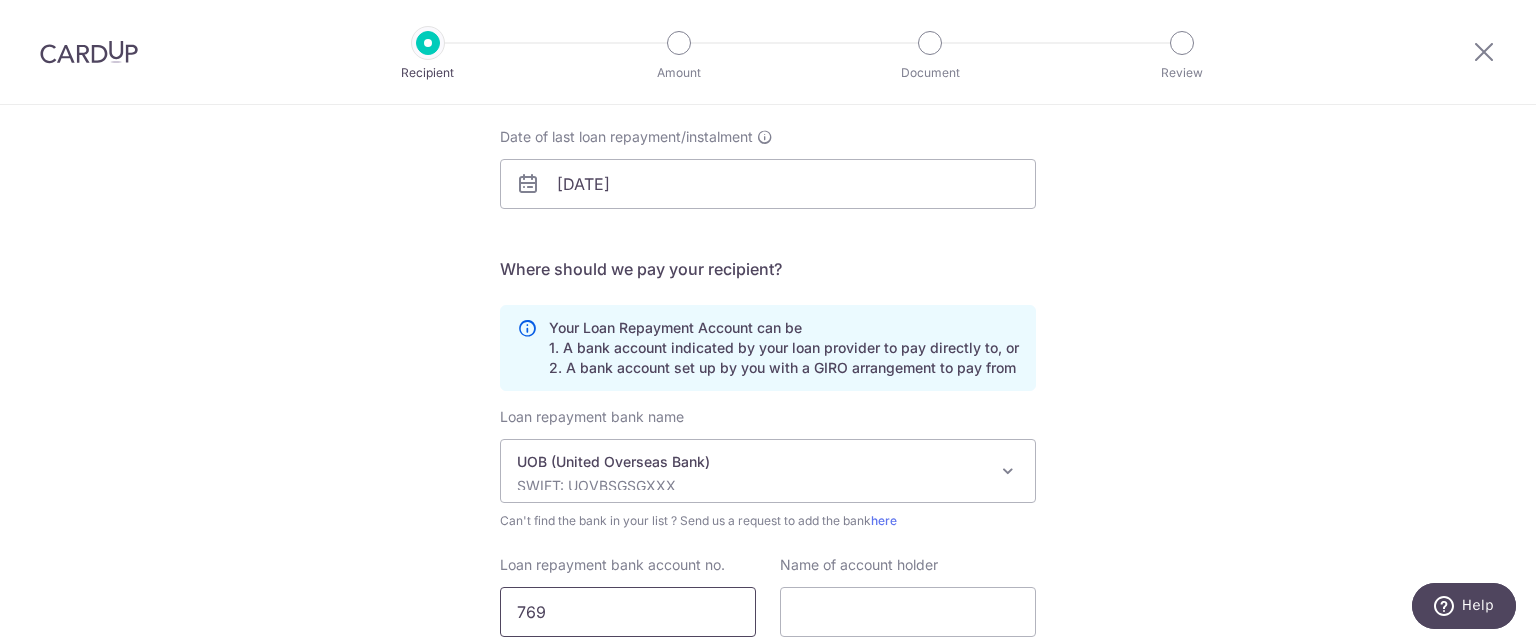 click on "769" at bounding box center [628, 612] 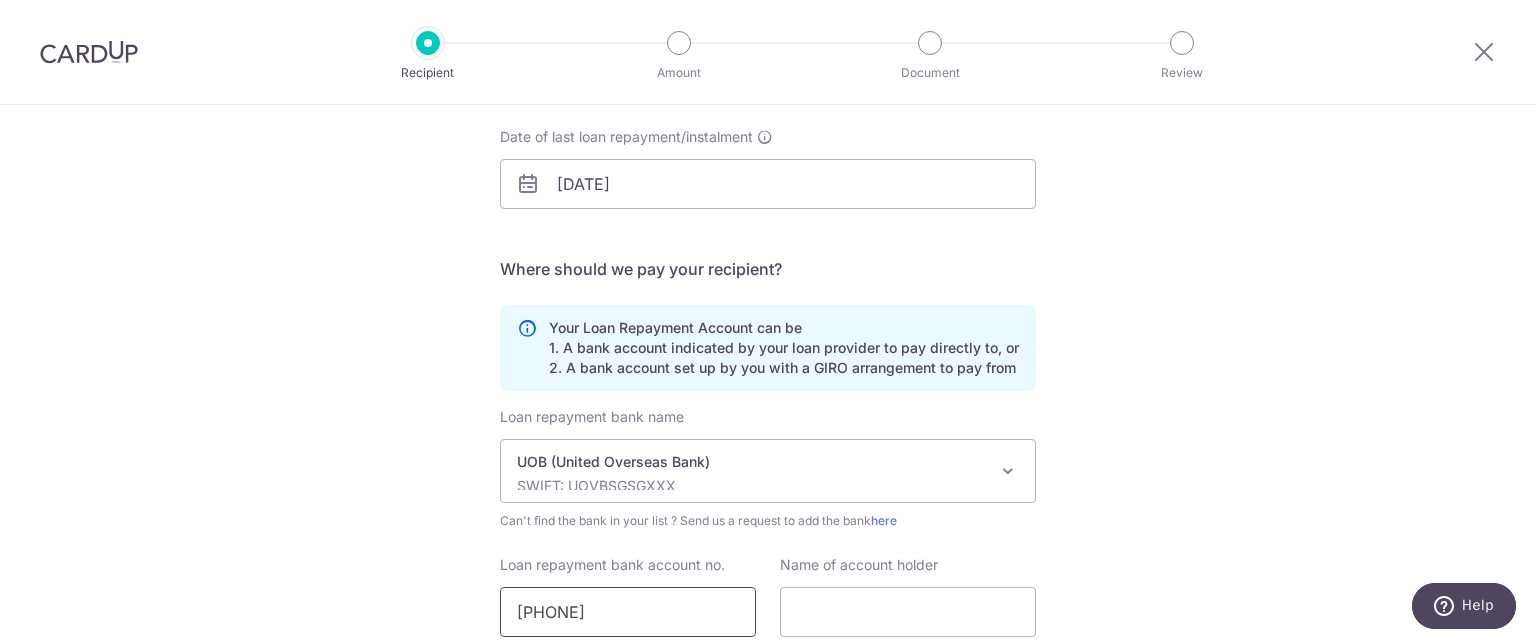 click on "769355" at bounding box center [628, 612] 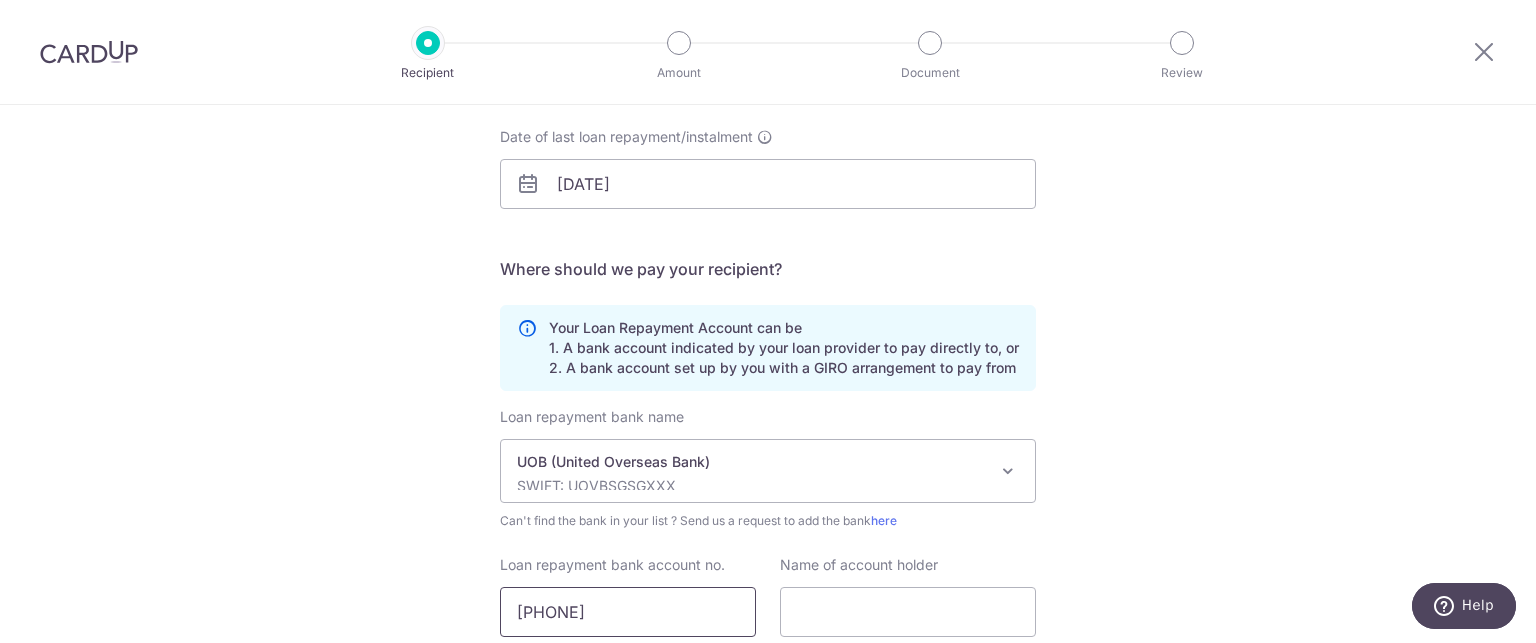 type on "7693556701" 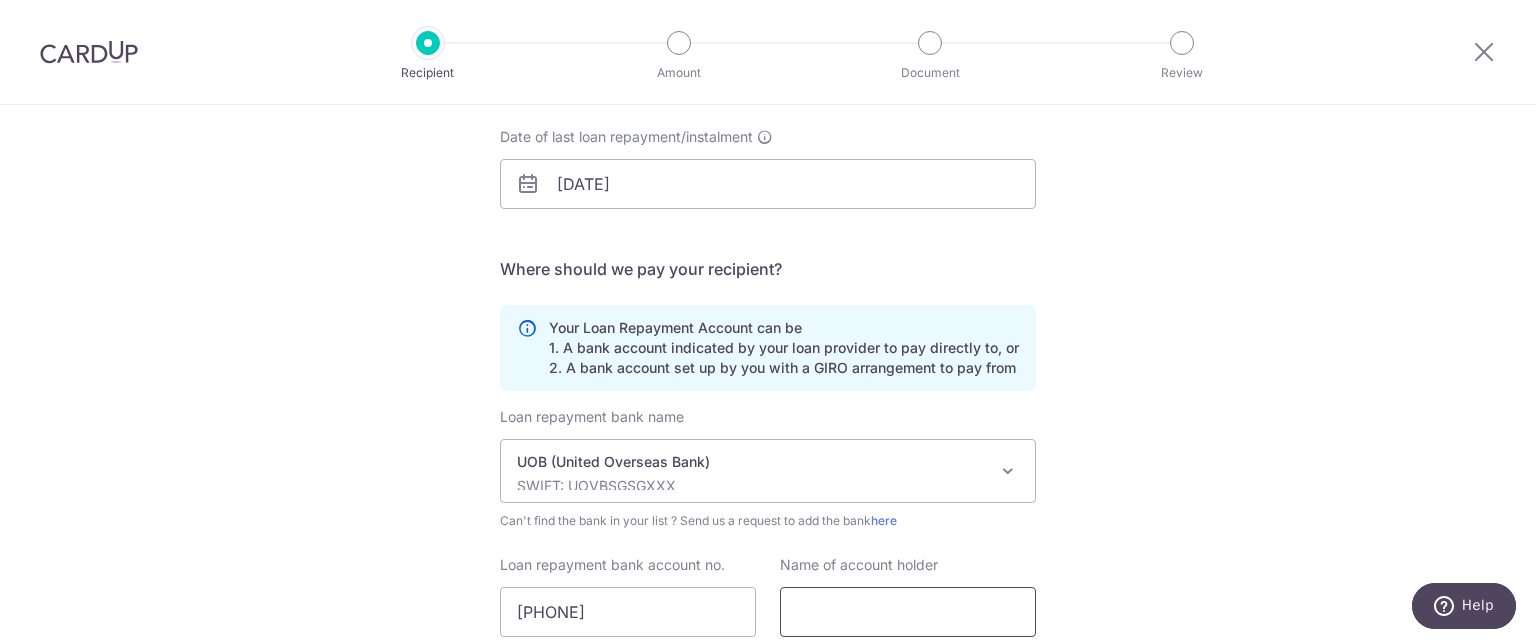 click at bounding box center (908, 612) 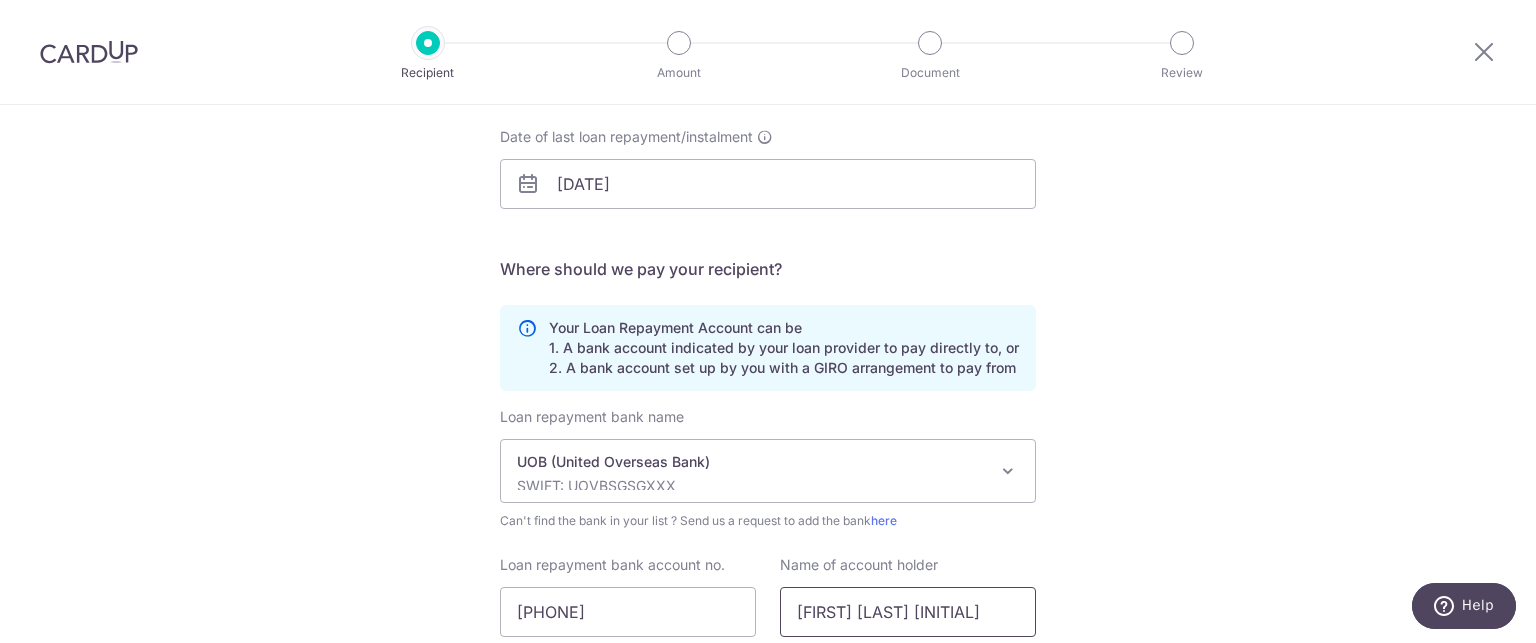 scroll, scrollTop: 452, scrollLeft: 0, axis: vertical 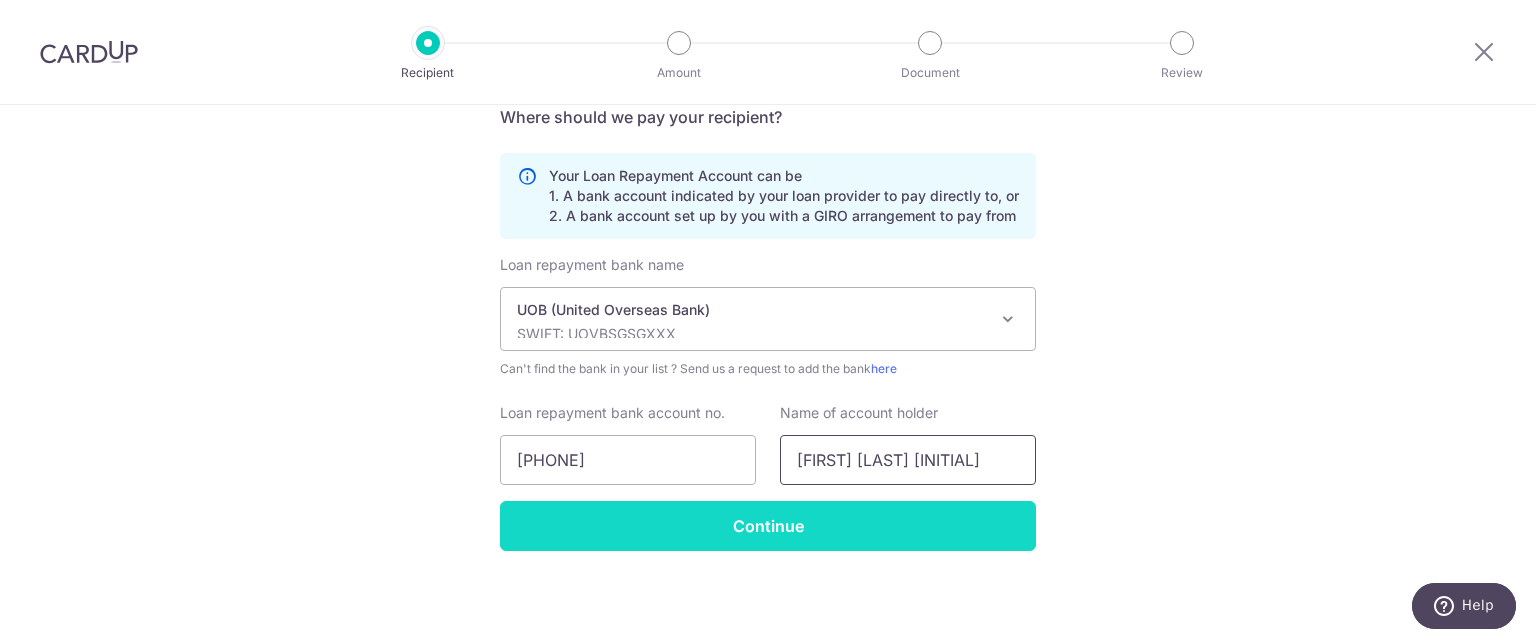 type on "Gn Ying Wei" 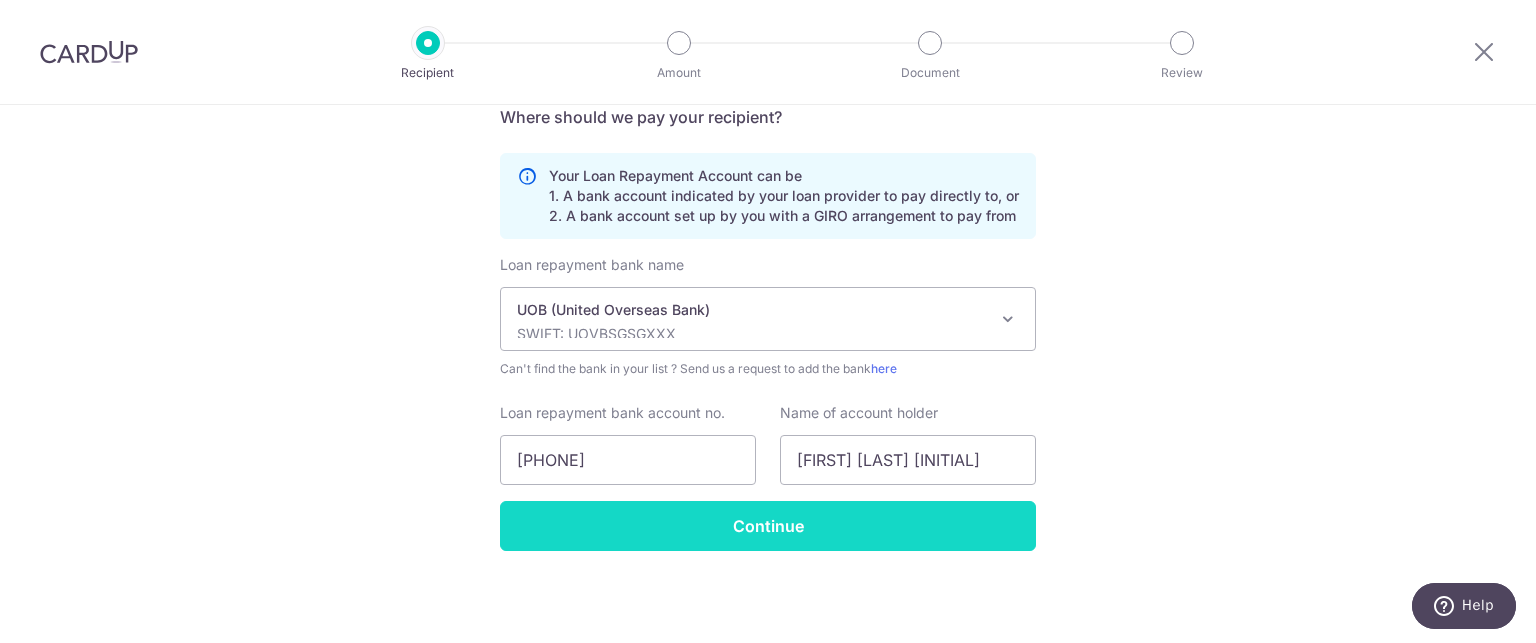 click on "Continue" at bounding box center [768, 526] 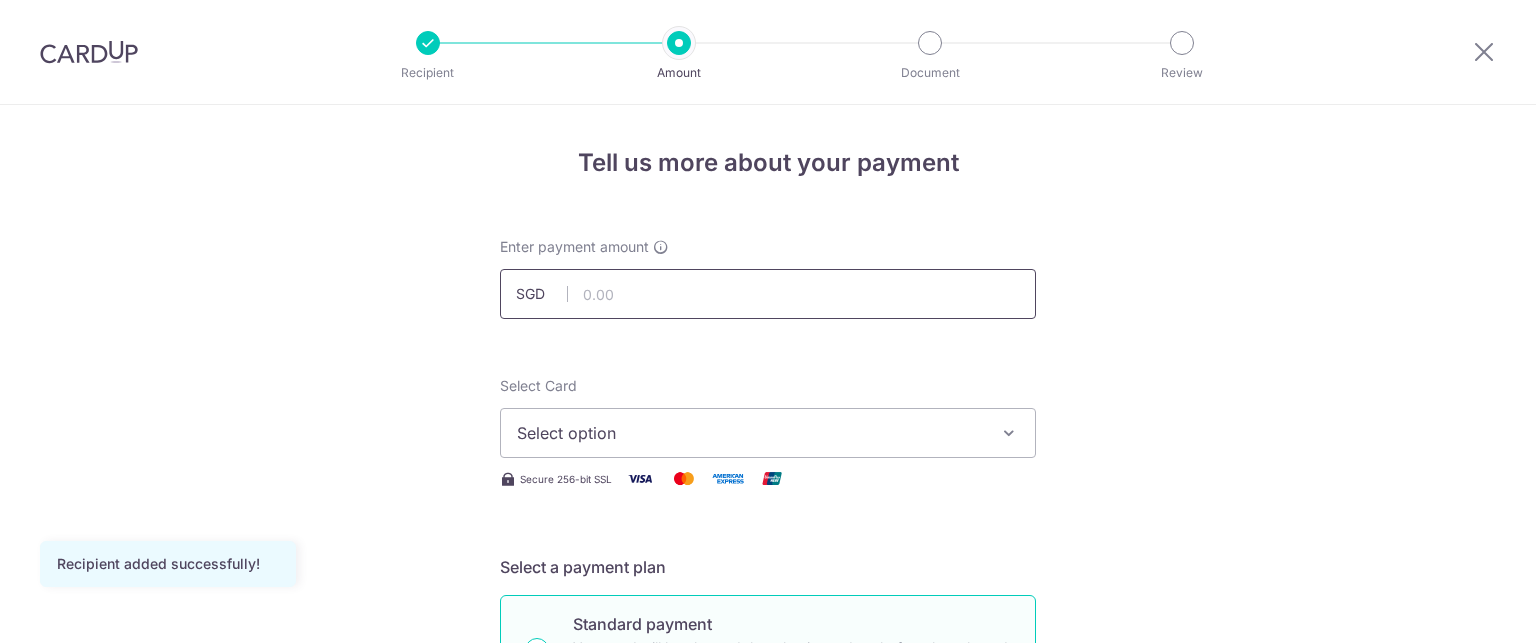 scroll, scrollTop: 0, scrollLeft: 0, axis: both 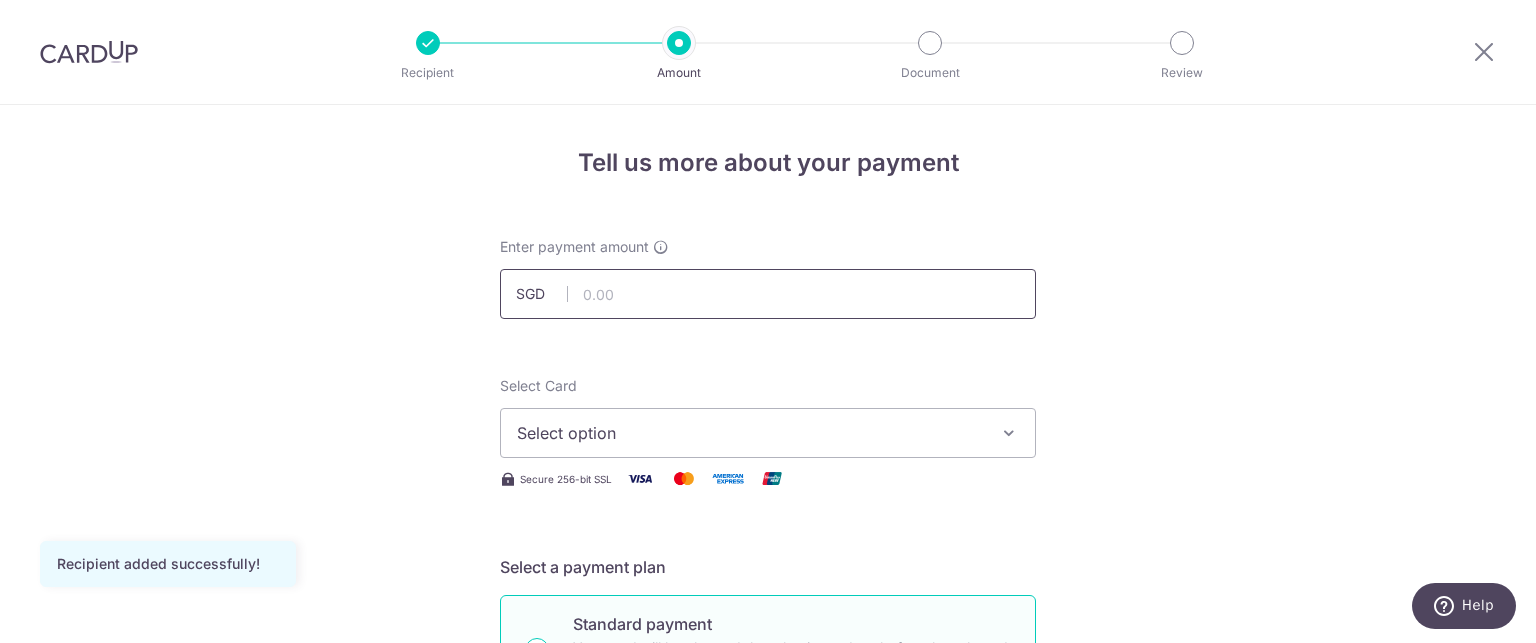 paste on "4965.38" 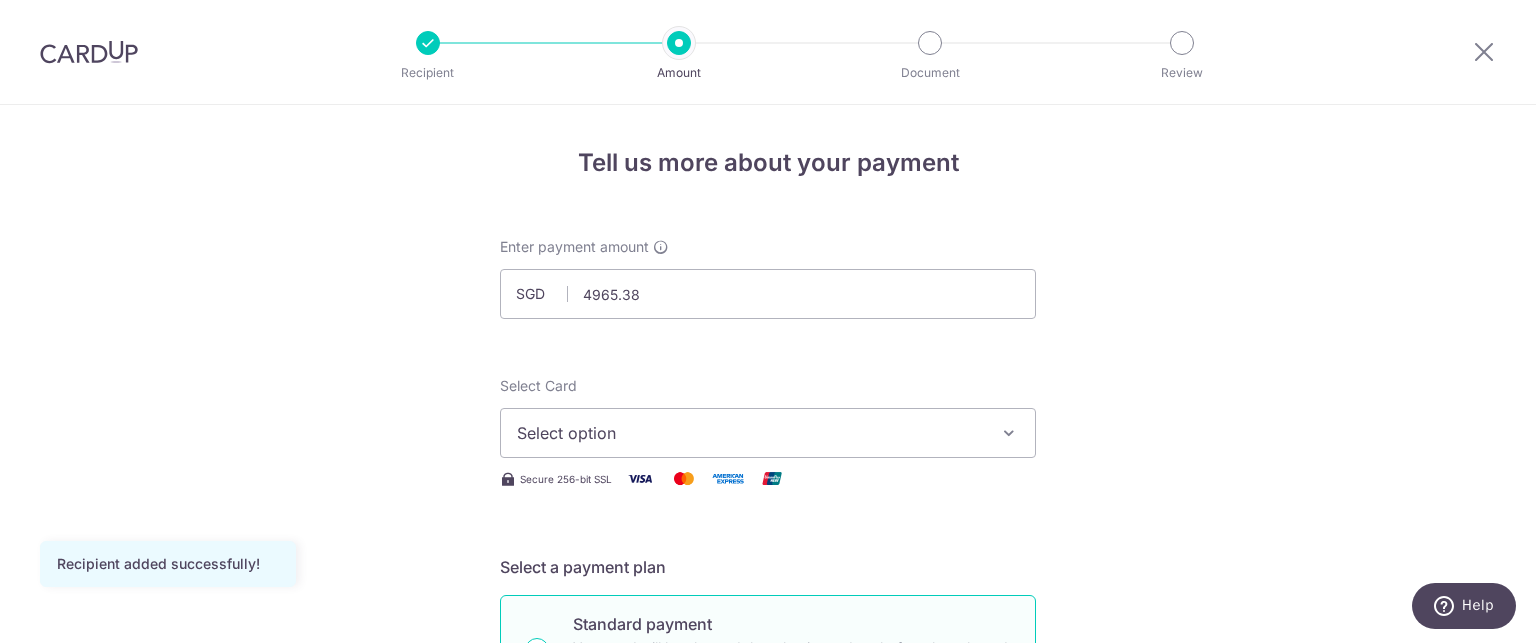 type on "4,965.38" 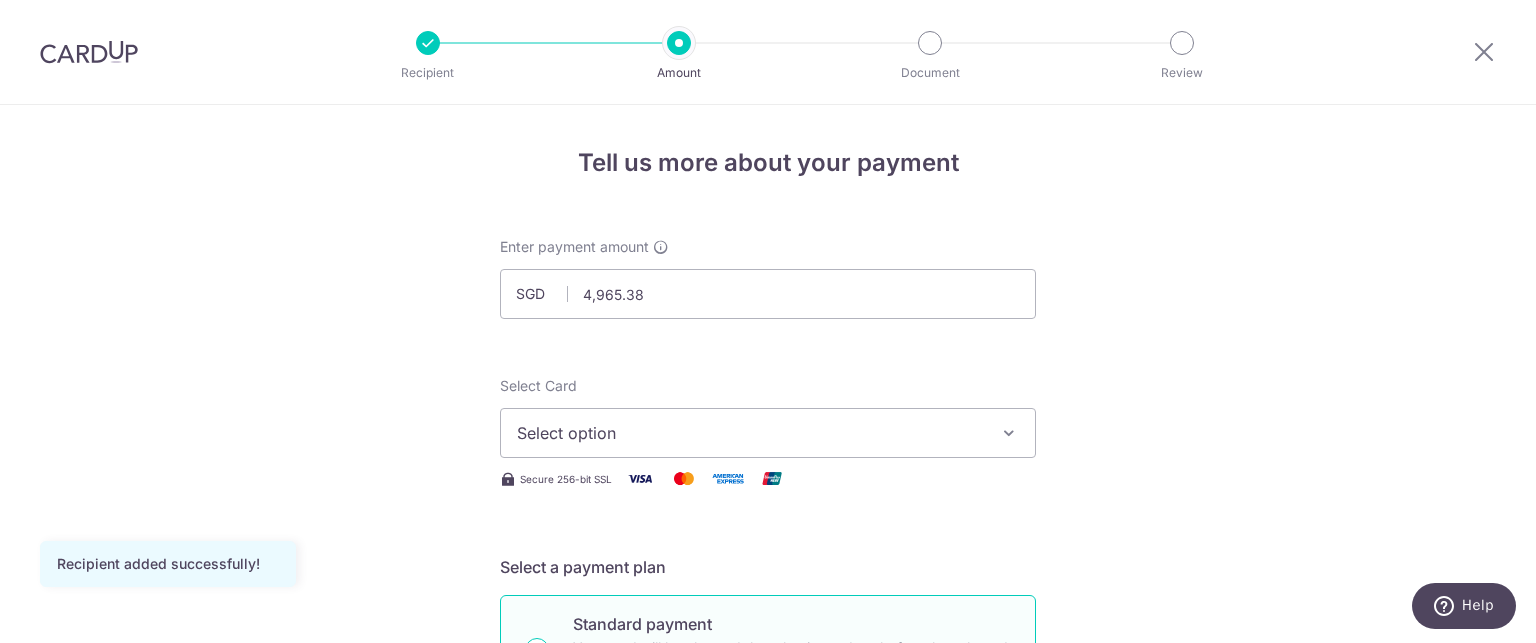 click on "Select option" at bounding box center [750, 433] 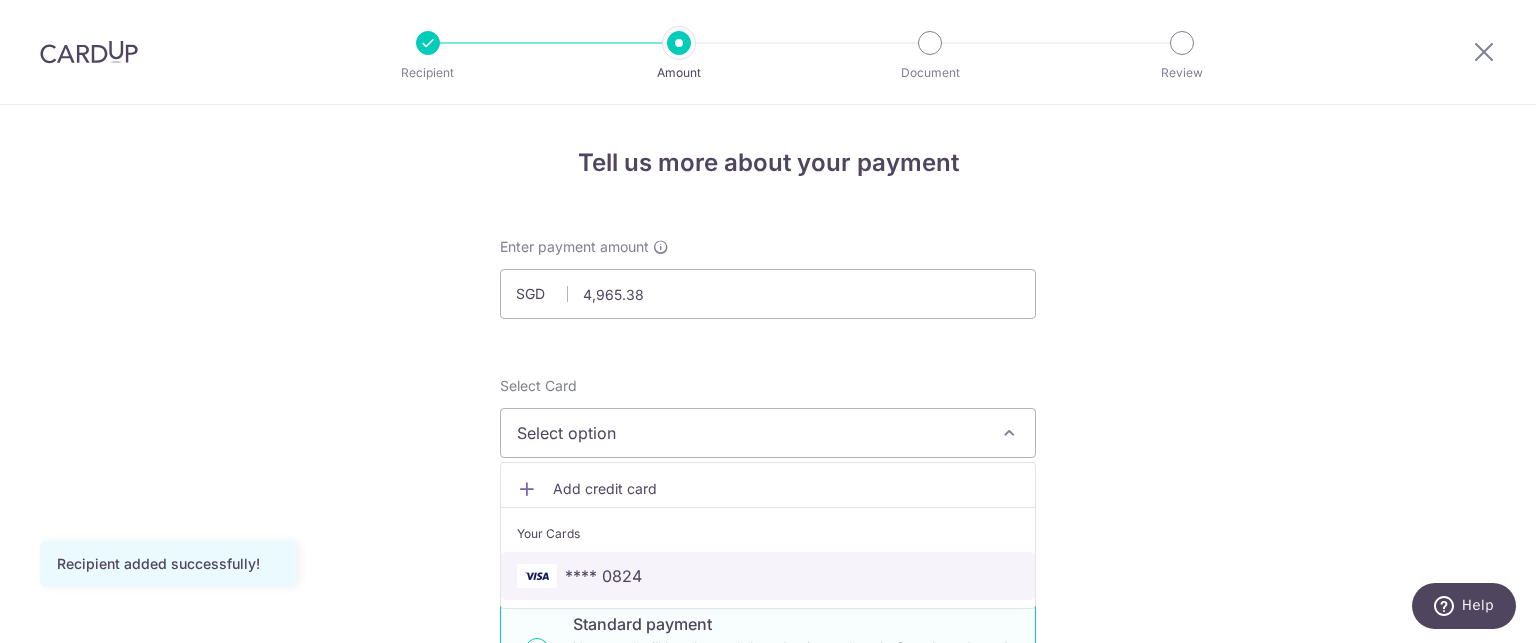 click on "**** 0824" at bounding box center (603, 576) 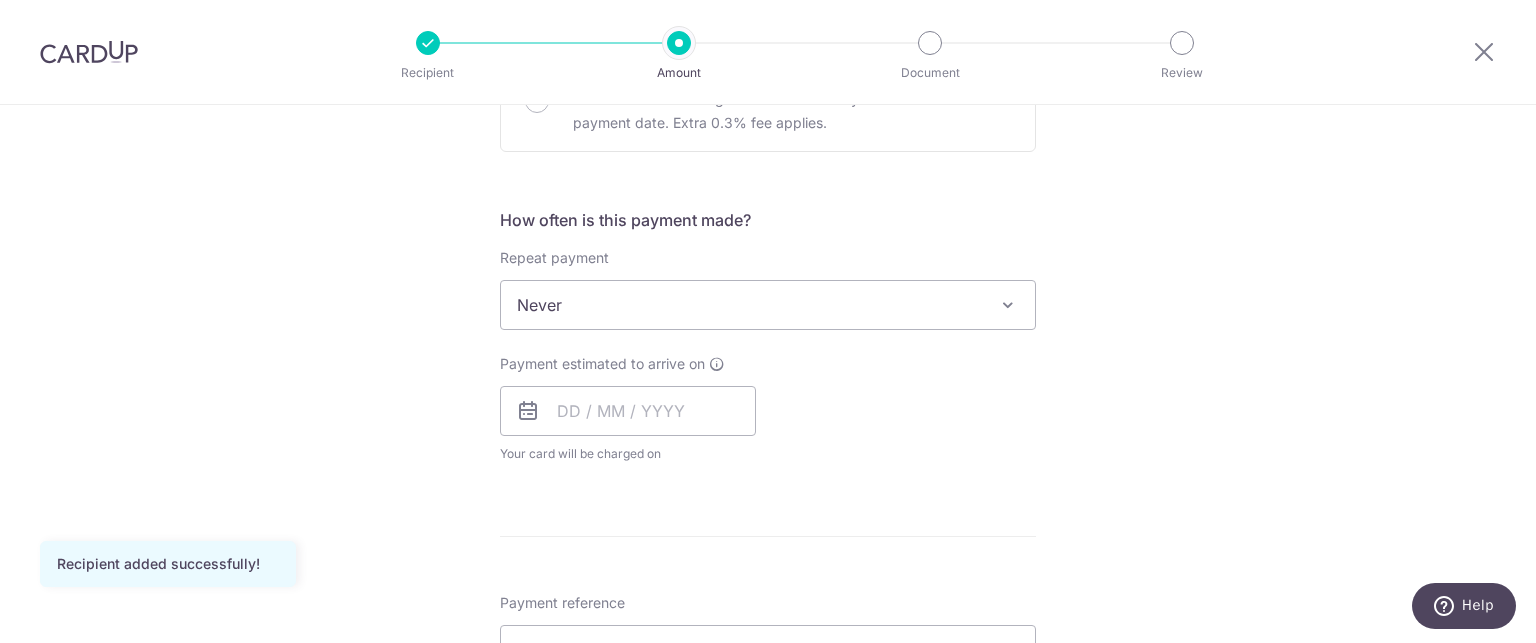 scroll, scrollTop: 700, scrollLeft: 0, axis: vertical 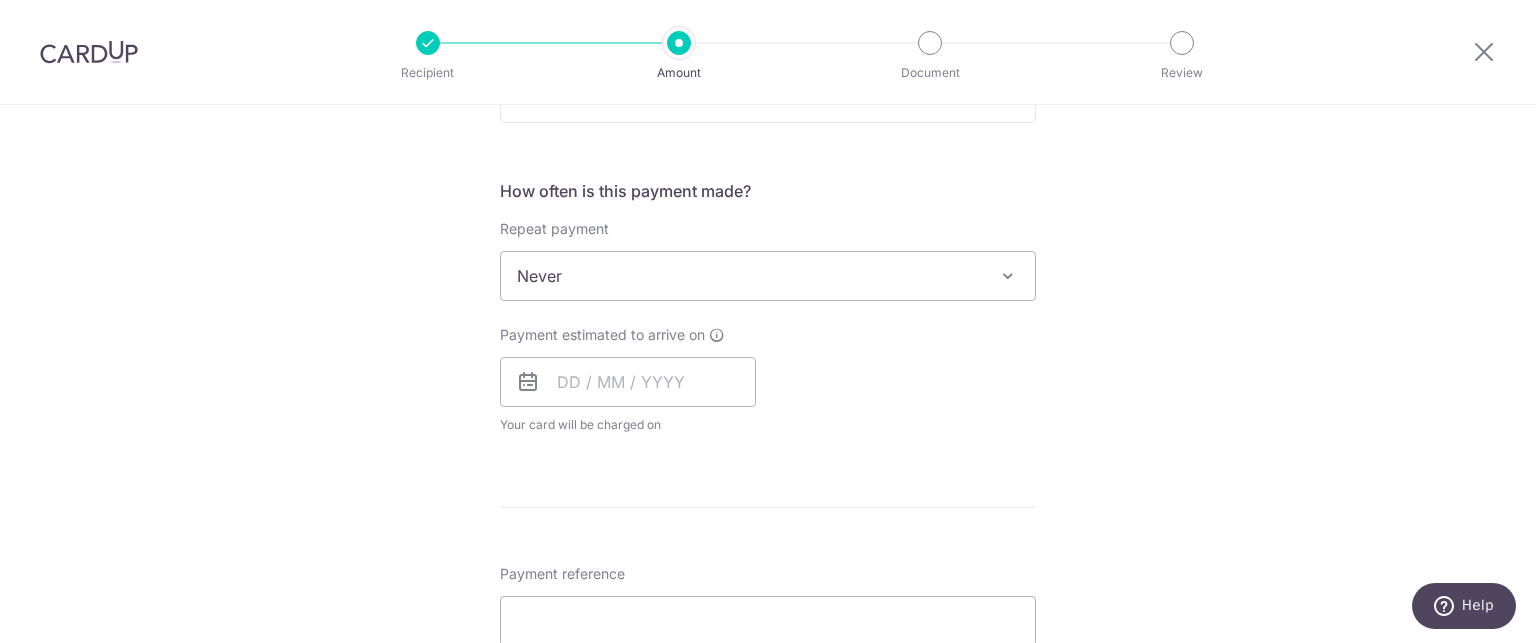 click on "Never" at bounding box center [768, 276] 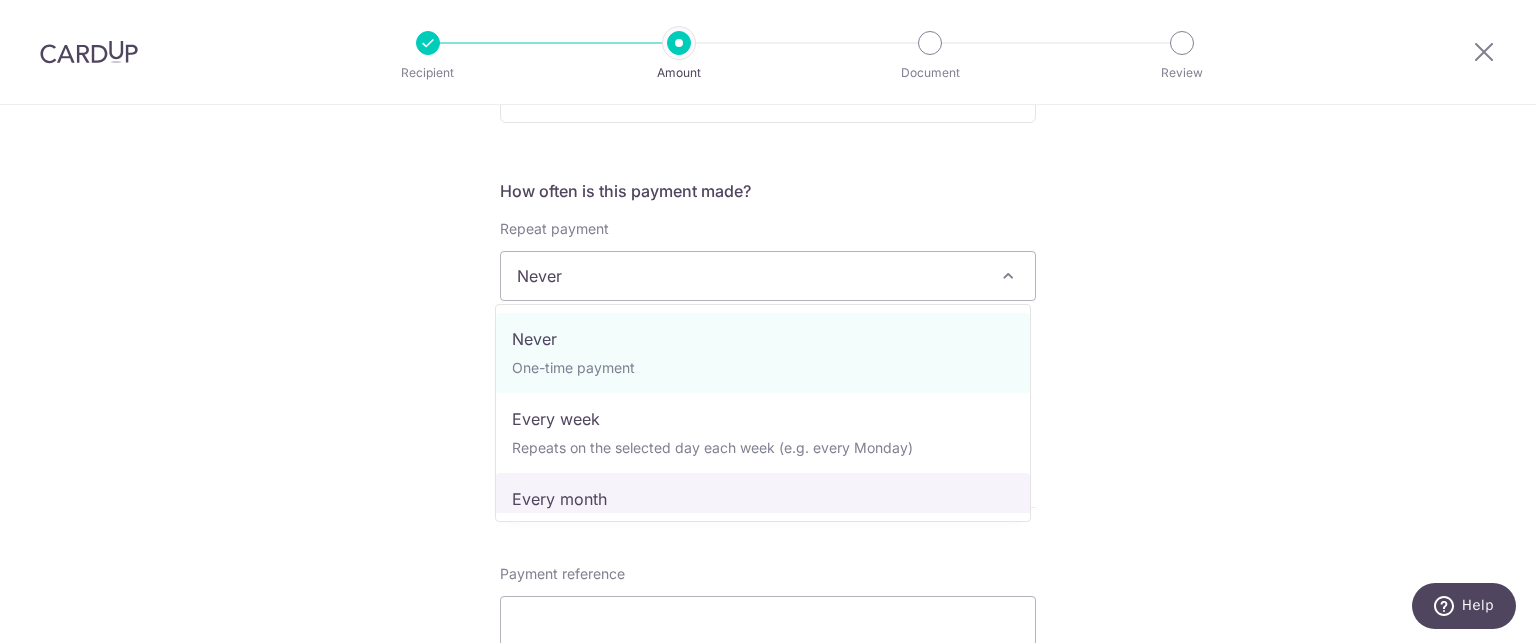 select on "3" 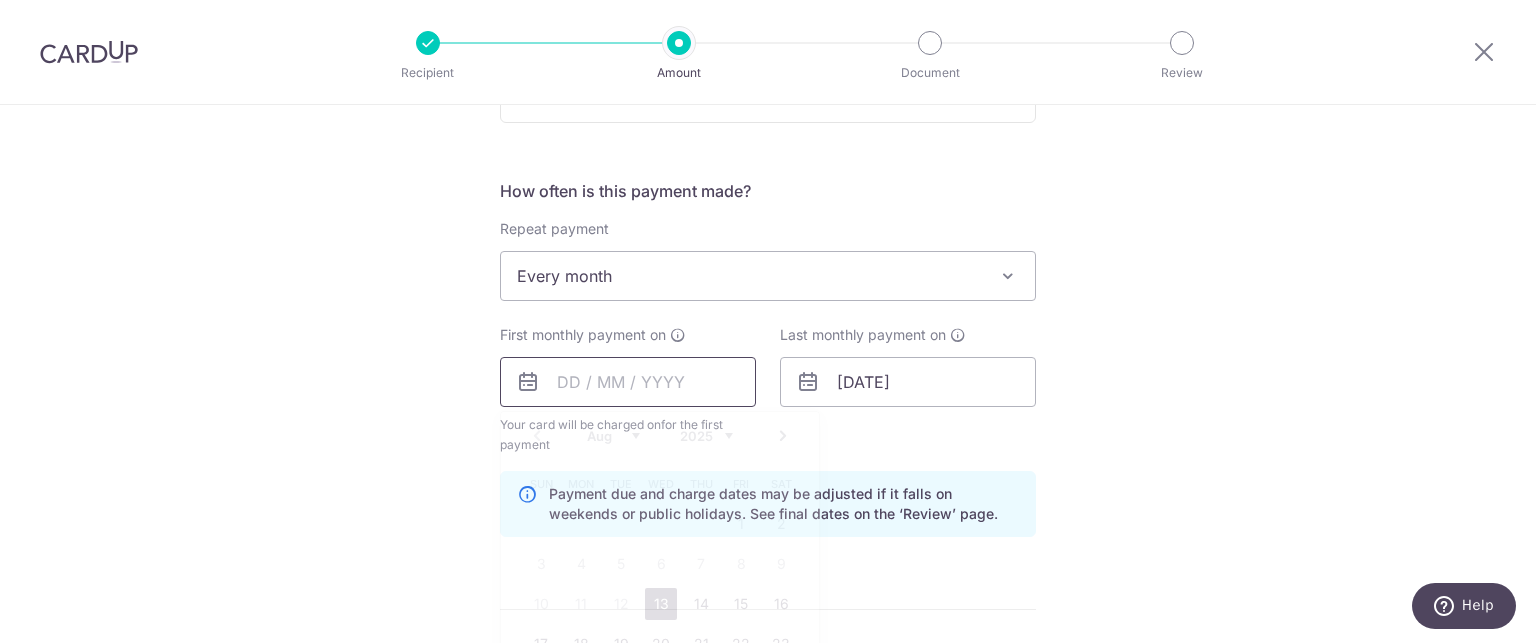 click at bounding box center [628, 382] 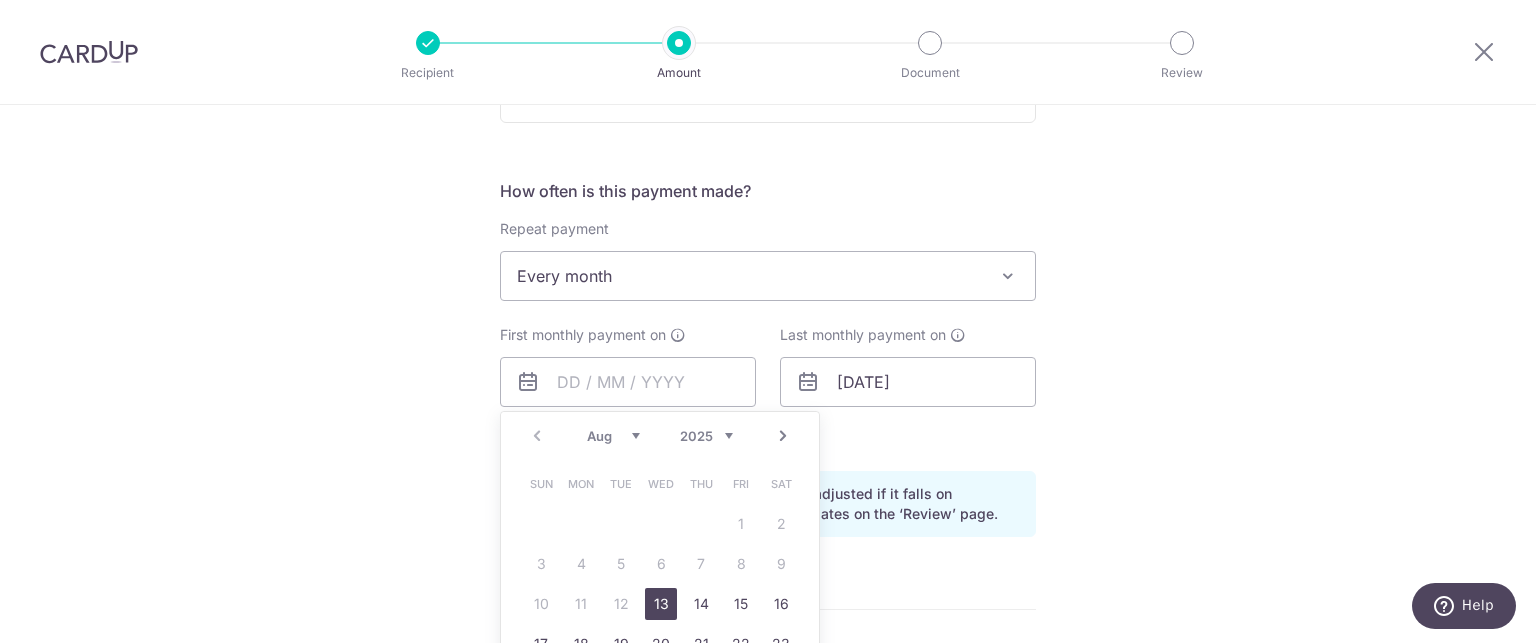 click on "Next" at bounding box center [783, 436] 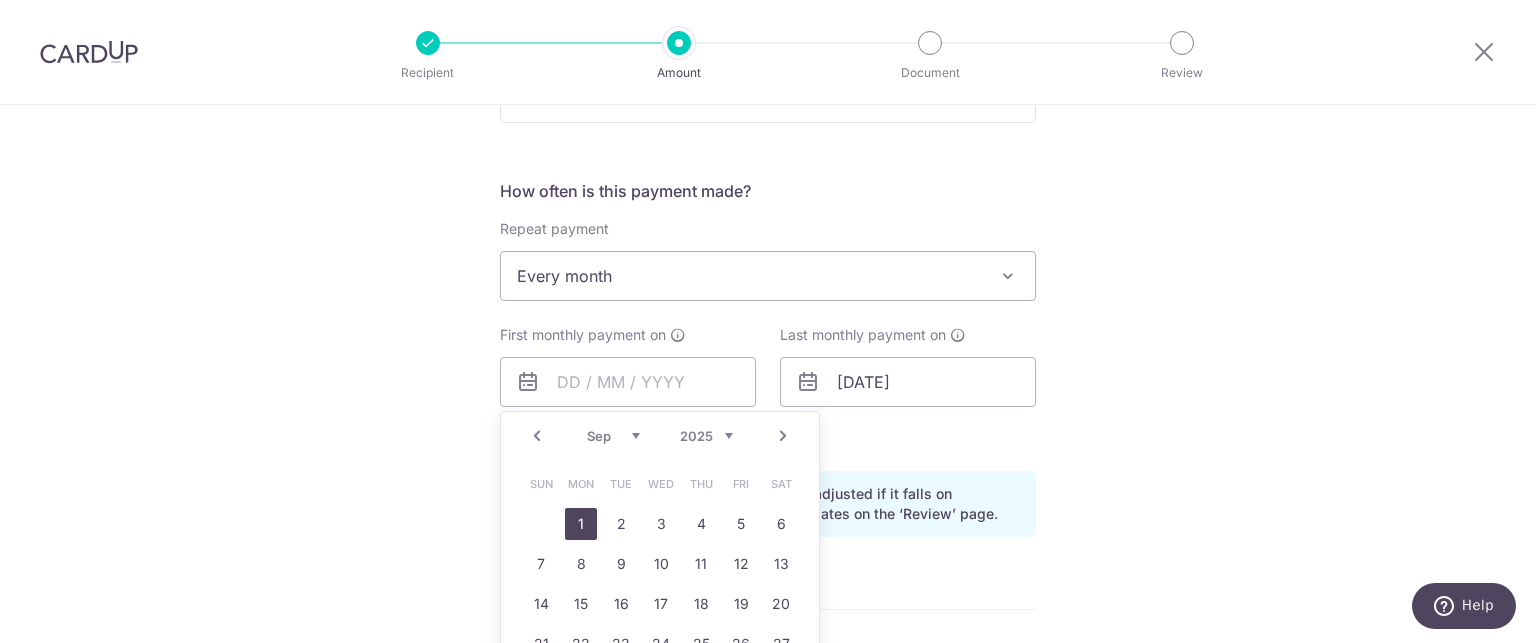 click on "1" at bounding box center (581, 524) 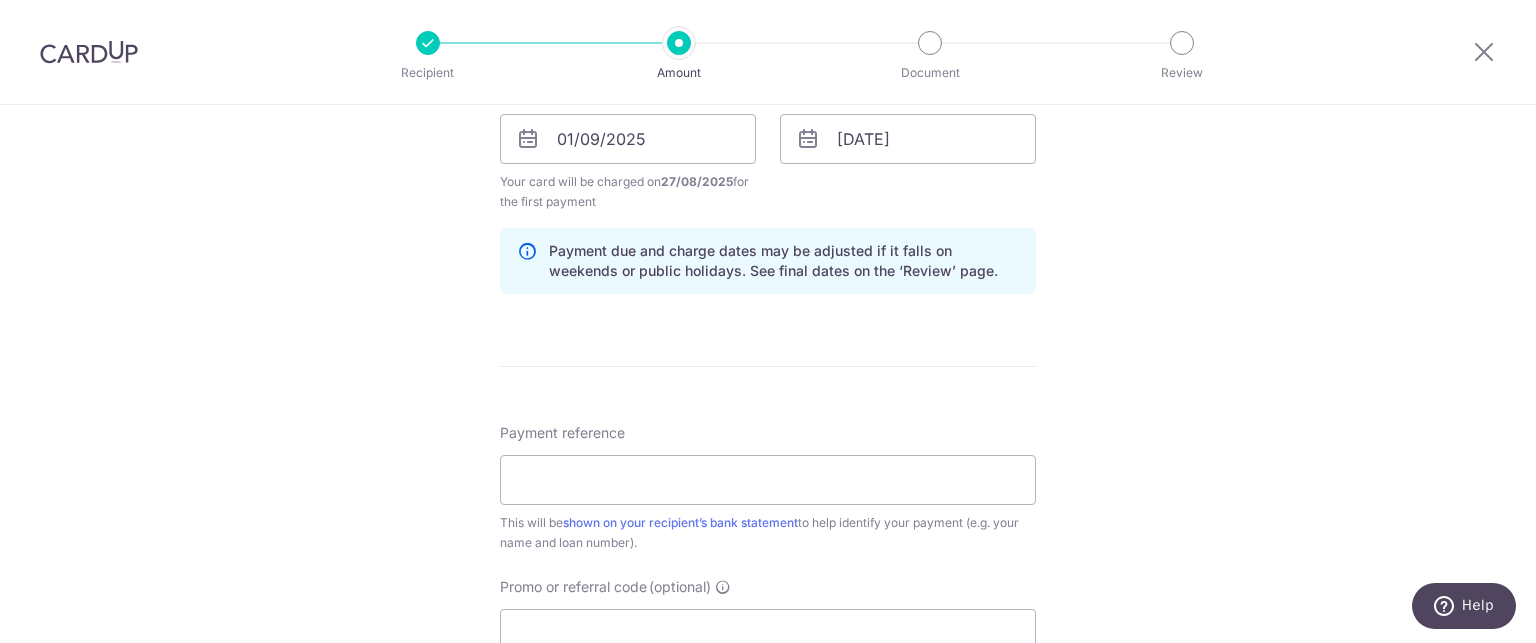 scroll, scrollTop: 1000, scrollLeft: 0, axis: vertical 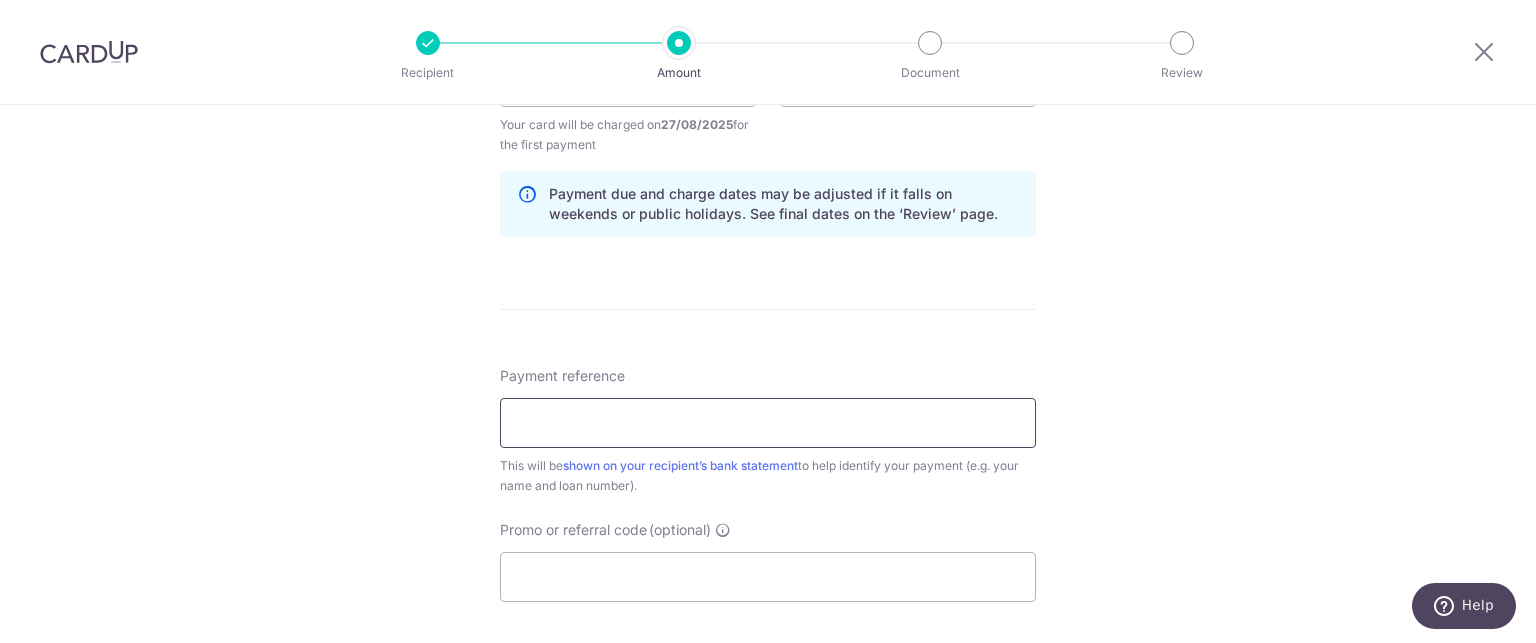 click on "Payment reference" at bounding box center [768, 423] 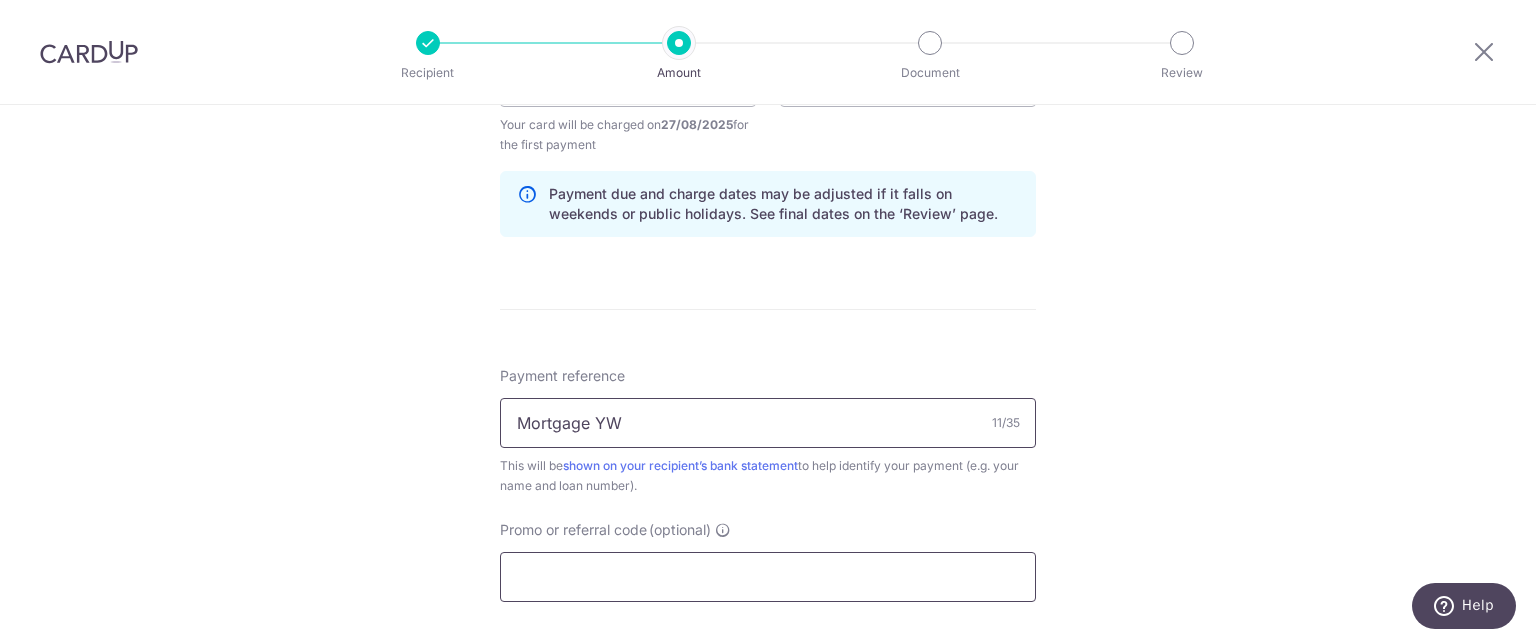 type on "Mortgage YW" 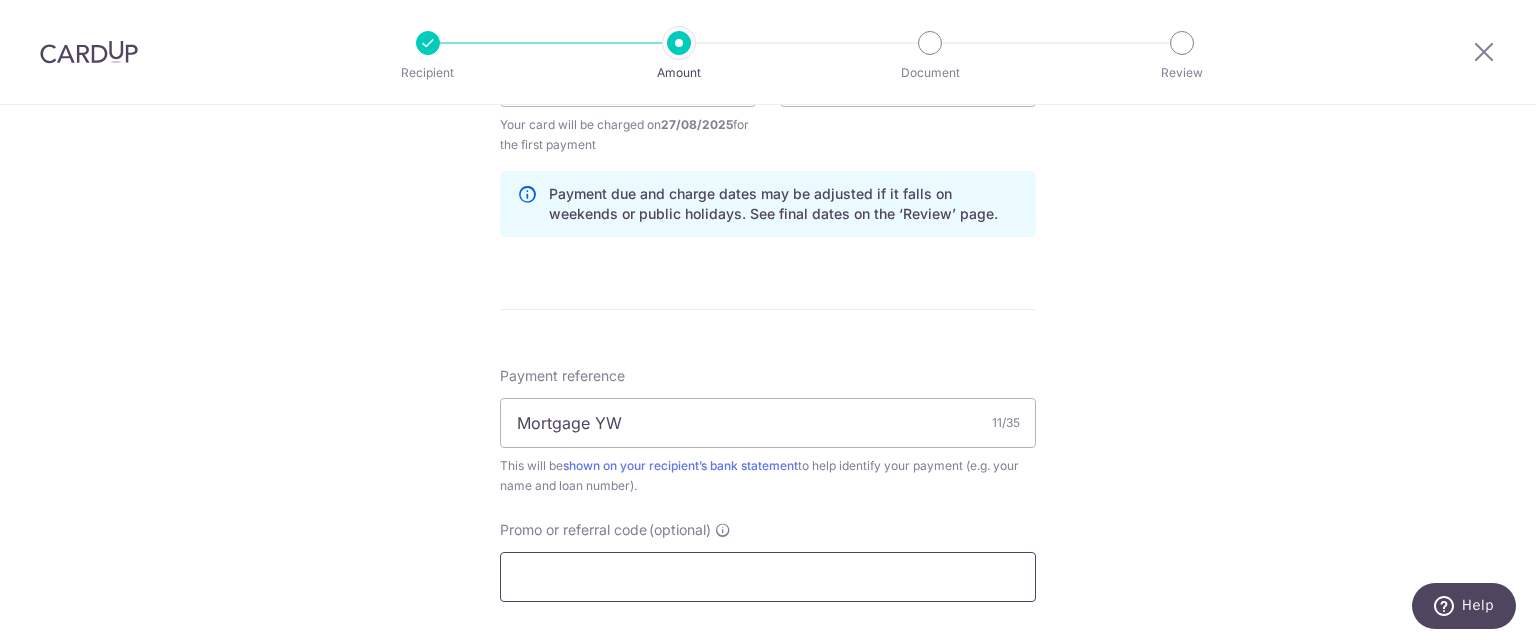 click on "Promo or referral code
(optional)" at bounding box center (768, 577) 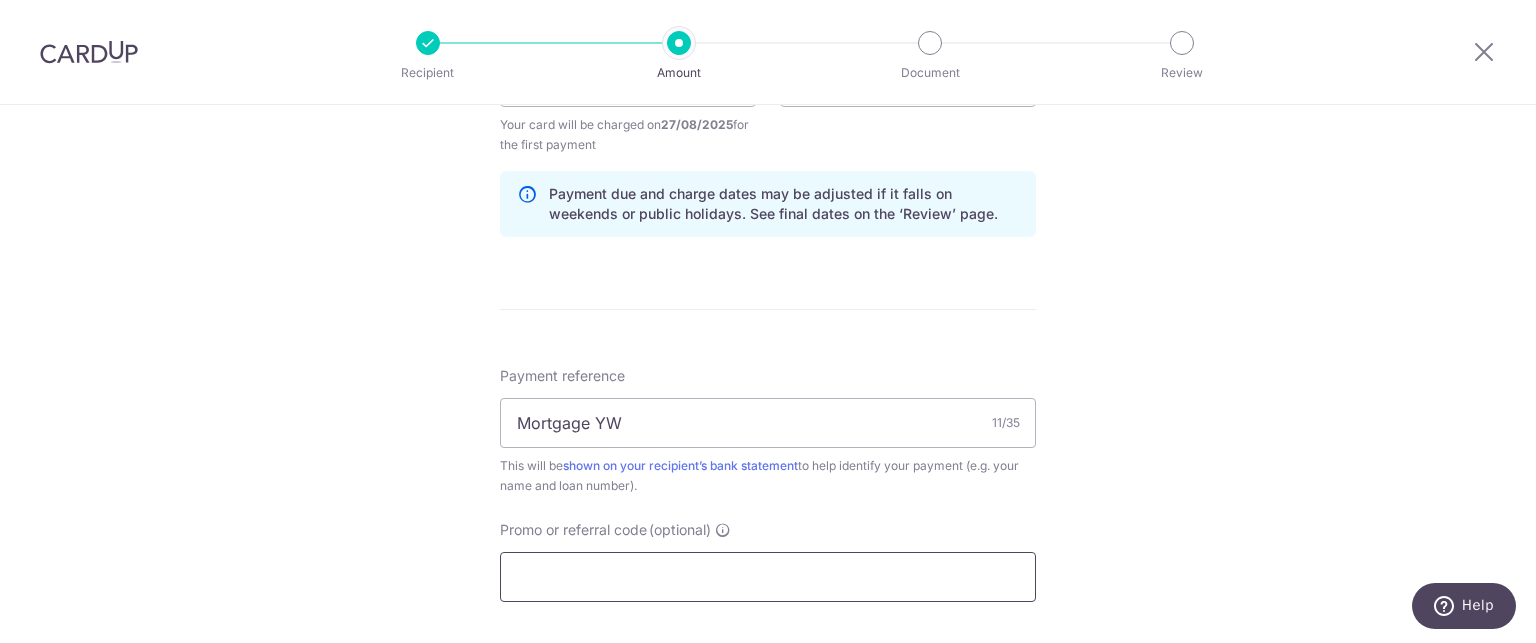 click on "Promo or referral code
(optional)" at bounding box center (768, 577) 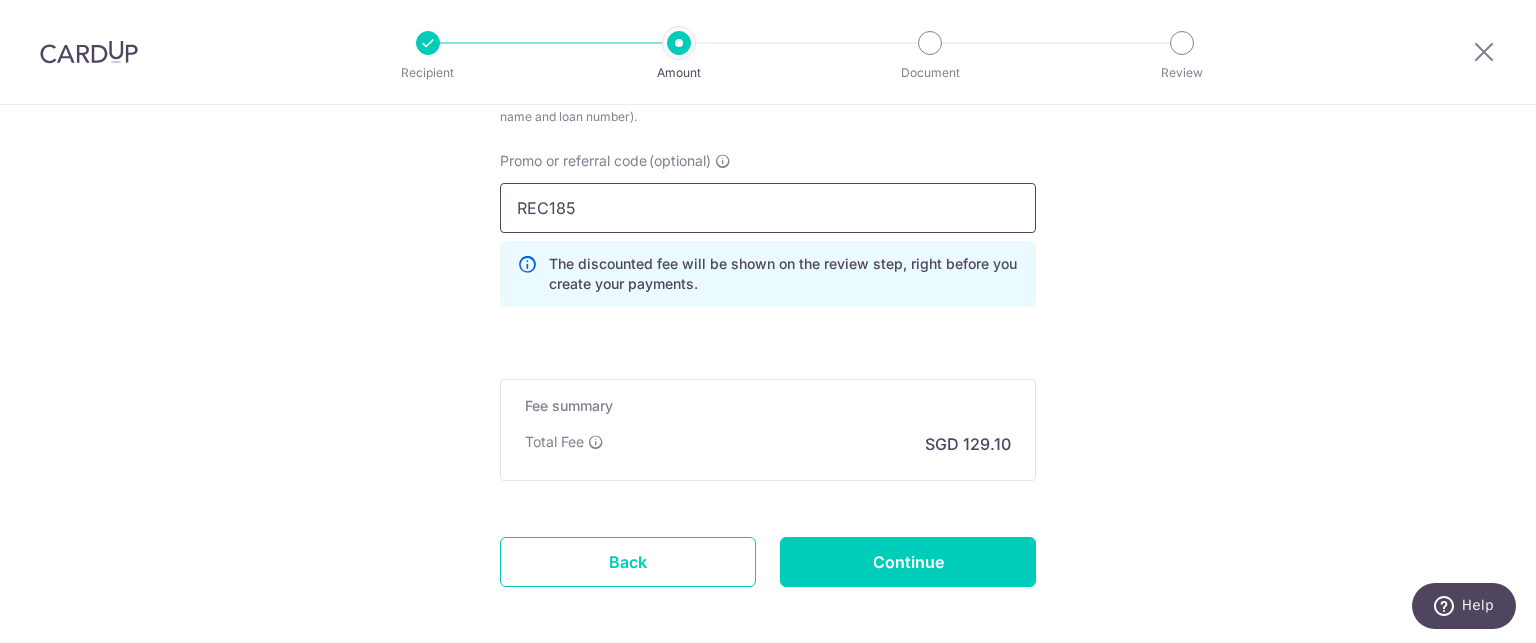 scroll, scrollTop: 1400, scrollLeft: 0, axis: vertical 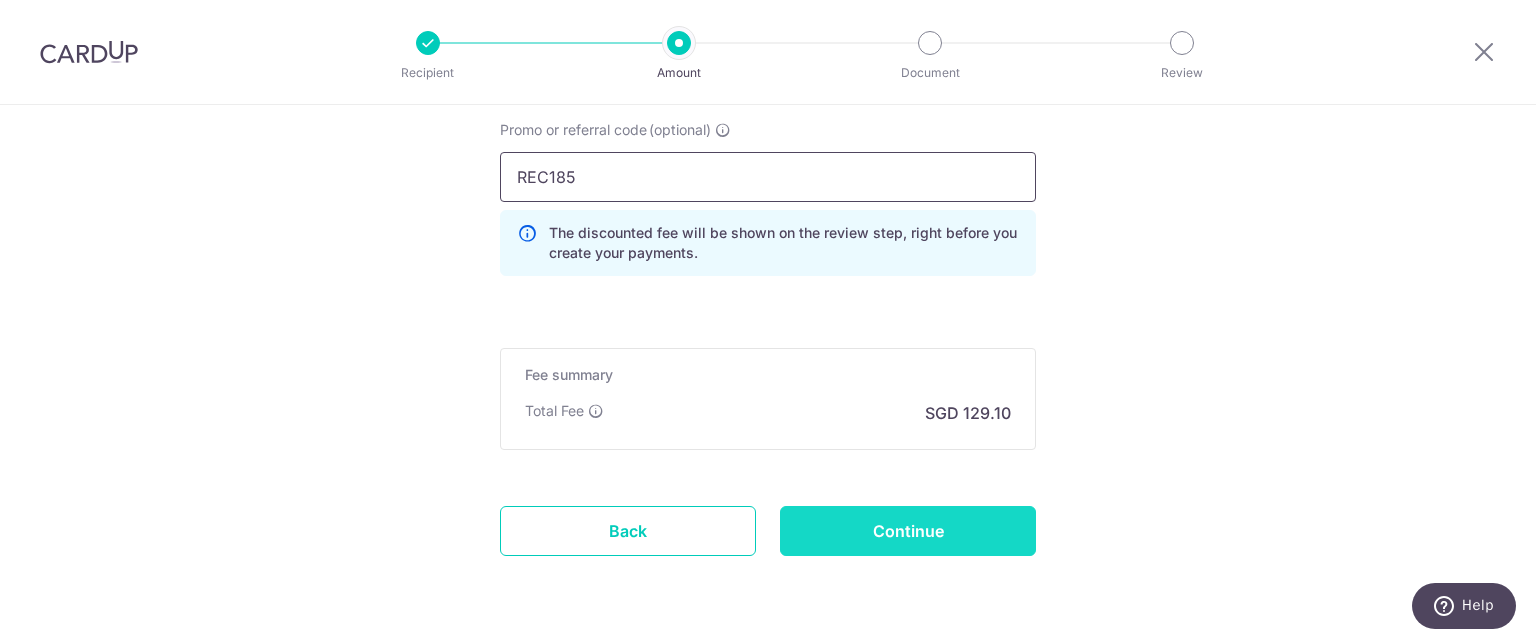 type on "REC185" 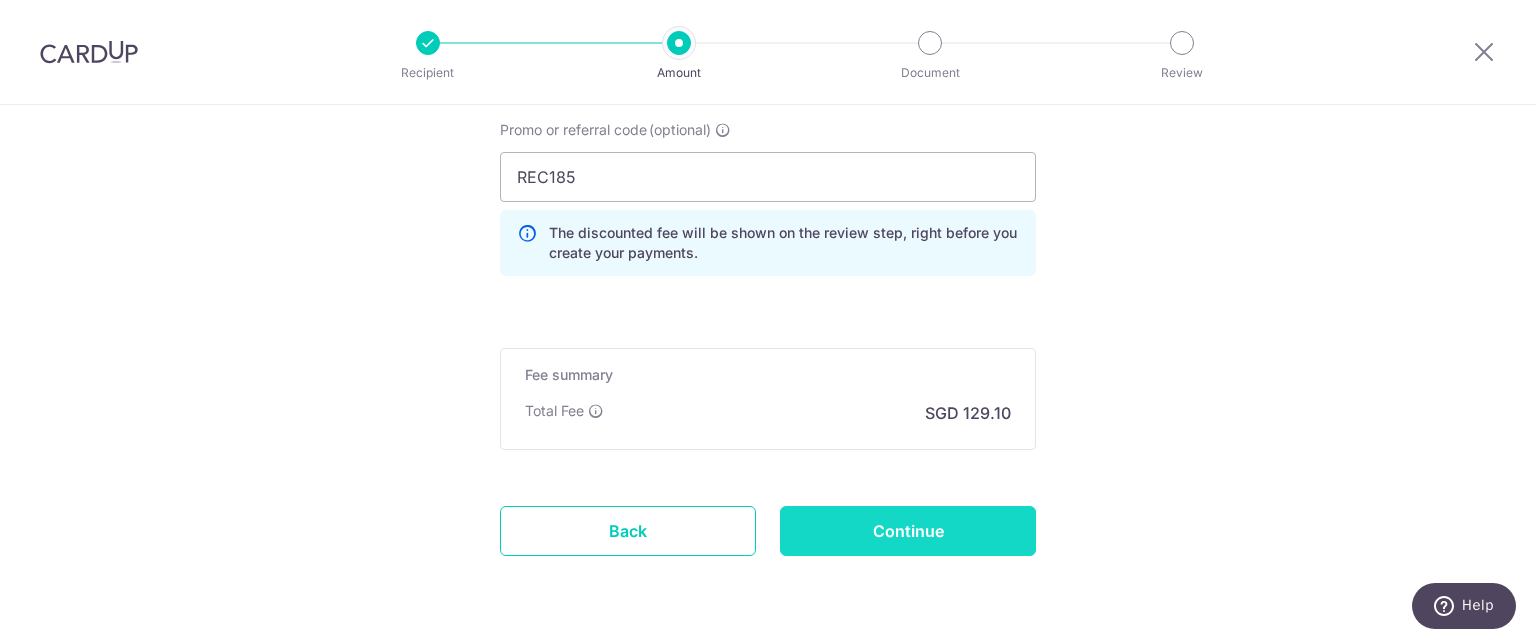 click on "Continue" at bounding box center [908, 531] 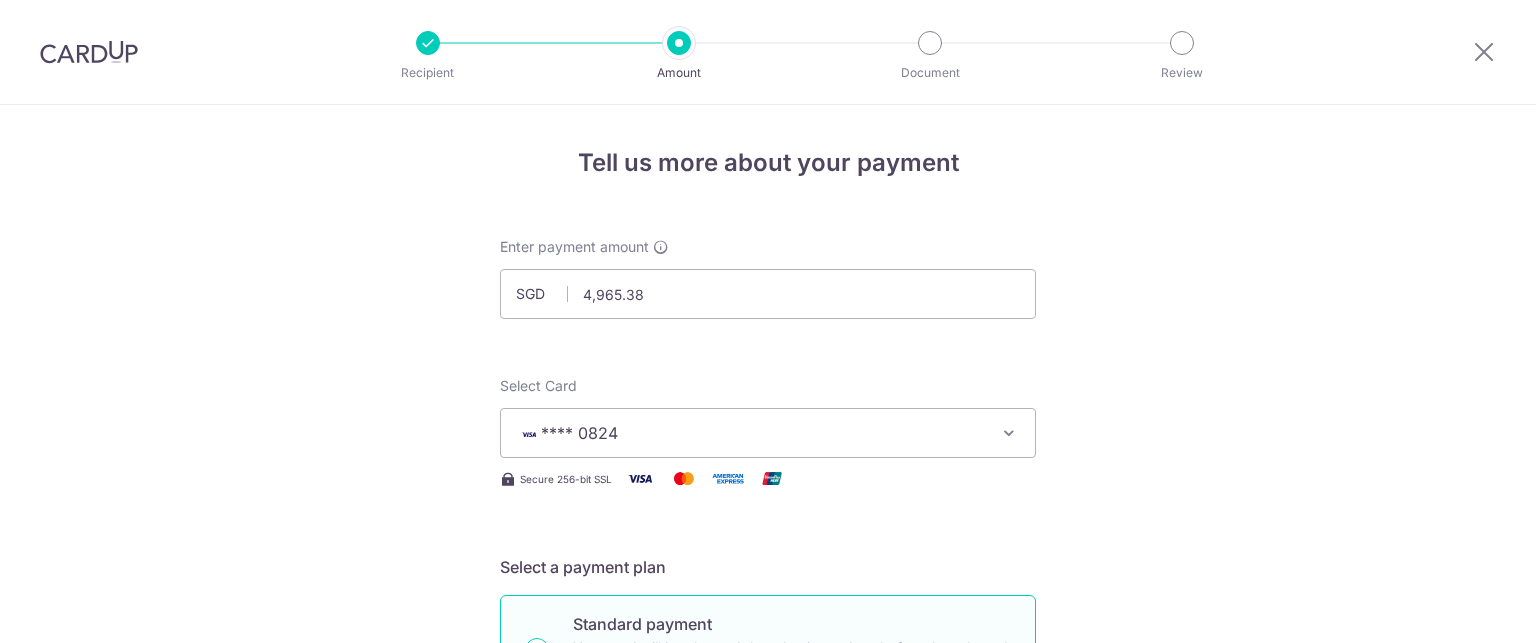 scroll, scrollTop: 0, scrollLeft: 0, axis: both 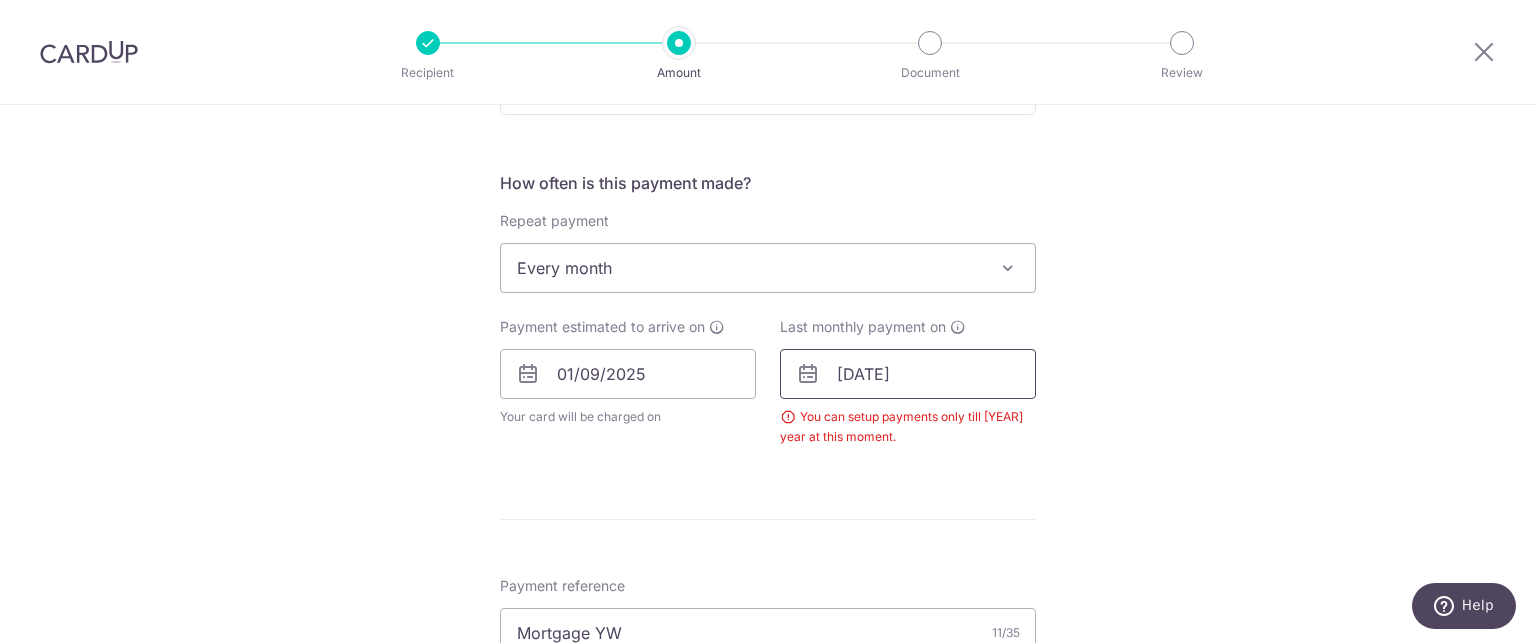 click on "[DATE]" at bounding box center (908, 374) 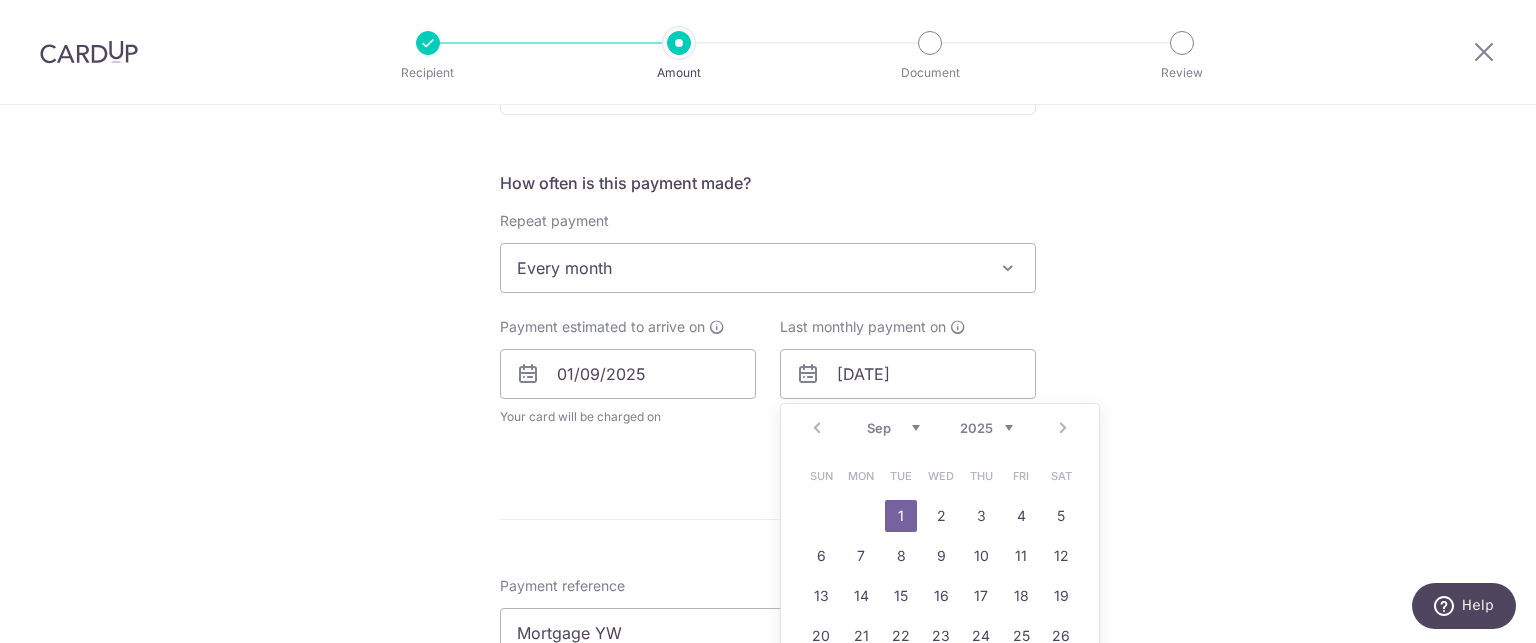 click on "2025 2026 2027 2028 2029 2030 2031 2032 2033 2034 2035" at bounding box center [986, 428] 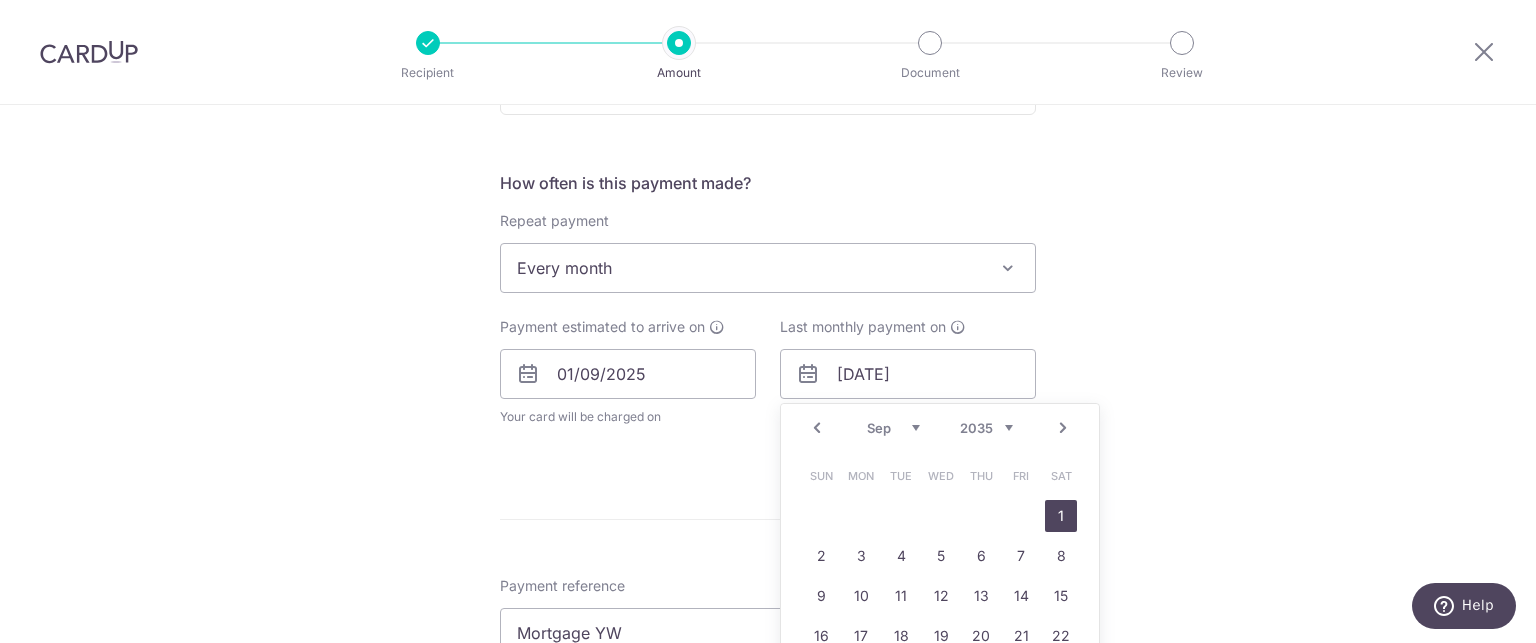 click on "1" at bounding box center [1061, 516] 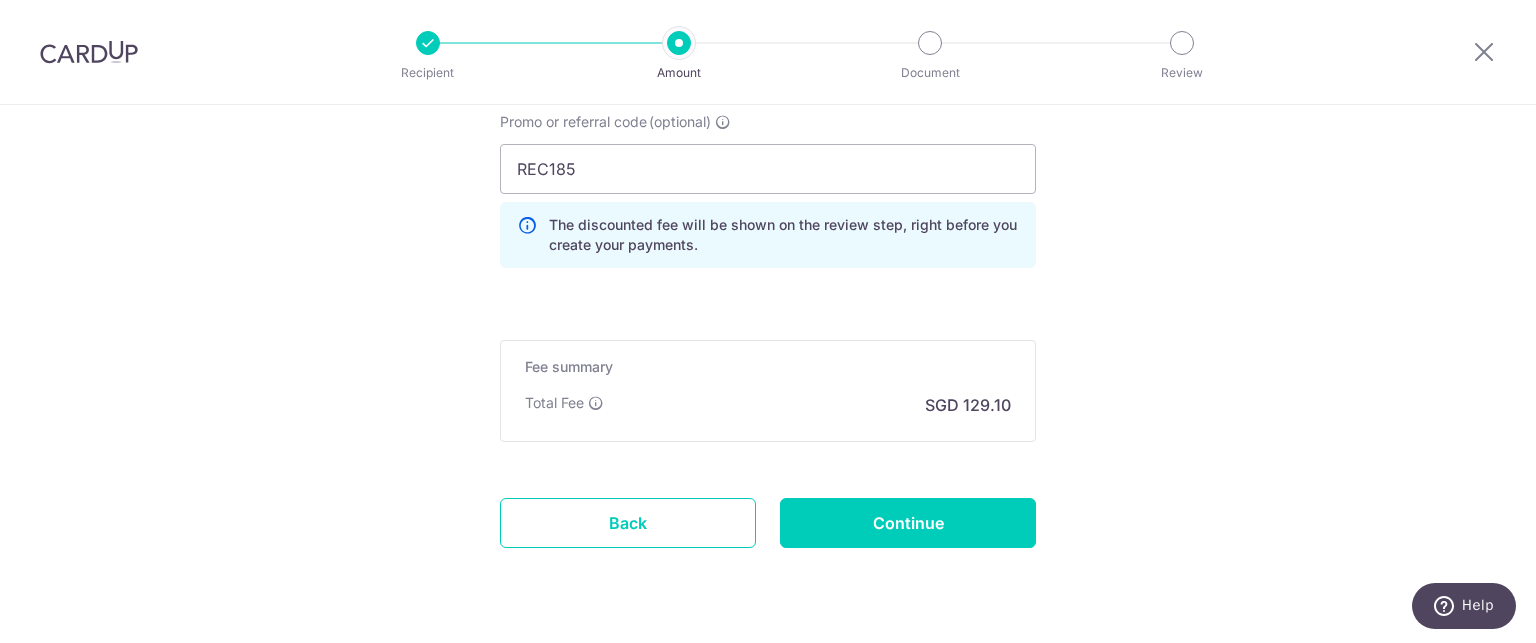 scroll, scrollTop: 1460, scrollLeft: 0, axis: vertical 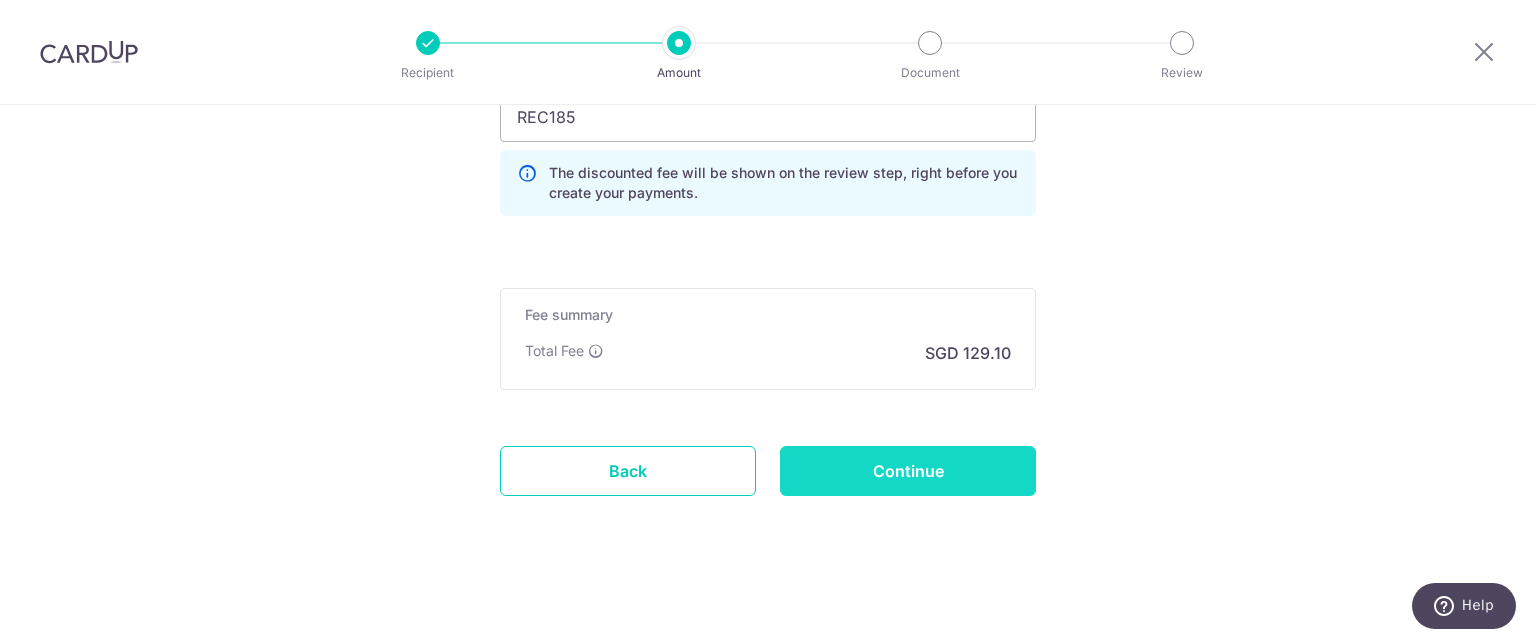 click on "Continue" at bounding box center [908, 471] 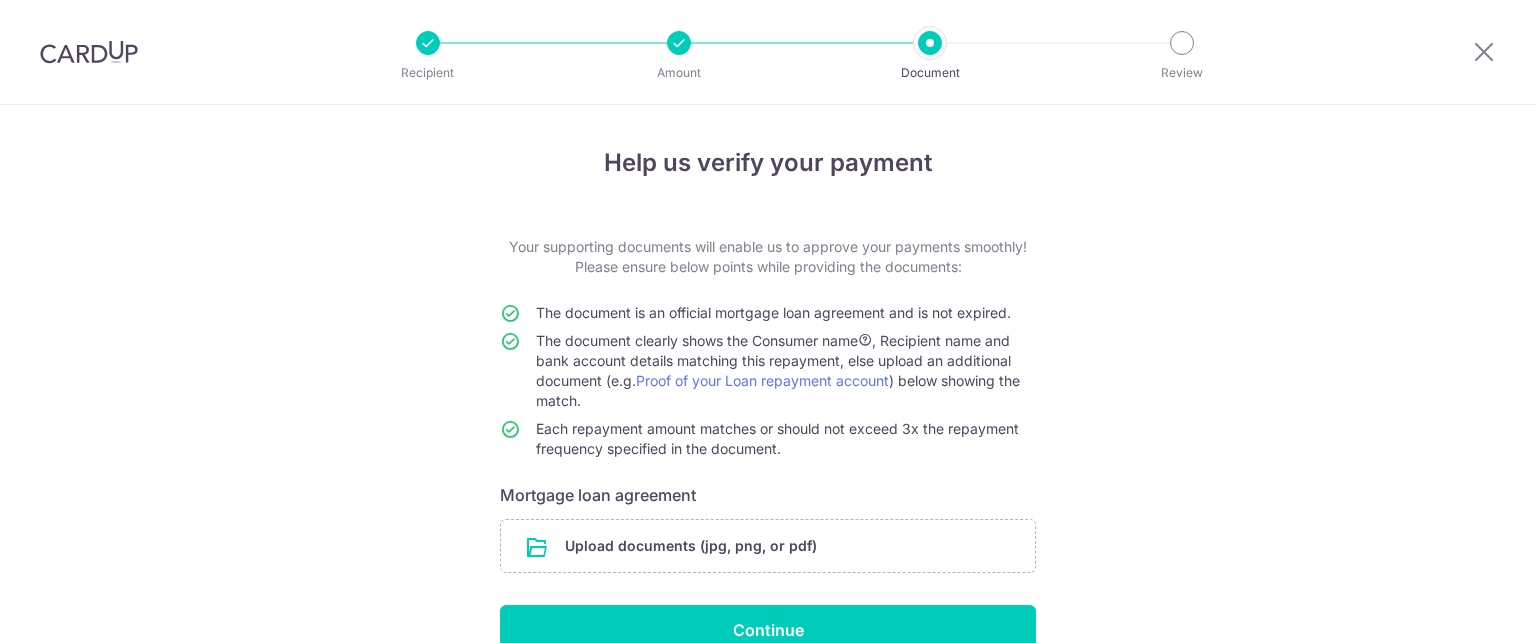 scroll, scrollTop: 0, scrollLeft: 0, axis: both 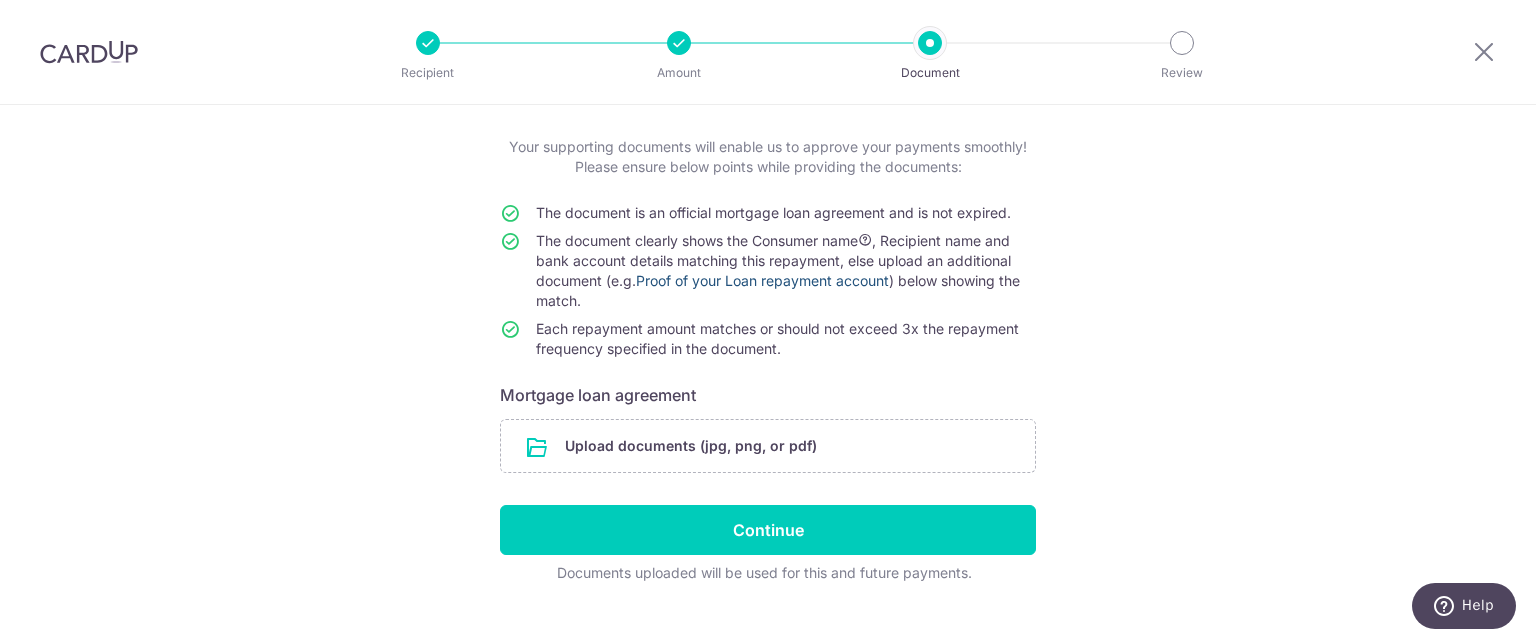click on "Proof of your Loan repayment account" at bounding box center (762, 280) 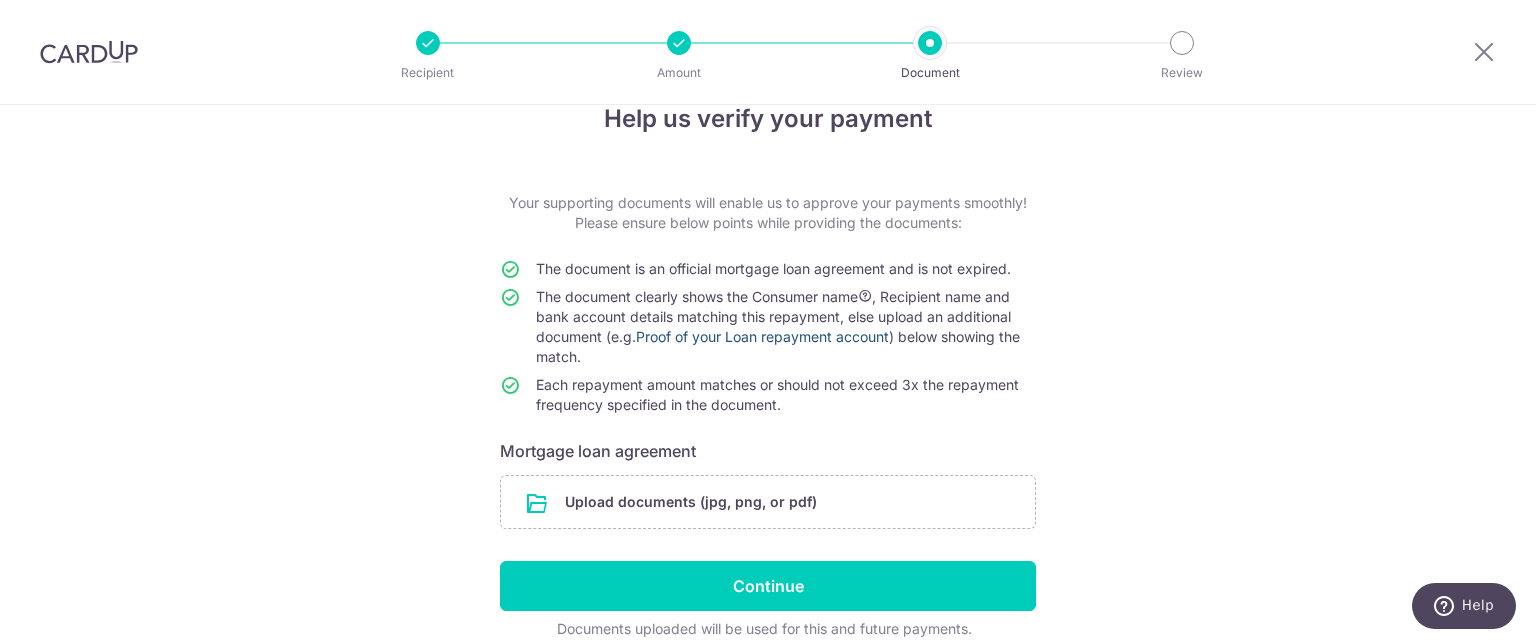 scroll, scrollTop: 0, scrollLeft: 0, axis: both 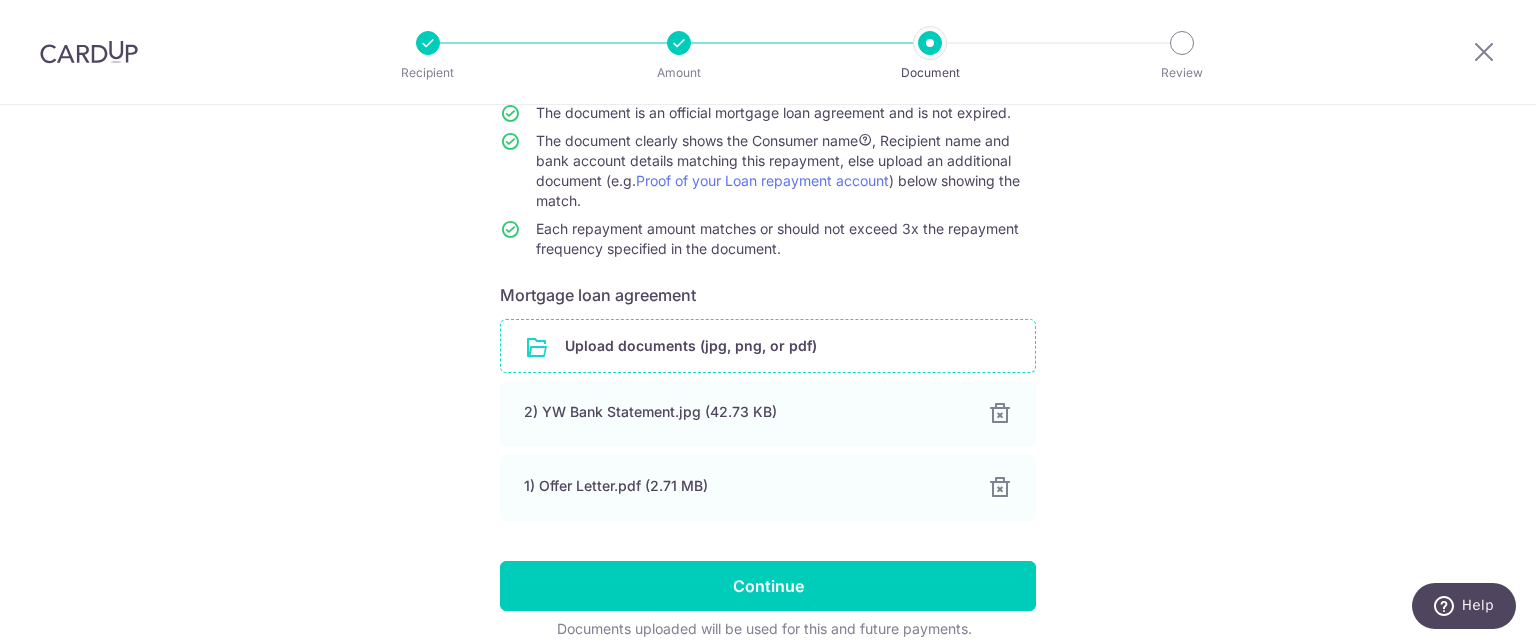 drag, startPoint x: 229, startPoint y: 403, endPoint x: 380, endPoint y: 454, distance: 159.38005 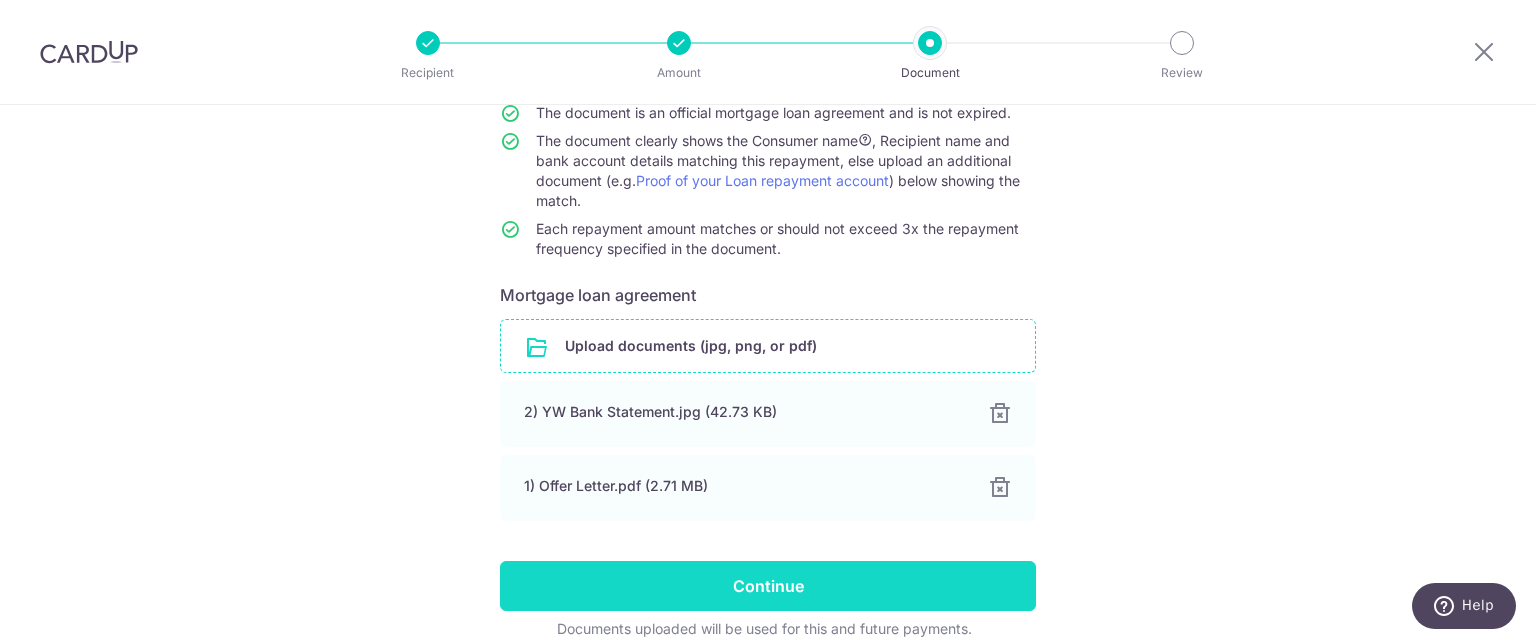click on "Continue" at bounding box center (768, 586) 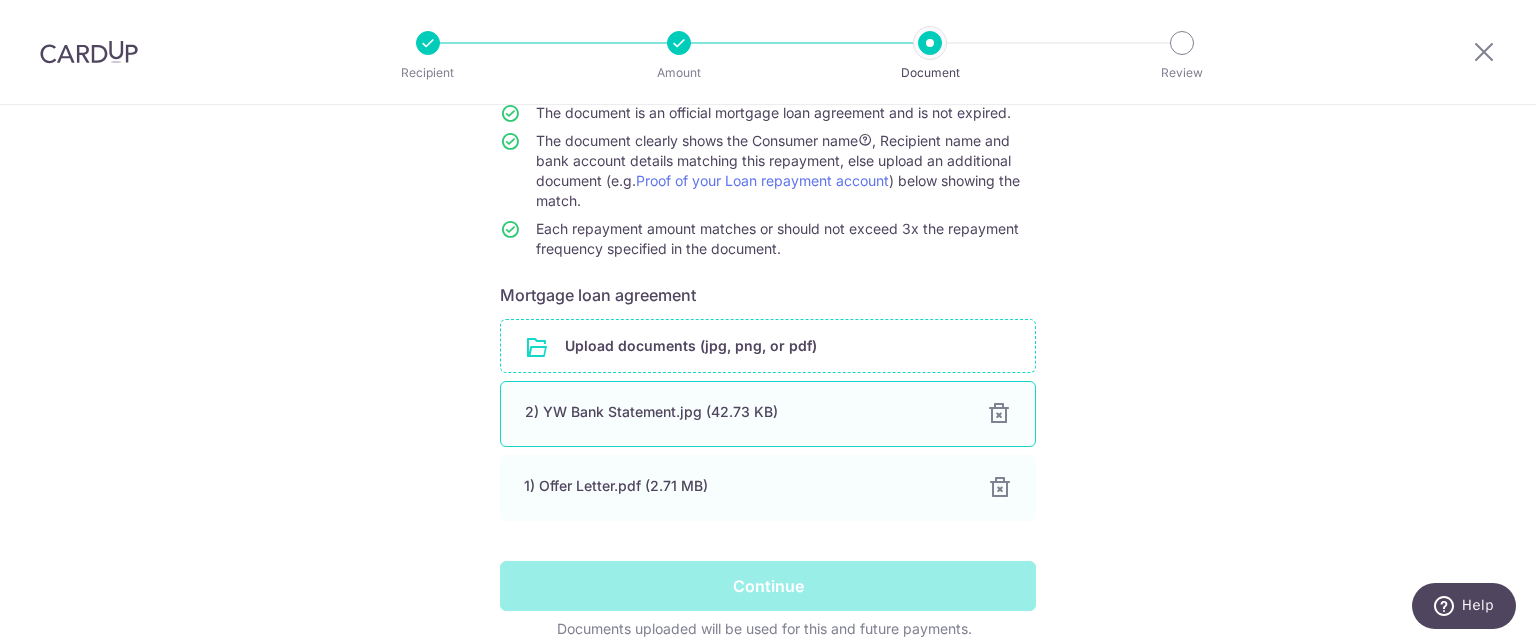 scroll, scrollTop: 288, scrollLeft: 0, axis: vertical 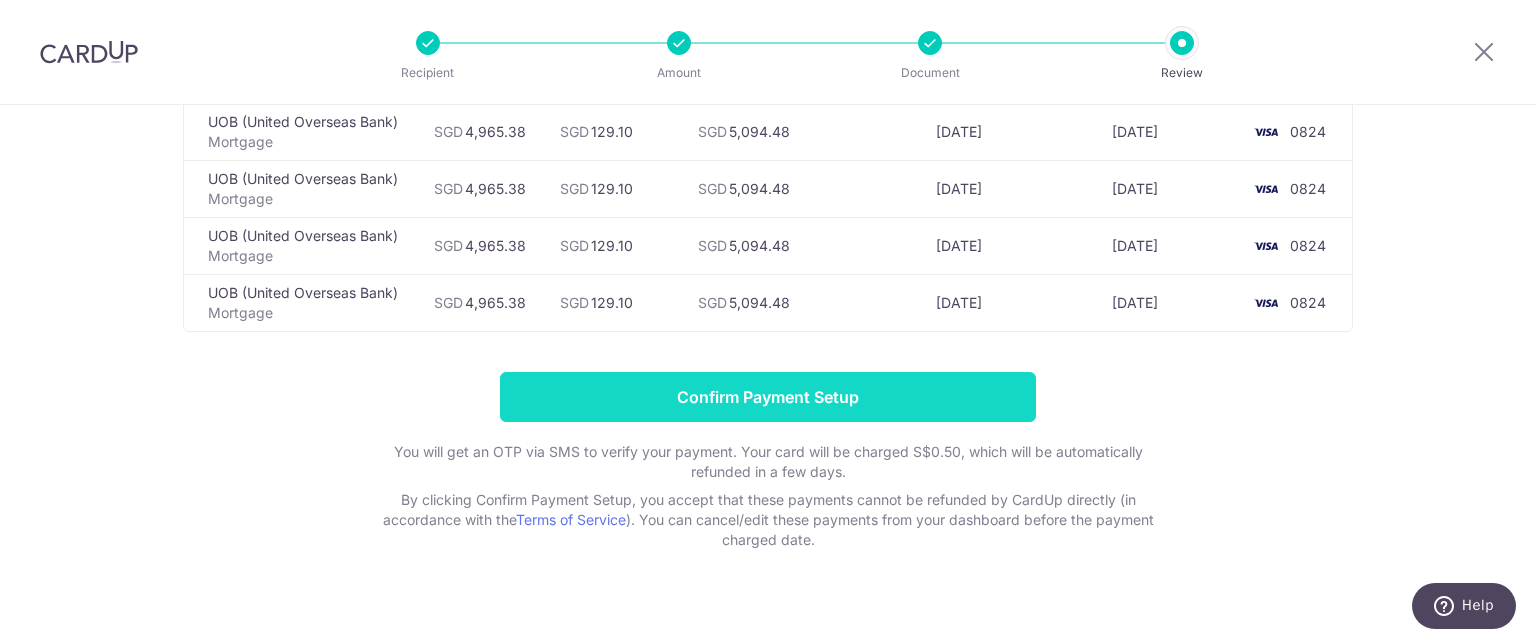 click on "Confirm Payment Setup" at bounding box center (768, 397) 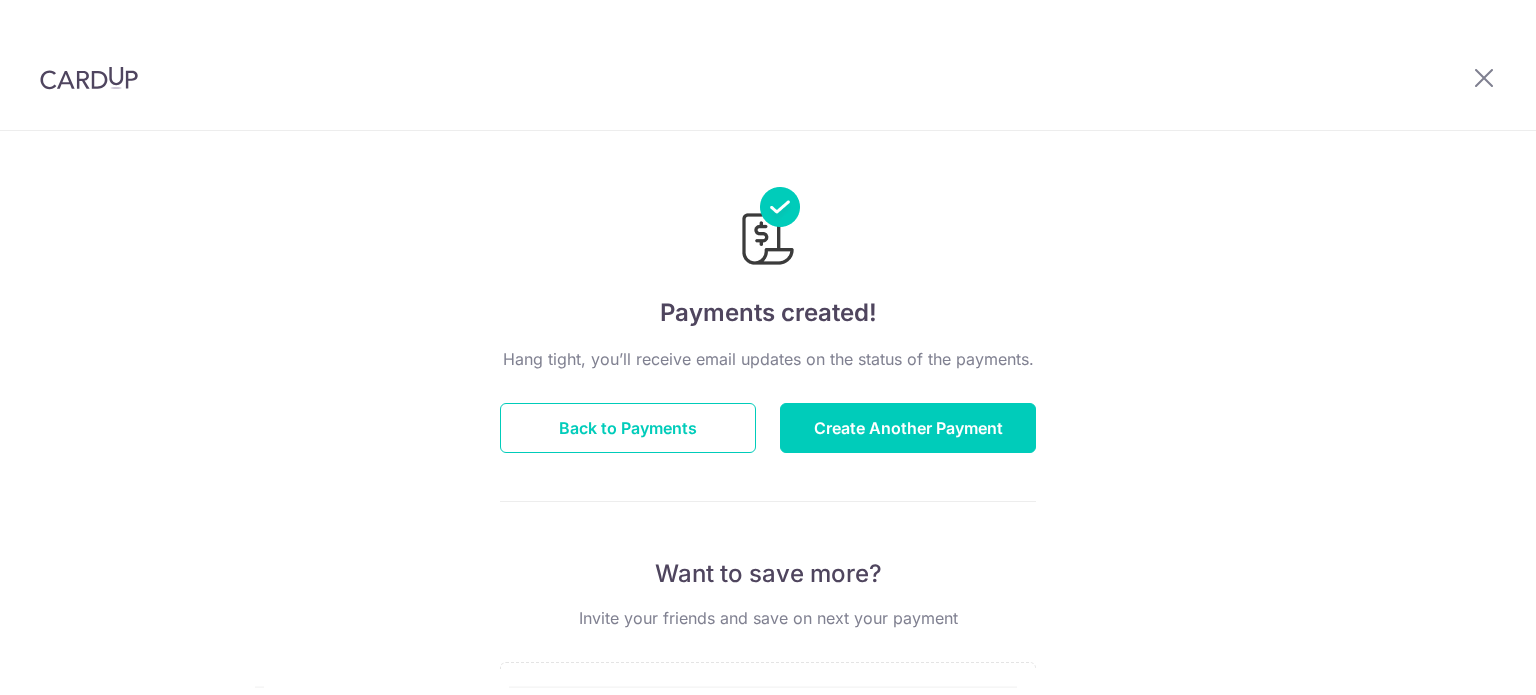scroll, scrollTop: 0, scrollLeft: 0, axis: both 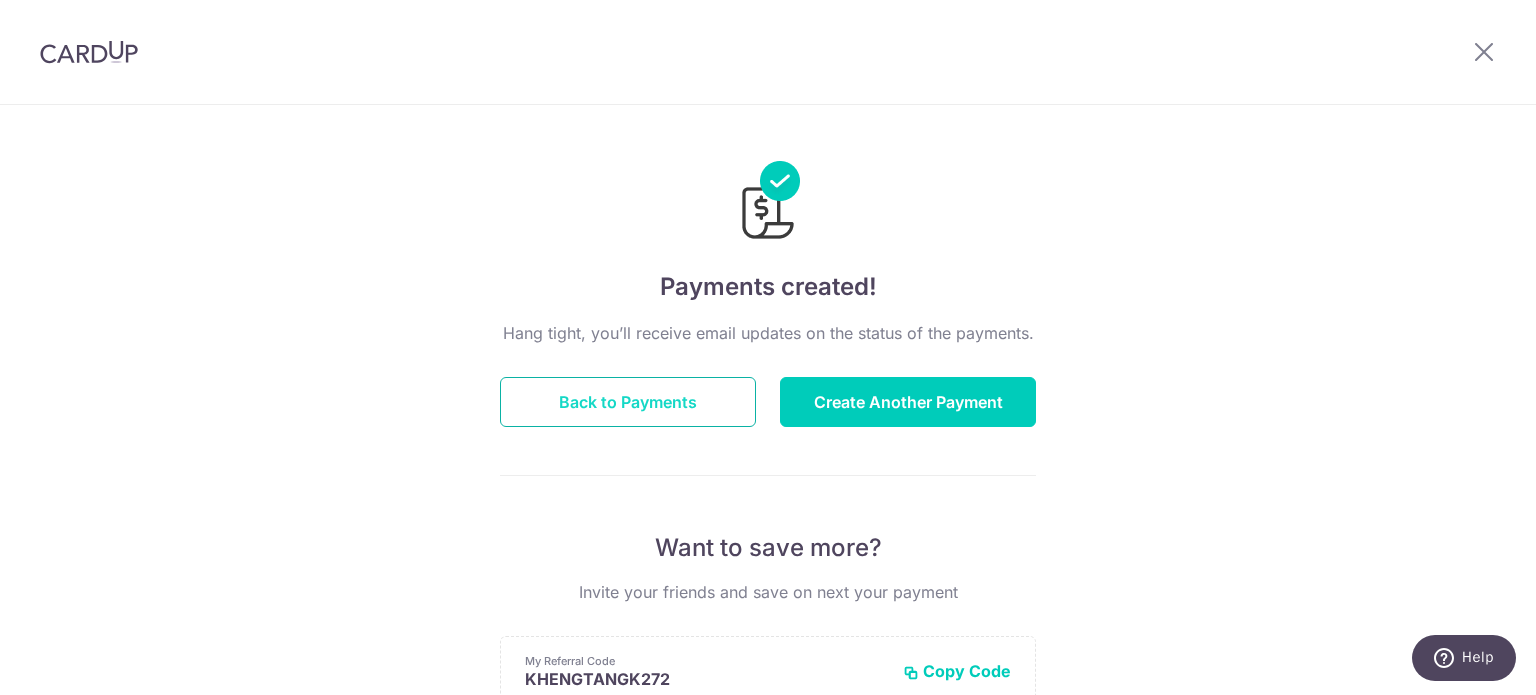 click on "Back to Payments" at bounding box center (628, 402) 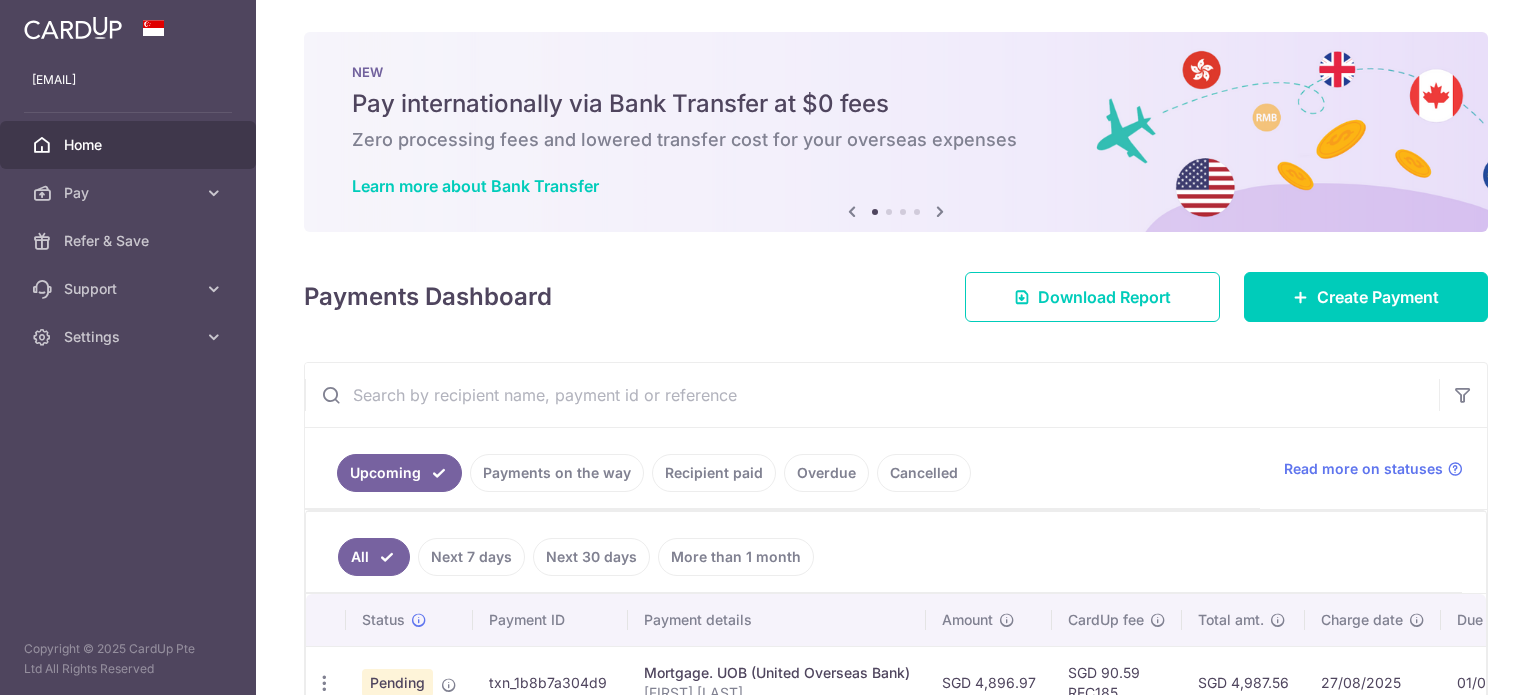 scroll, scrollTop: 0, scrollLeft: 0, axis: both 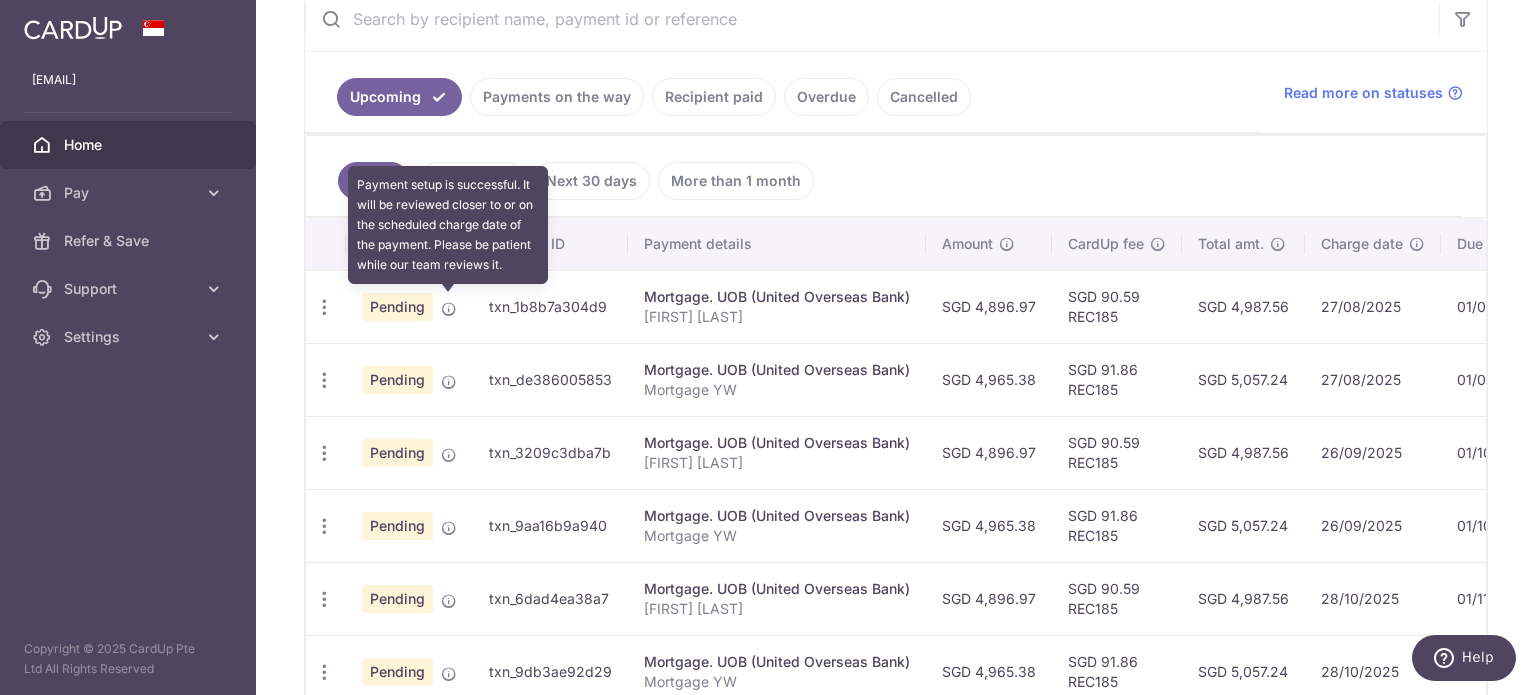click at bounding box center [449, 309] 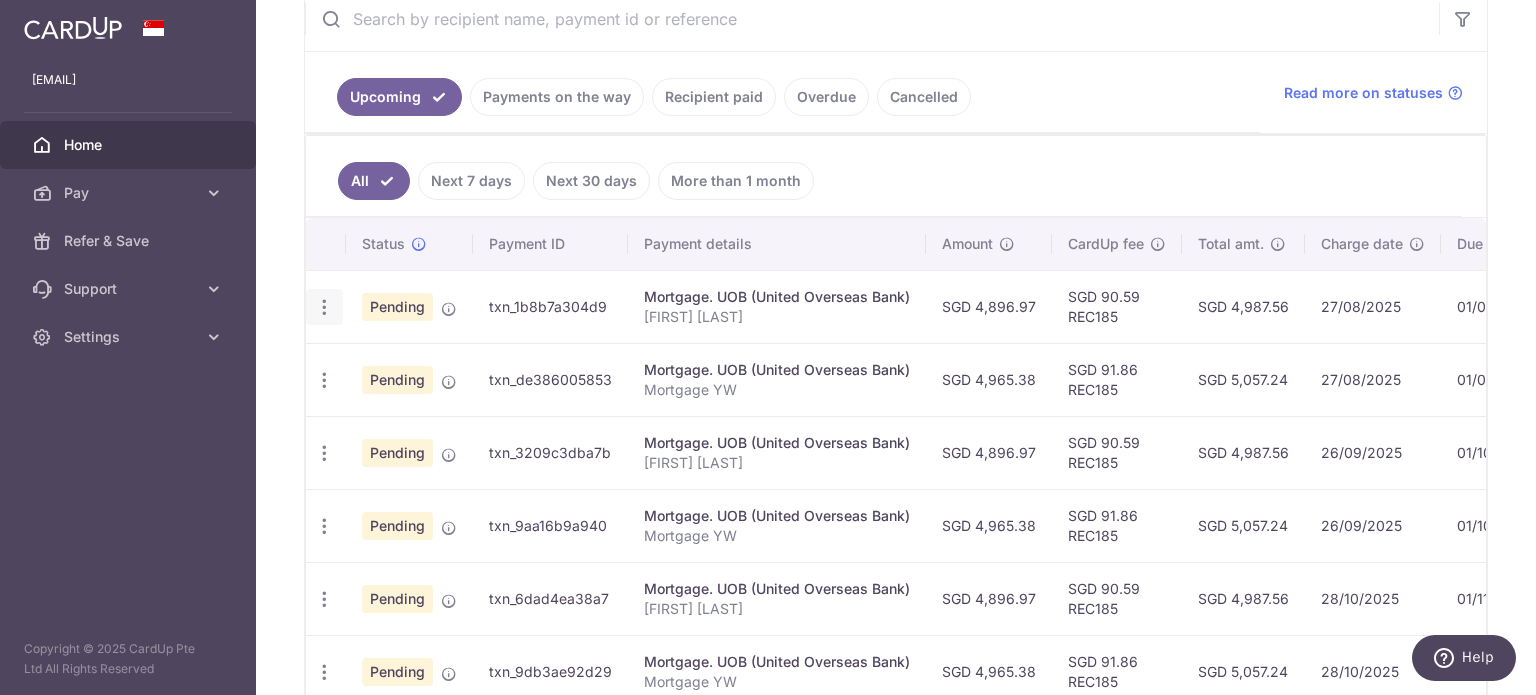 click at bounding box center [324, 307] 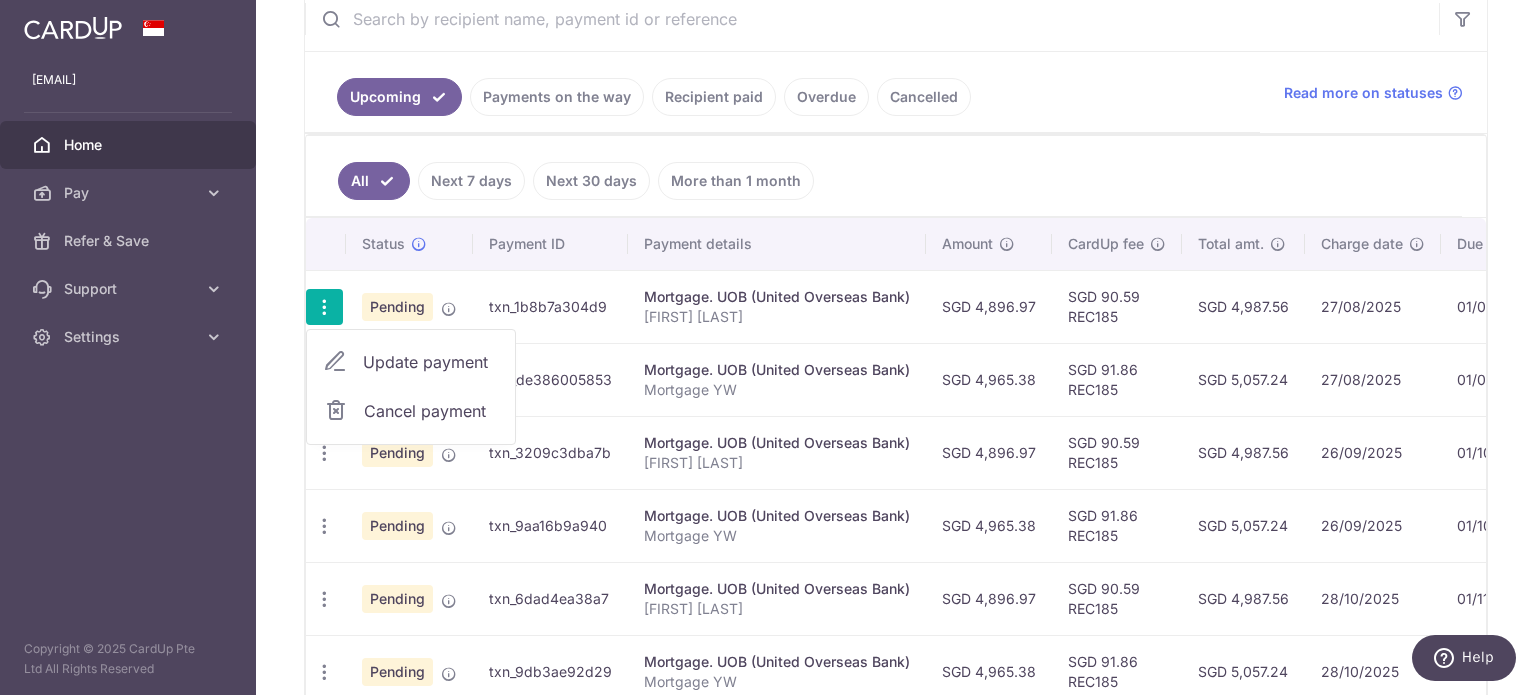 click on "Update payment" at bounding box center [431, 362] 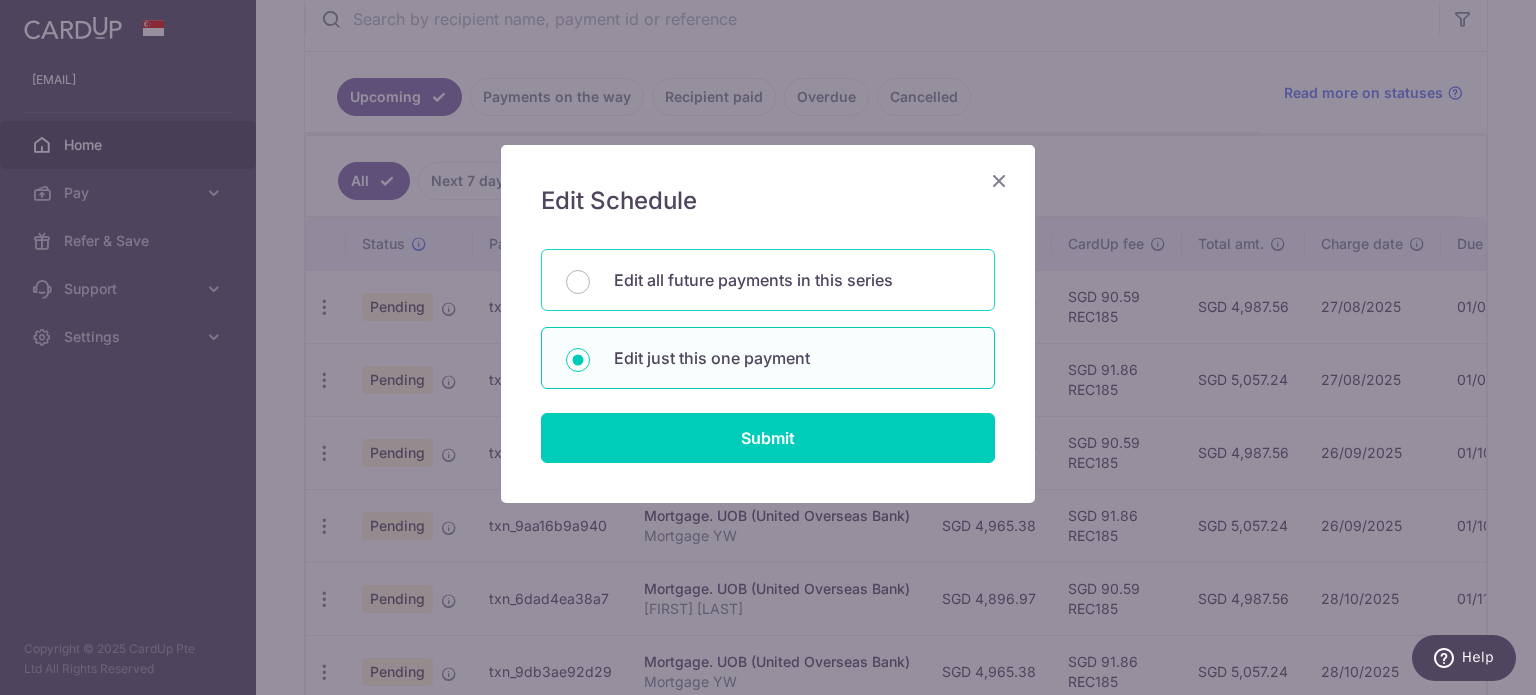click on "Edit all future payments in this series" at bounding box center (792, 280) 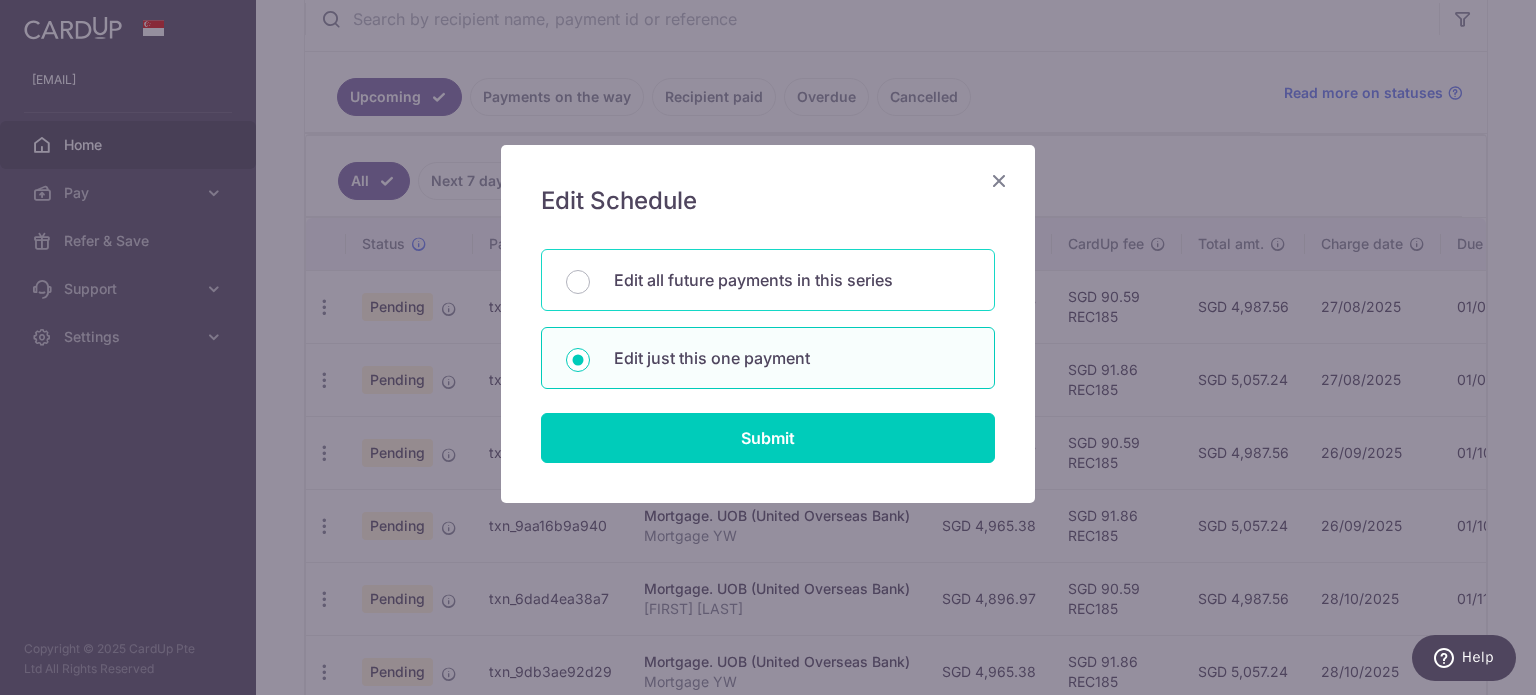 click on "Edit all future payments in this series" at bounding box center (578, 282) 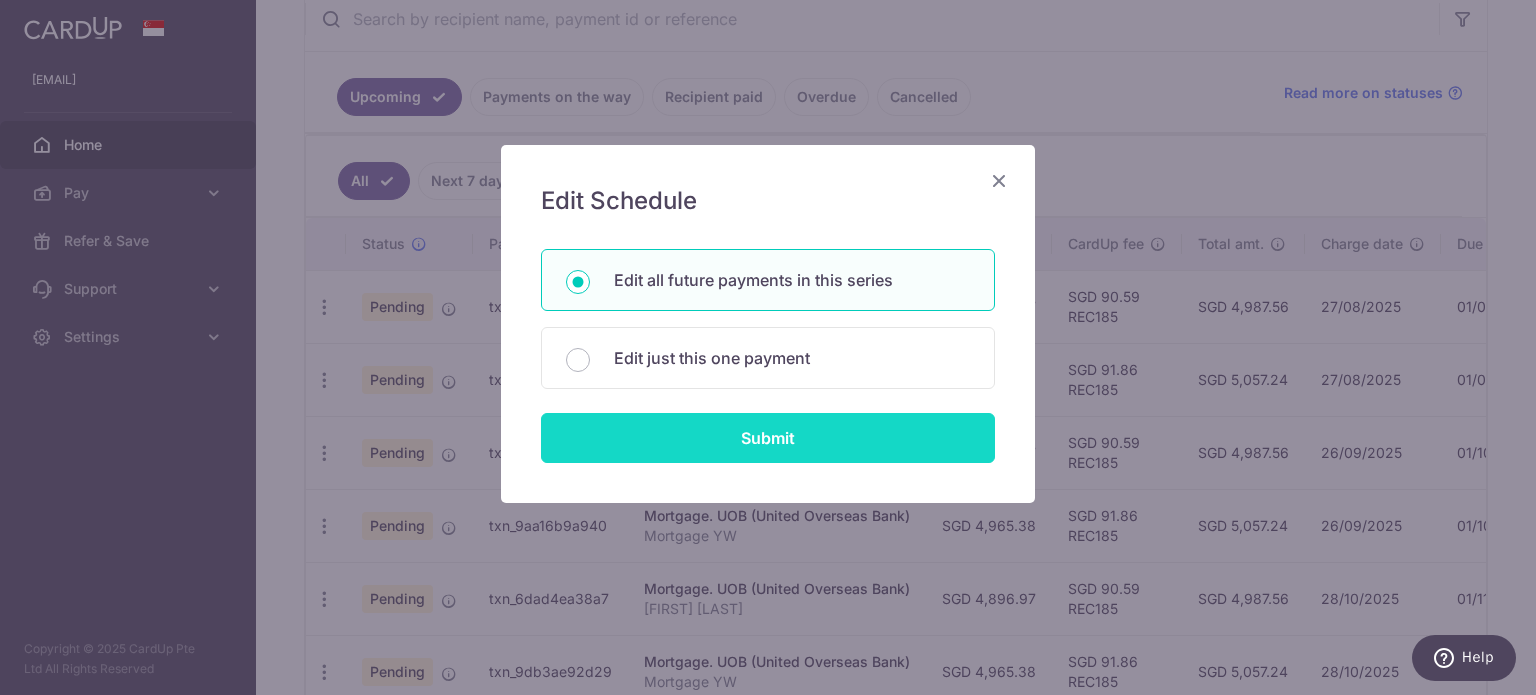 click on "Submit" at bounding box center (768, 438) 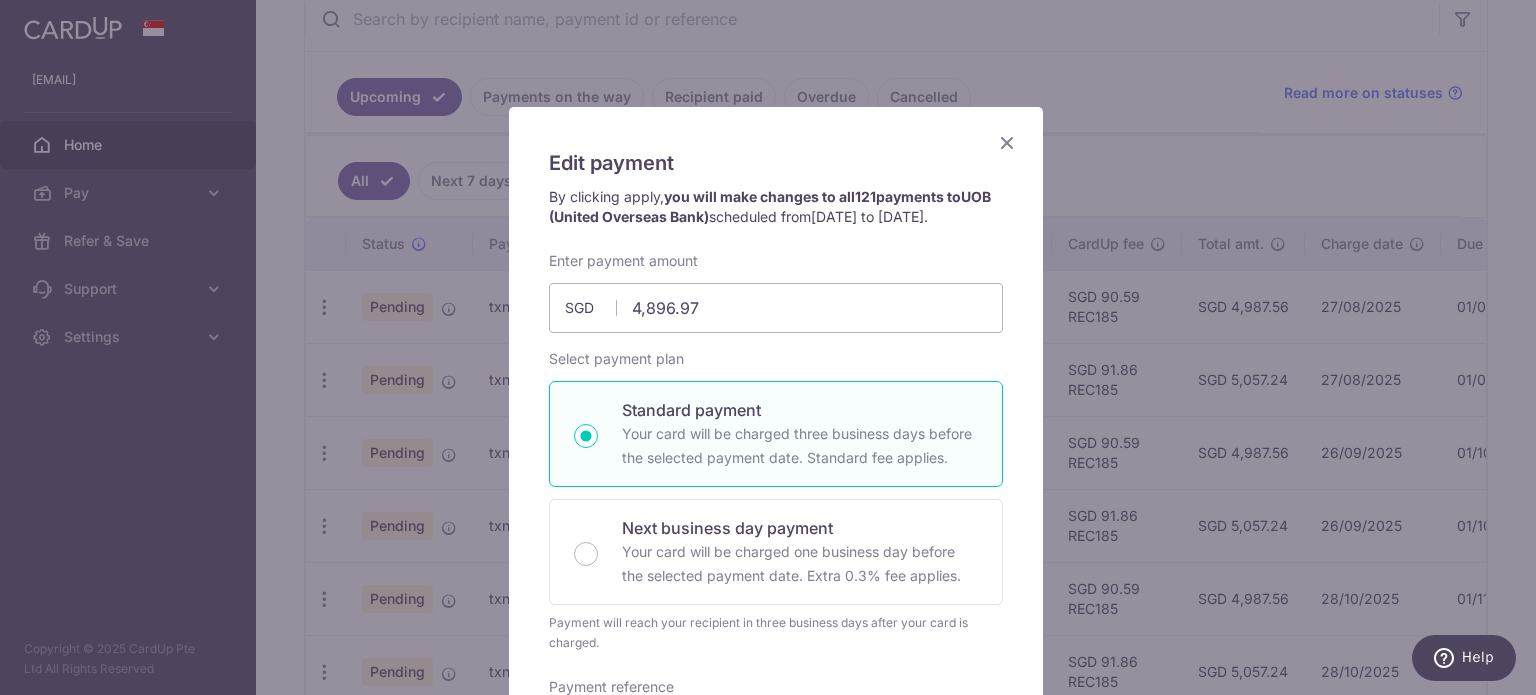 scroll, scrollTop: 0, scrollLeft: 0, axis: both 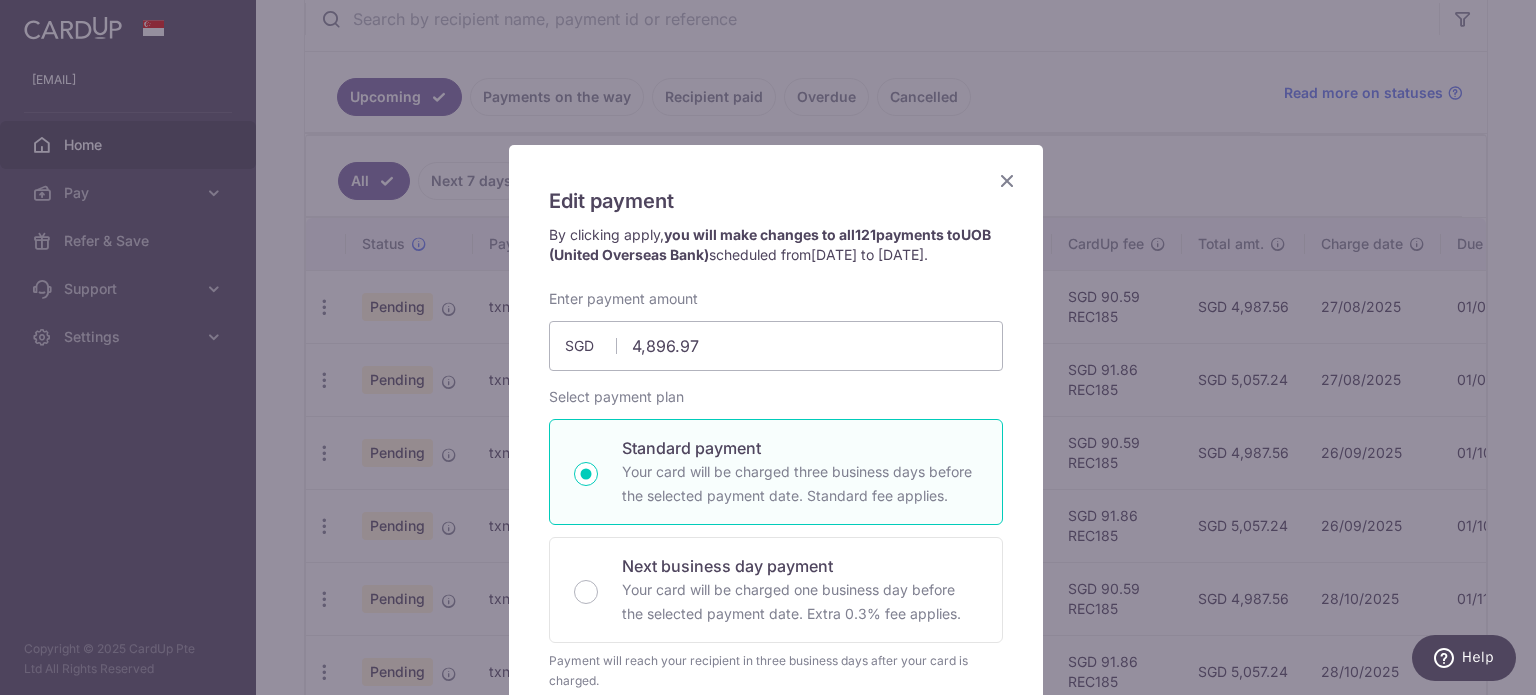 click at bounding box center [1007, 180] 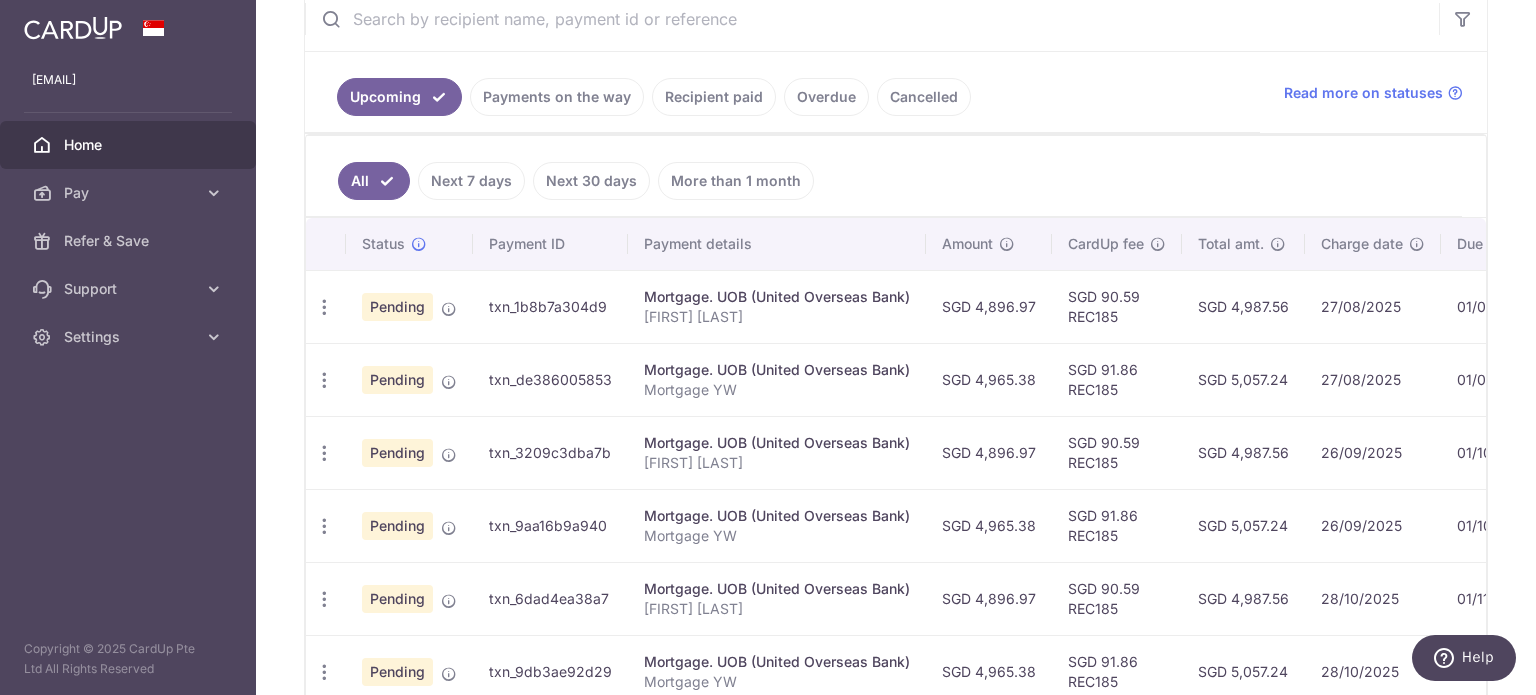scroll, scrollTop: 500, scrollLeft: 0, axis: vertical 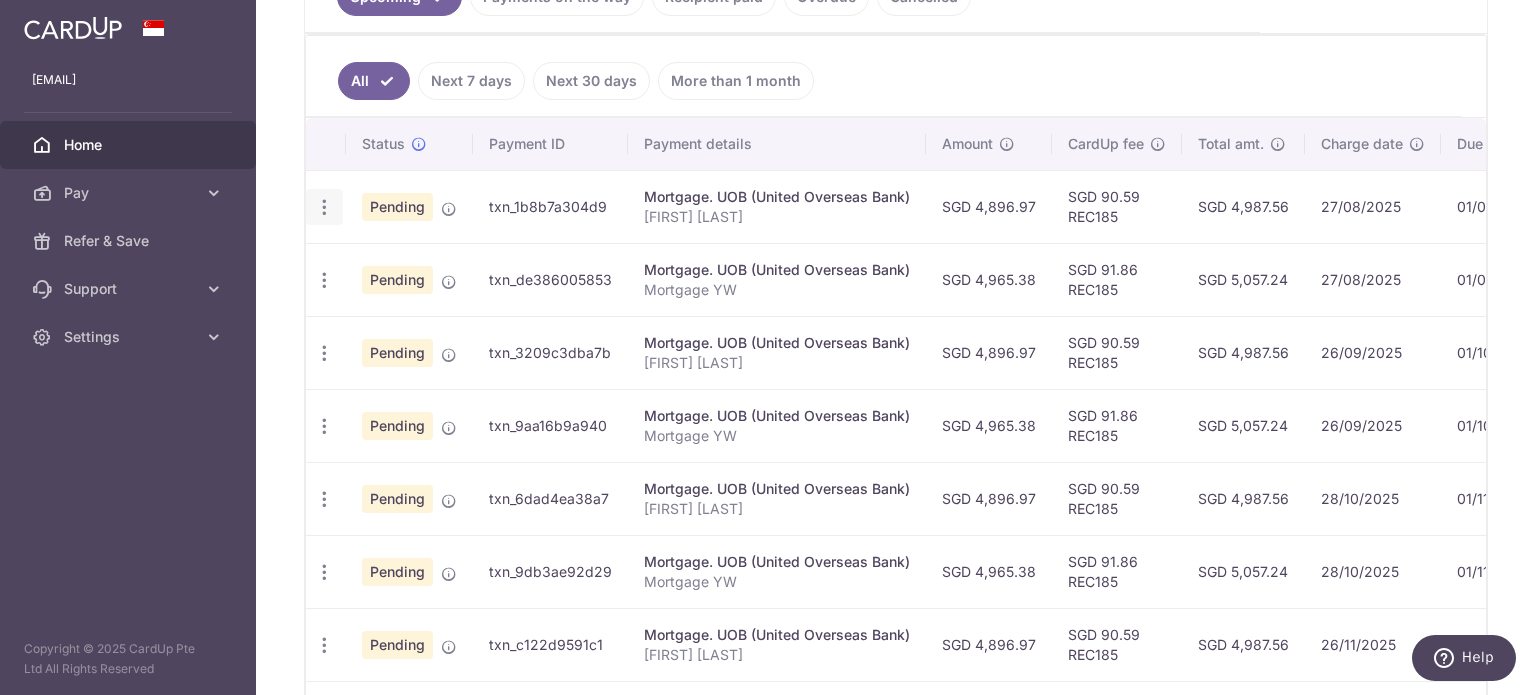 click at bounding box center (324, 207) 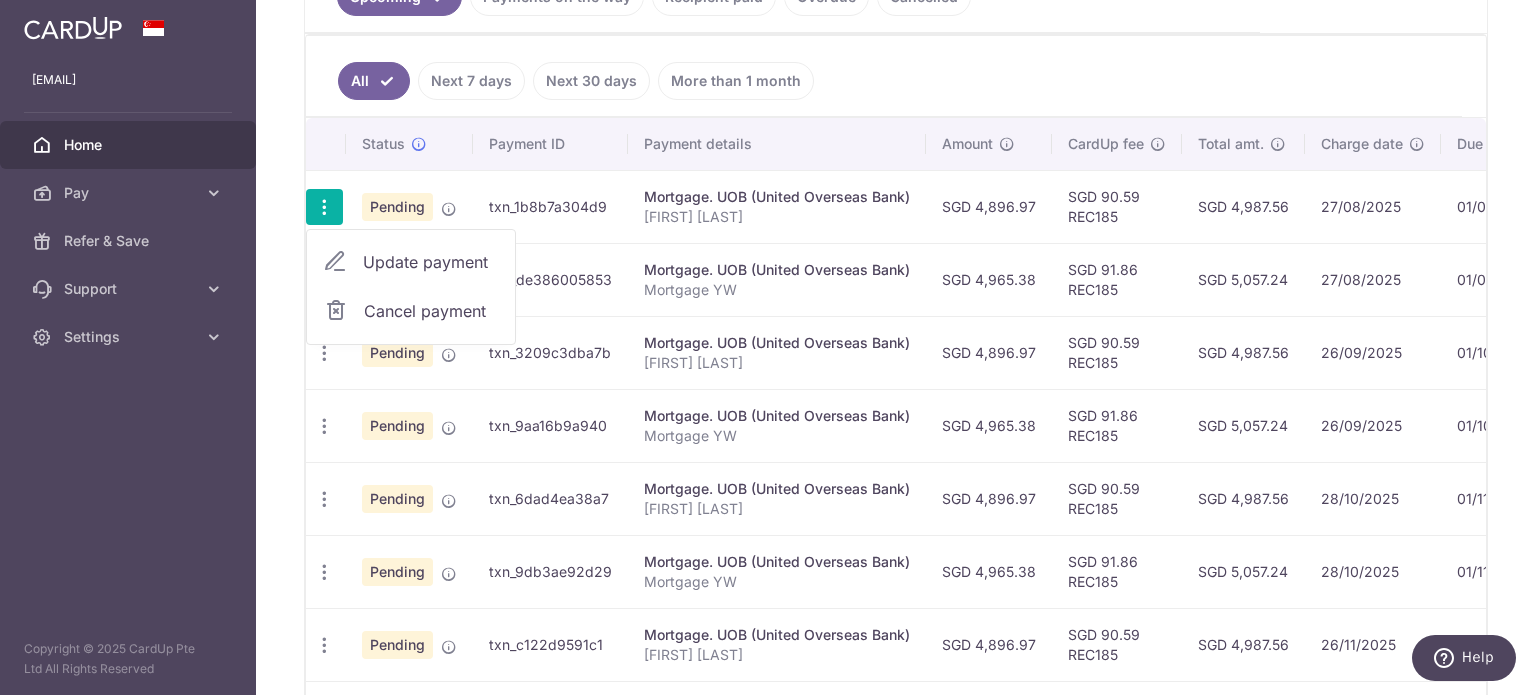 click on "Update payment" at bounding box center (431, 262) 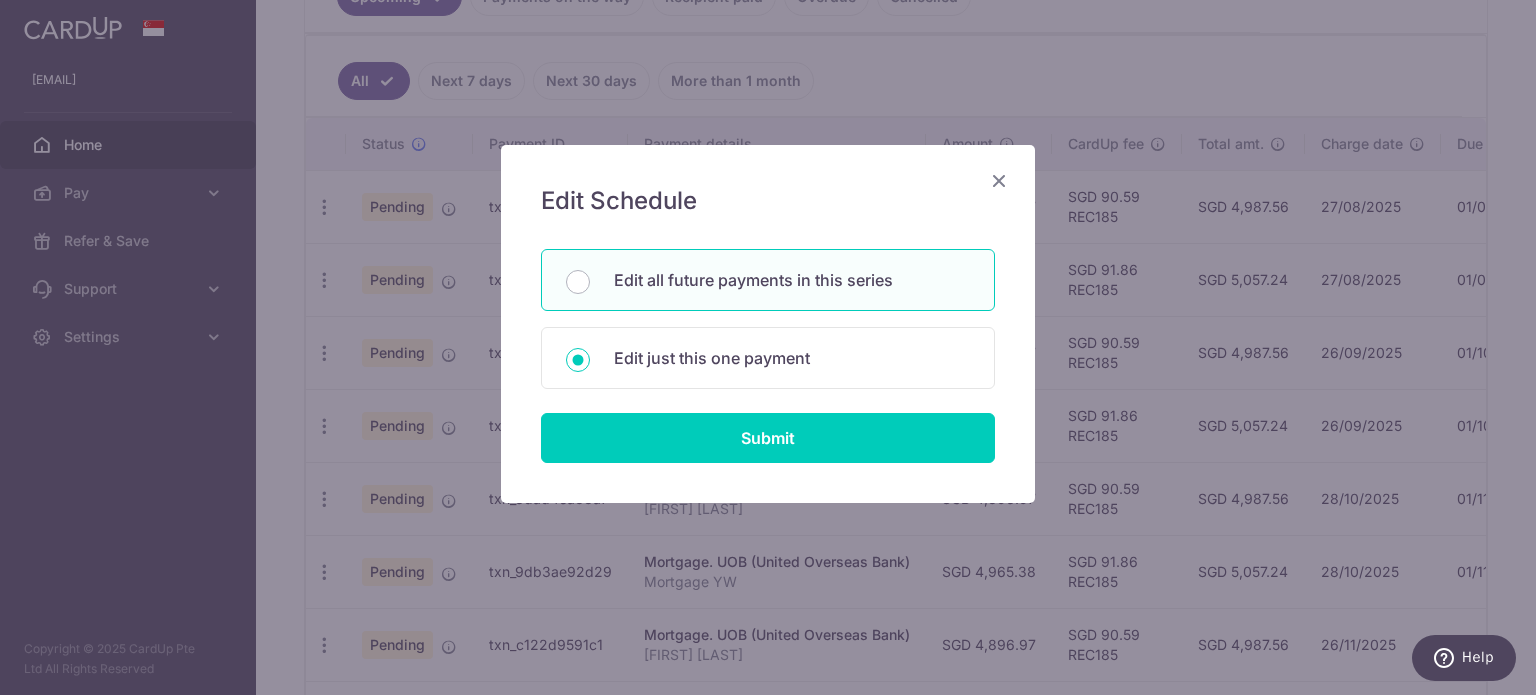 click on "Edit all future payments in this series" at bounding box center [792, 280] 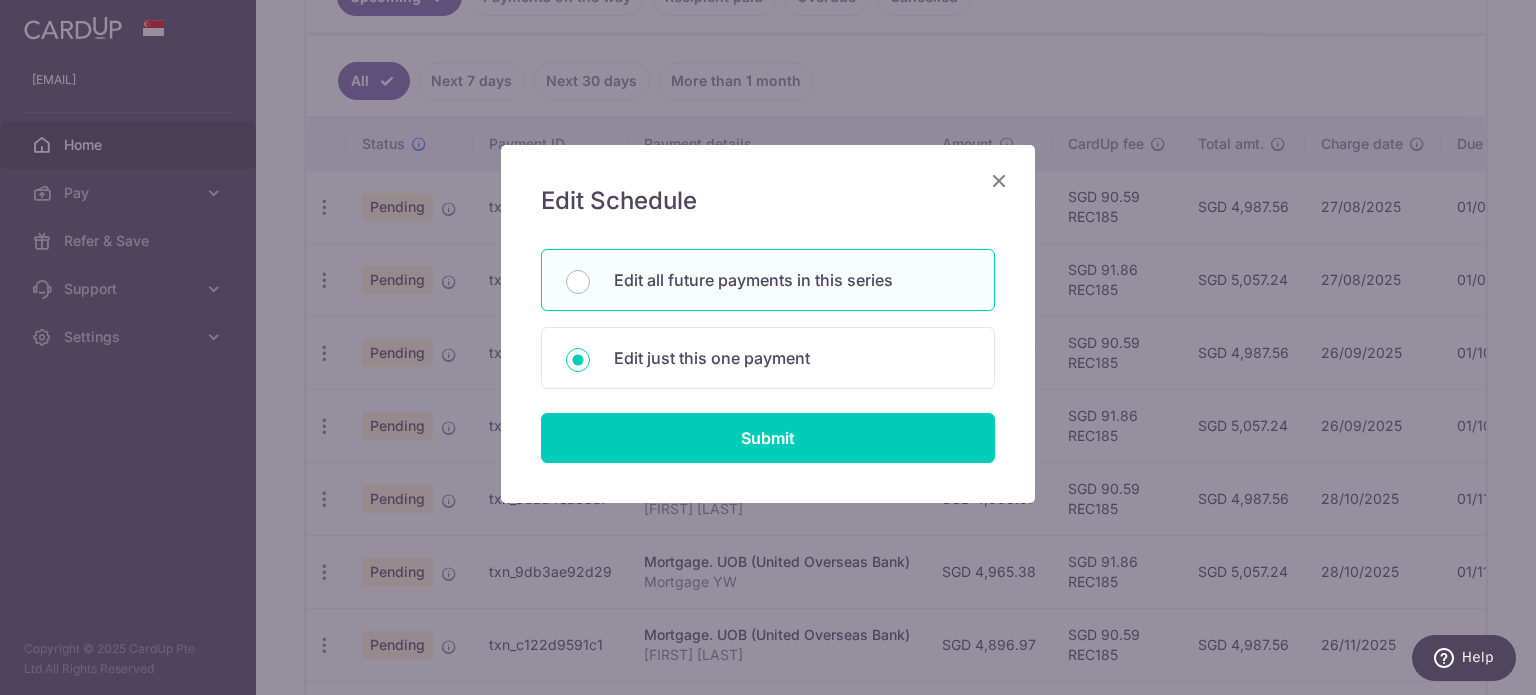 click on "Edit all future payments in this series" at bounding box center (578, 282) 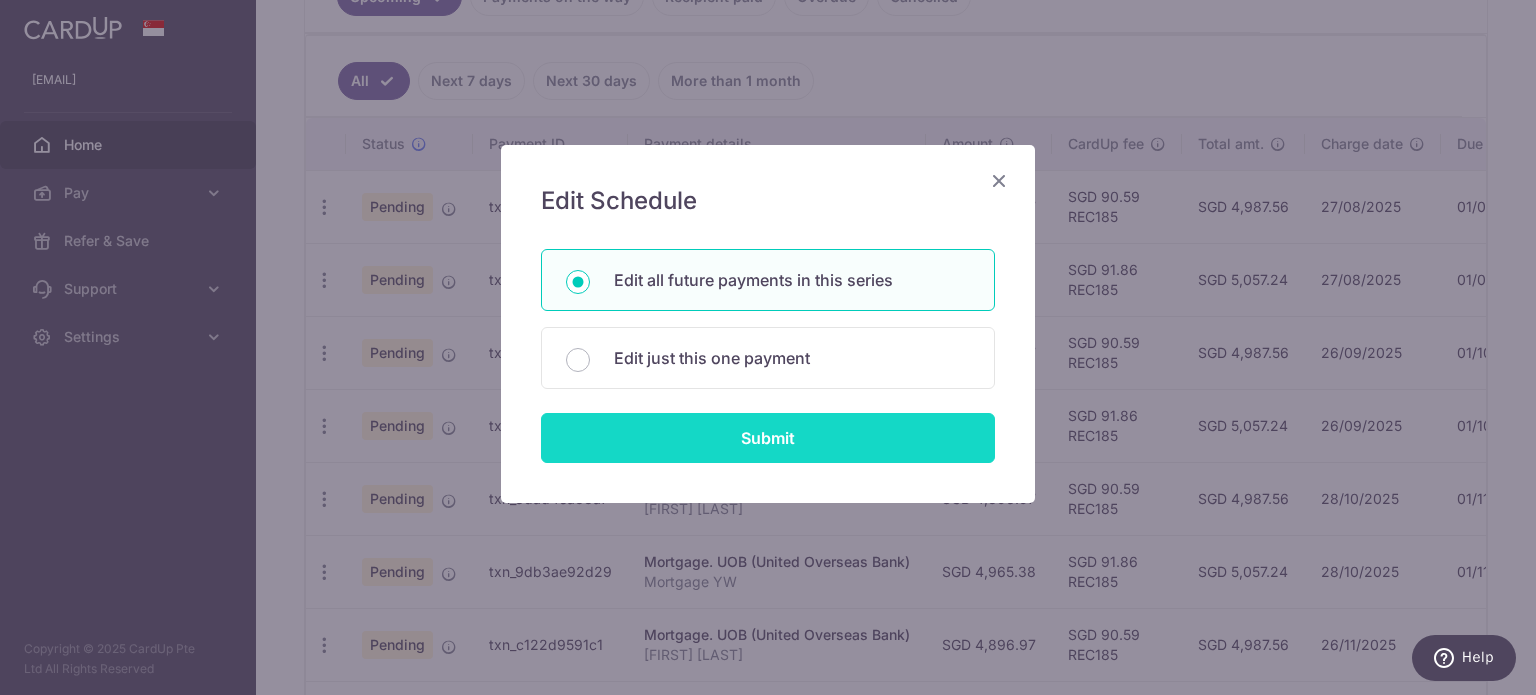 click on "Submit" at bounding box center [768, 438] 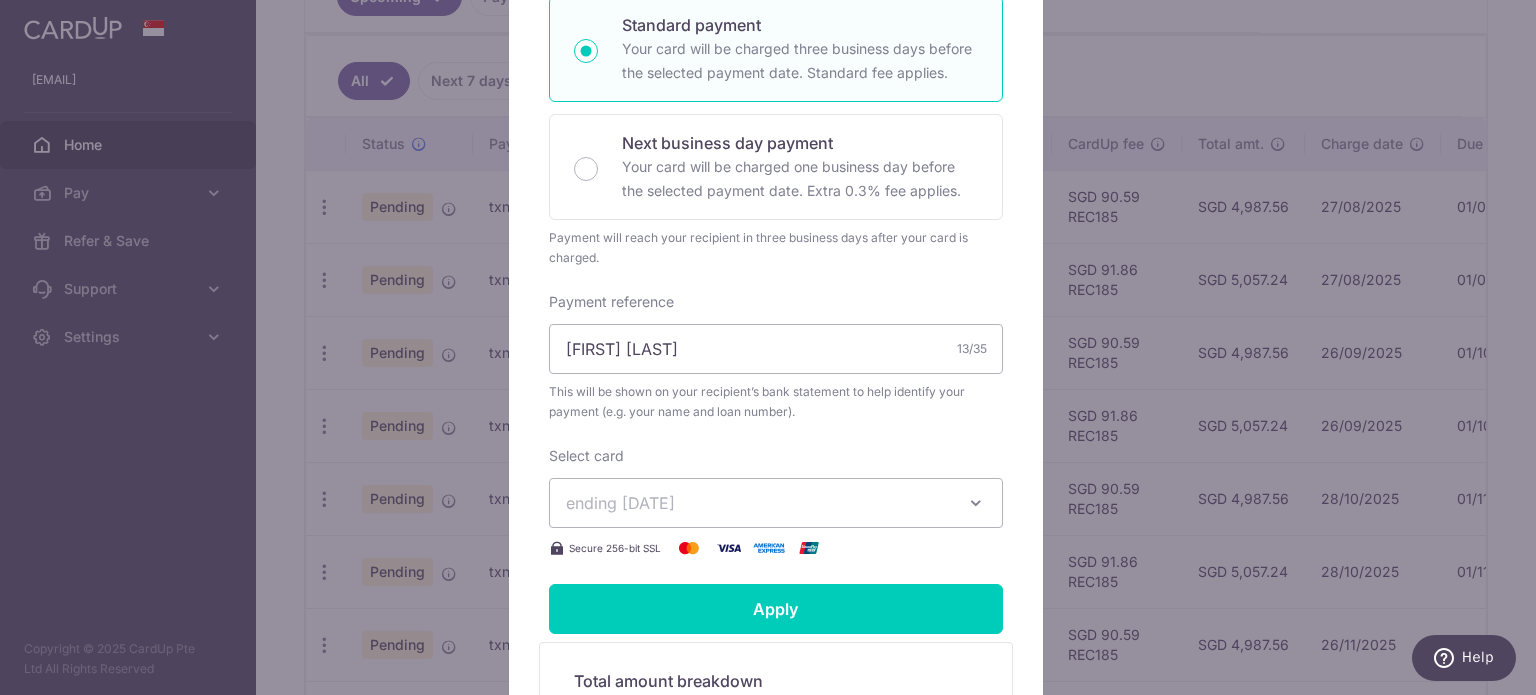 scroll, scrollTop: 0, scrollLeft: 0, axis: both 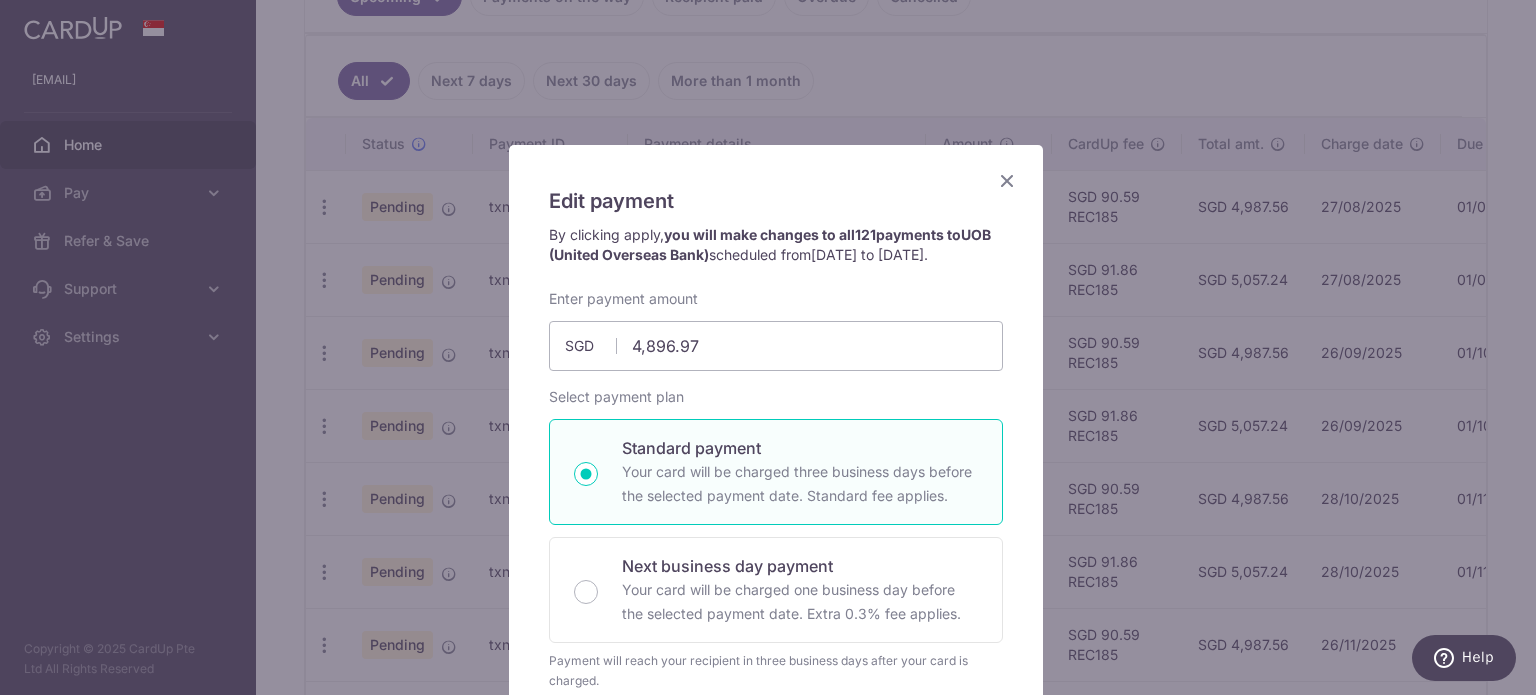click at bounding box center [1007, 180] 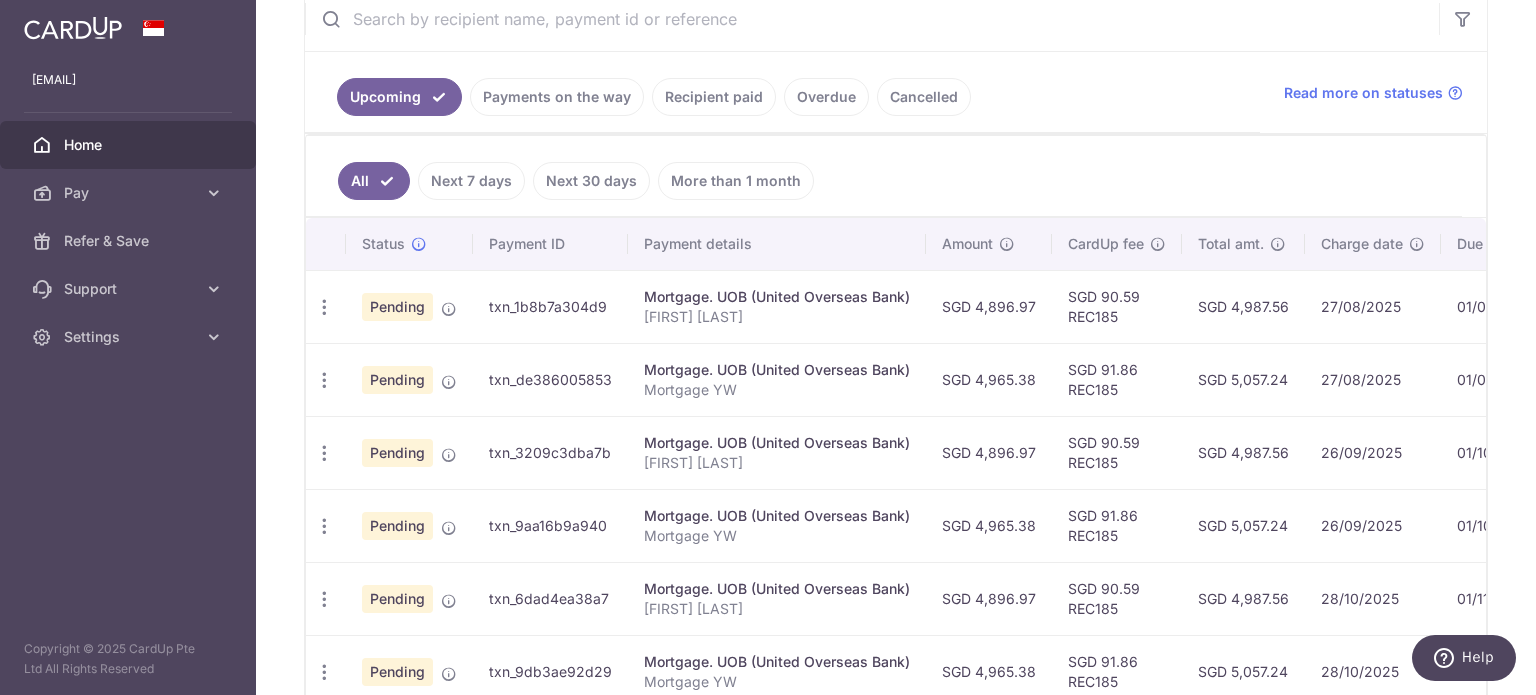 scroll, scrollTop: 856, scrollLeft: 0, axis: vertical 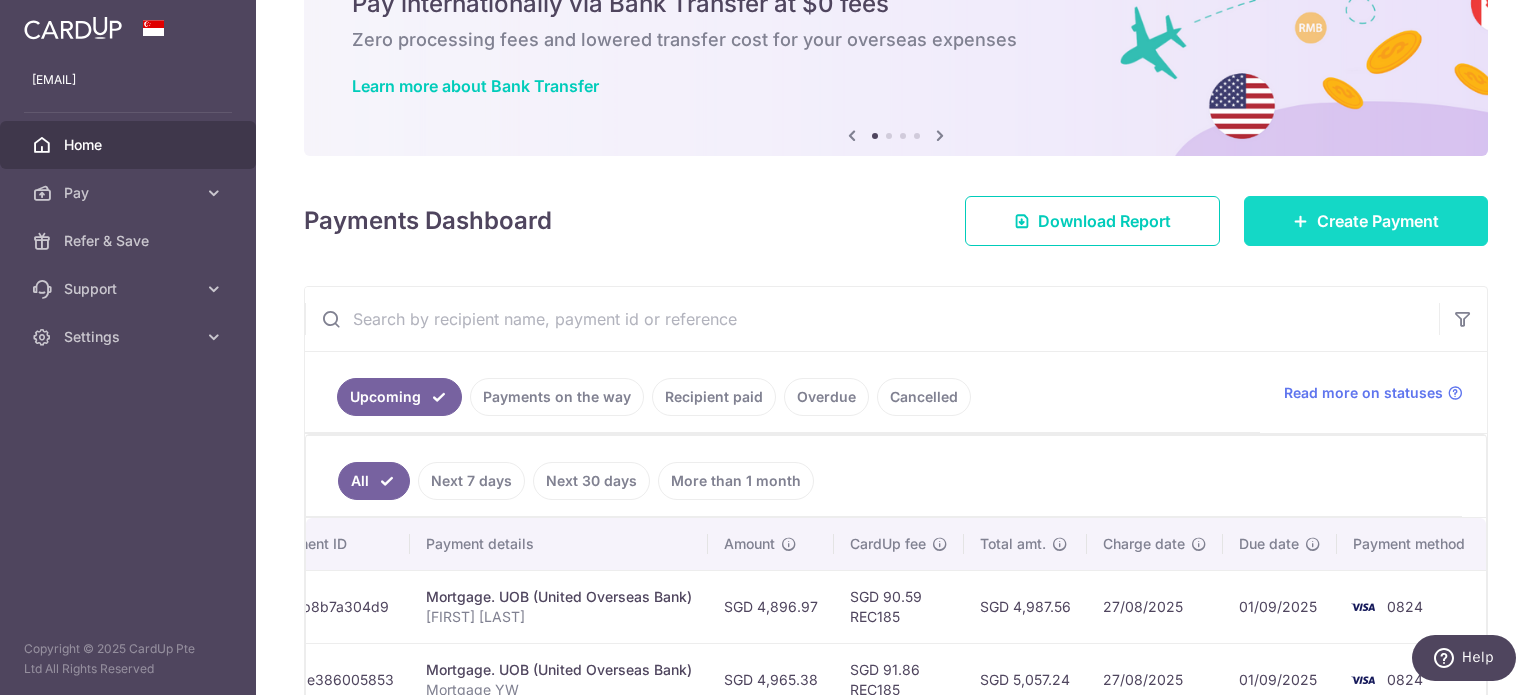 click on "Create Payment" at bounding box center (1378, 221) 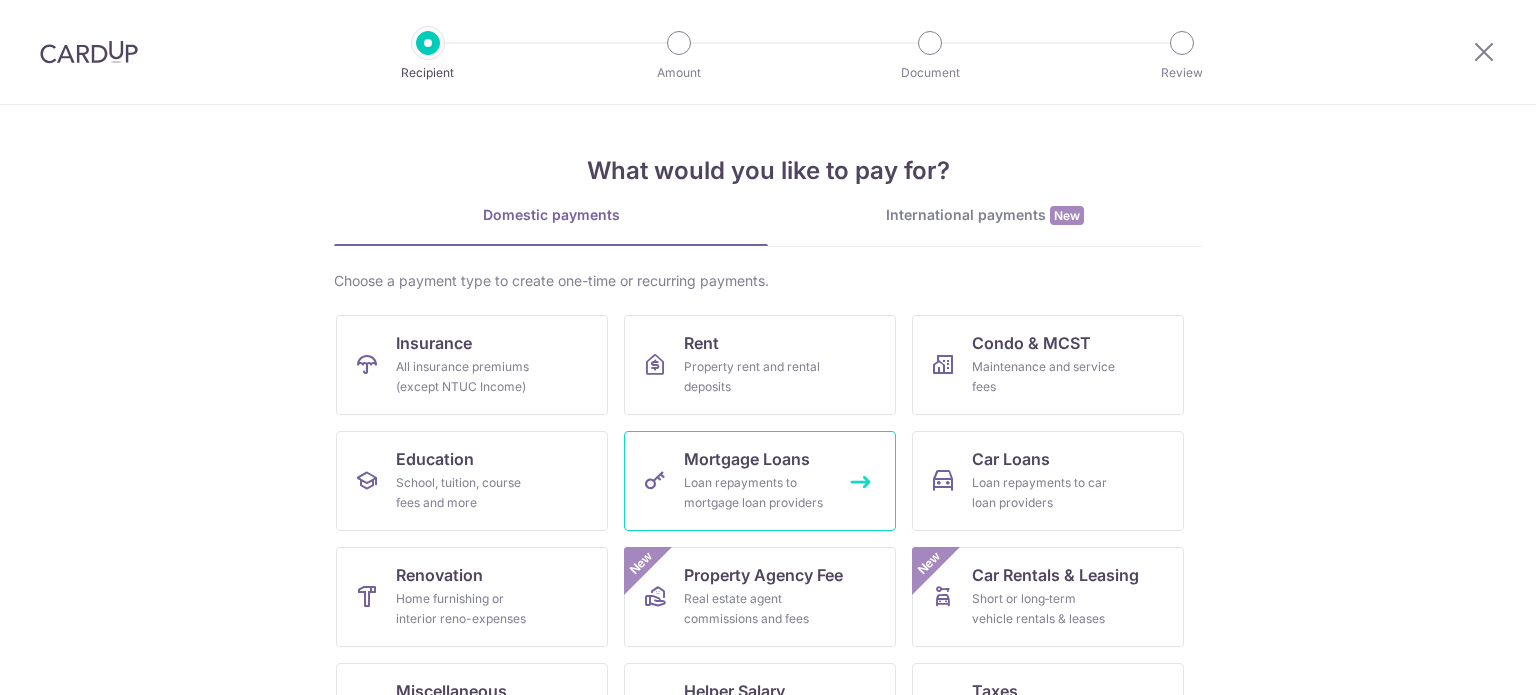 scroll, scrollTop: 0, scrollLeft: 0, axis: both 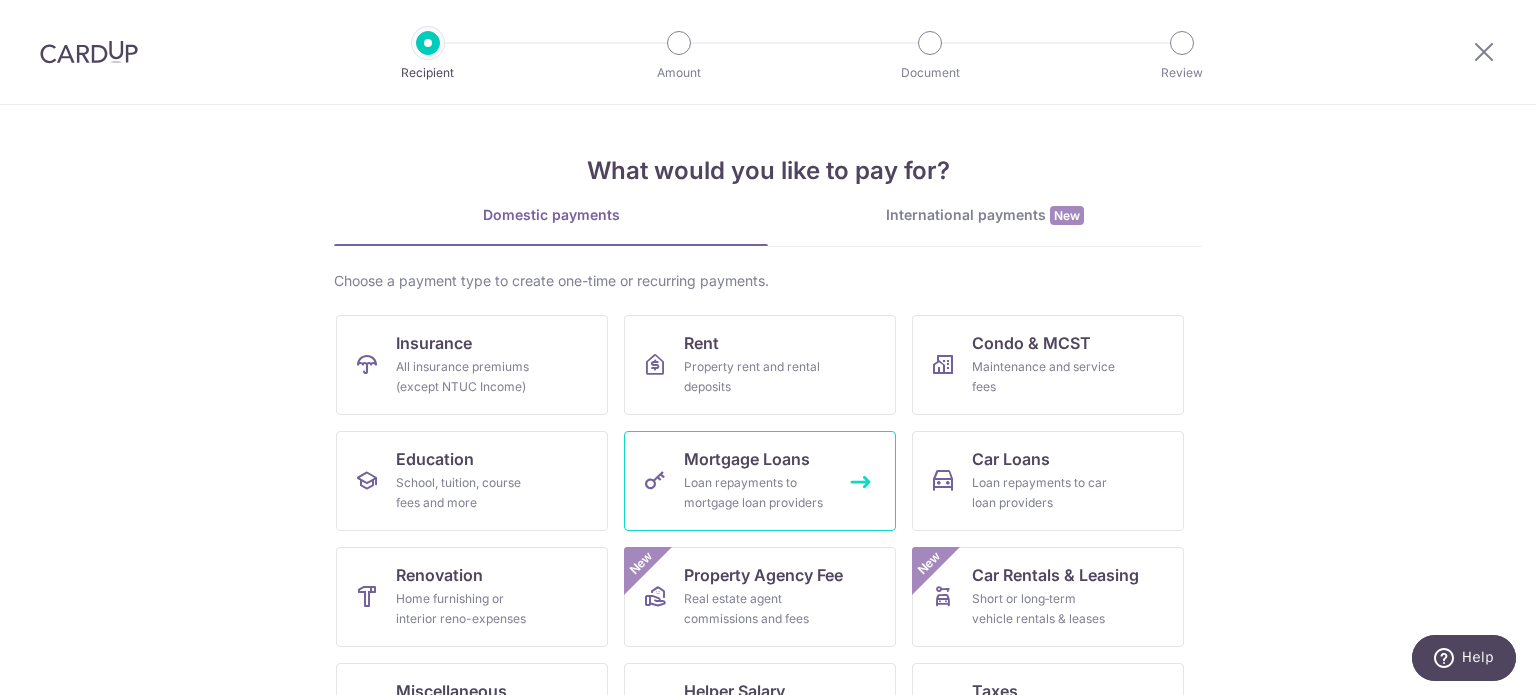 click on "Loan repayments to mortgage loan providers" at bounding box center (756, 493) 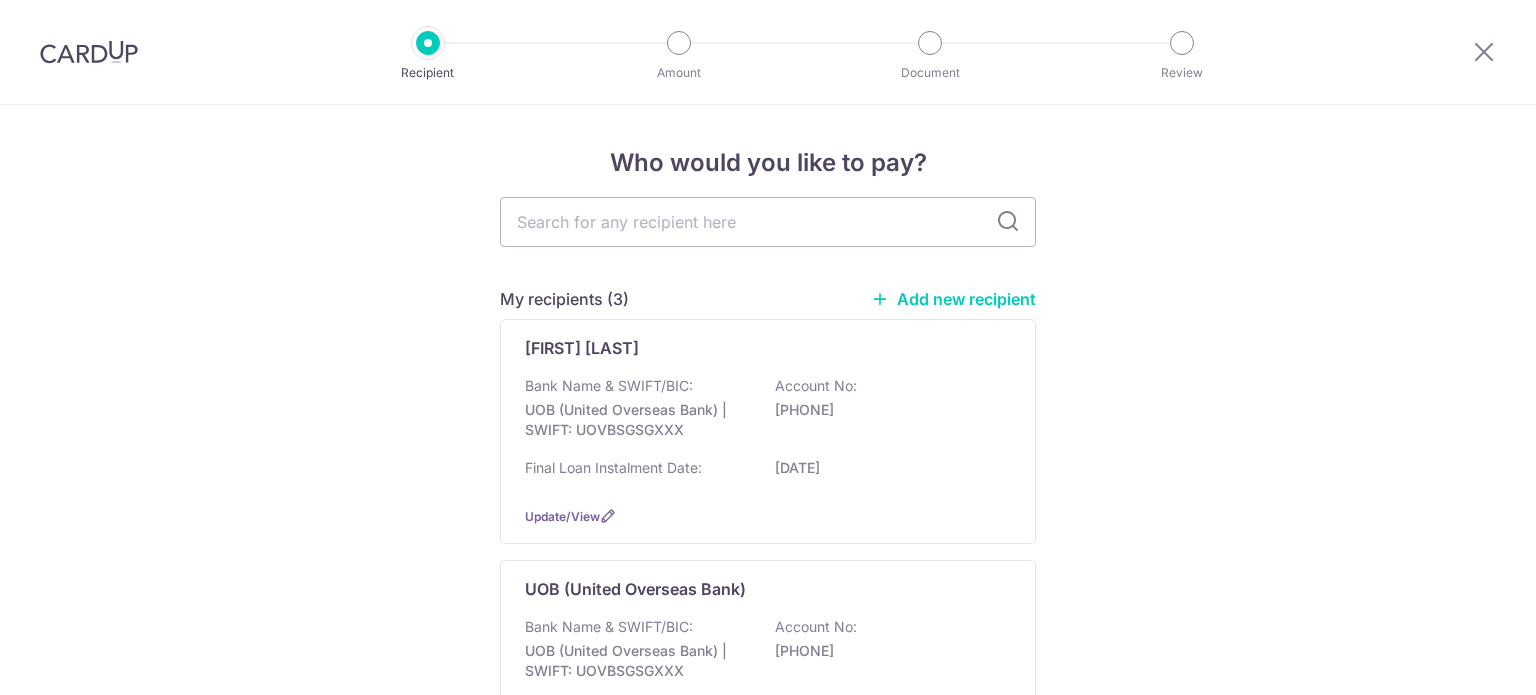 scroll, scrollTop: 0, scrollLeft: 0, axis: both 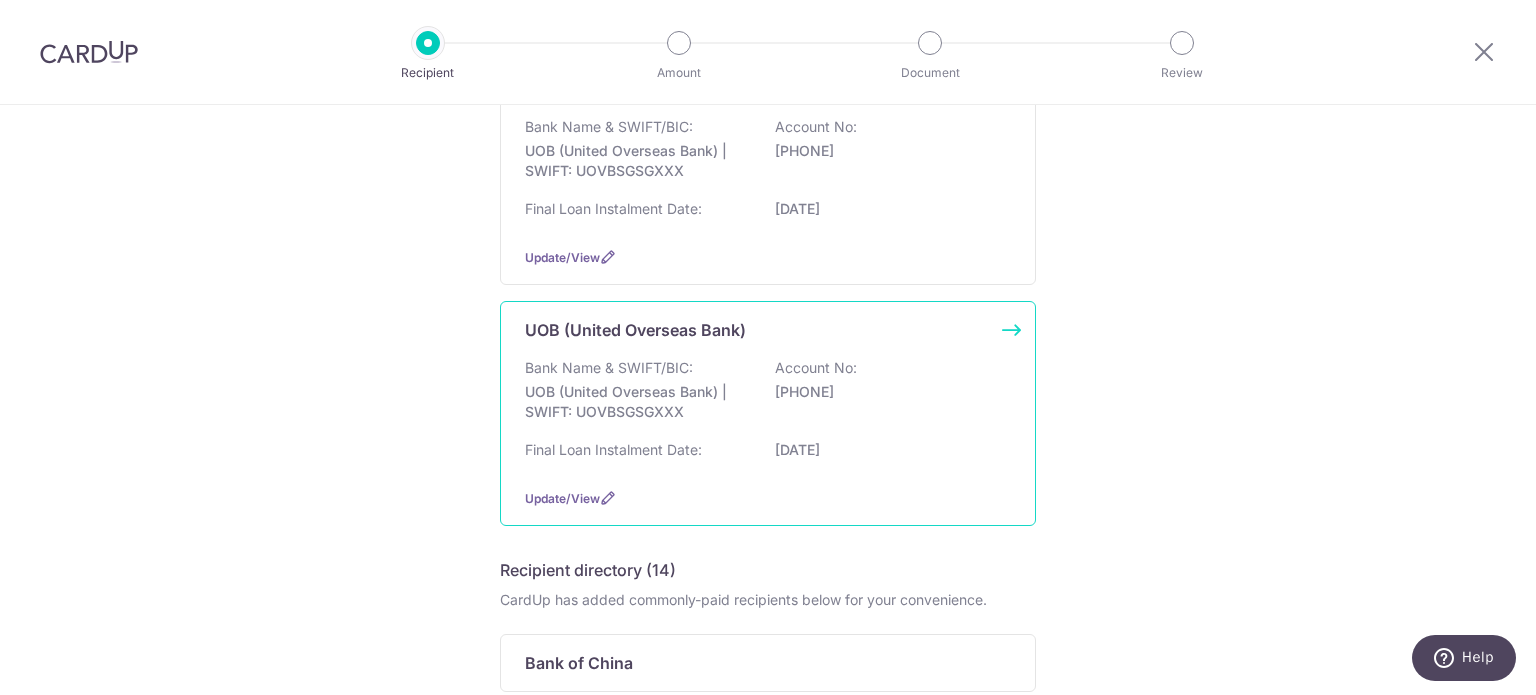 click on "Bank Name & SWIFT/BIC:
UOB (United Overseas Bank) | SWIFT: UOVBSGSGXXX
Account No:
7693556701" at bounding box center (768, 395) 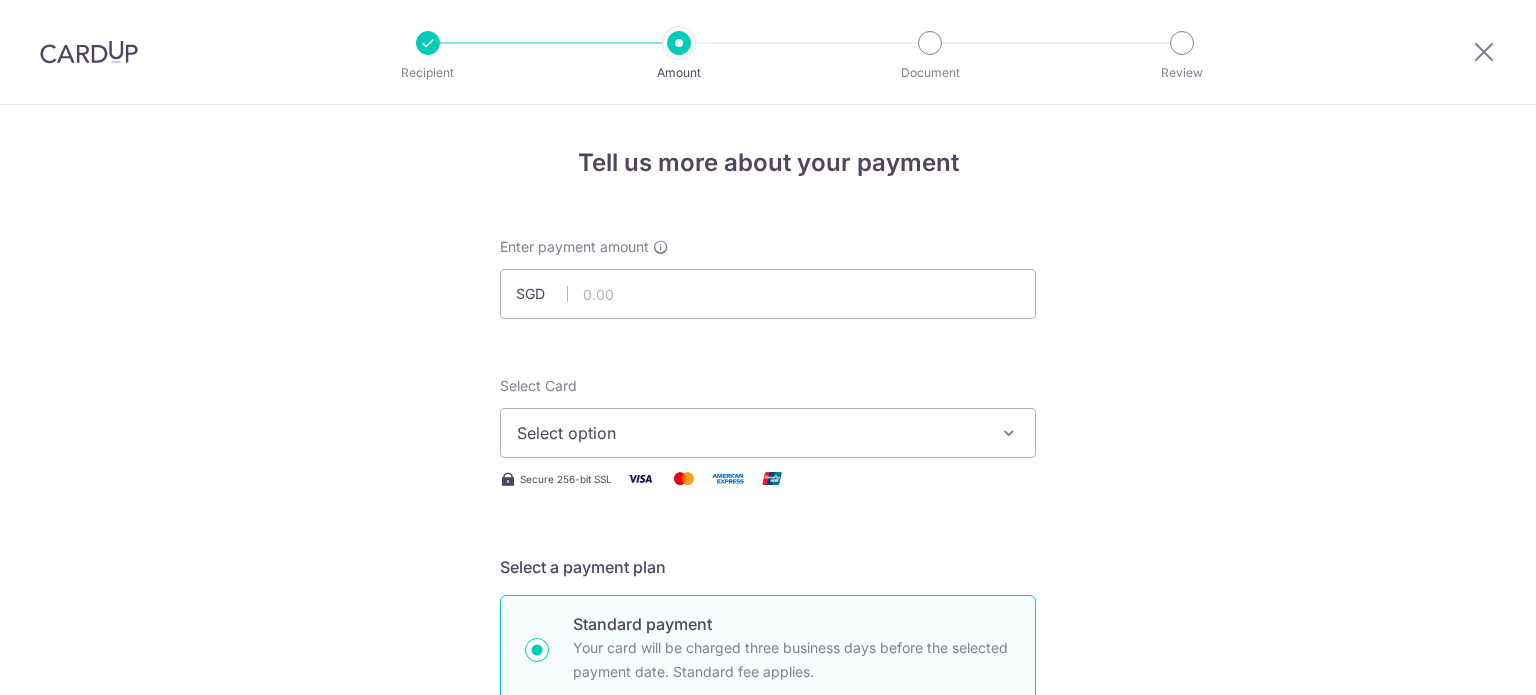 scroll, scrollTop: 0, scrollLeft: 0, axis: both 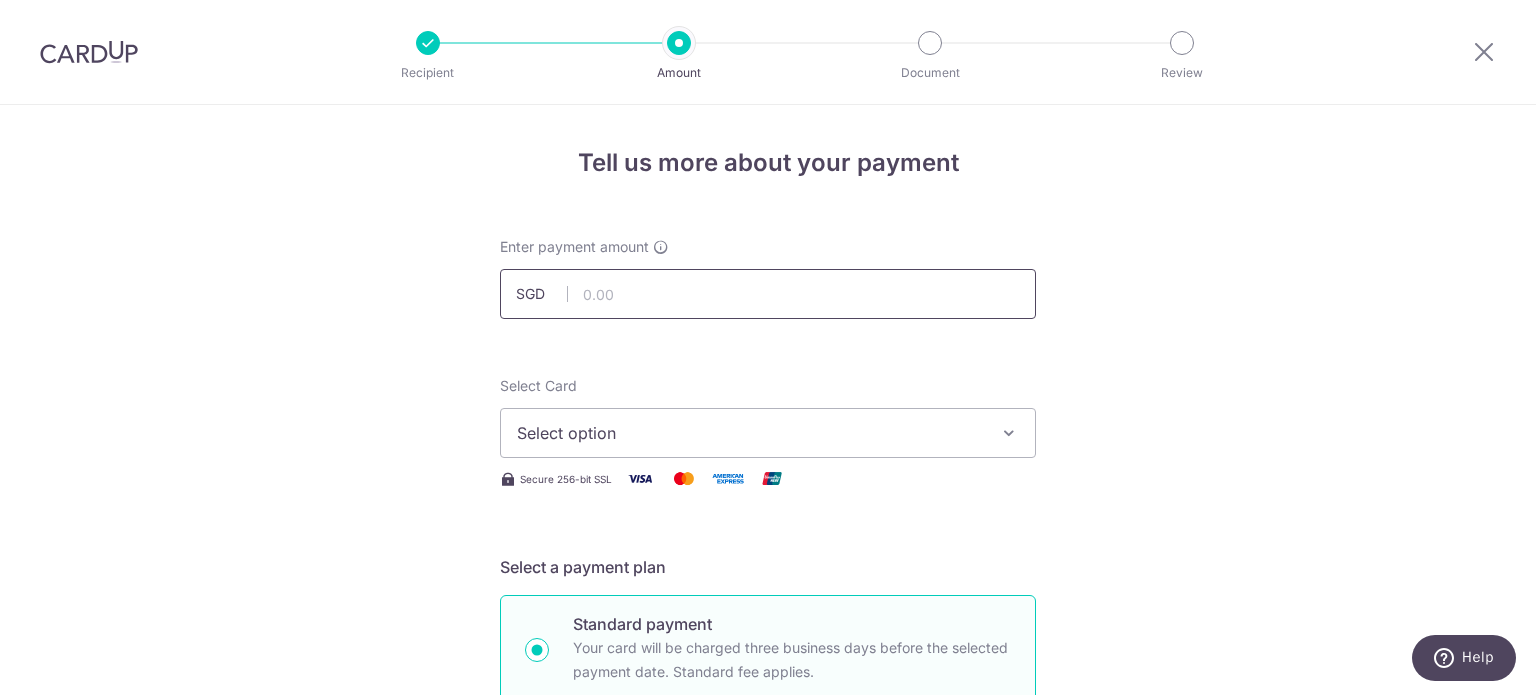 click at bounding box center (768, 294) 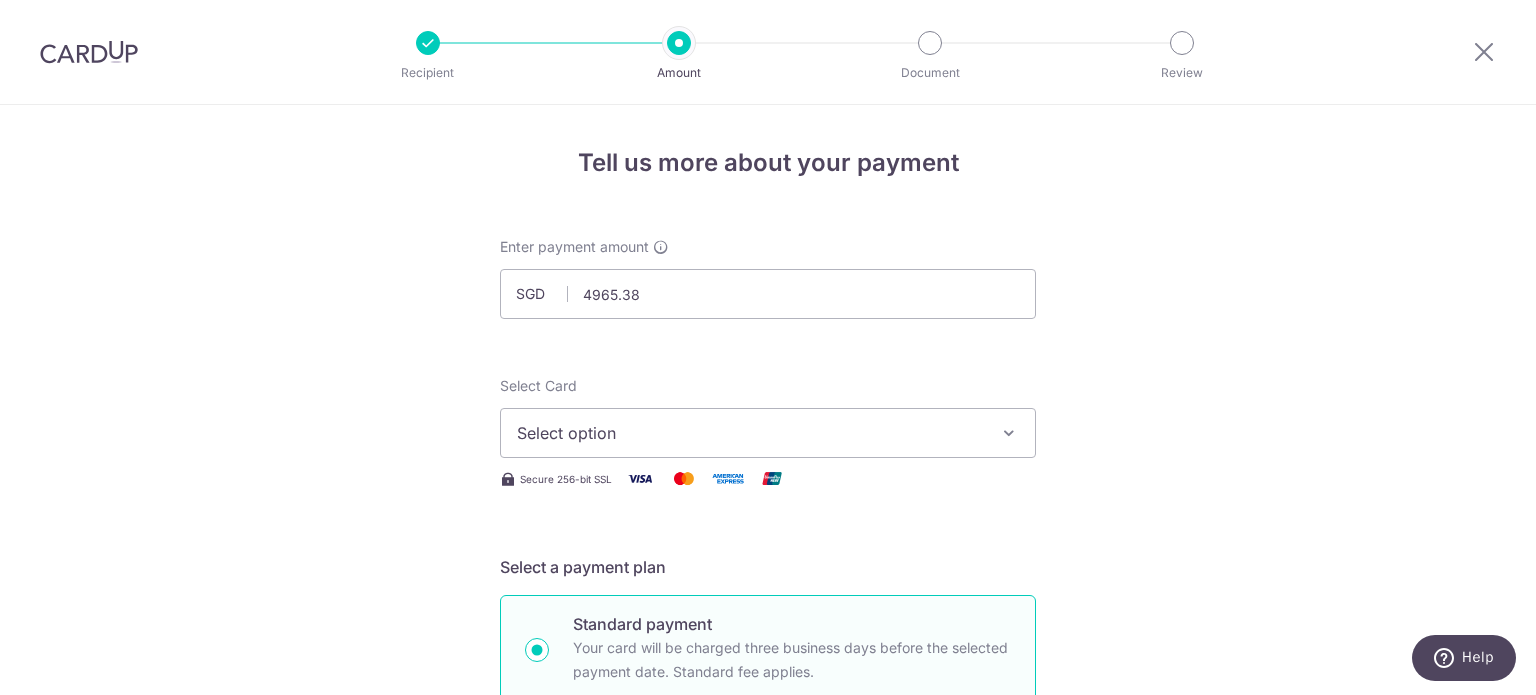 type on "4,965.38" 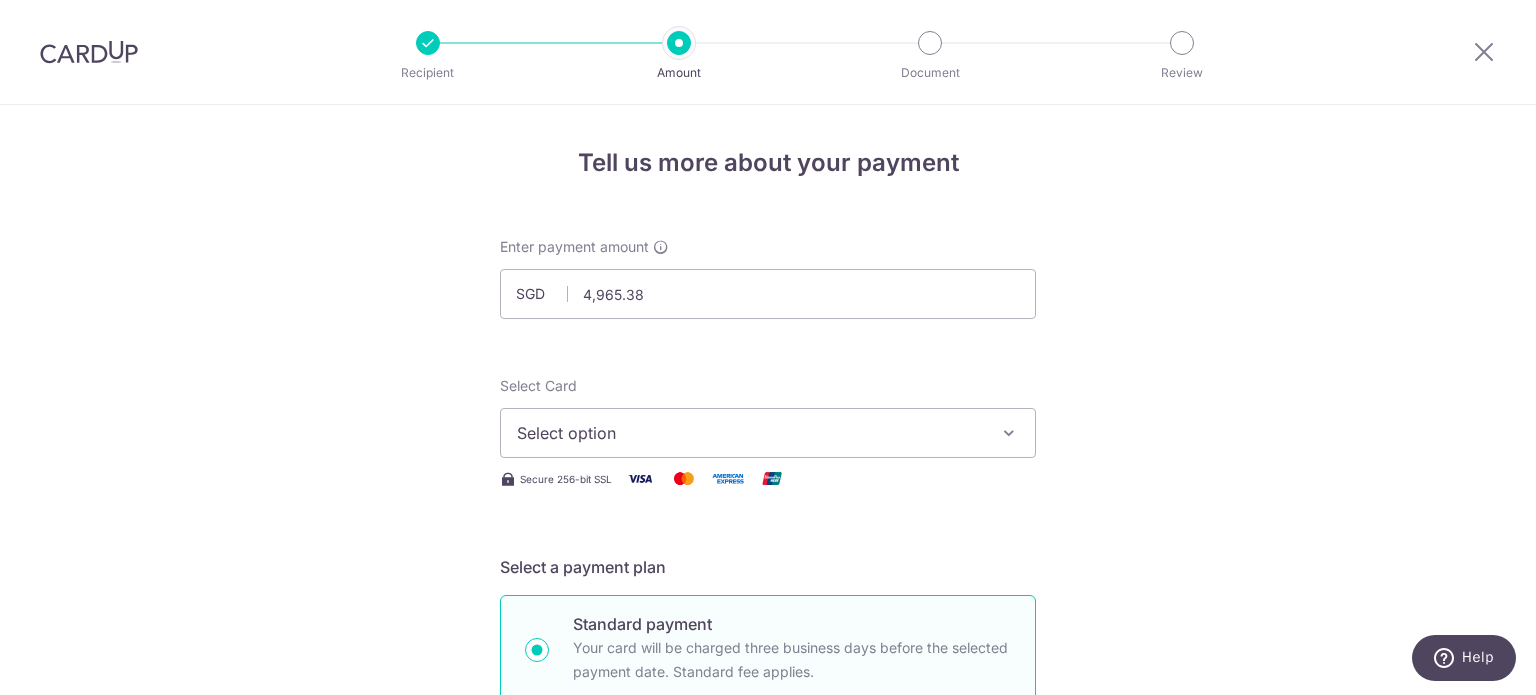 click on "Select option" at bounding box center [750, 433] 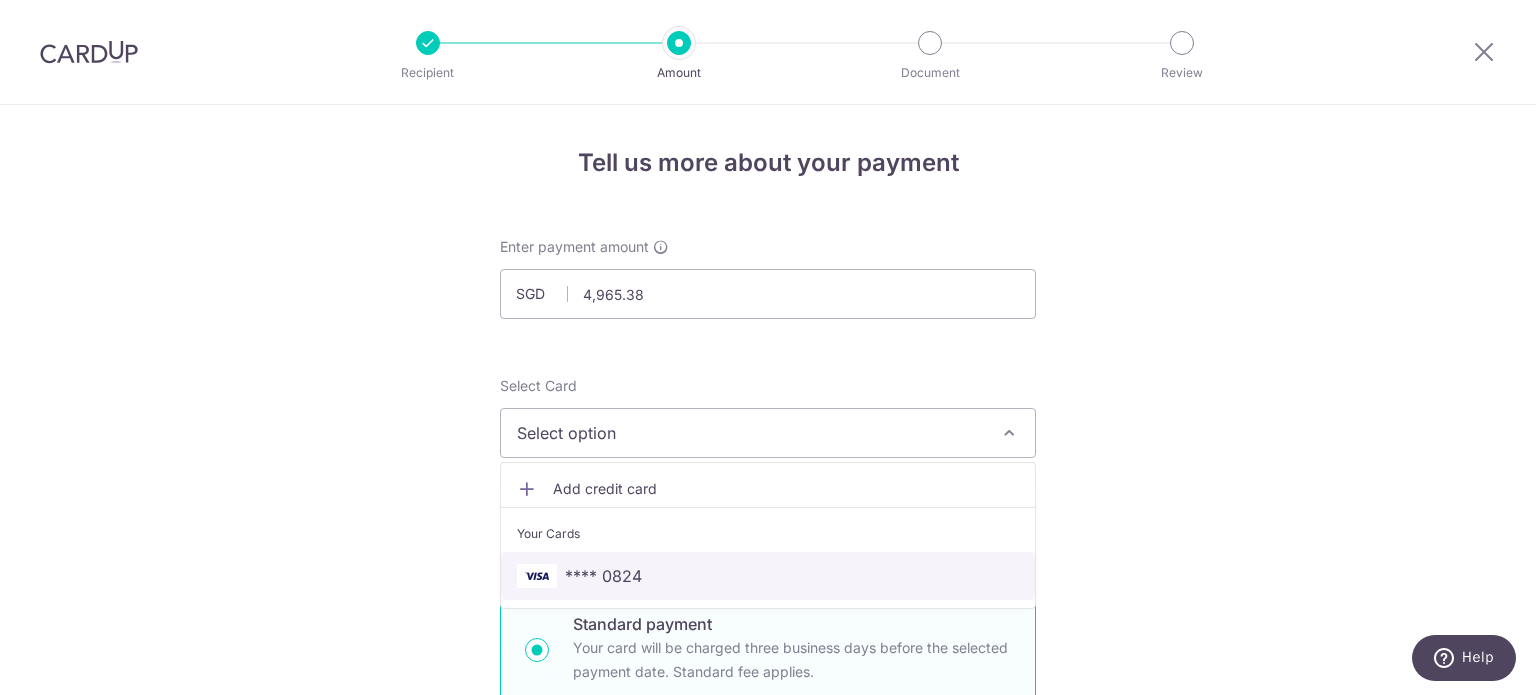 click on "**** 0824" at bounding box center (603, 576) 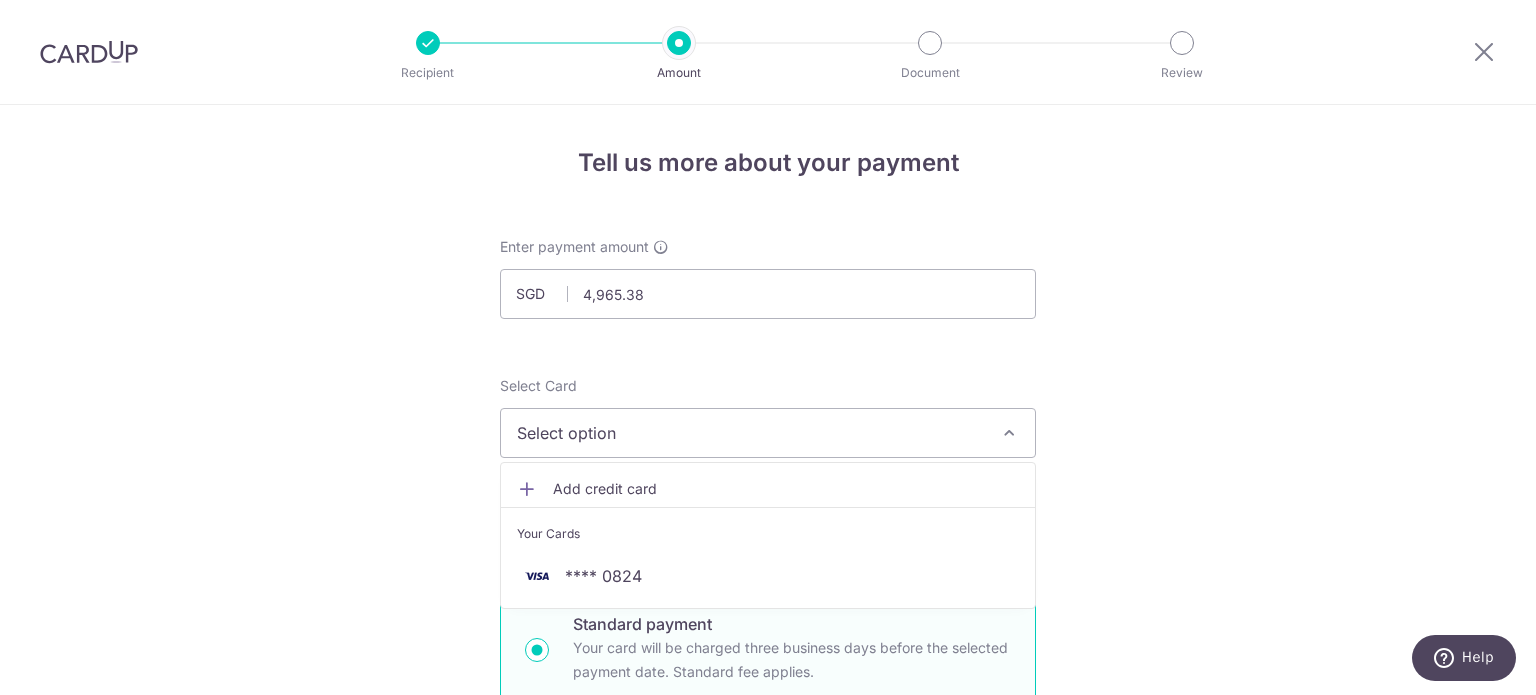 type on "[DATE]" 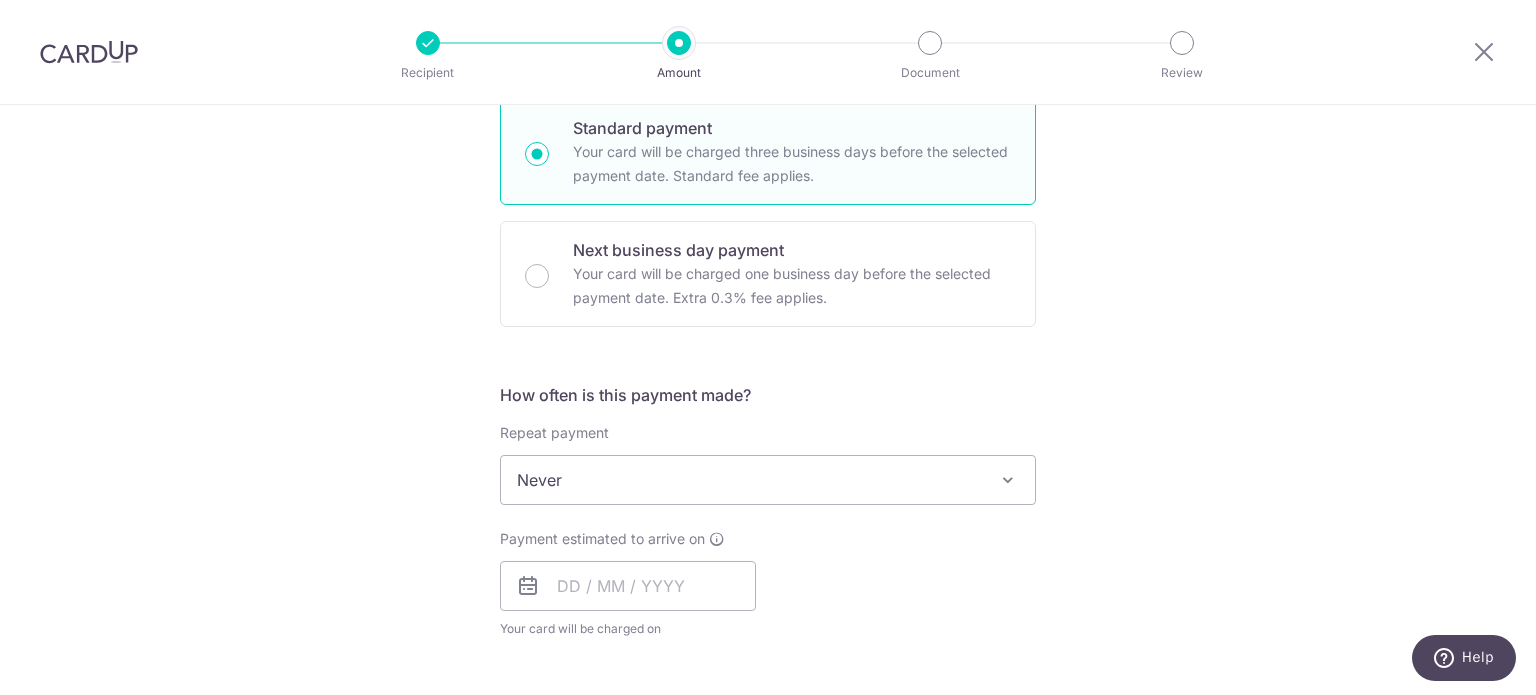 scroll, scrollTop: 500, scrollLeft: 0, axis: vertical 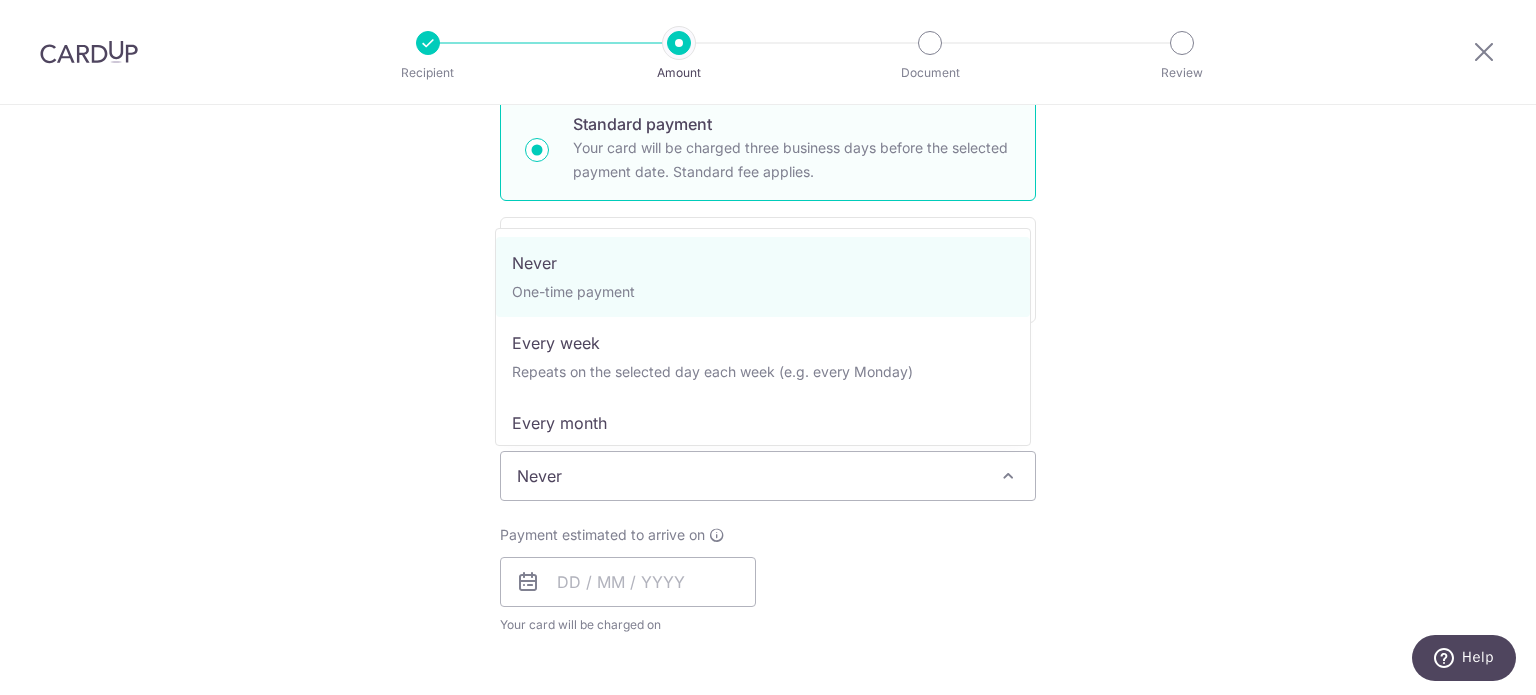 click on "Never" at bounding box center (768, 476) 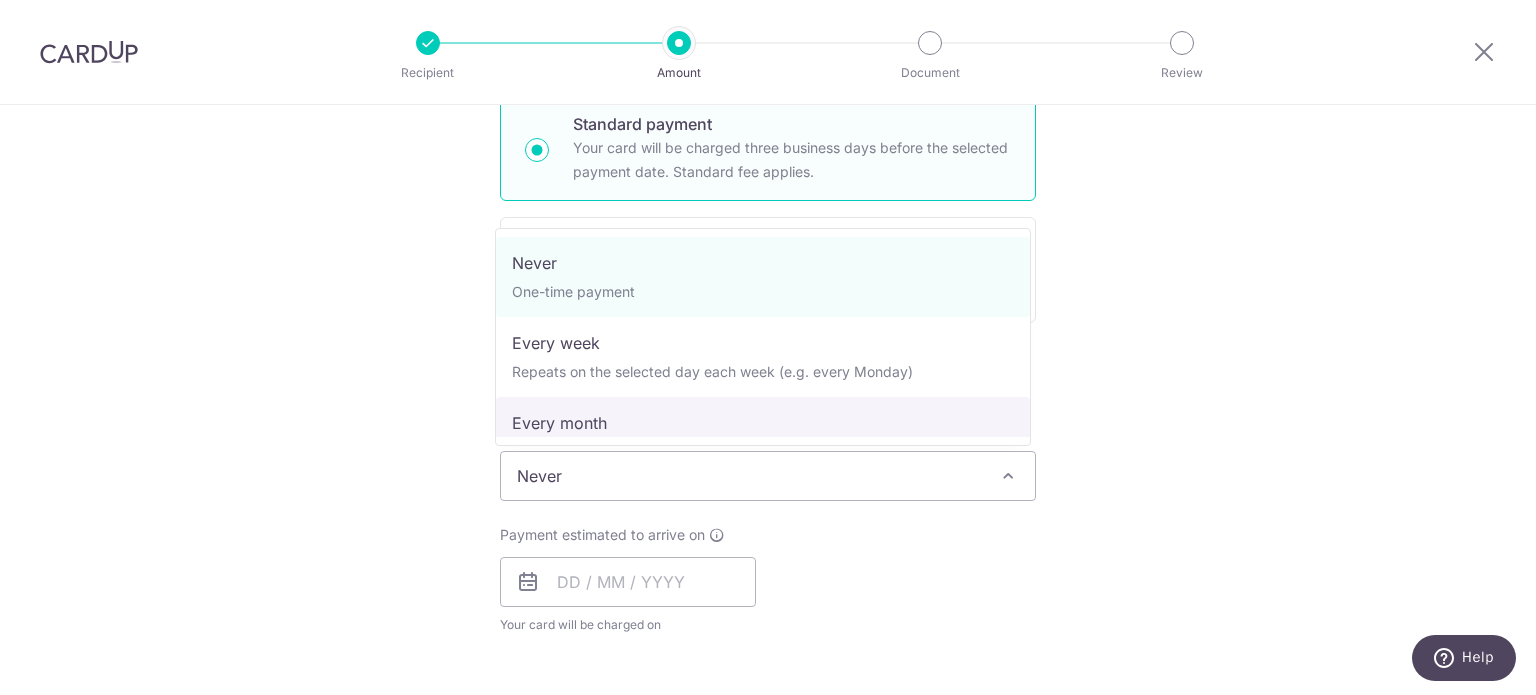 select on "3" 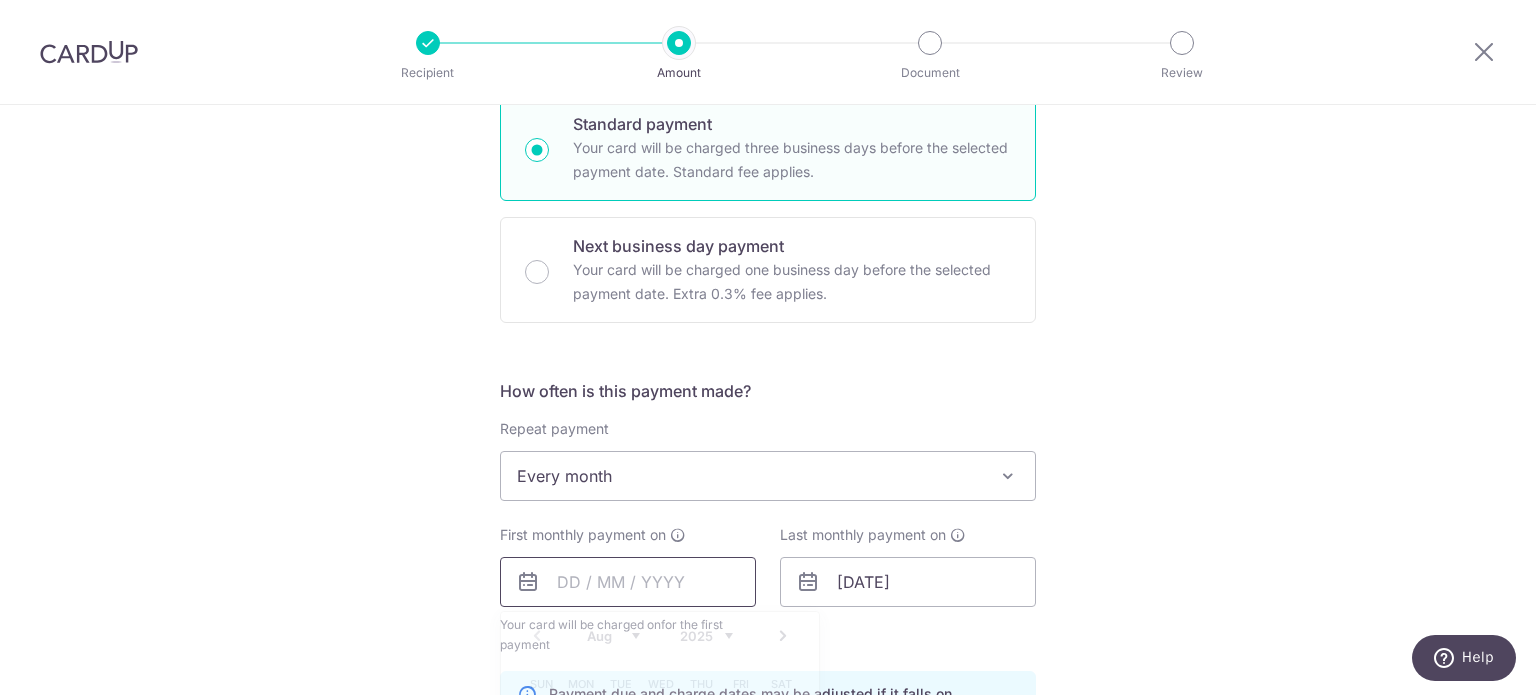 click at bounding box center [628, 582] 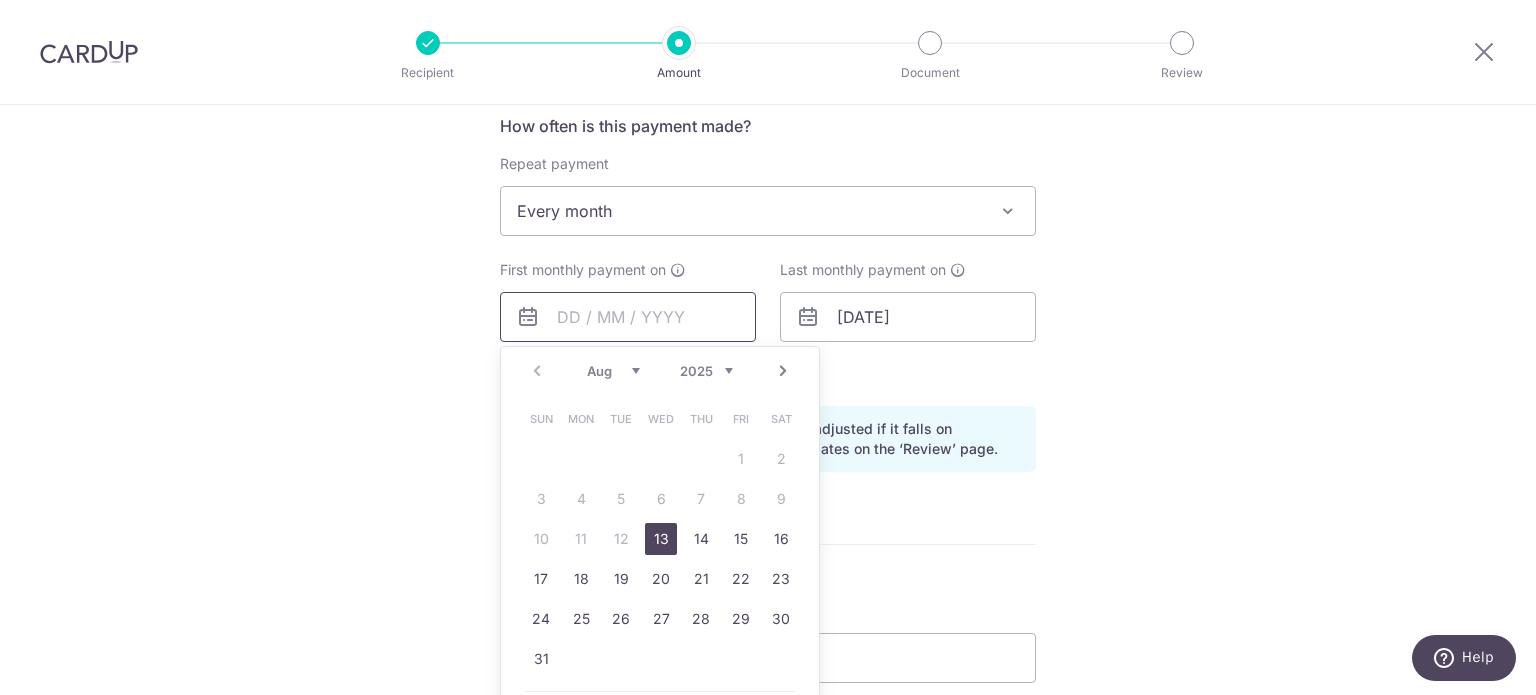 scroll, scrollTop: 800, scrollLeft: 0, axis: vertical 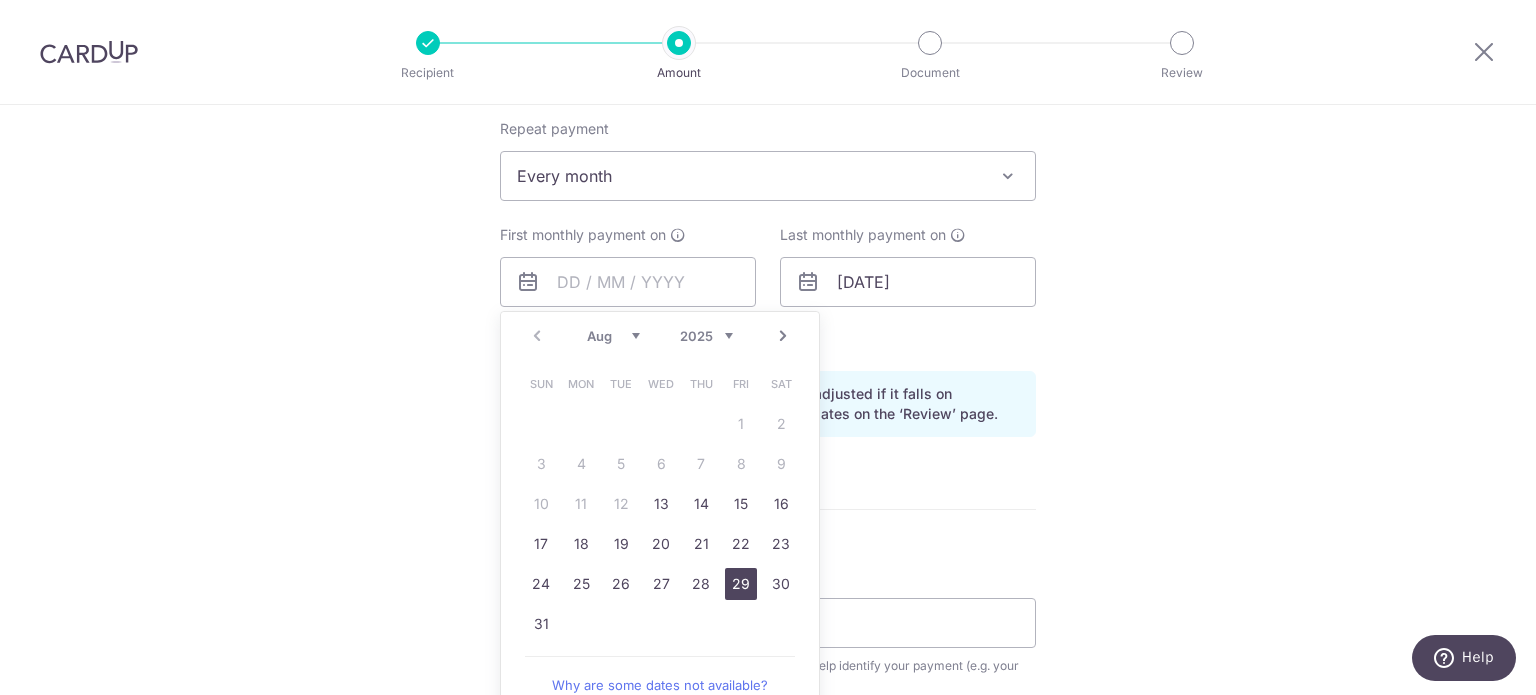 click on "29" at bounding box center (741, 584) 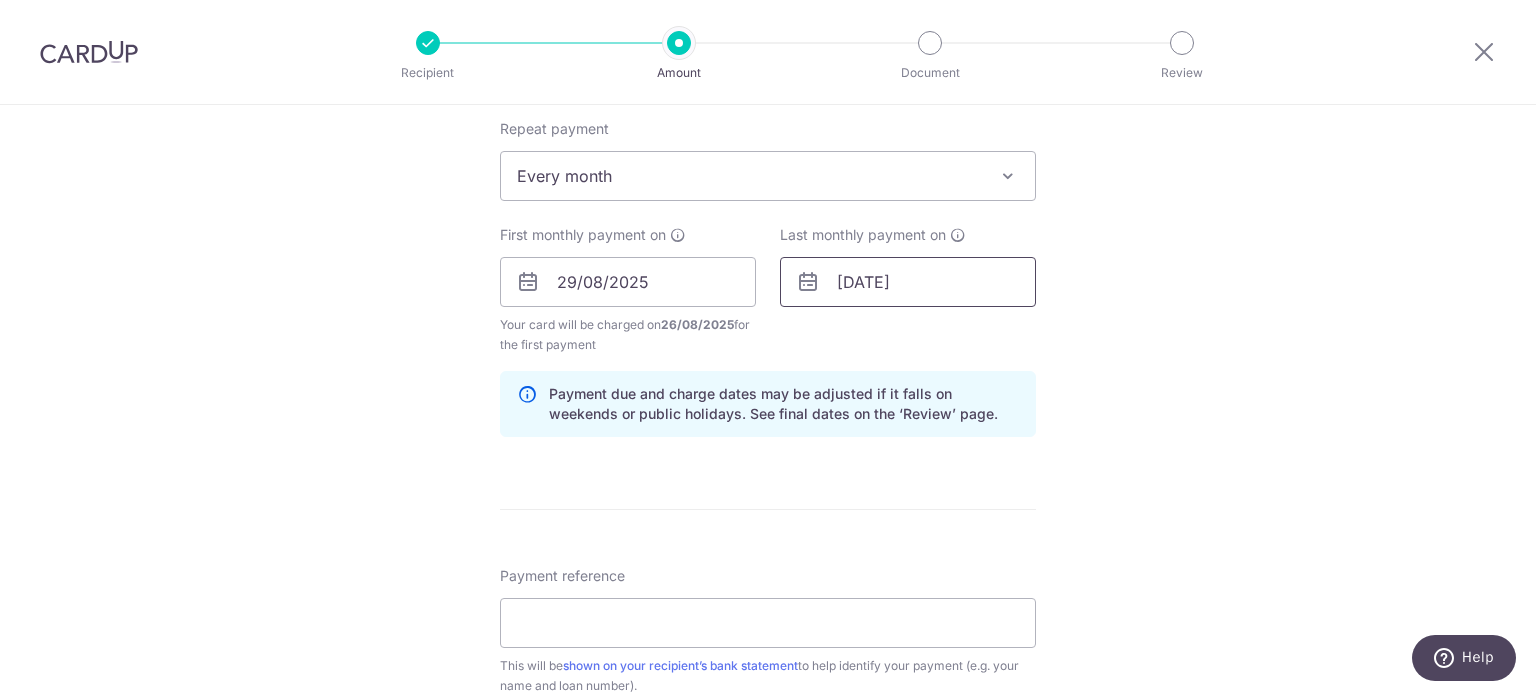 click on "[DATE]" at bounding box center (908, 282) 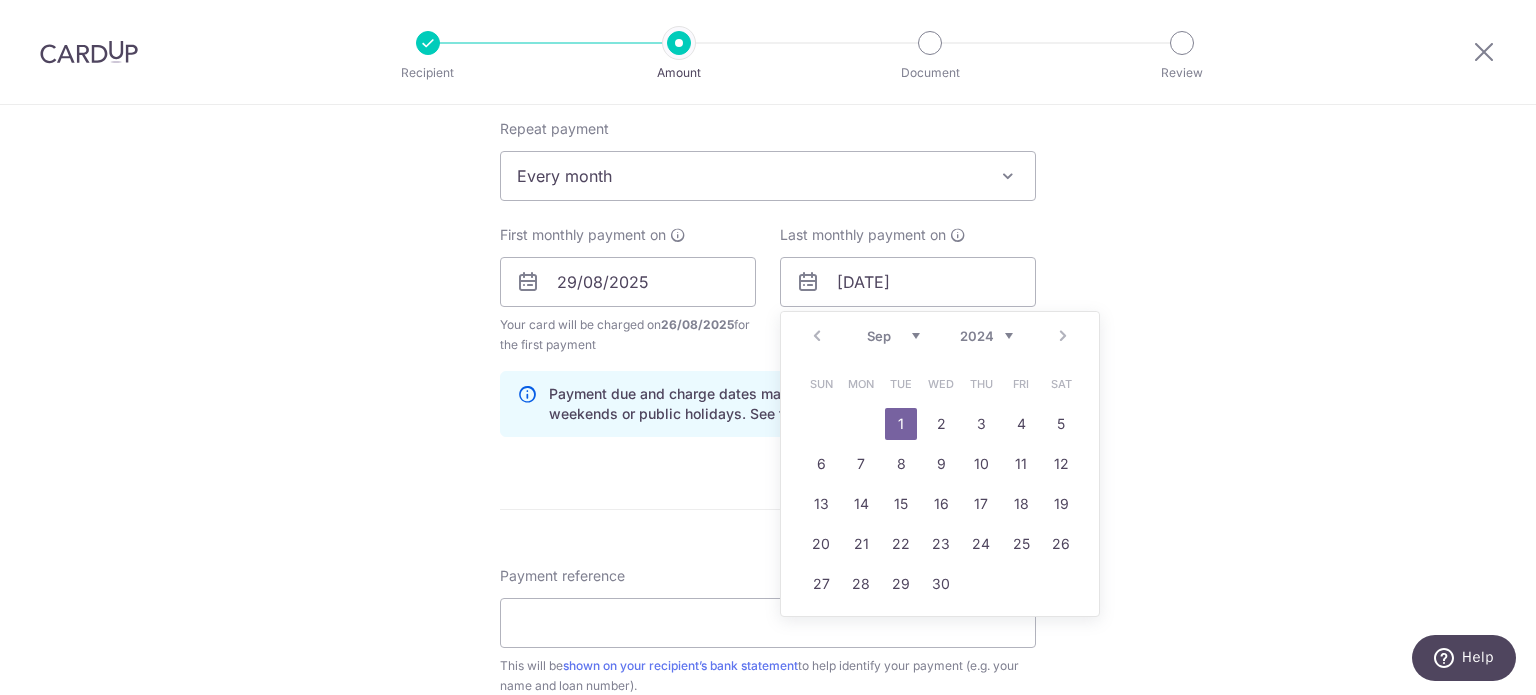 click on "2024 2025 2026 2027 2028 2029 2030 2031 2032 2033 2034 2035" at bounding box center [986, 336] 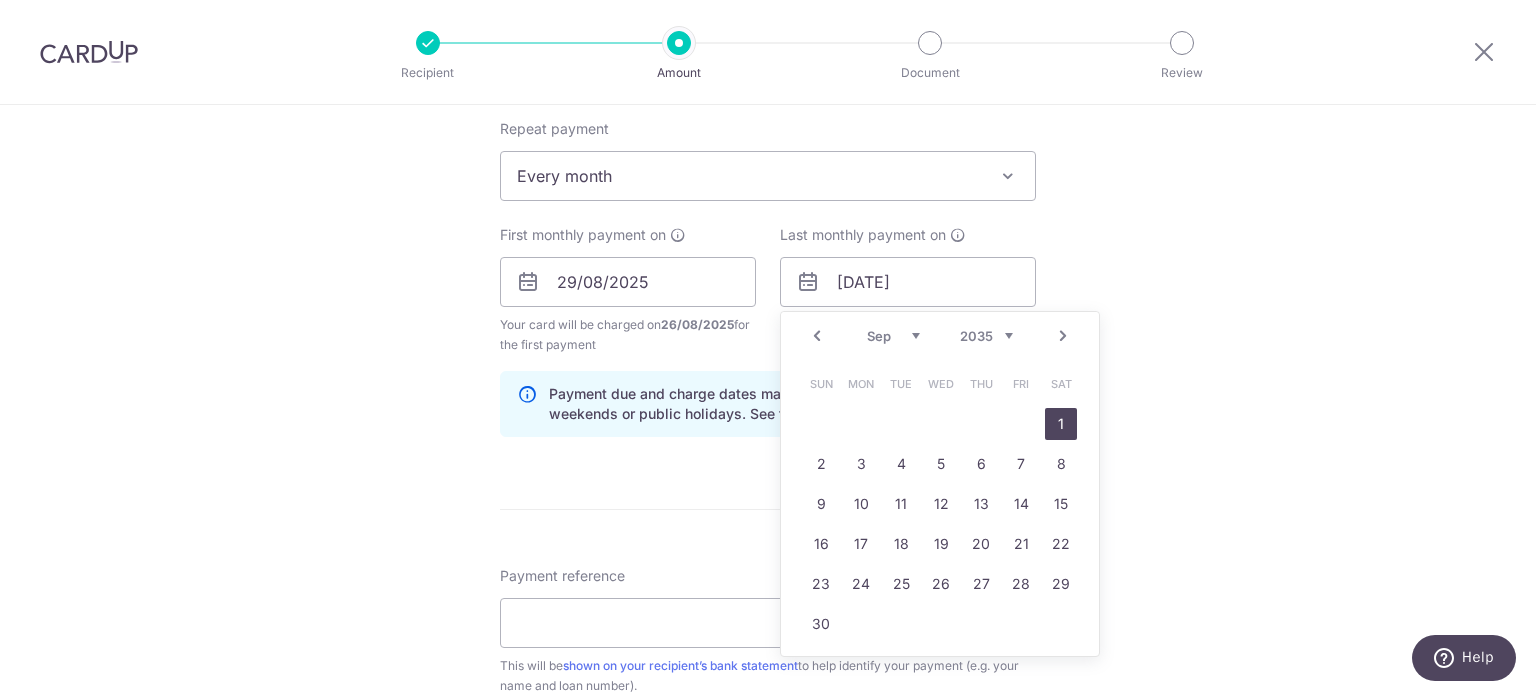 click on "1" at bounding box center [1061, 424] 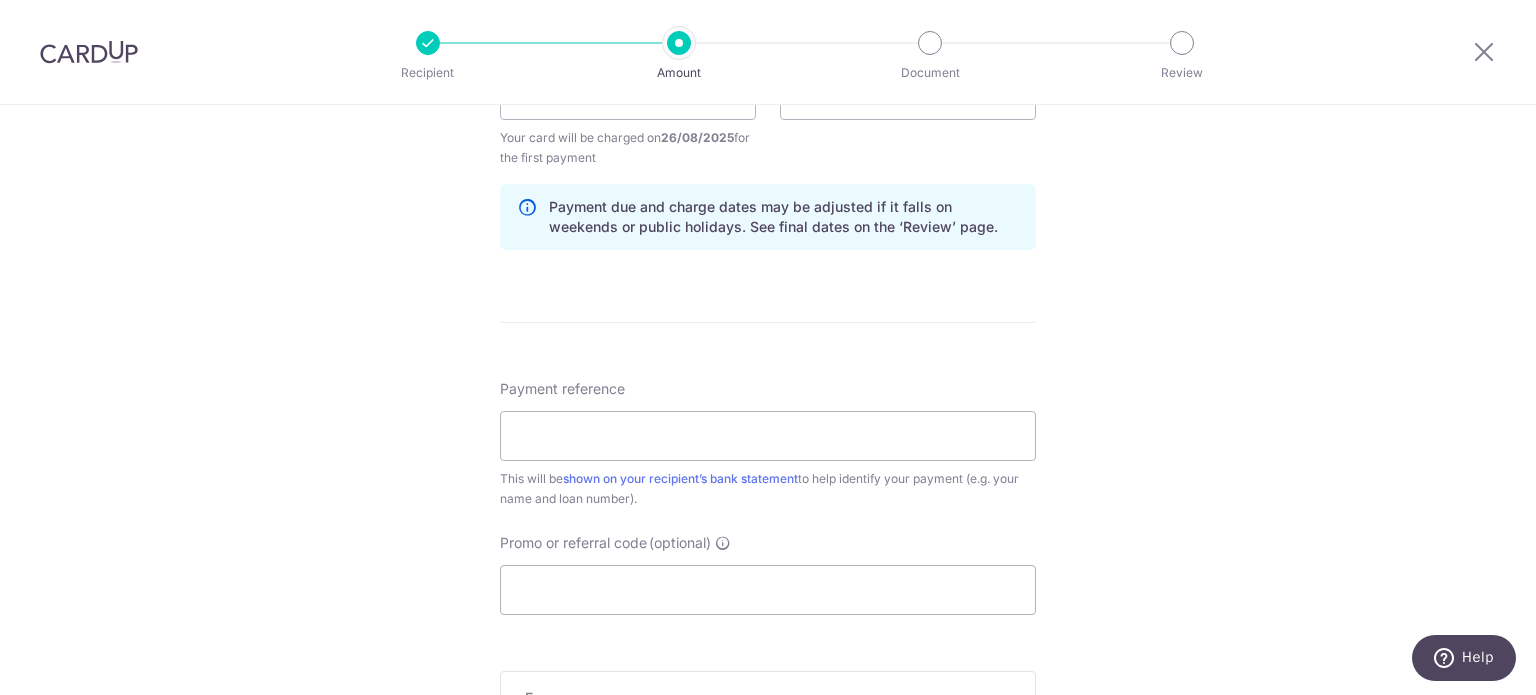 scroll, scrollTop: 1000, scrollLeft: 0, axis: vertical 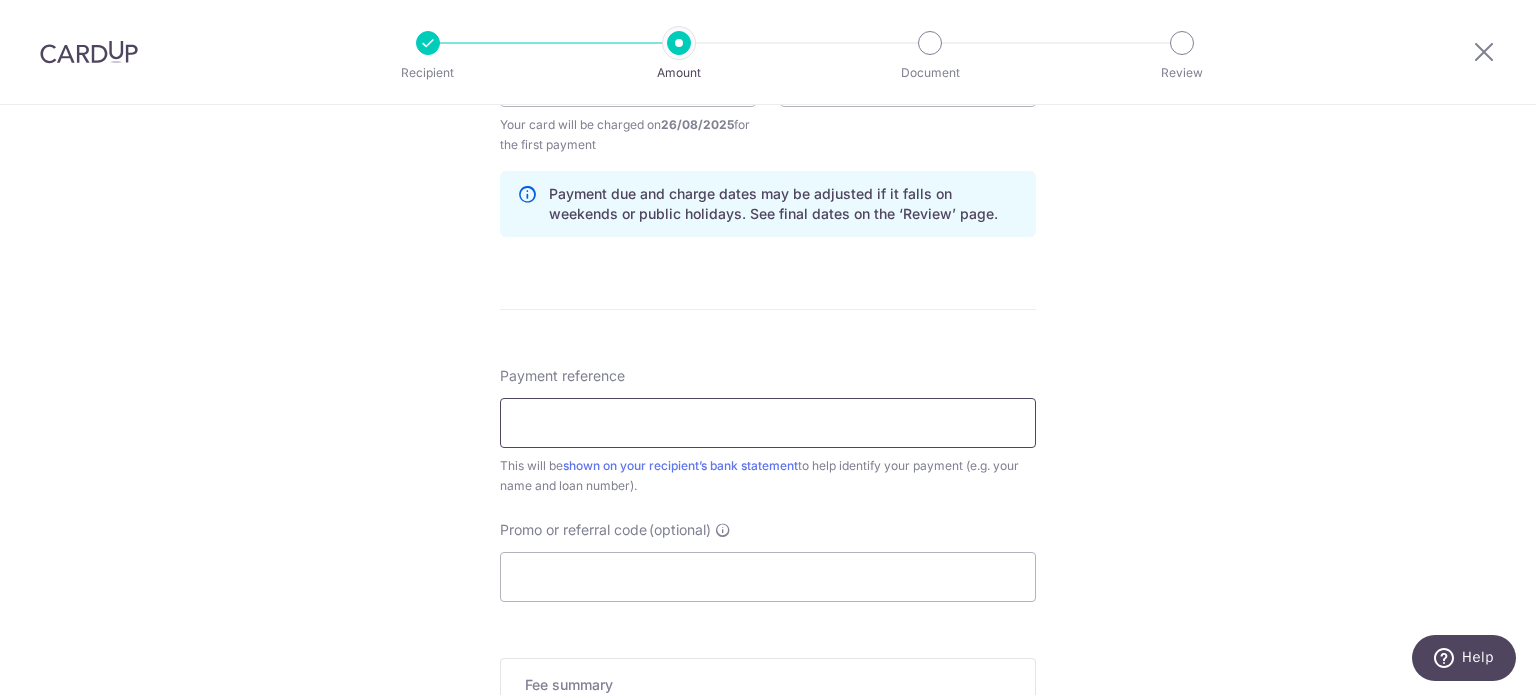 click on "Payment reference" at bounding box center [768, 423] 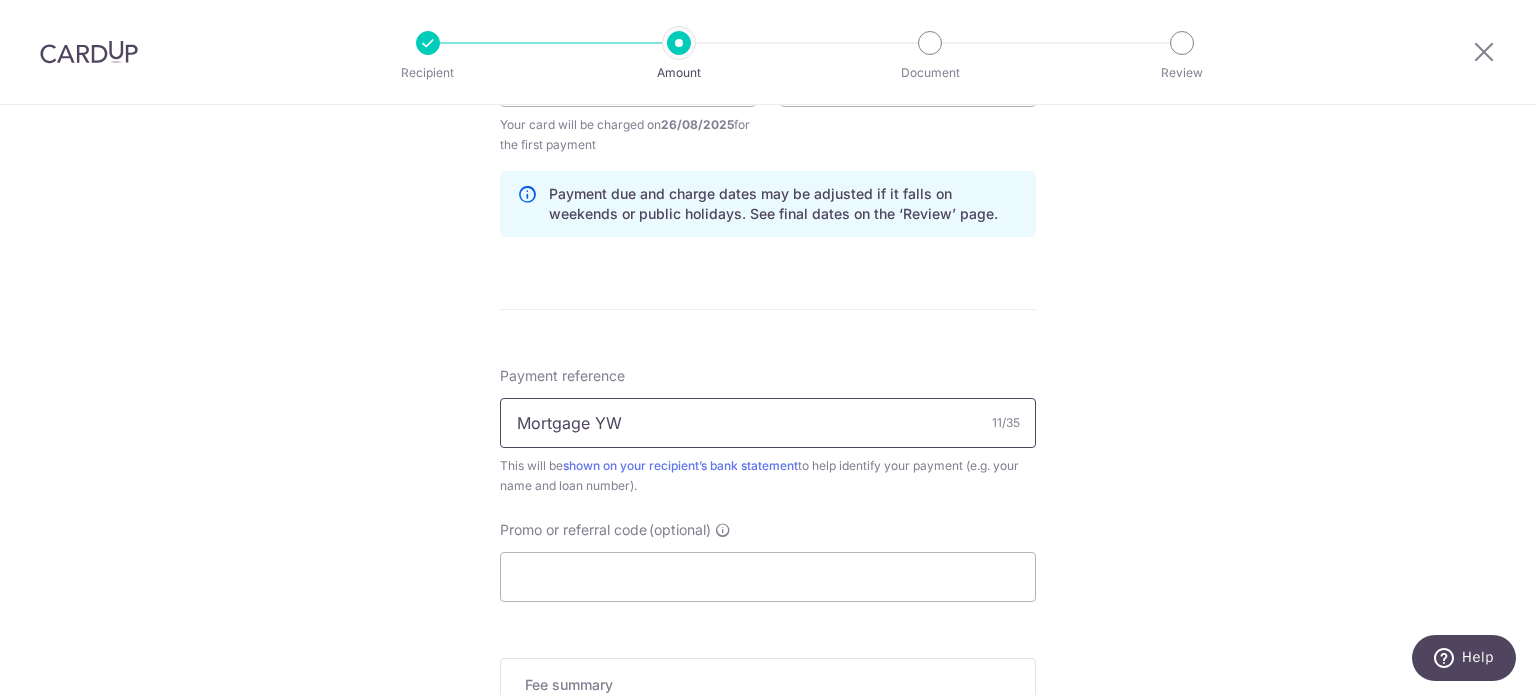 type on "Mortgage YW" 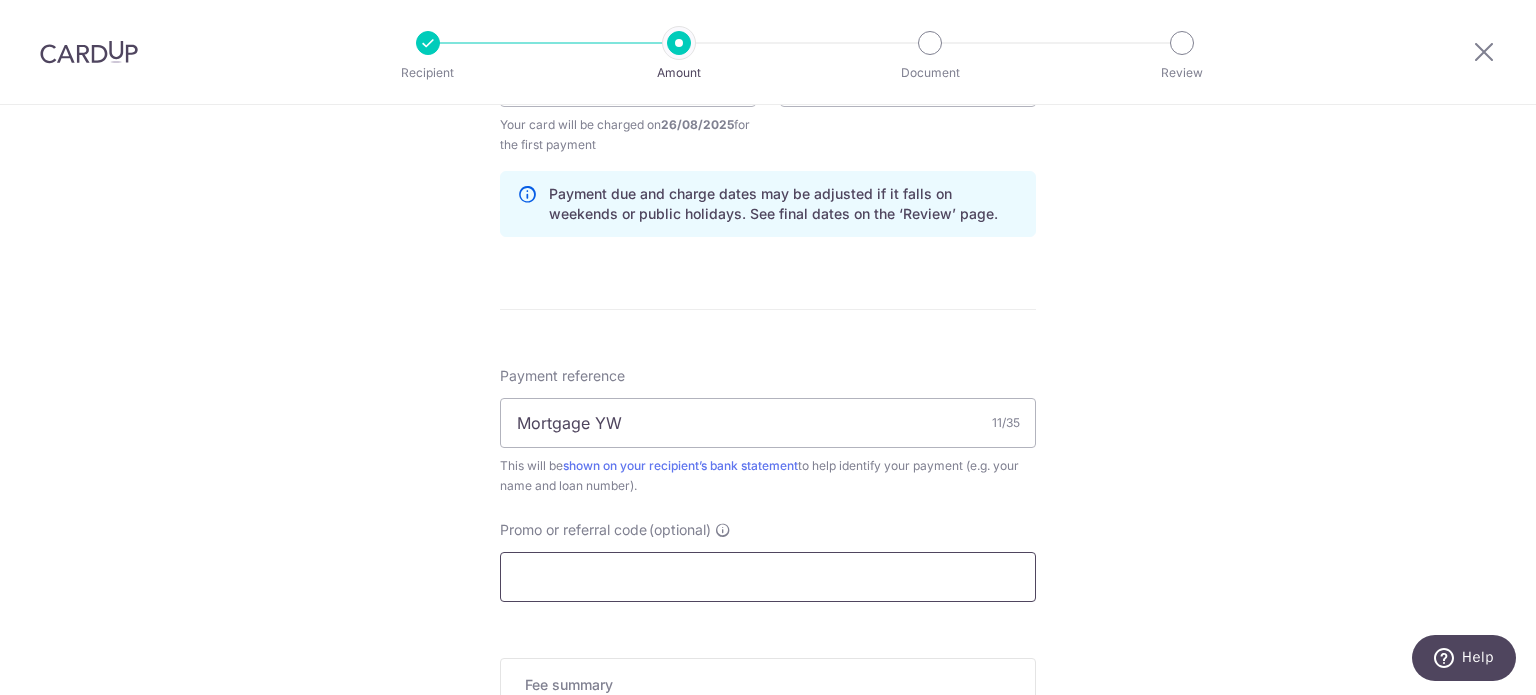 click on "Promo or referral code
(optional)" at bounding box center [768, 577] 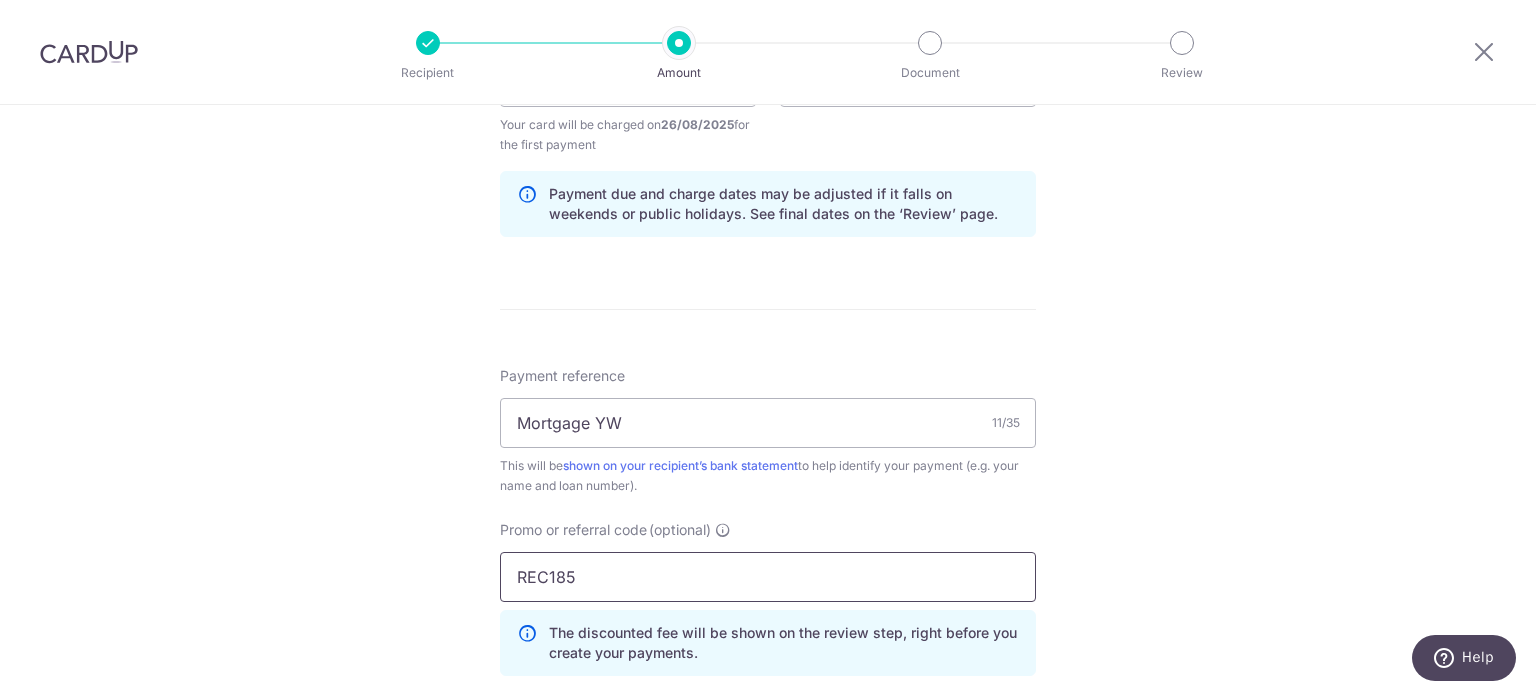 scroll, scrollTop: 1400, scrollLeft: 0, axis: vertical 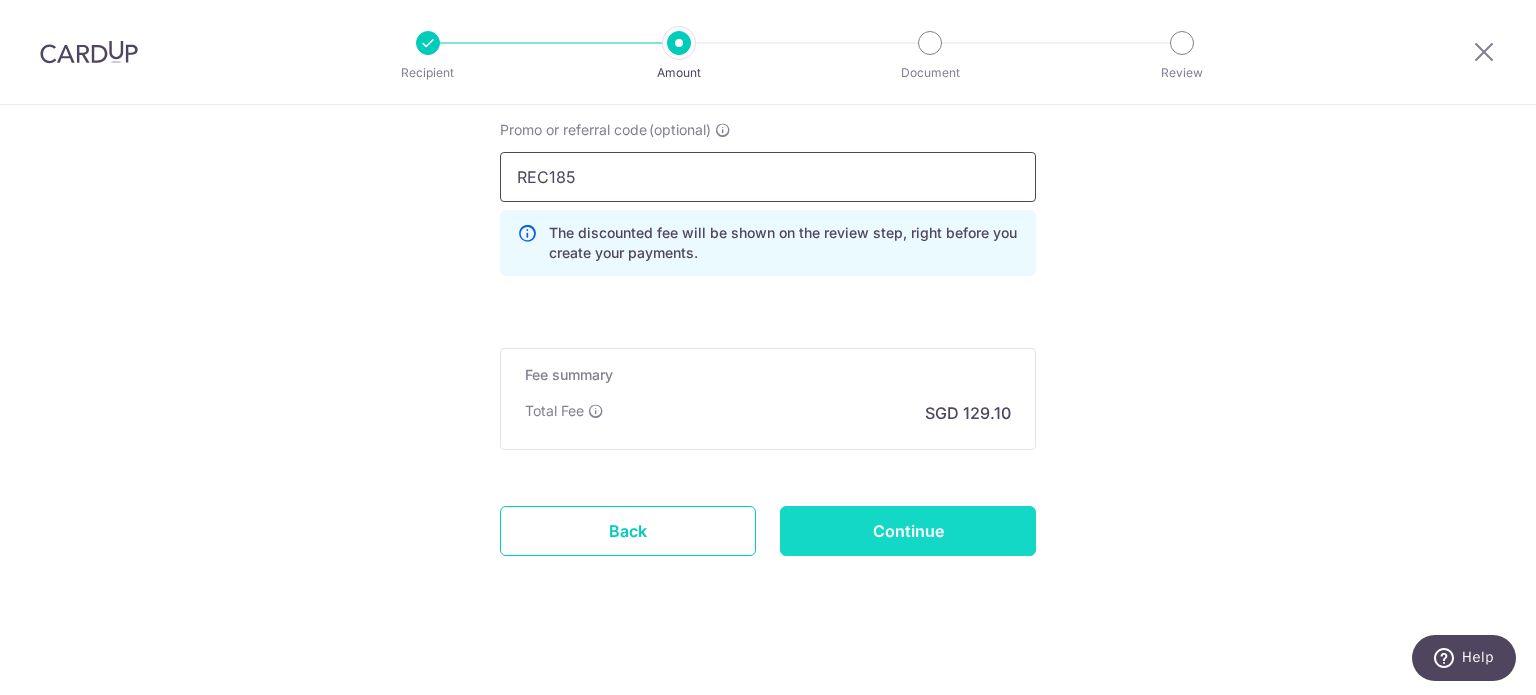 type on "REC185" 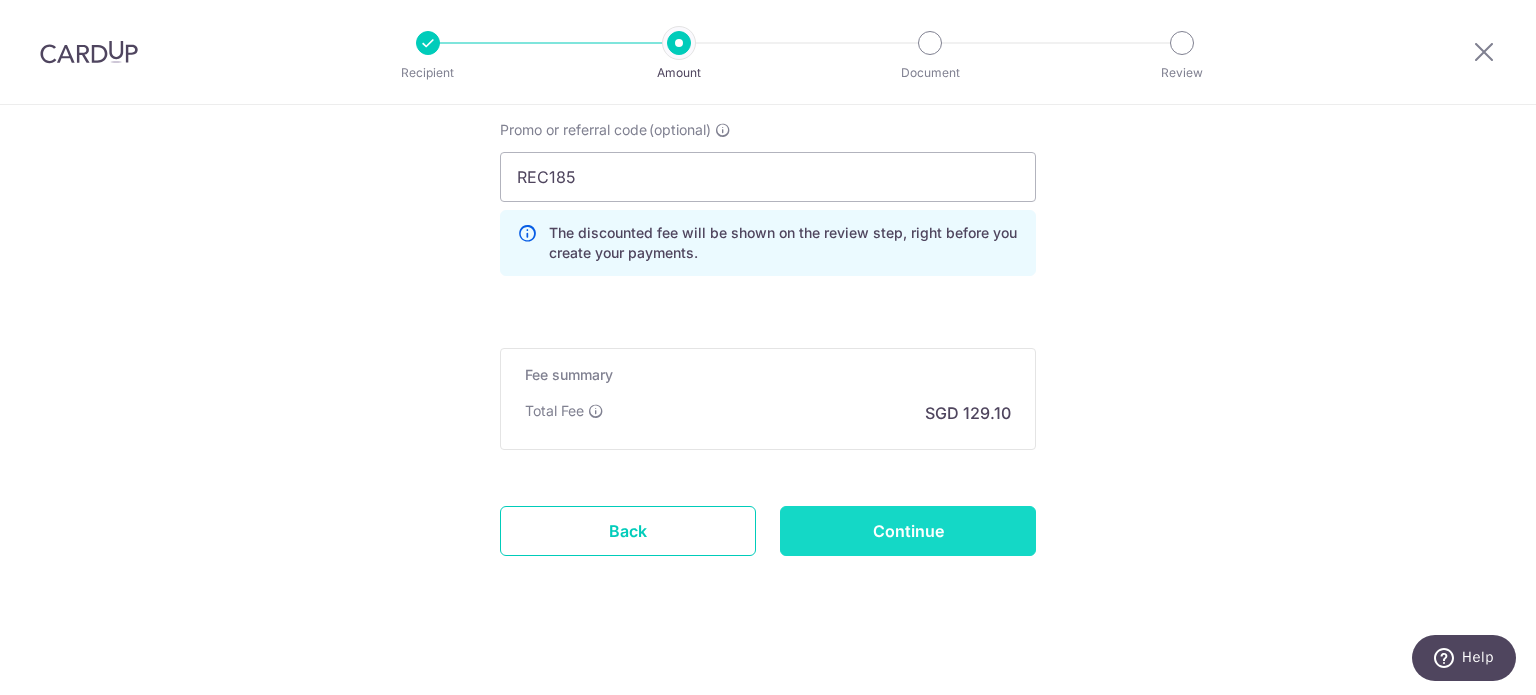 click on "Continue" at bounding box center (908, 531) 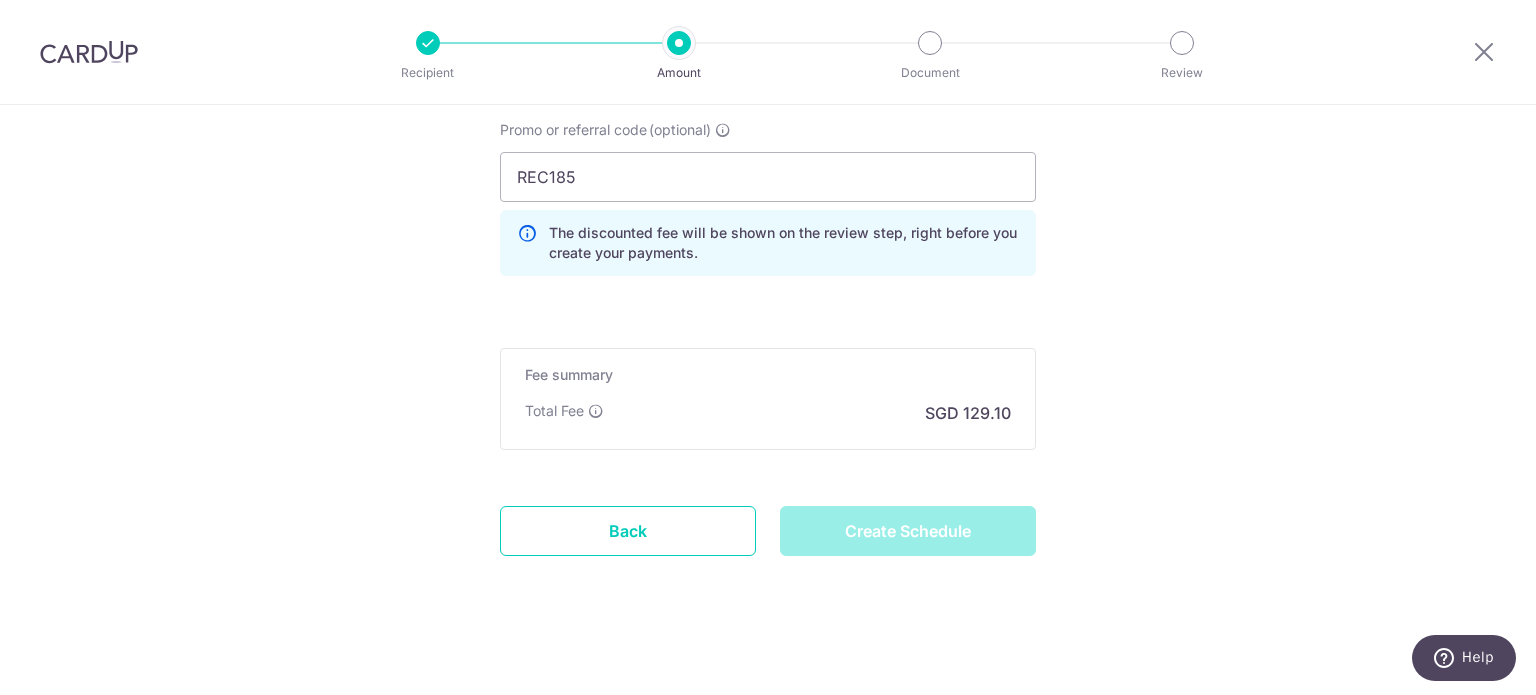 type on "Create Schedule" 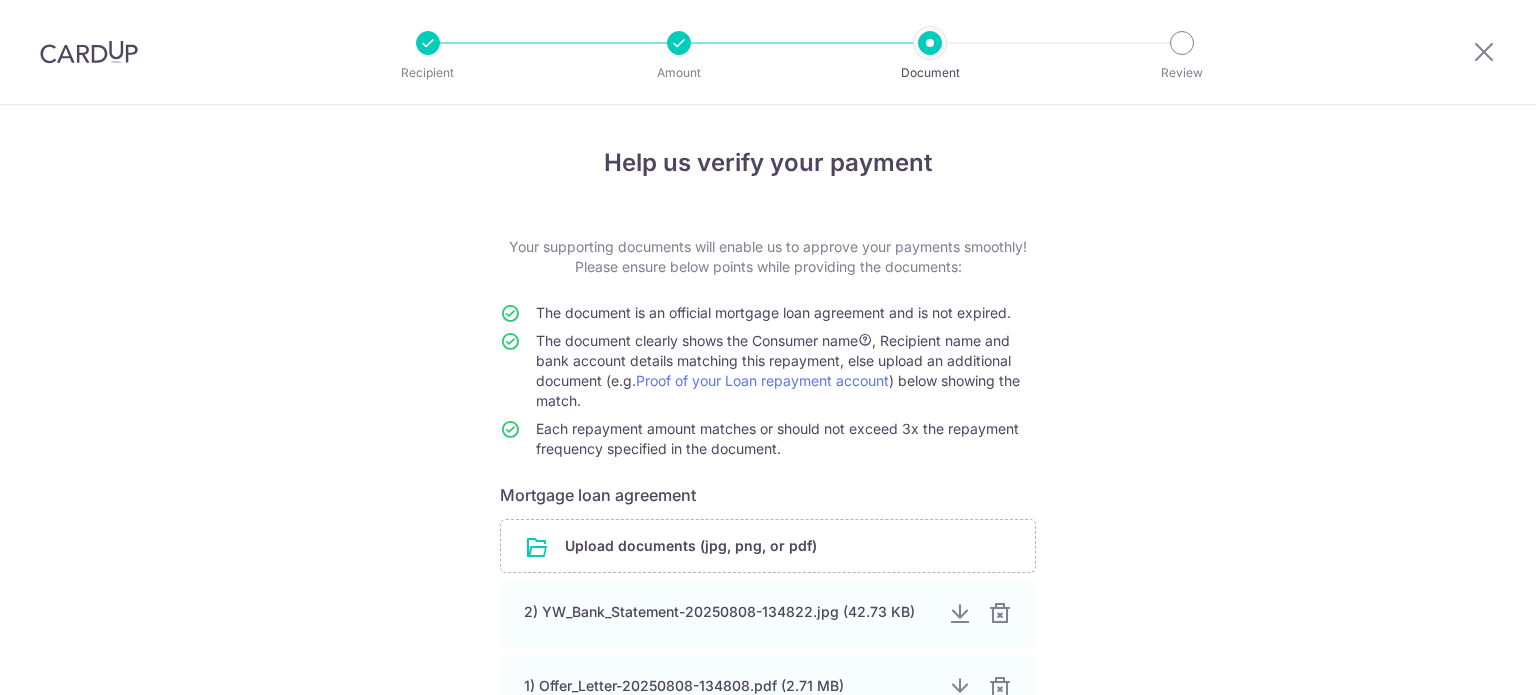 scroll, scrollTop: 0, scrollLeft: 0, axis: both 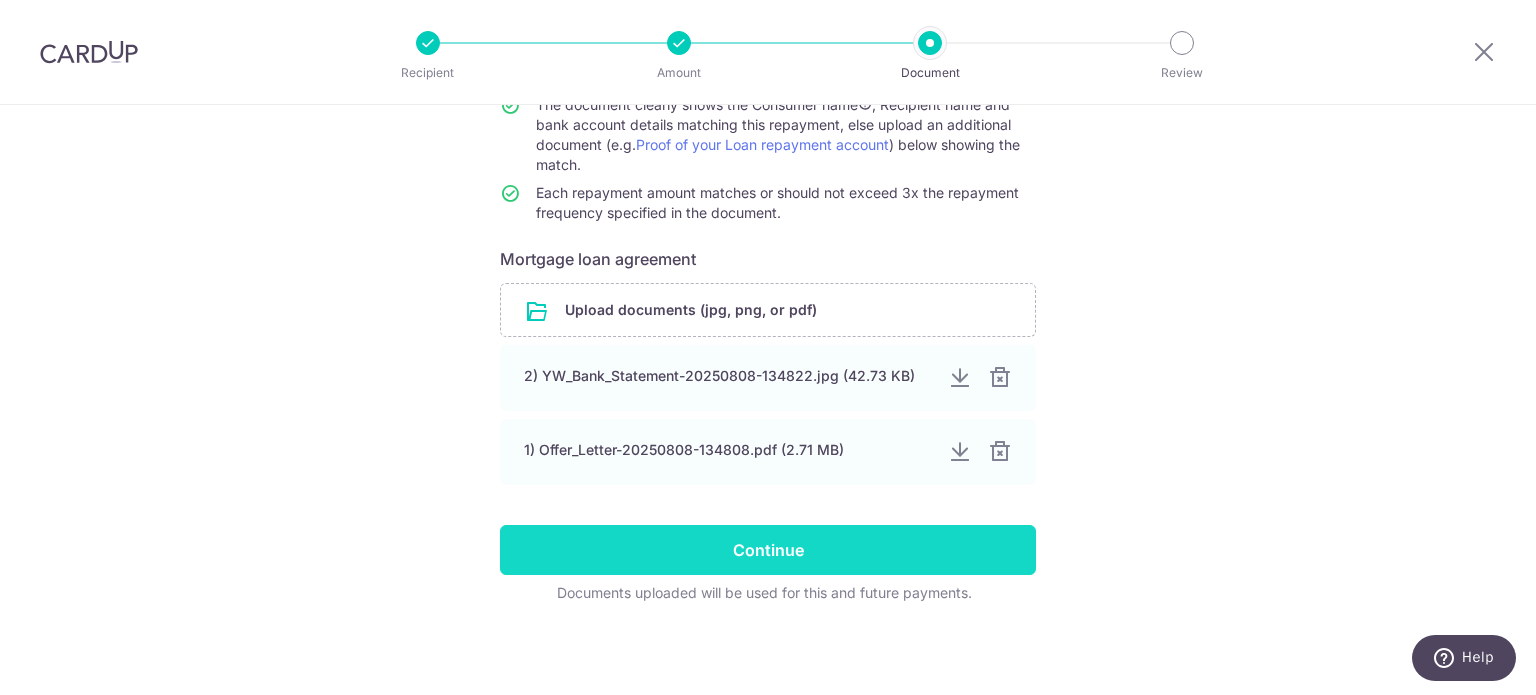 click on "Continue" at bounding box center [768, 550] 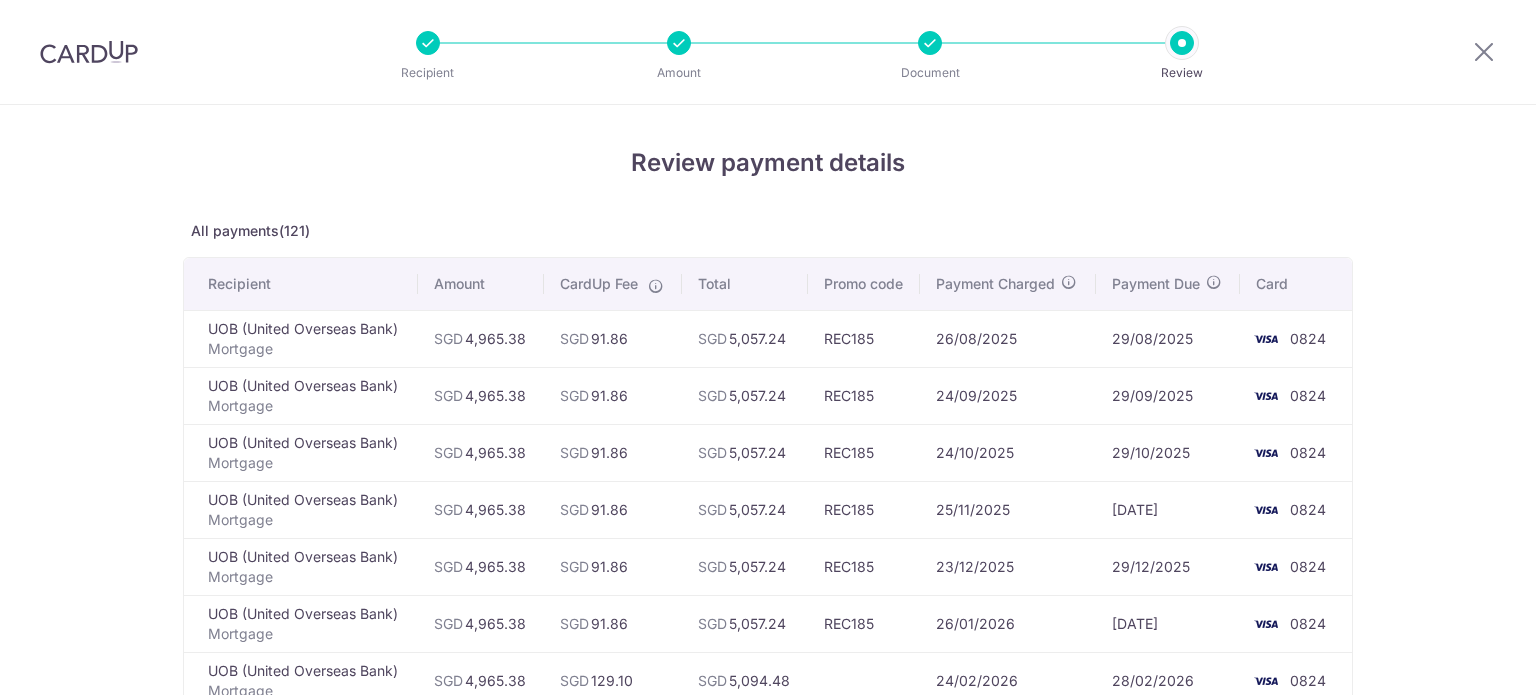 scroll, scrollTop: 0, scrollLeft: 0, axis: both 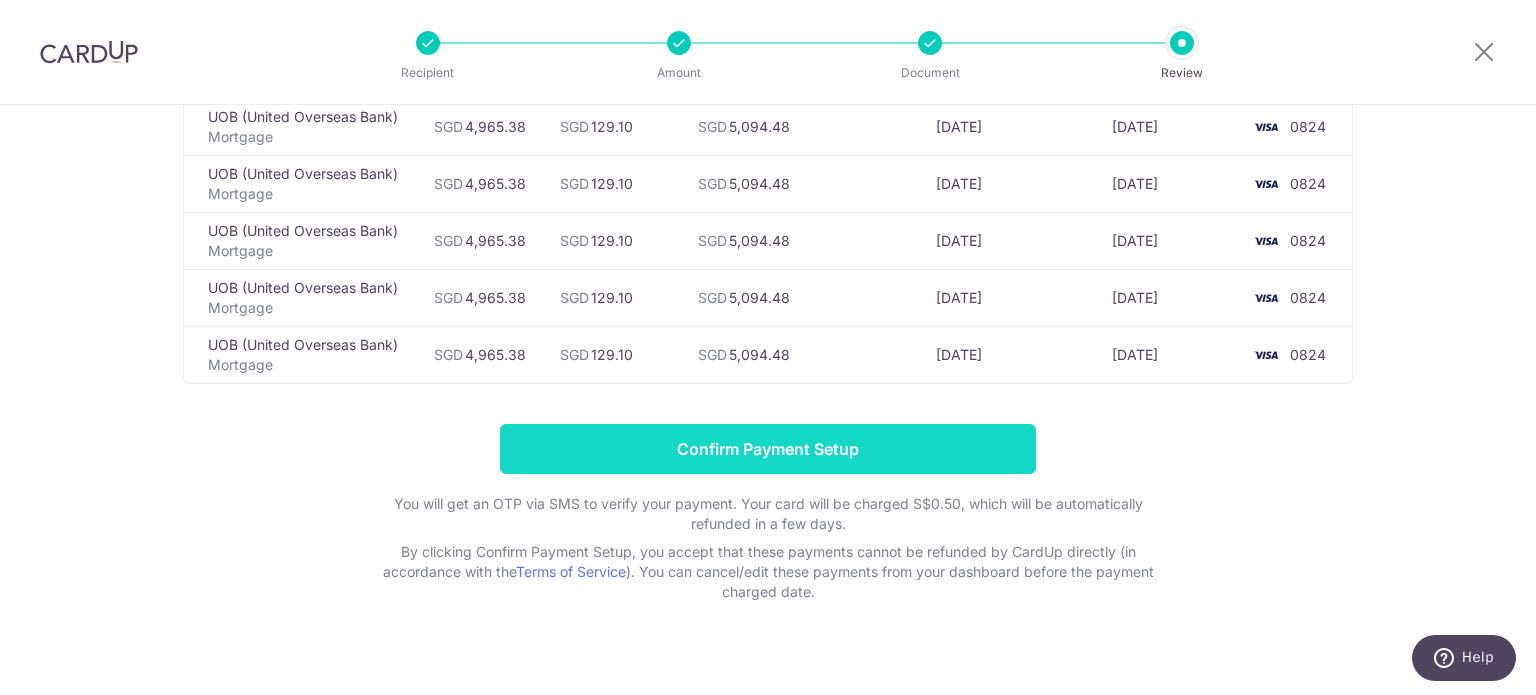 click on "Confirm Payment Setup" at bounding box center [768, 449] 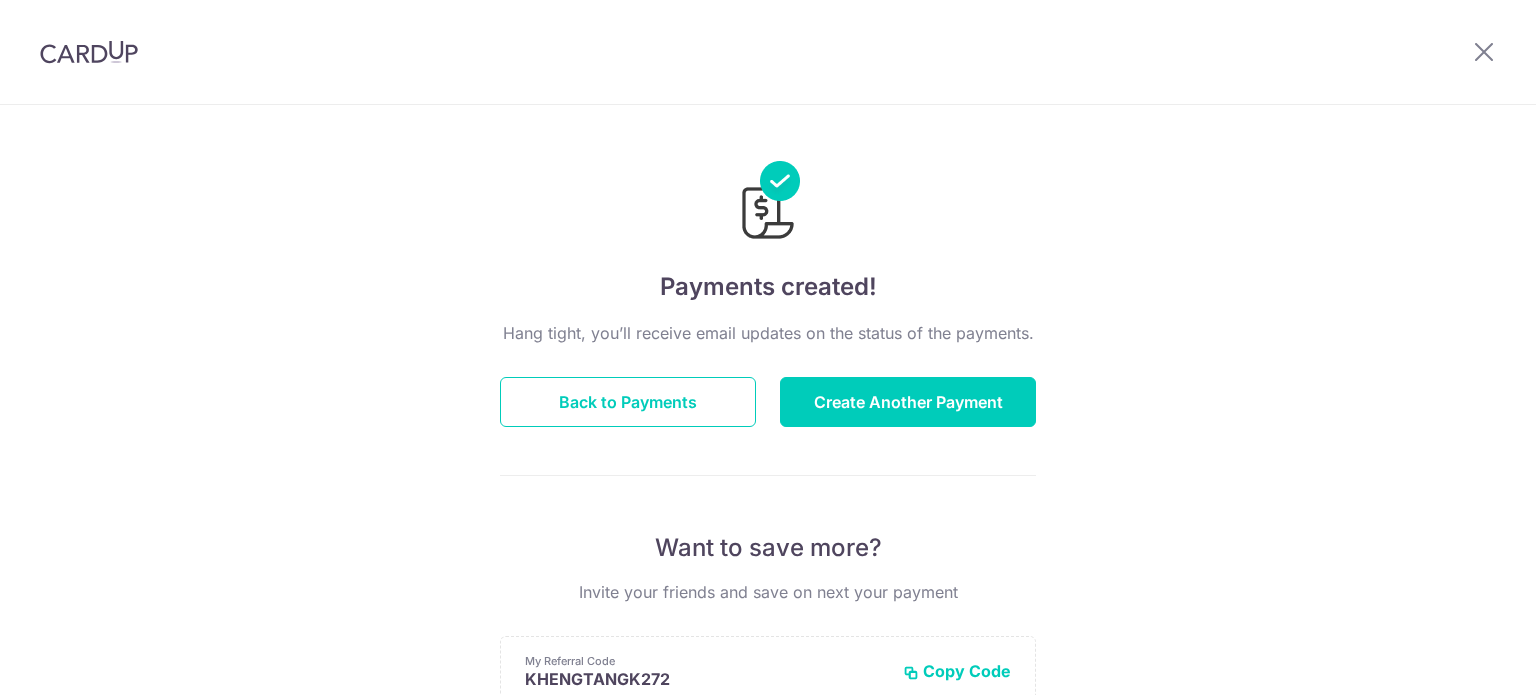 scroll, scrollTop: 0, scrollLeft: 0, axis: both 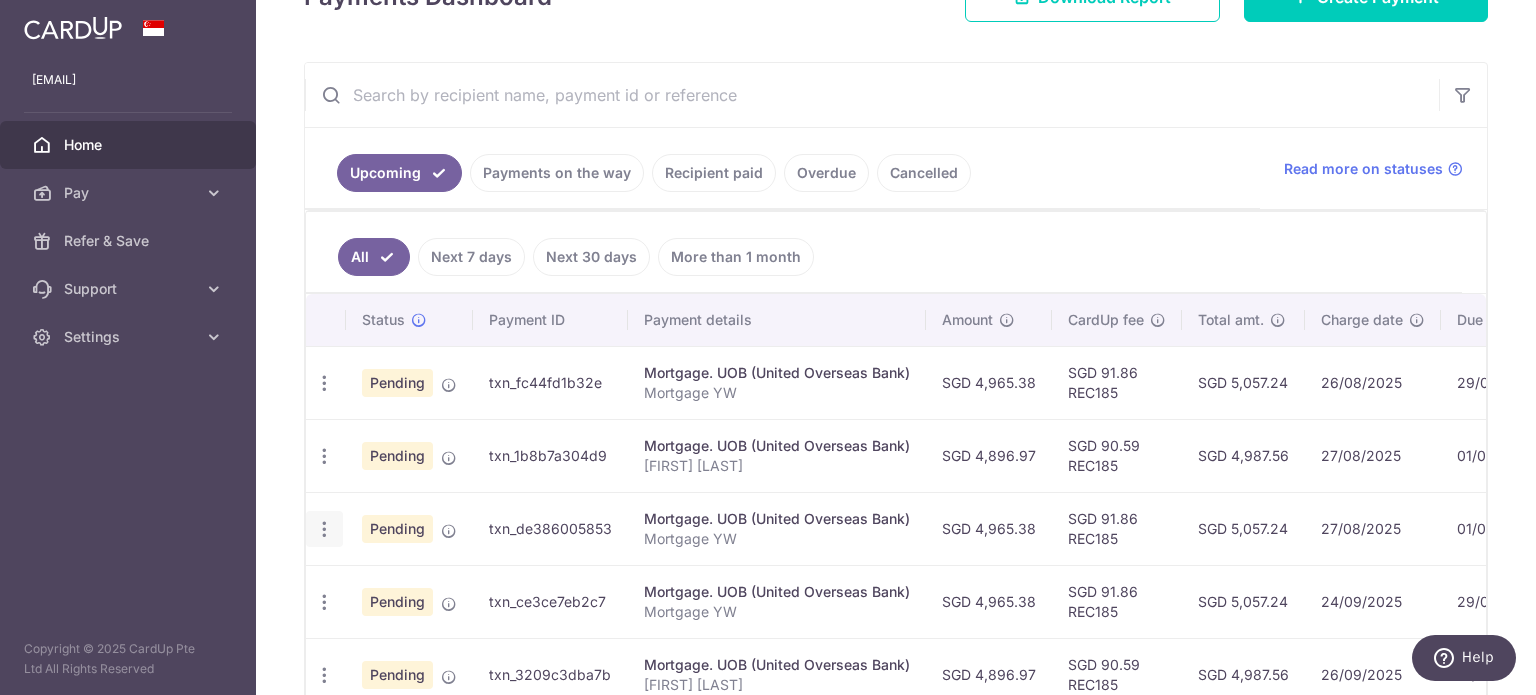 click at bounding box center (324, 383) 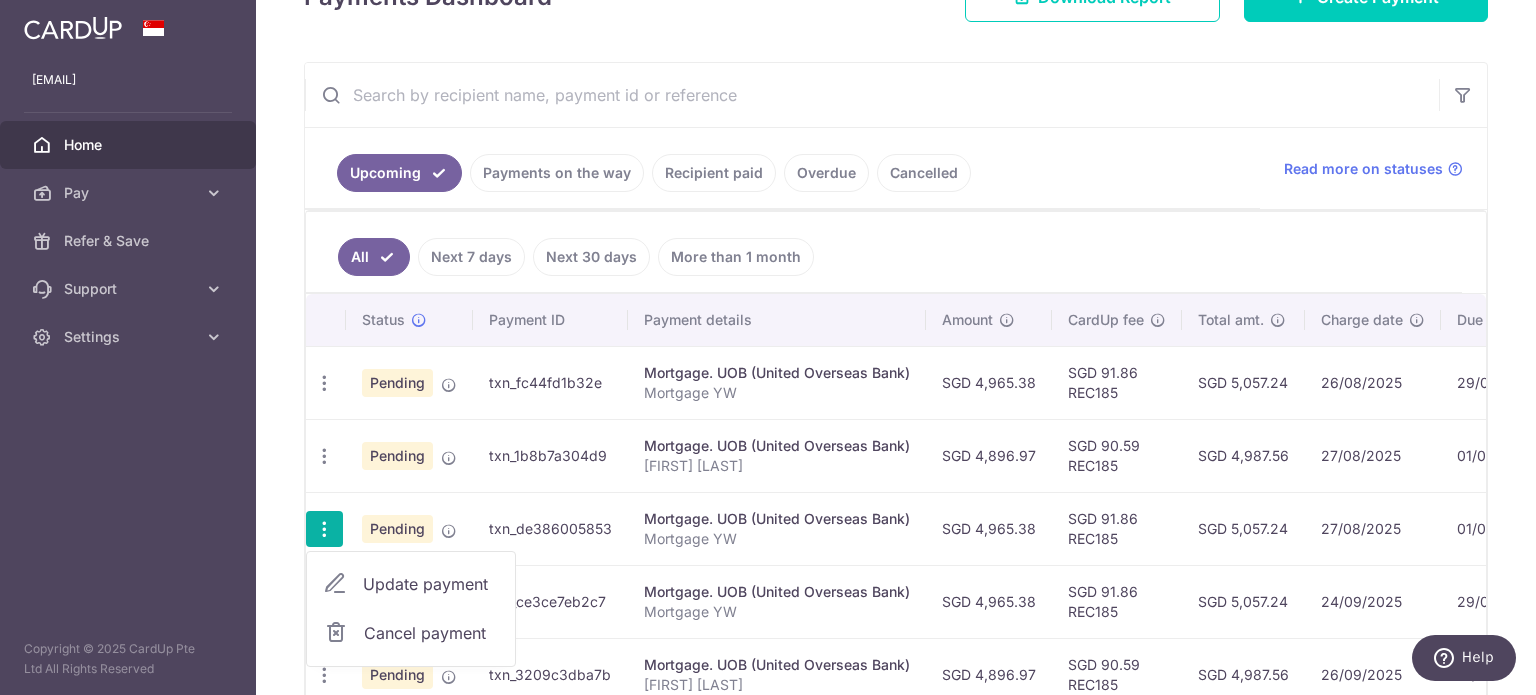 click on "Cancel payment" at bounding box center (431, 633) 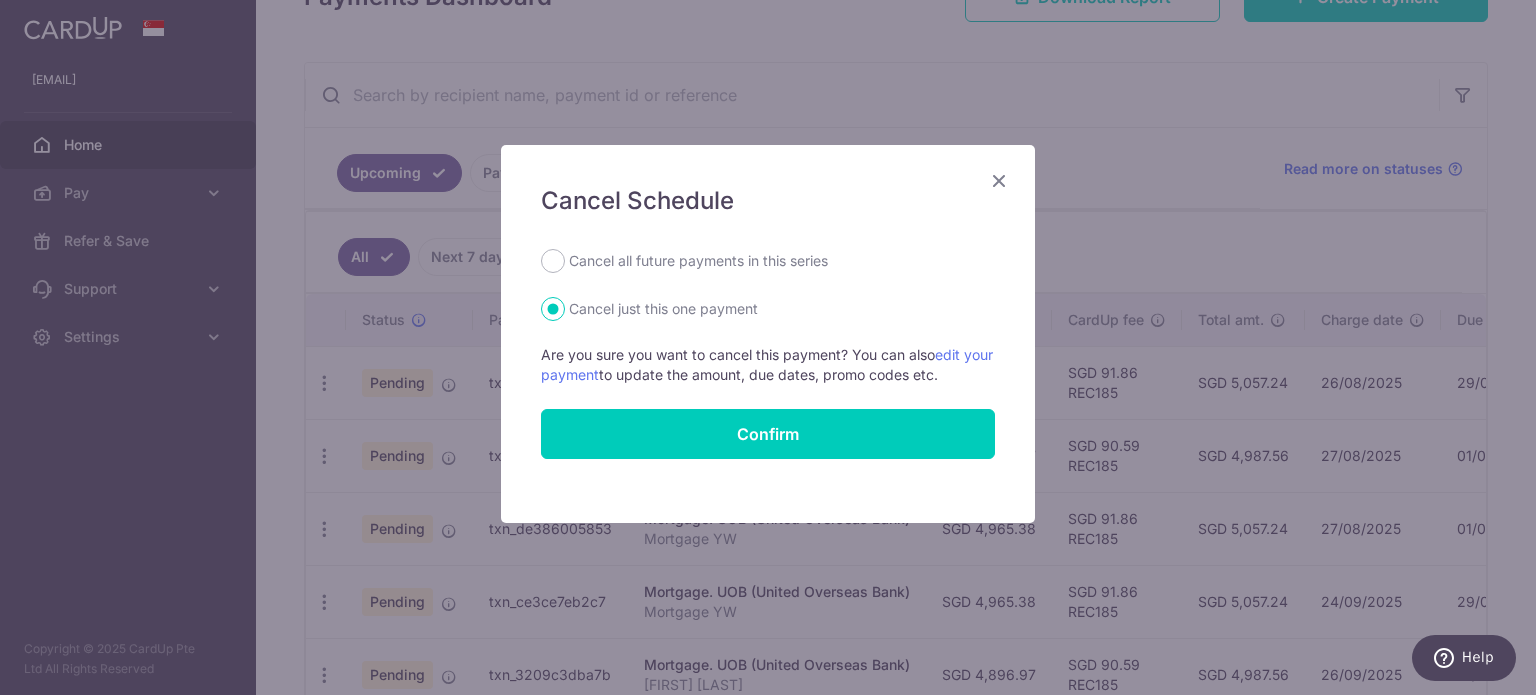 click on "Cancel all future payments in this series" at bounding box center (698, 261) 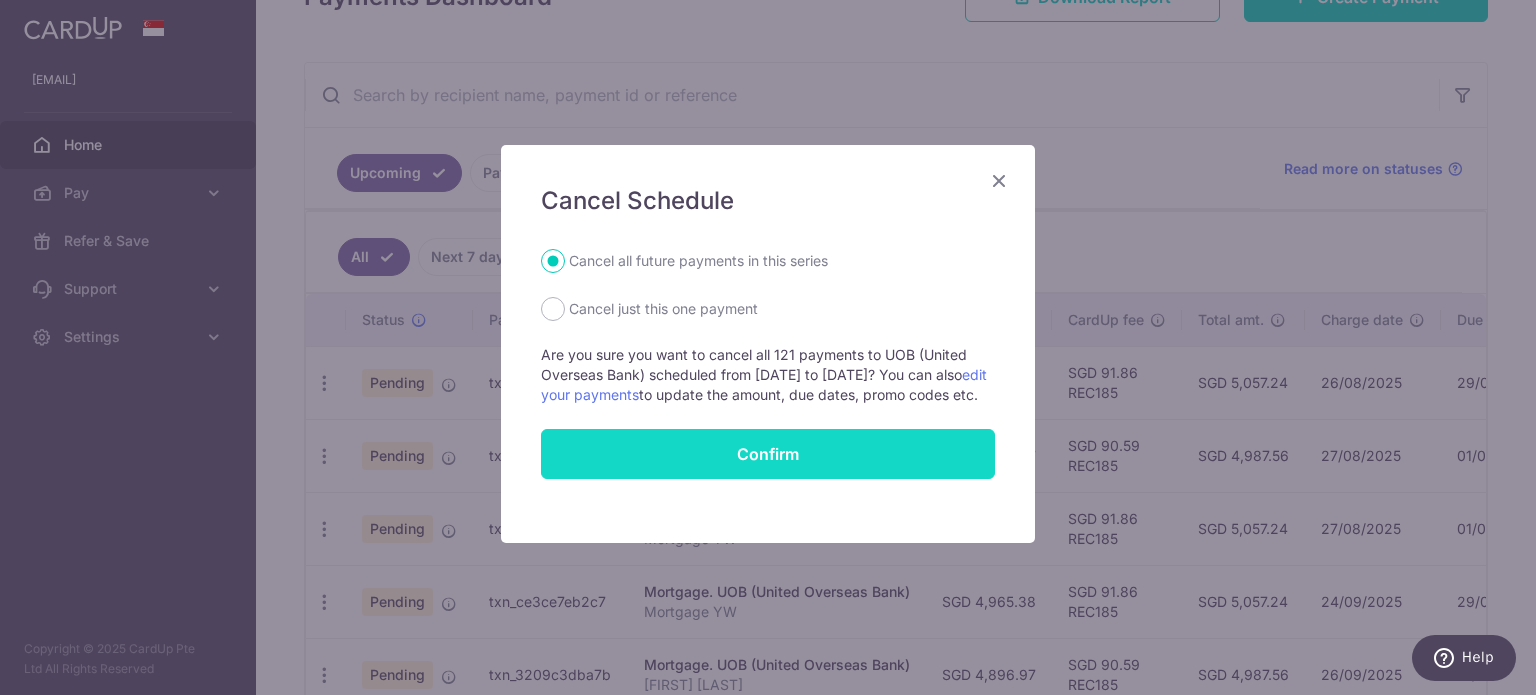 click on "Confirm" at bounding box center [768, 454] 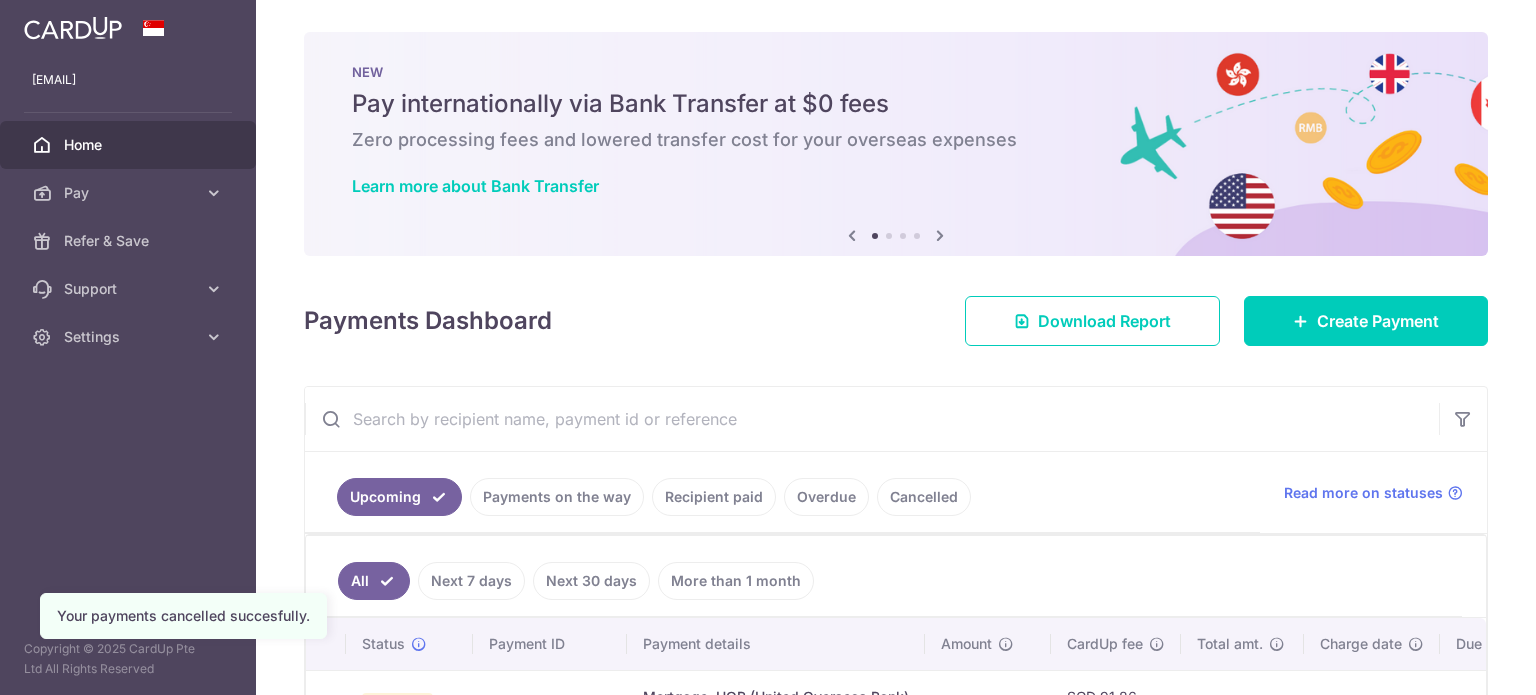 scroll, scrollTop: 0, scrollLeft: 0, axis: both 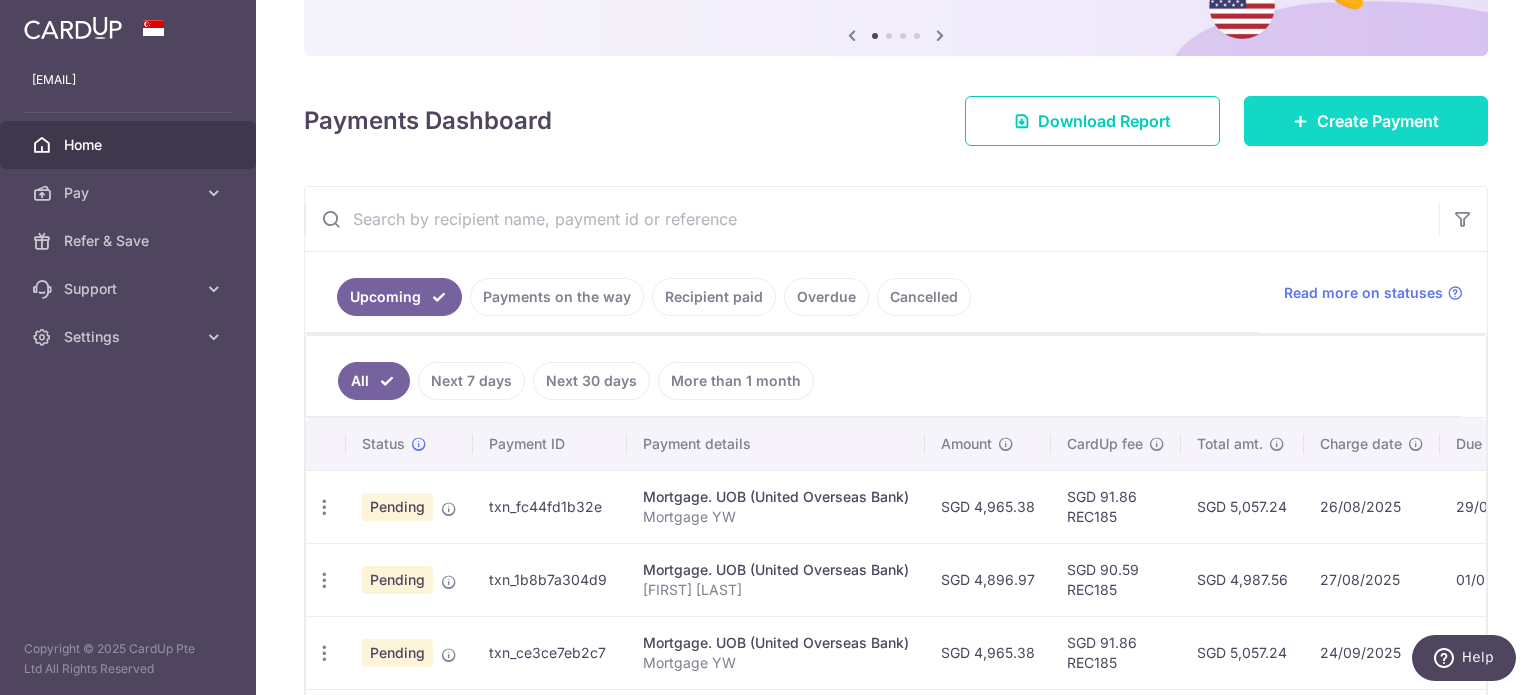 click on "Create Payment" at bounding box center (1378, 121) 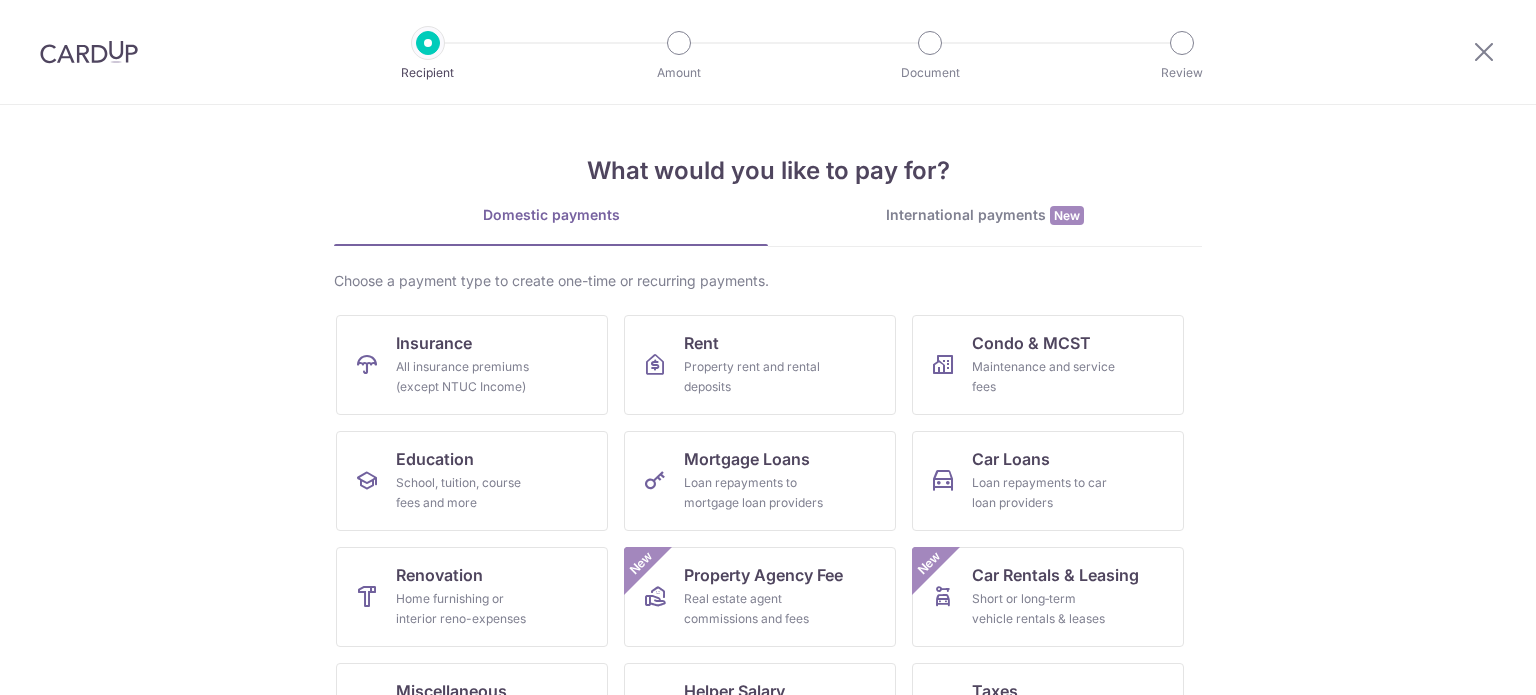 scroll, scrollTop: 0, scrollLeft: 0, axis: both 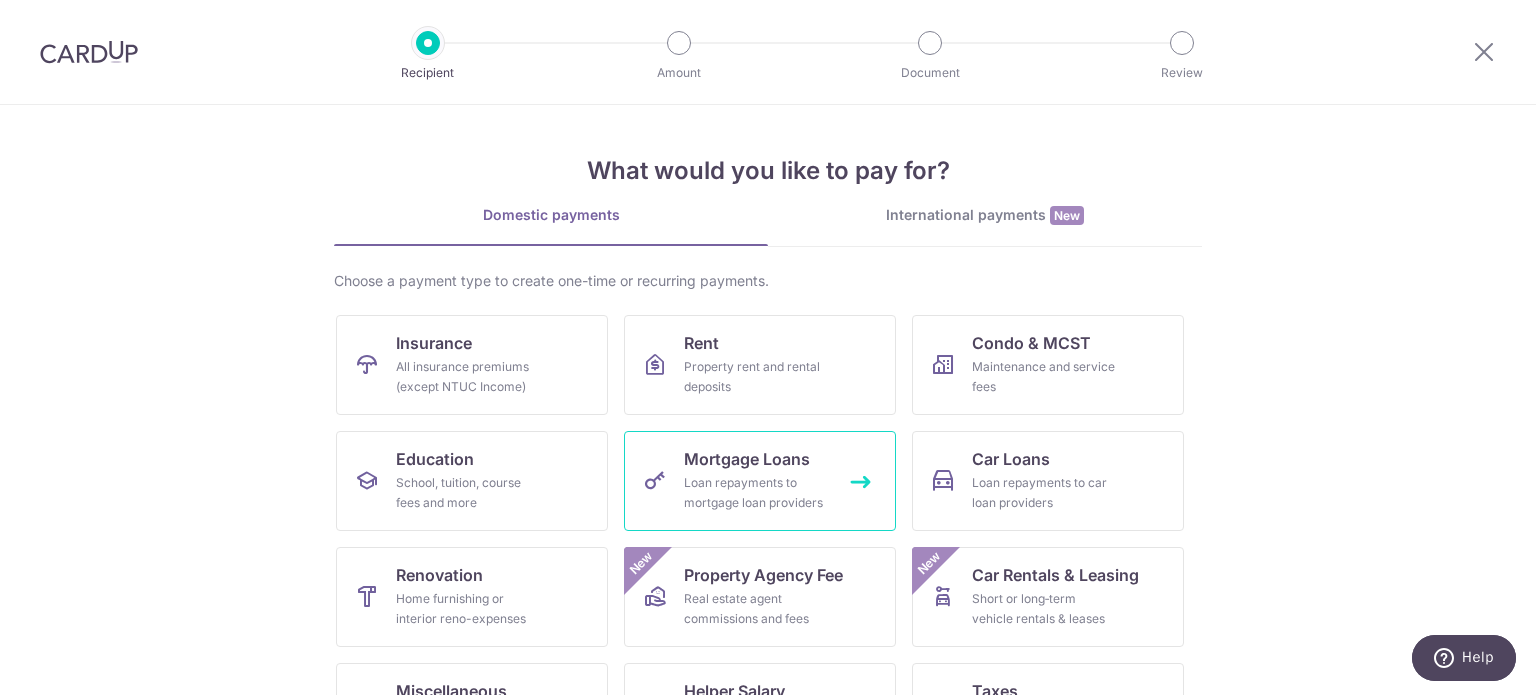click on "Loan repayments to mortgage loan providers" at bounding box center (756, 493) 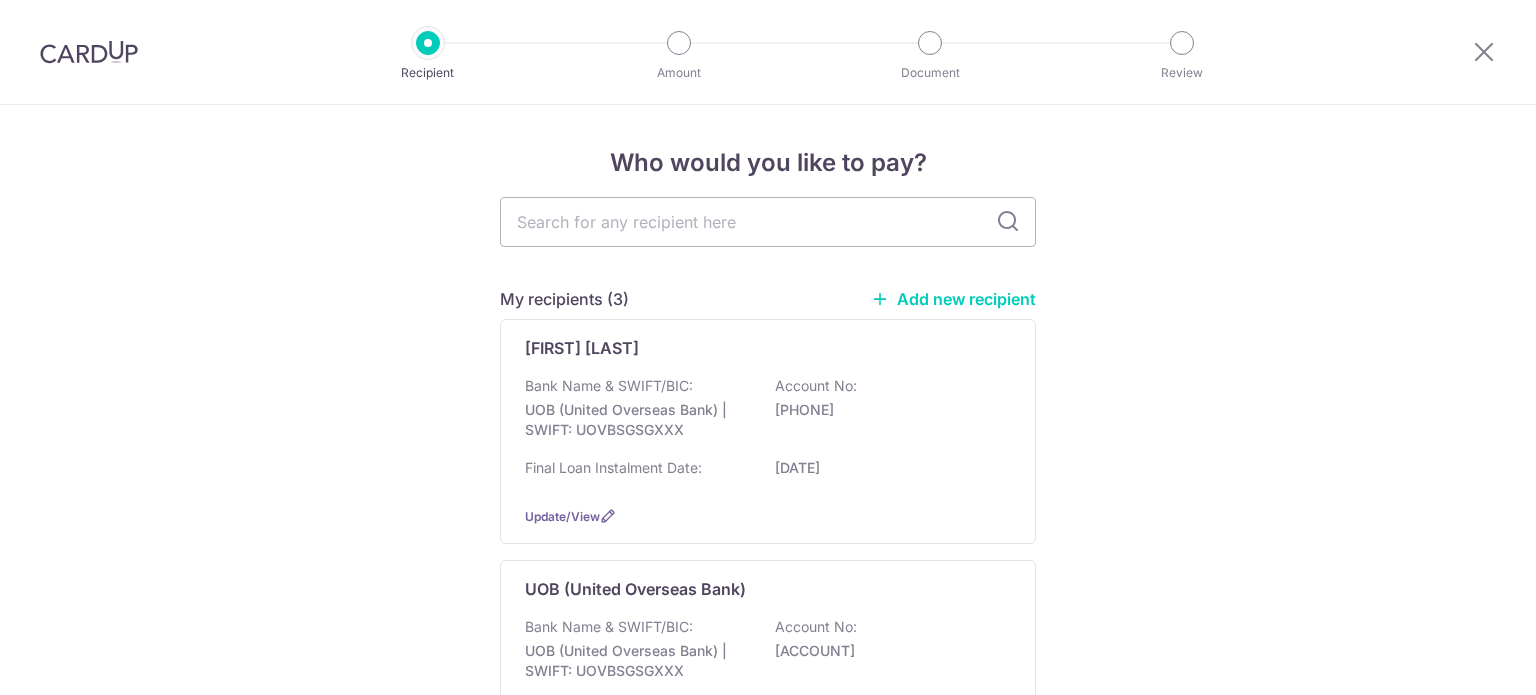 scroll, scrollTop: 0, scrollLeft: 0, axis: both 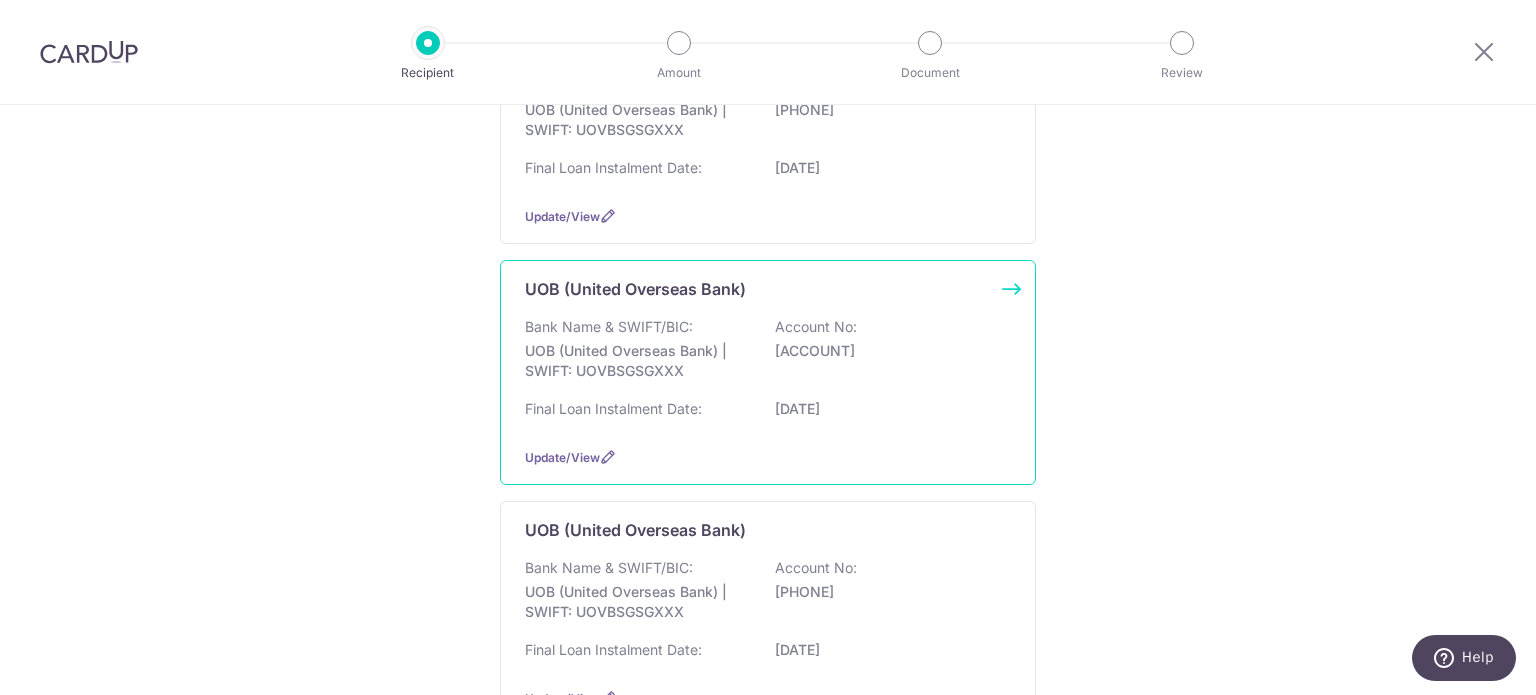 click on "Bank Name & SWIFT/BIC:
UOB (United Overseas Bank) | SWIFT: [SWIFT]
Account No:
[ACCOUNT]" at bounding box center (768, 354) 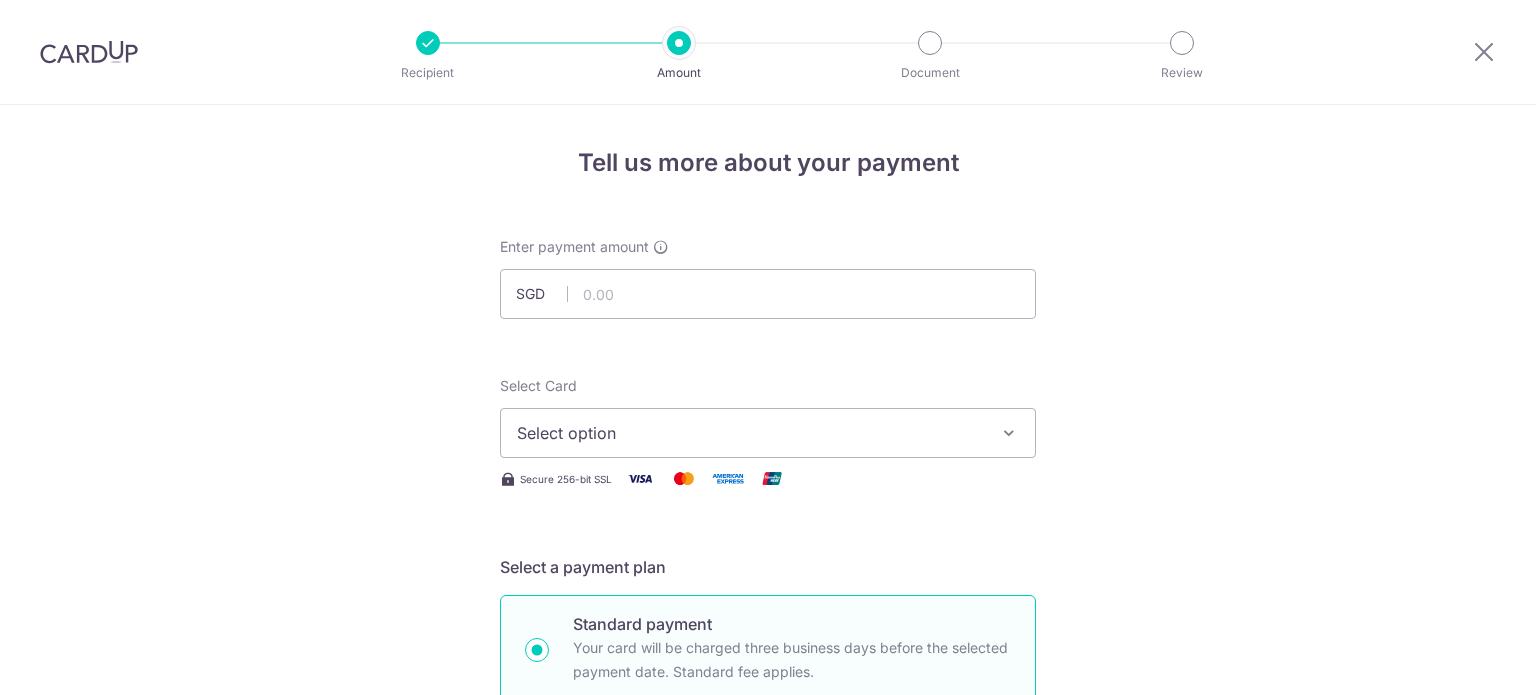 scroll, scrollTop: 0, scrollLeft: 0, axis: both 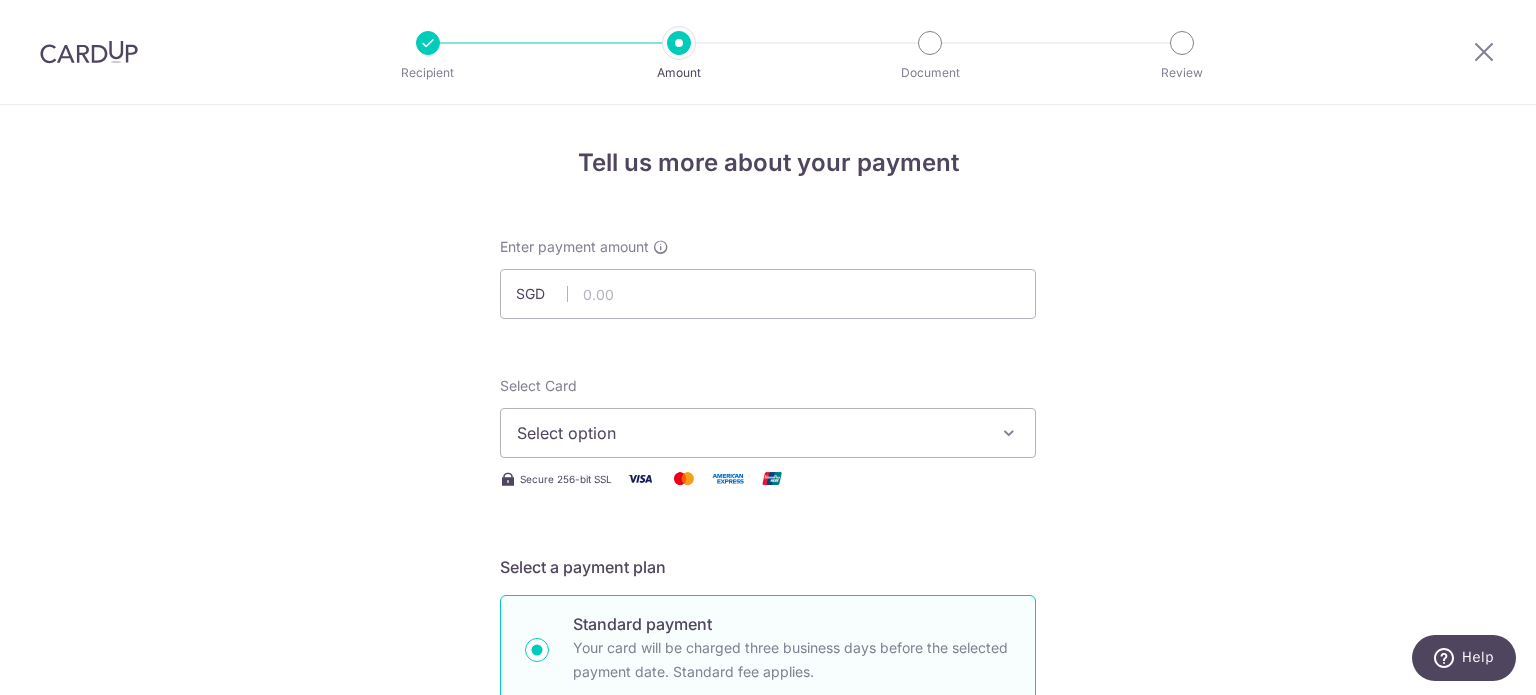 click at bounding box center (89, 52) 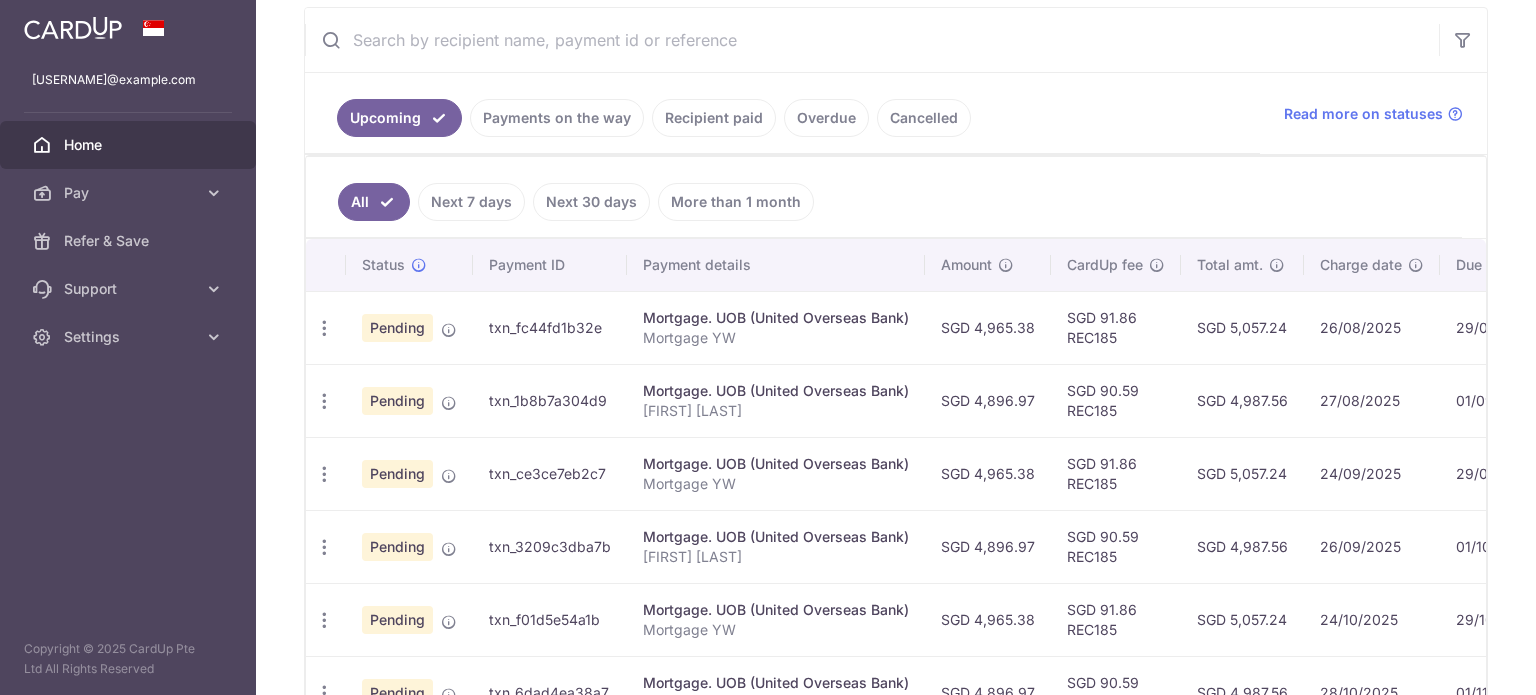 scroll, scrollTop: 400, scrollLeft: 0, axis: vertical 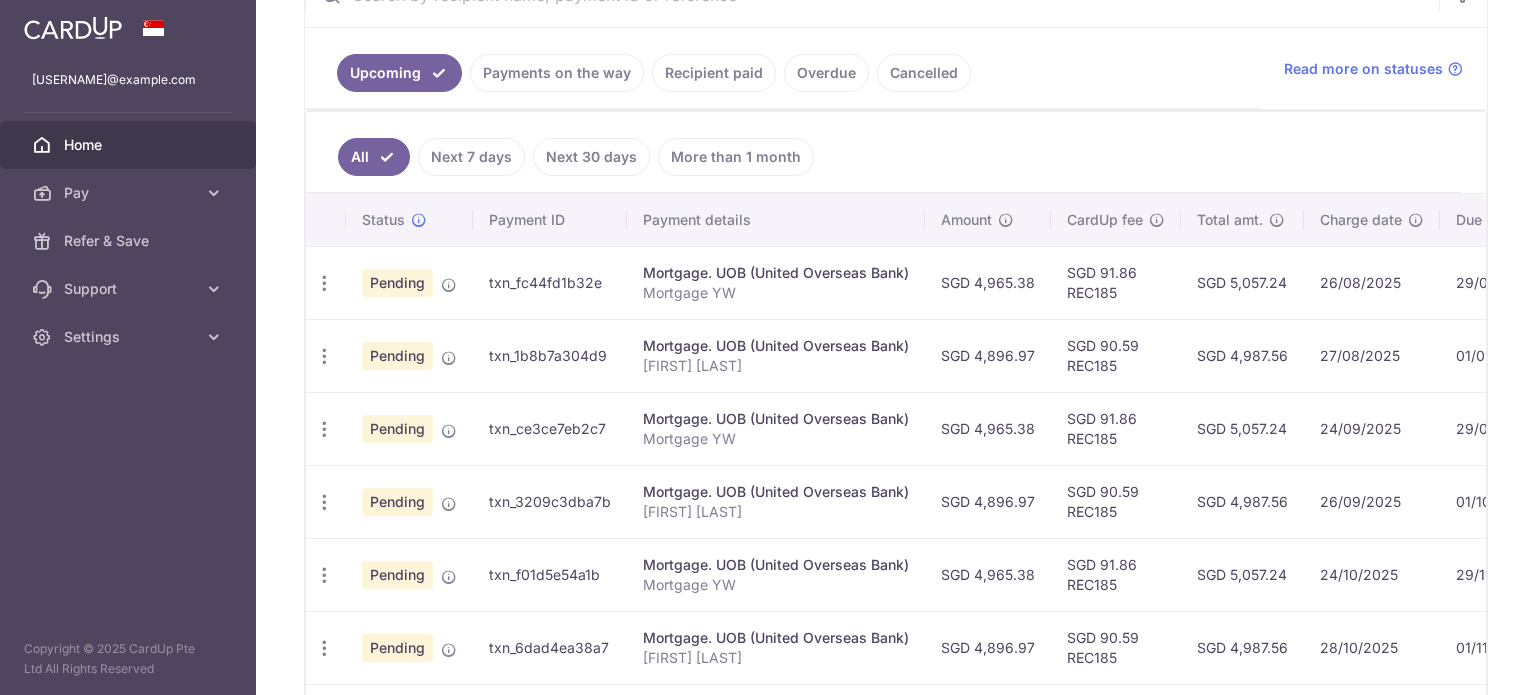 drag, startPoint x: 1280, startPoint y: 352, endPoint x: 1228, endPoint y: 354, distance: 52.03845 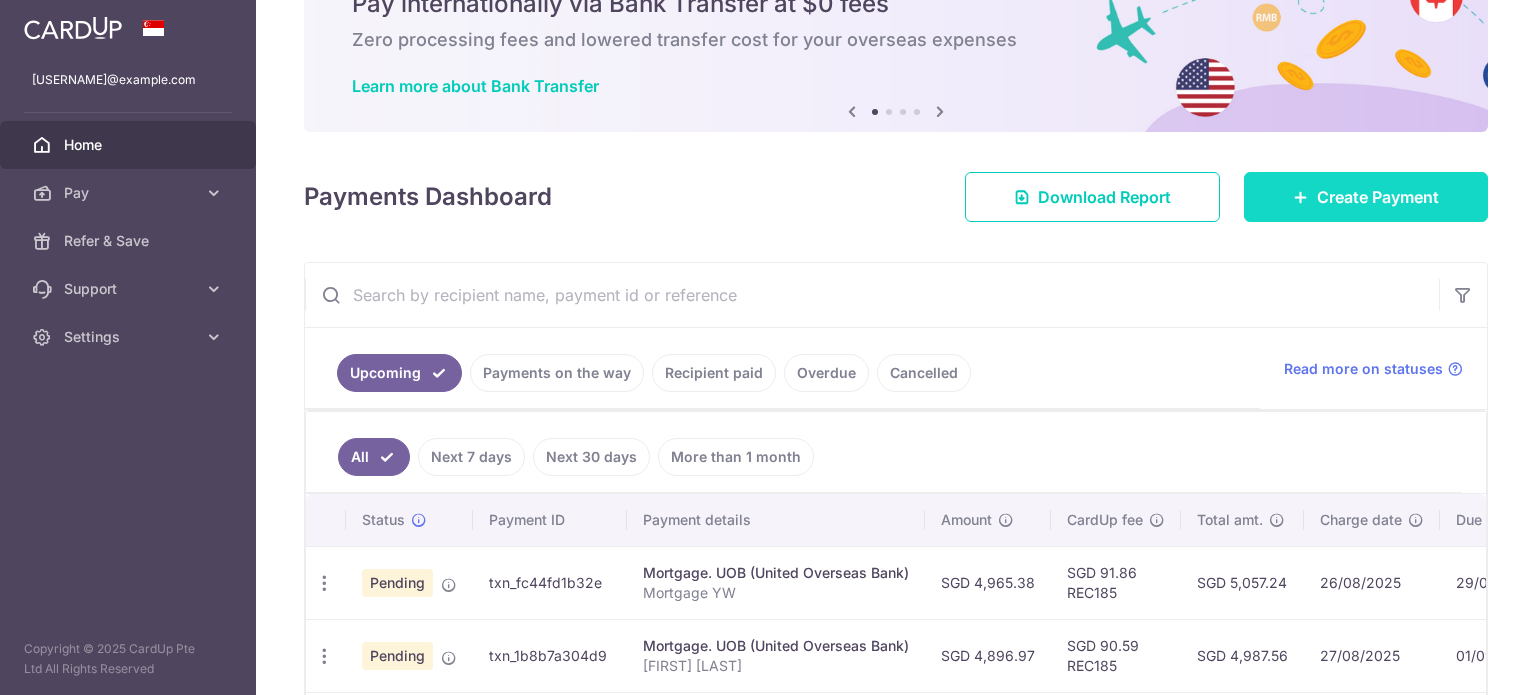 click on "Create Payment" at bounding box center (1378, 197) 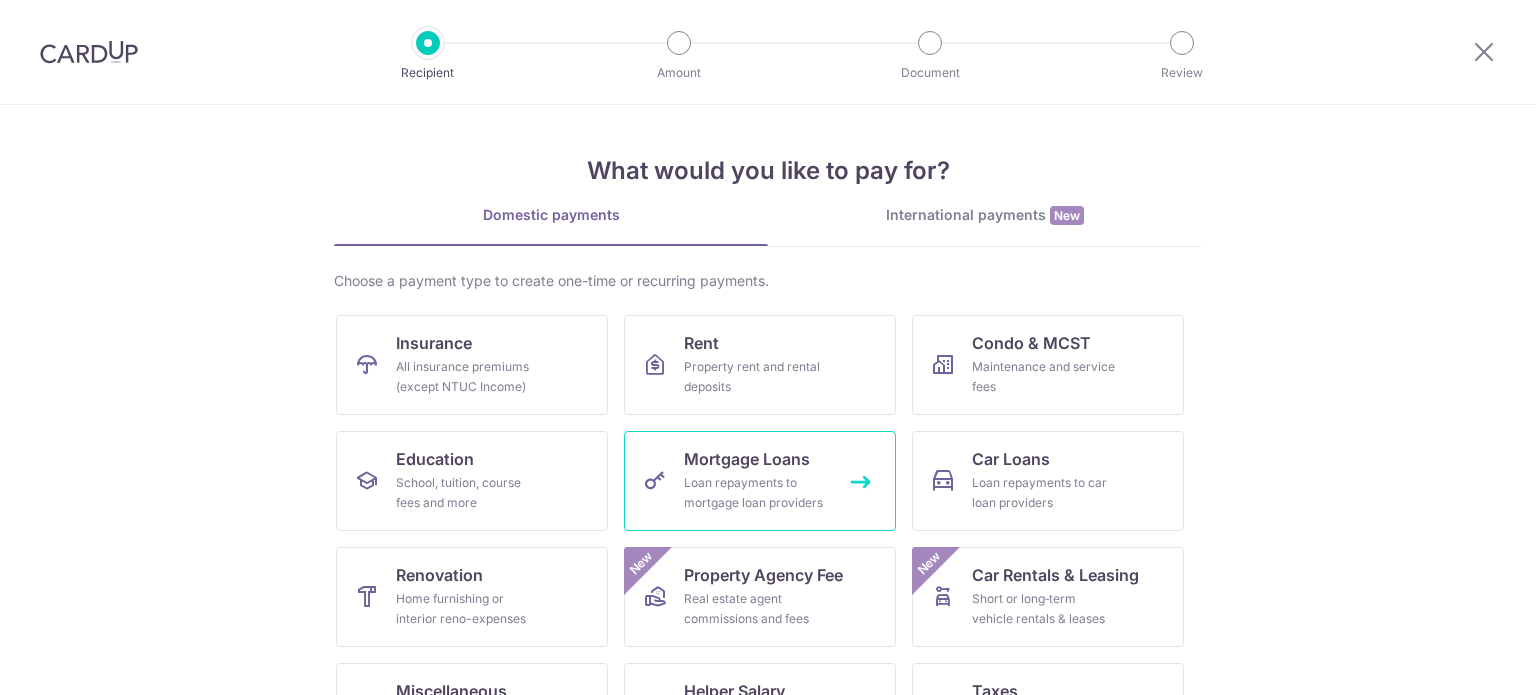 click on "Loan repayments to mortgage loan providers" at bounding box center (756, 493) 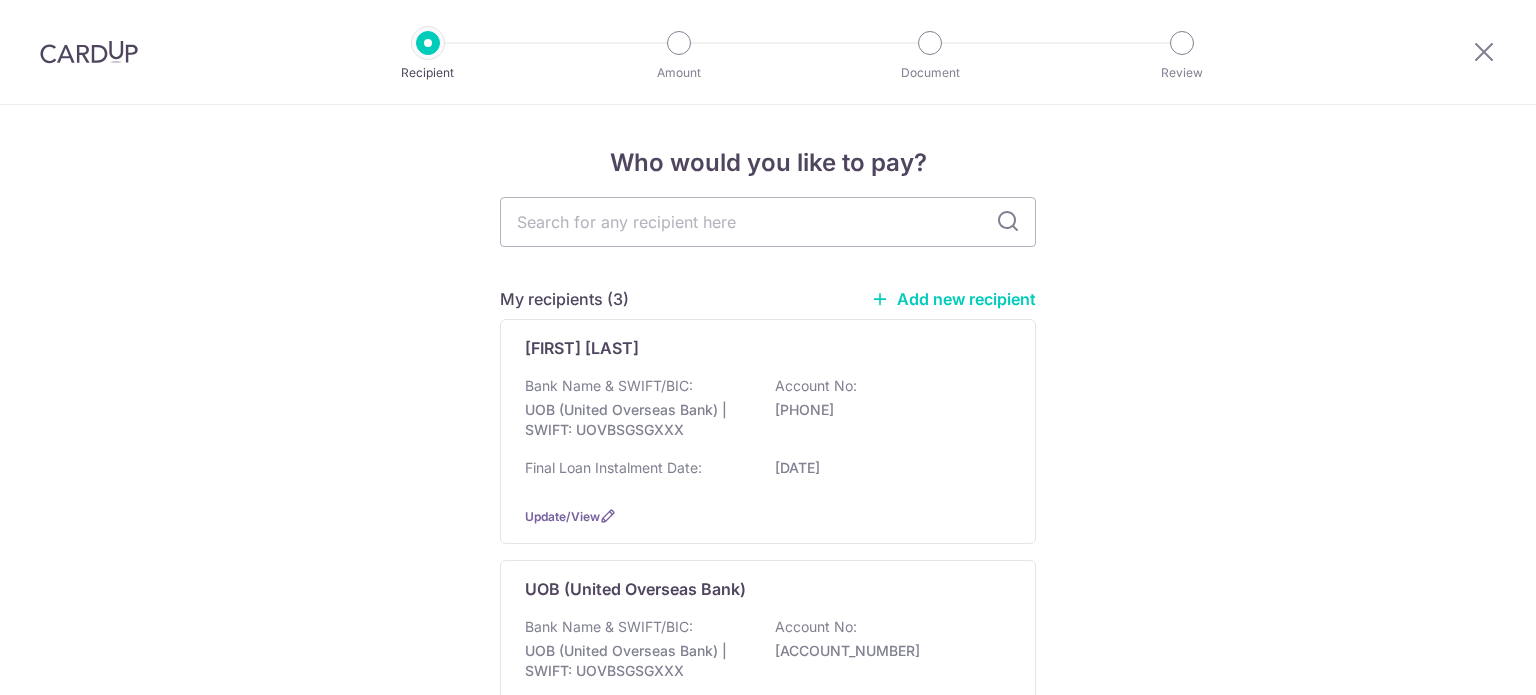 scroll, scrollTop: 0, scrollLeft: 0, axis: both 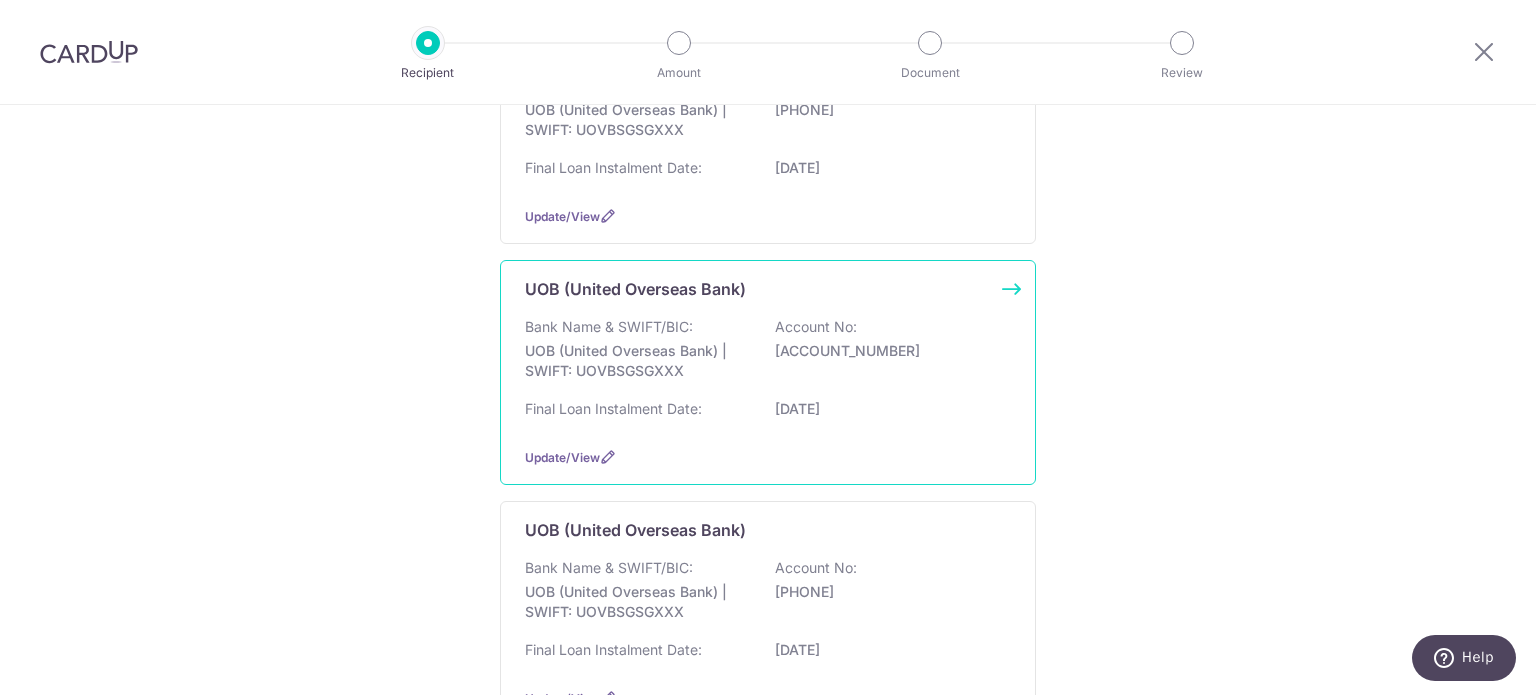 click on "Bank Name & SWIFT/BIC:
UOB (United Overseas Bank) | SWIFT: UOVBSGSGXXX
Account No:
[ACCOUNT_NUMBER]
Final Loan Instalment Date:
[DATE]" at bounding box center (768, 374) 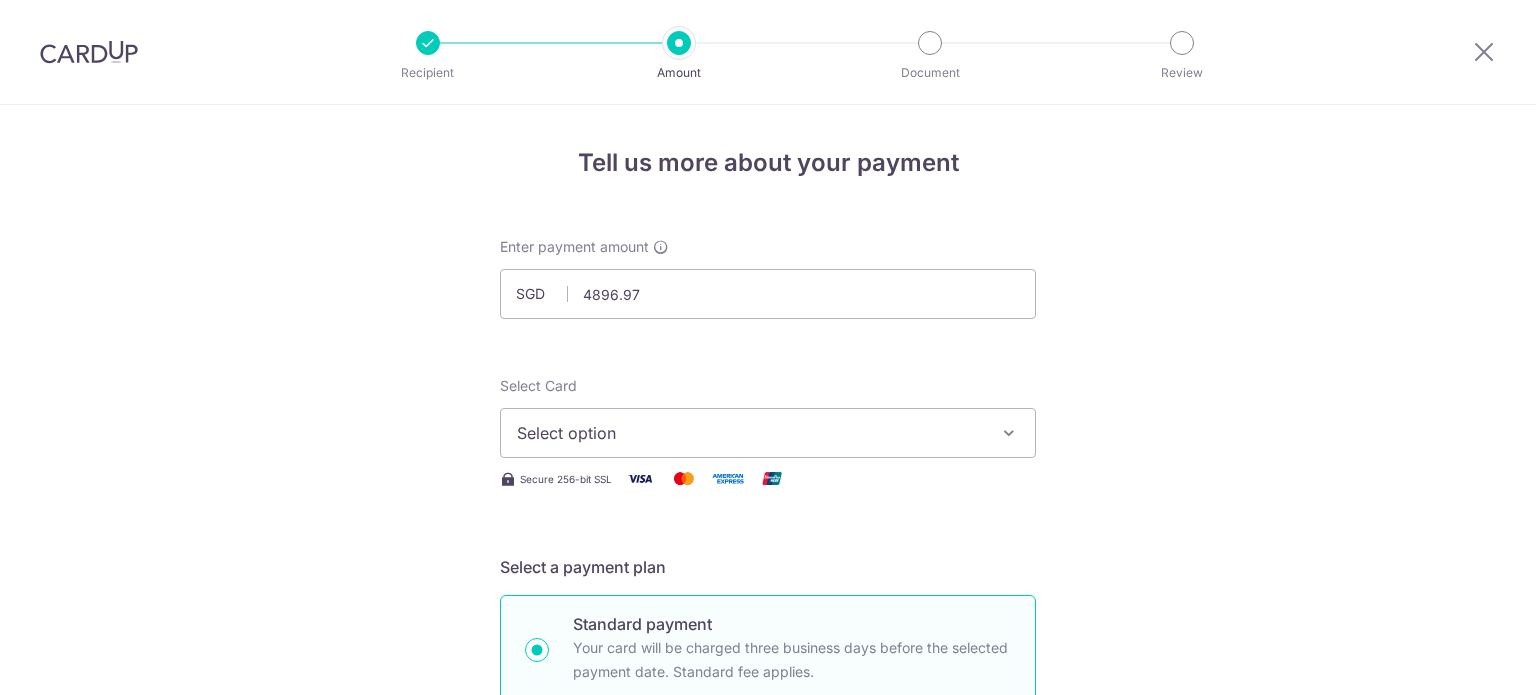 scroll, scrollTop: 0, scrollLeft: 0, axis: both 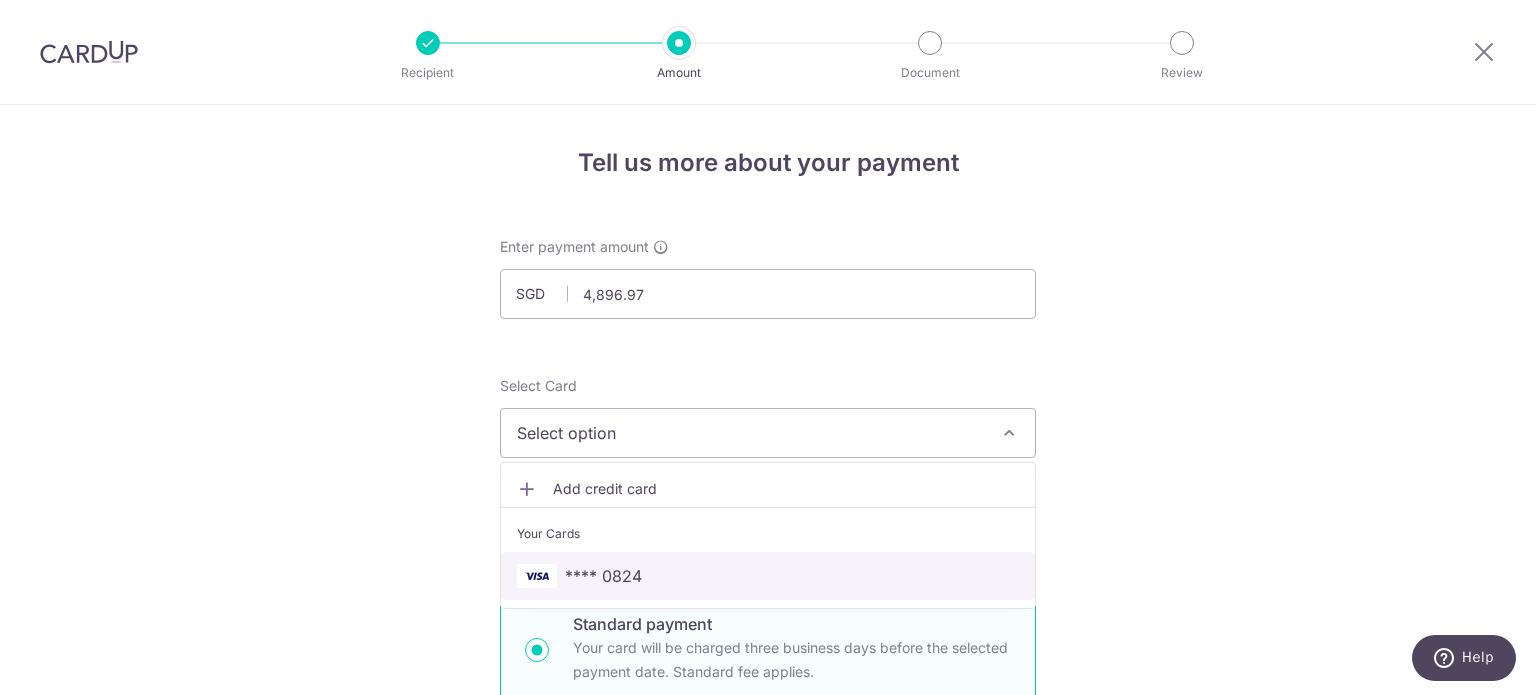 click on "**** 0824" at bounding box center [603, 576] 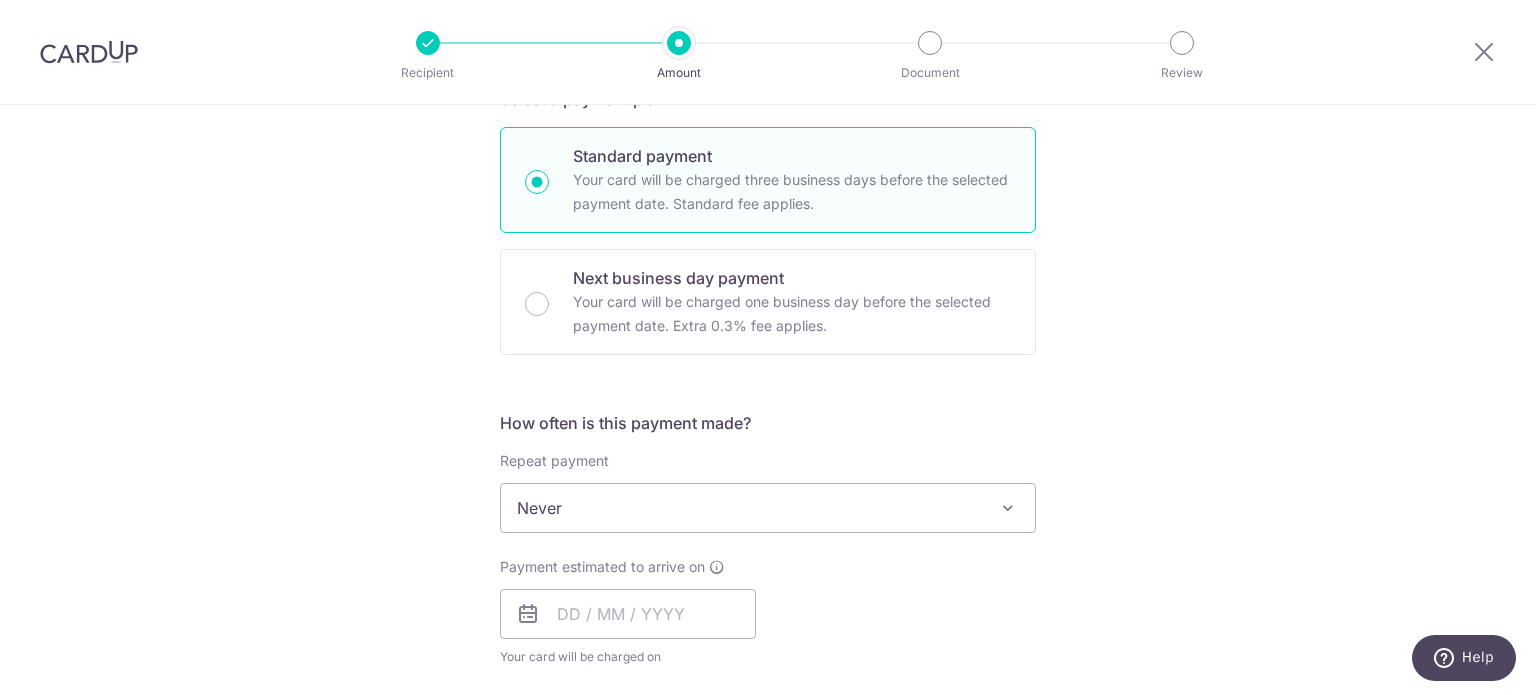 scroll, scrollTop: 500, scrollLeft: 0, axis: vertical 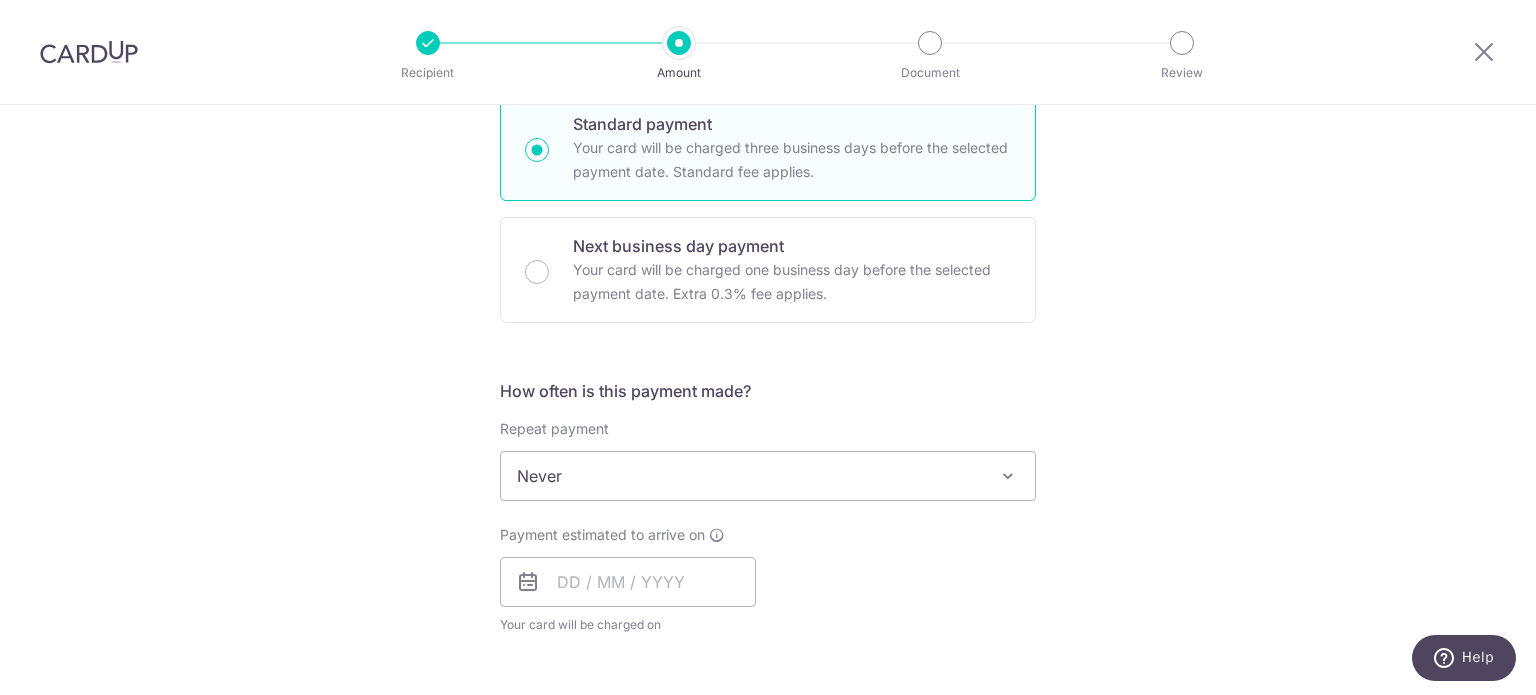 click on "Never" at bounding box center [768, 476] 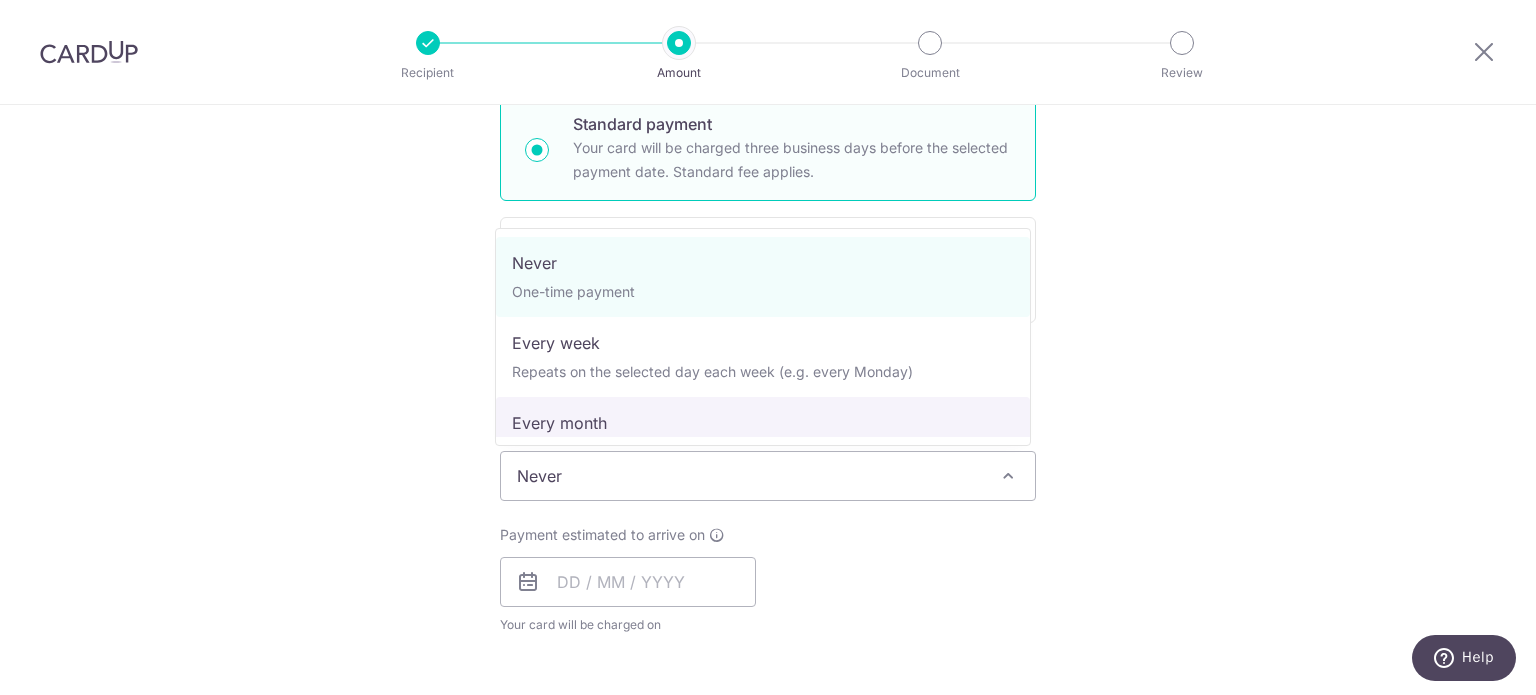 select on "3" 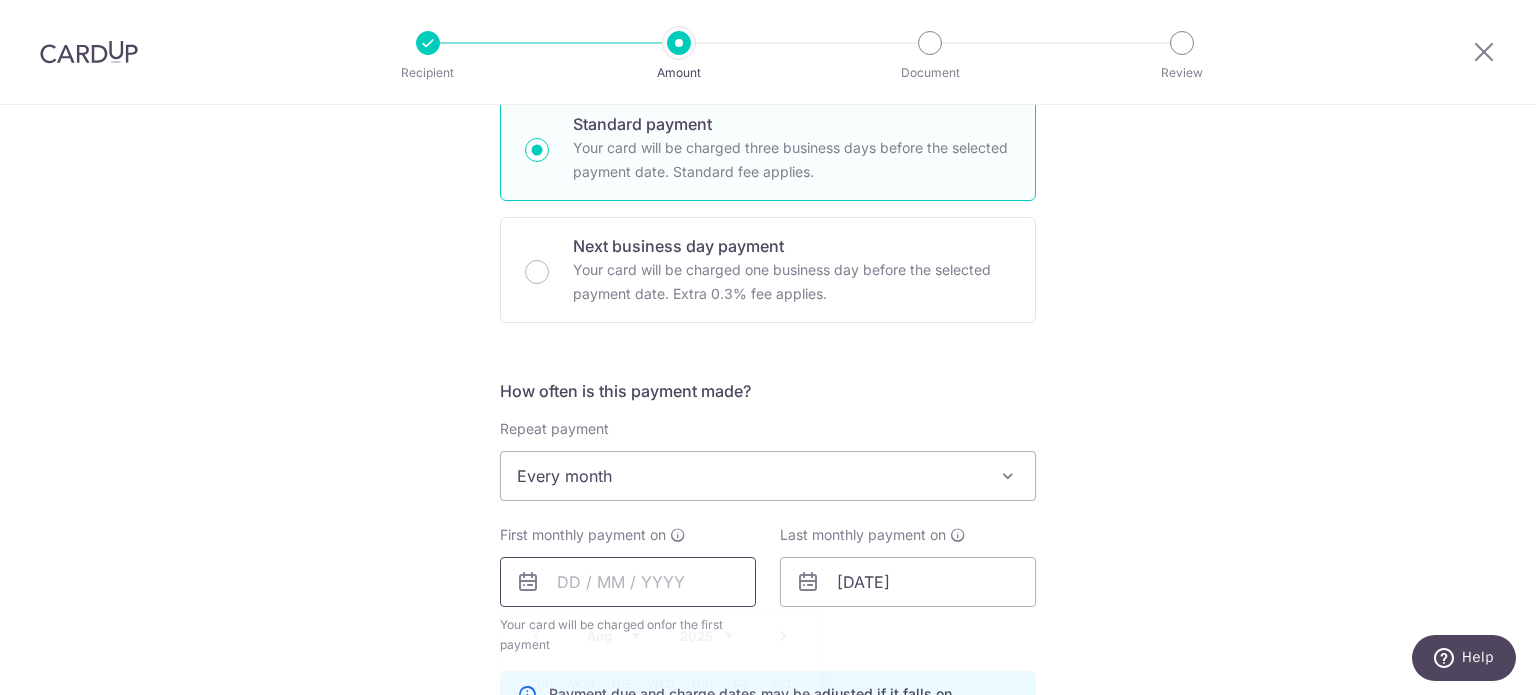 click at bounding box center [628, 582] 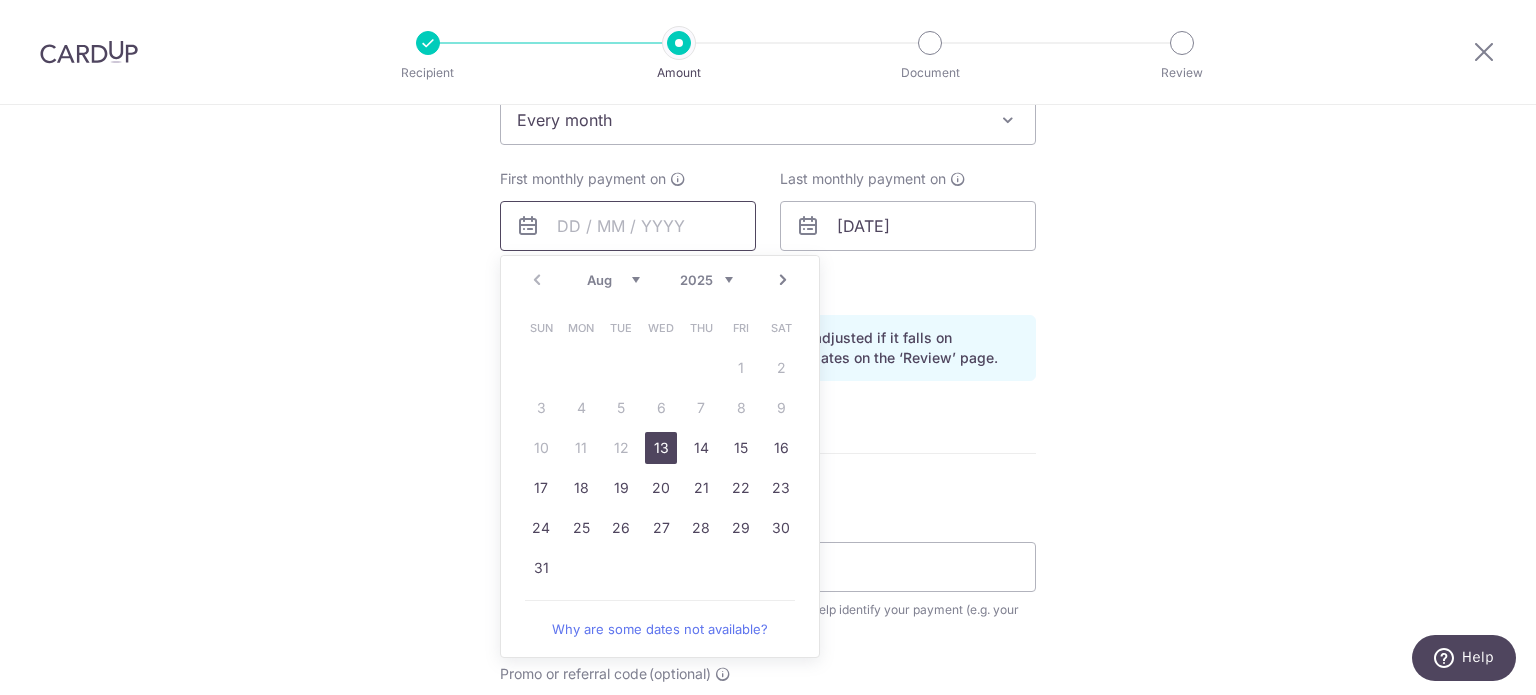 scroll, scrollTop: 1100, scrollLeft: 0, axis: vertical 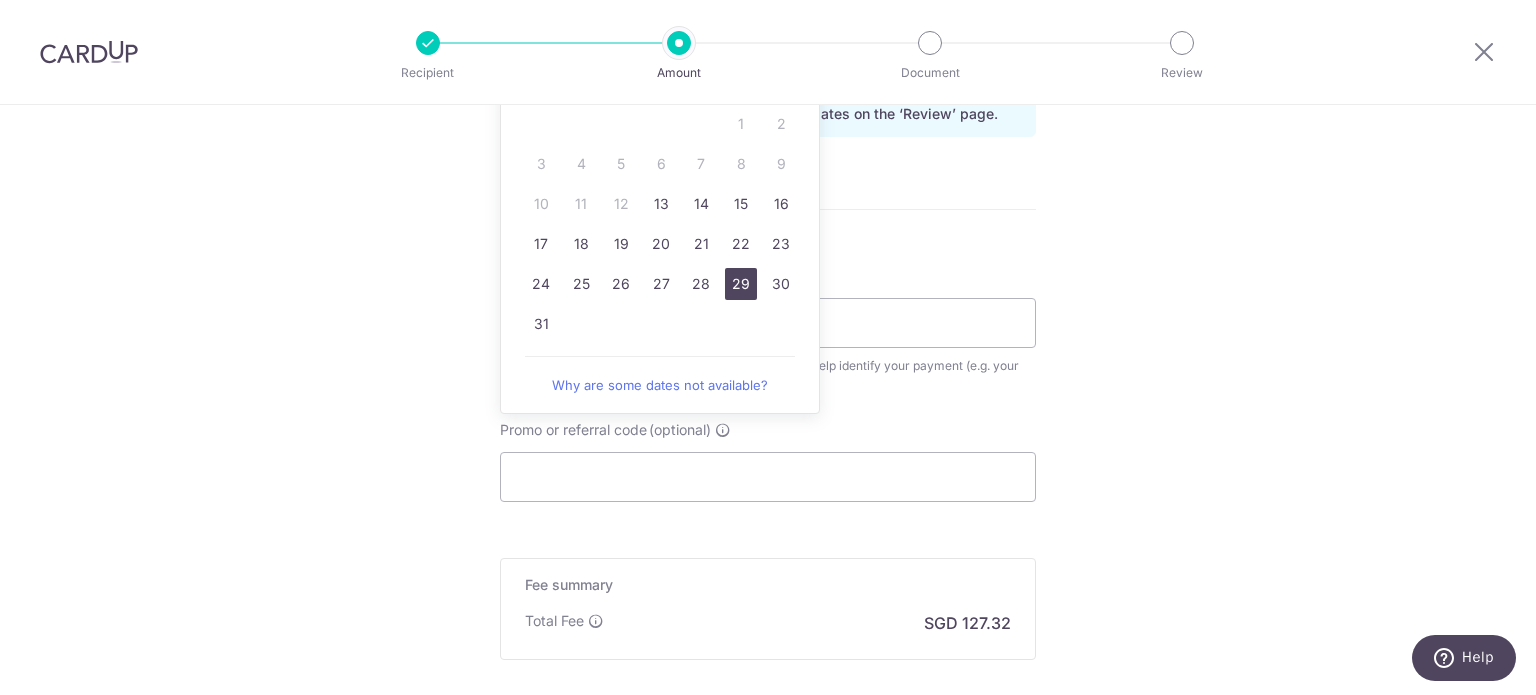 click on "29" at bounding box center [741, 284] 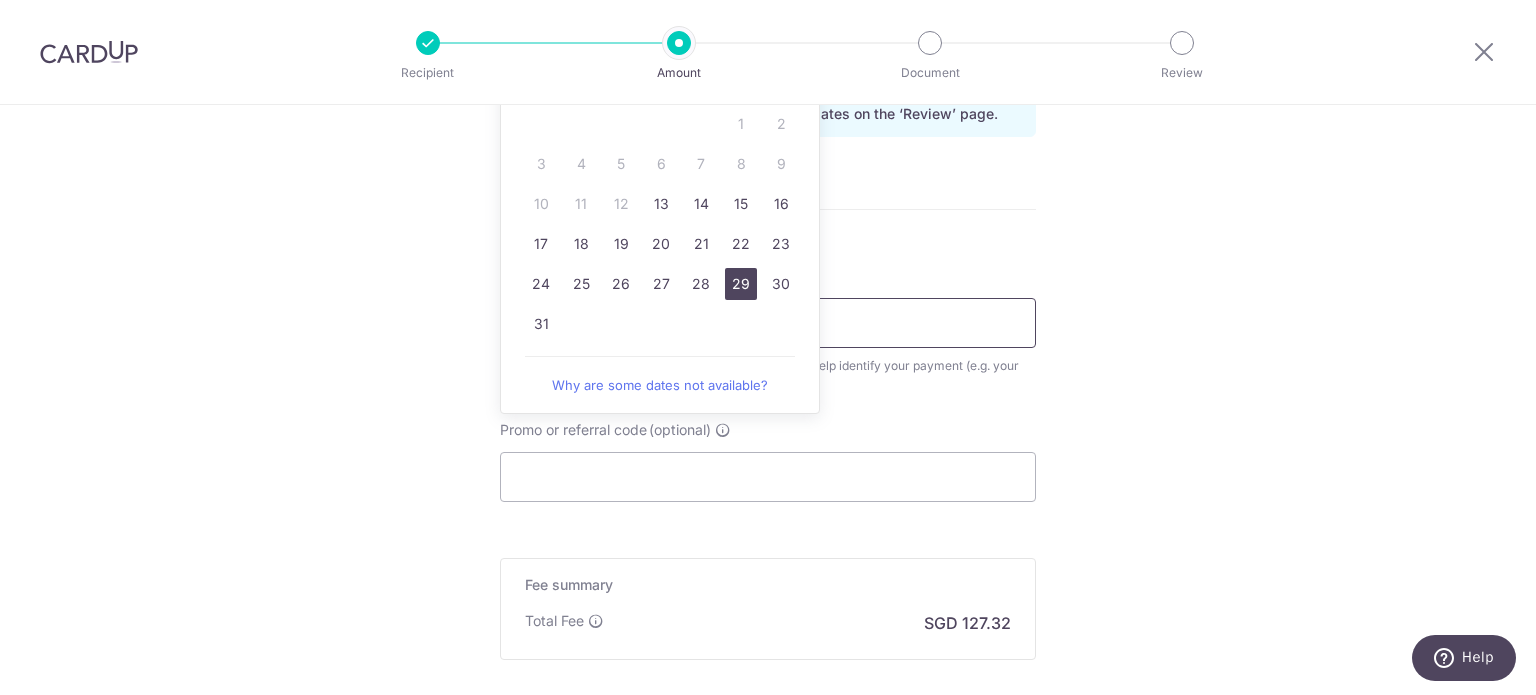 type on "29/08/2025" 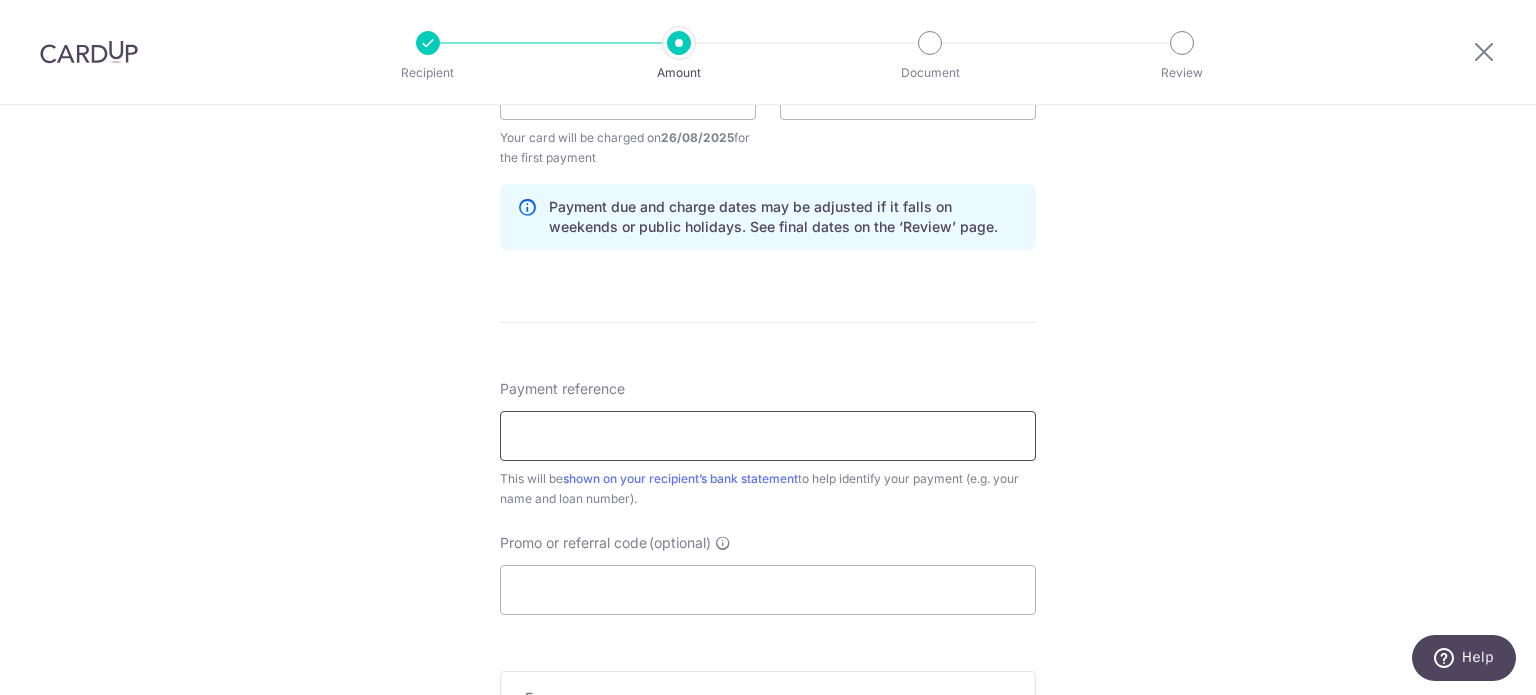scroll, scrollTop: 1000, scrollLeft: 0, axis: vertical 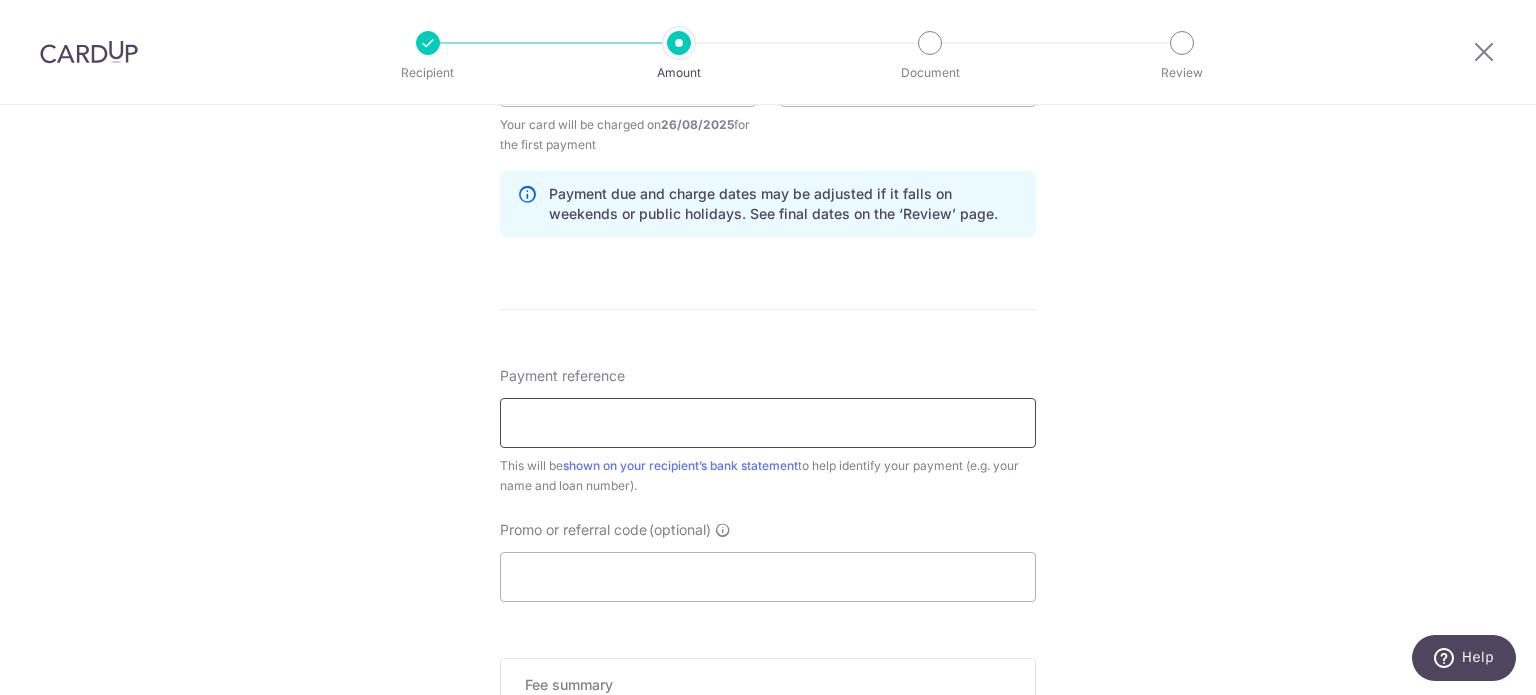 click on "Payment reference" at bounding box center [768, 423] 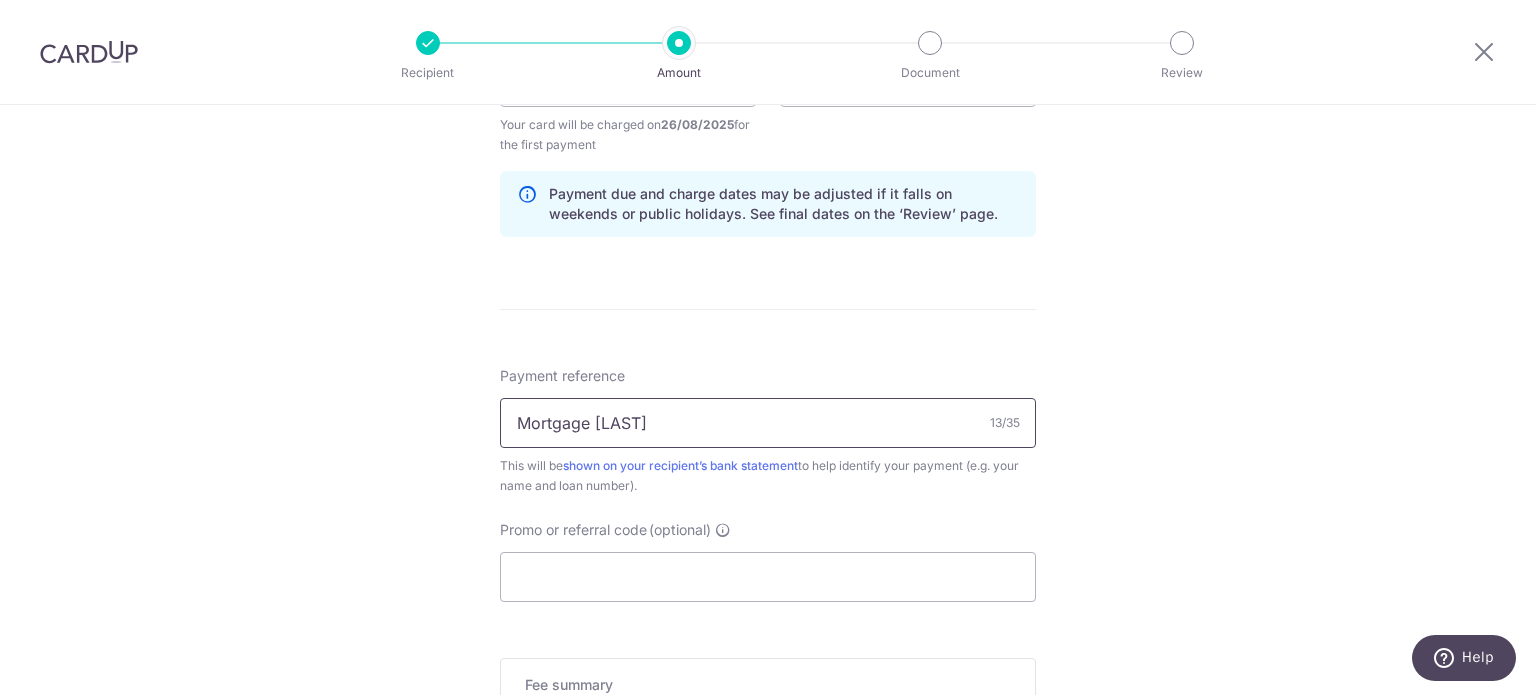 type on "[FIRST] [LAST]" 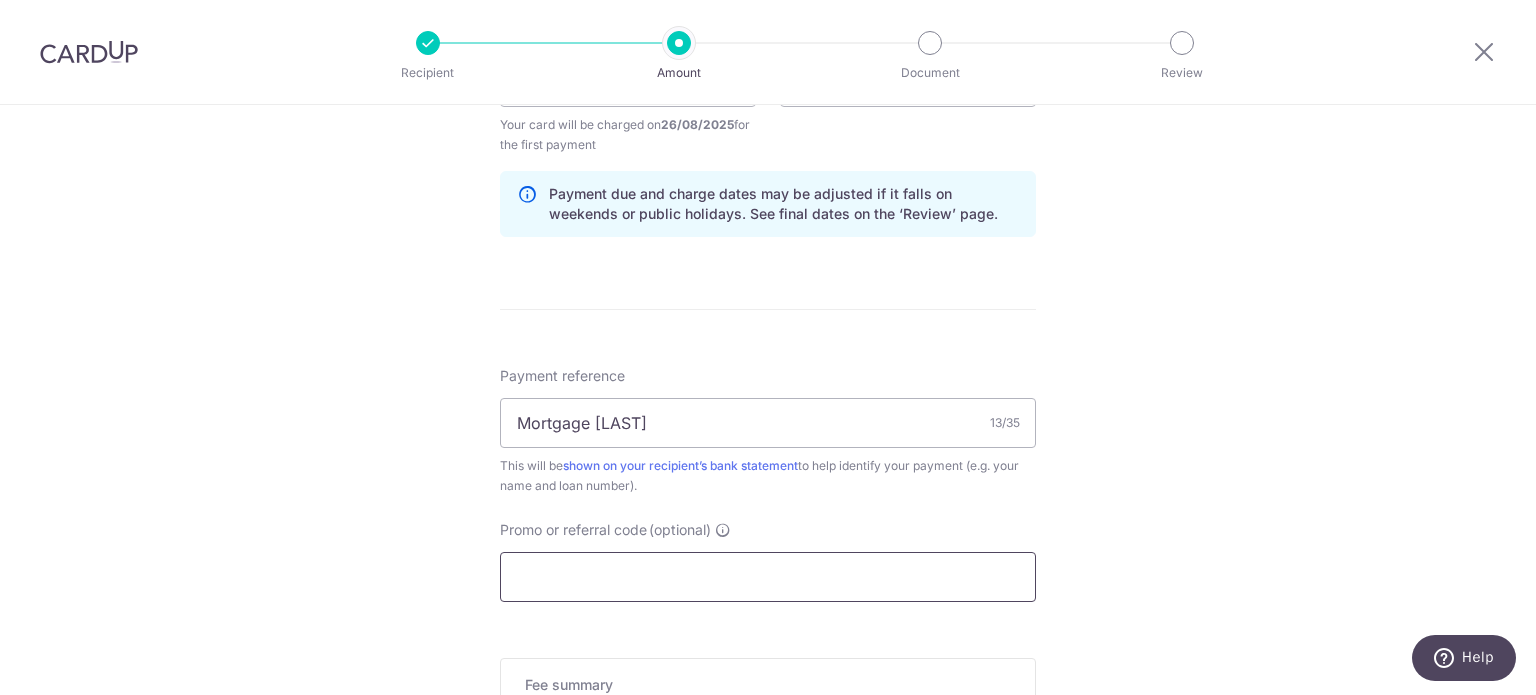 paste on "REC185" 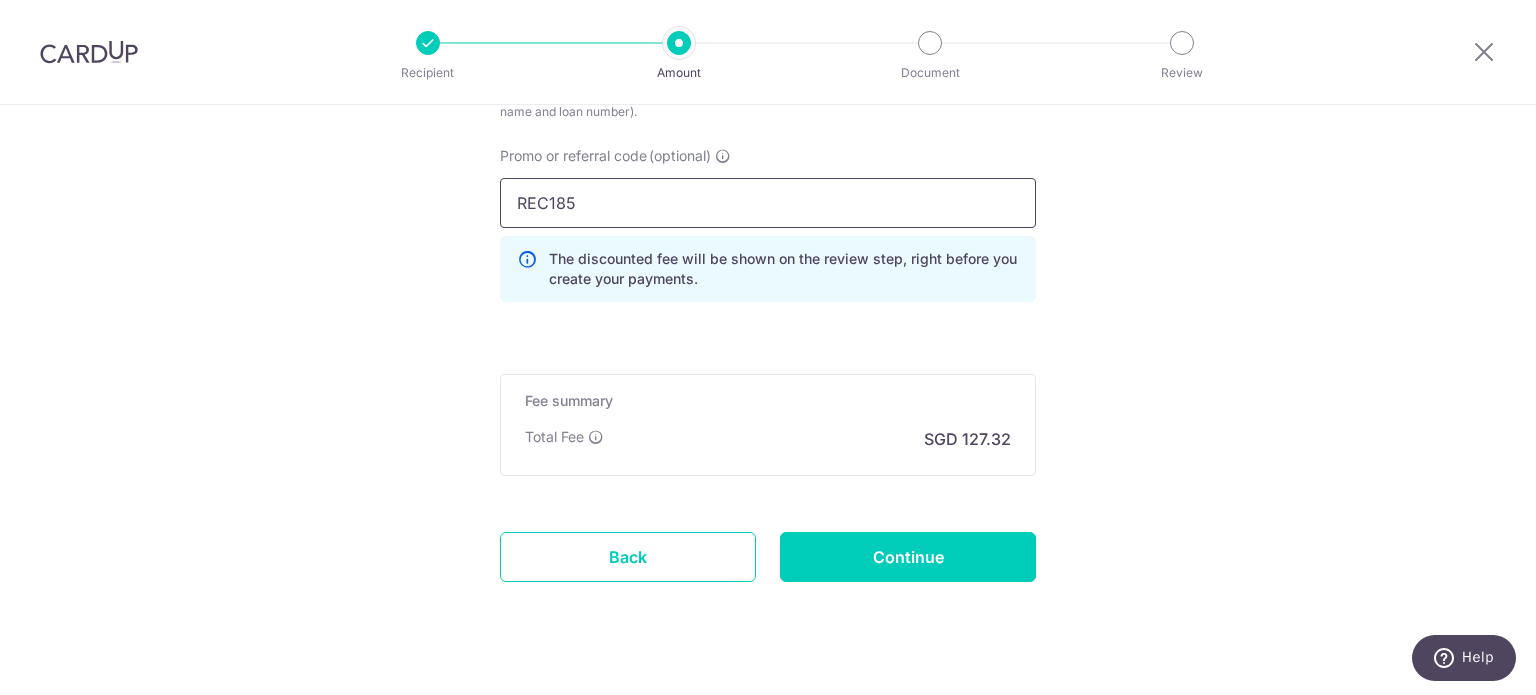 scroll, scrollTop: 1400, scrollLeft: 0, axis: vertical 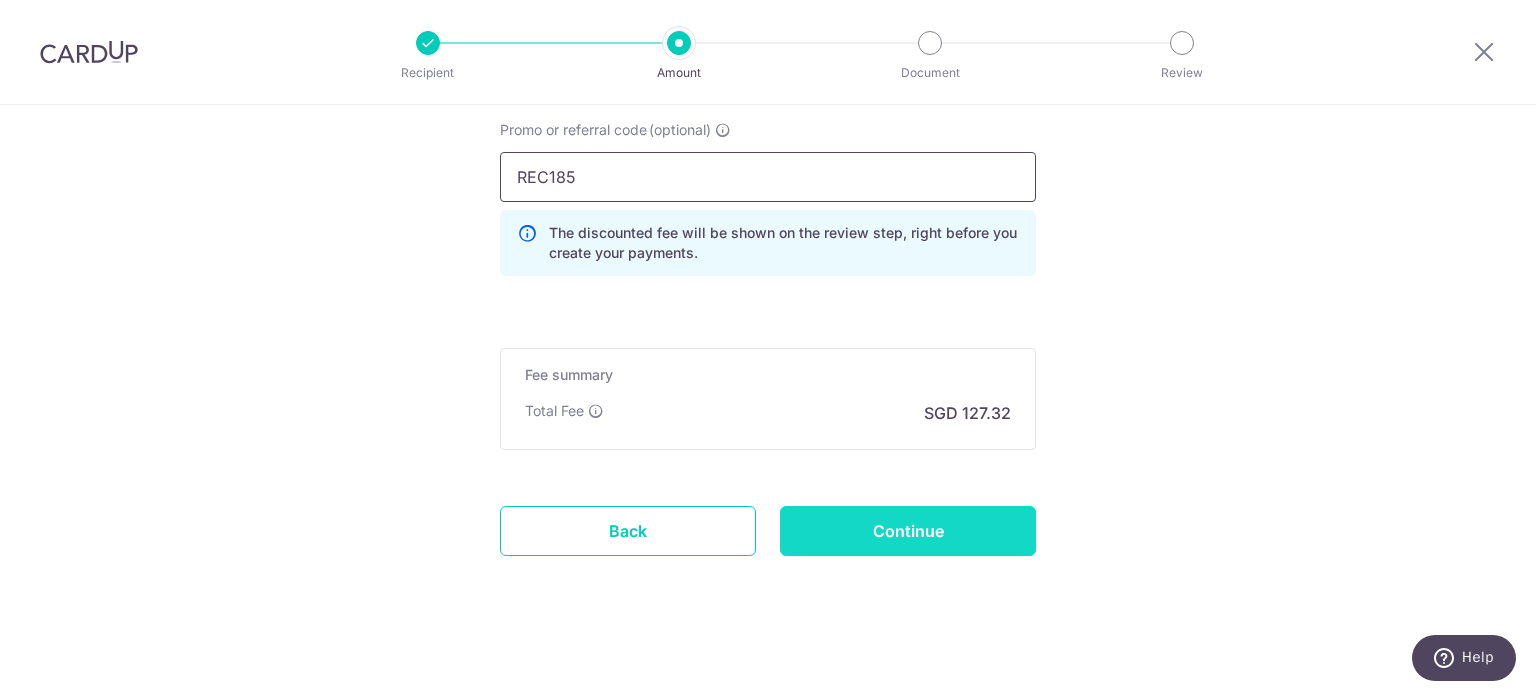 type on "REC185" 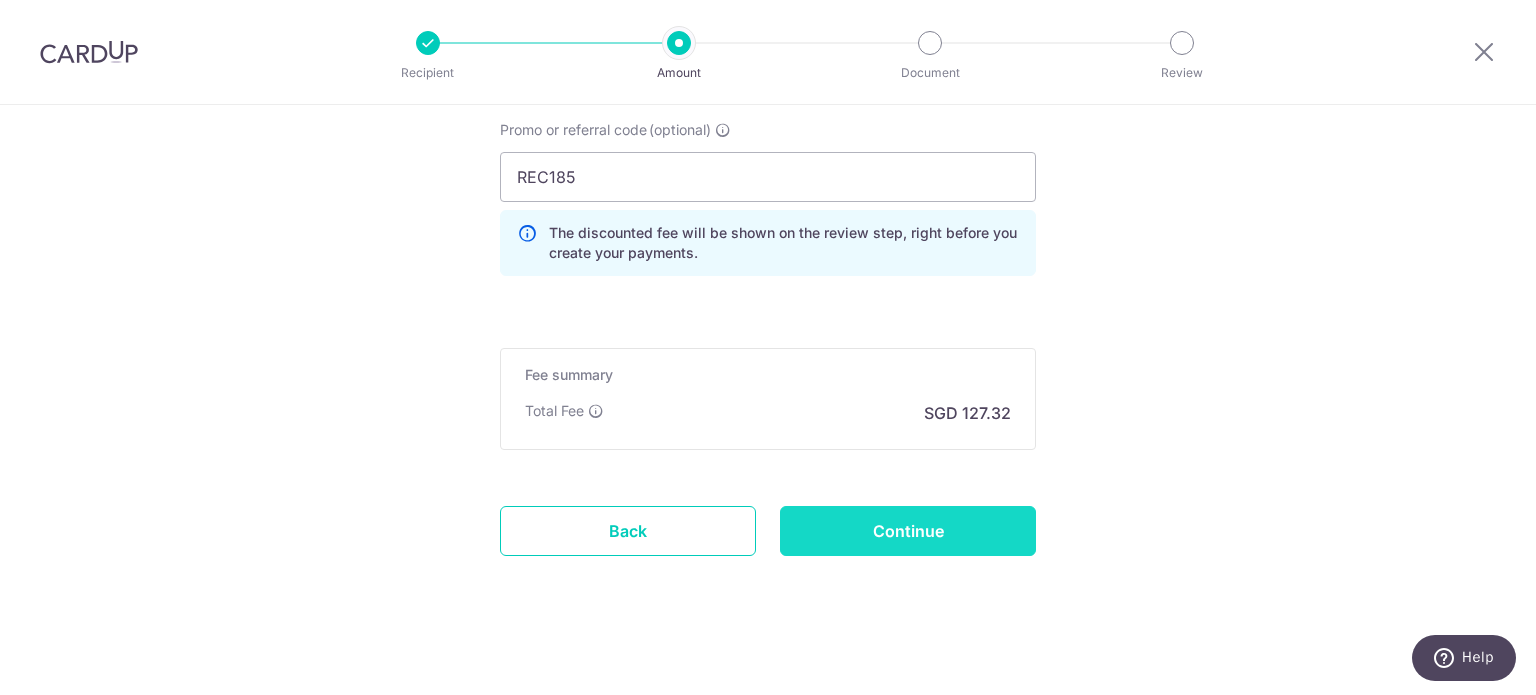 click on "Continue" at bounding box center (908, 531) 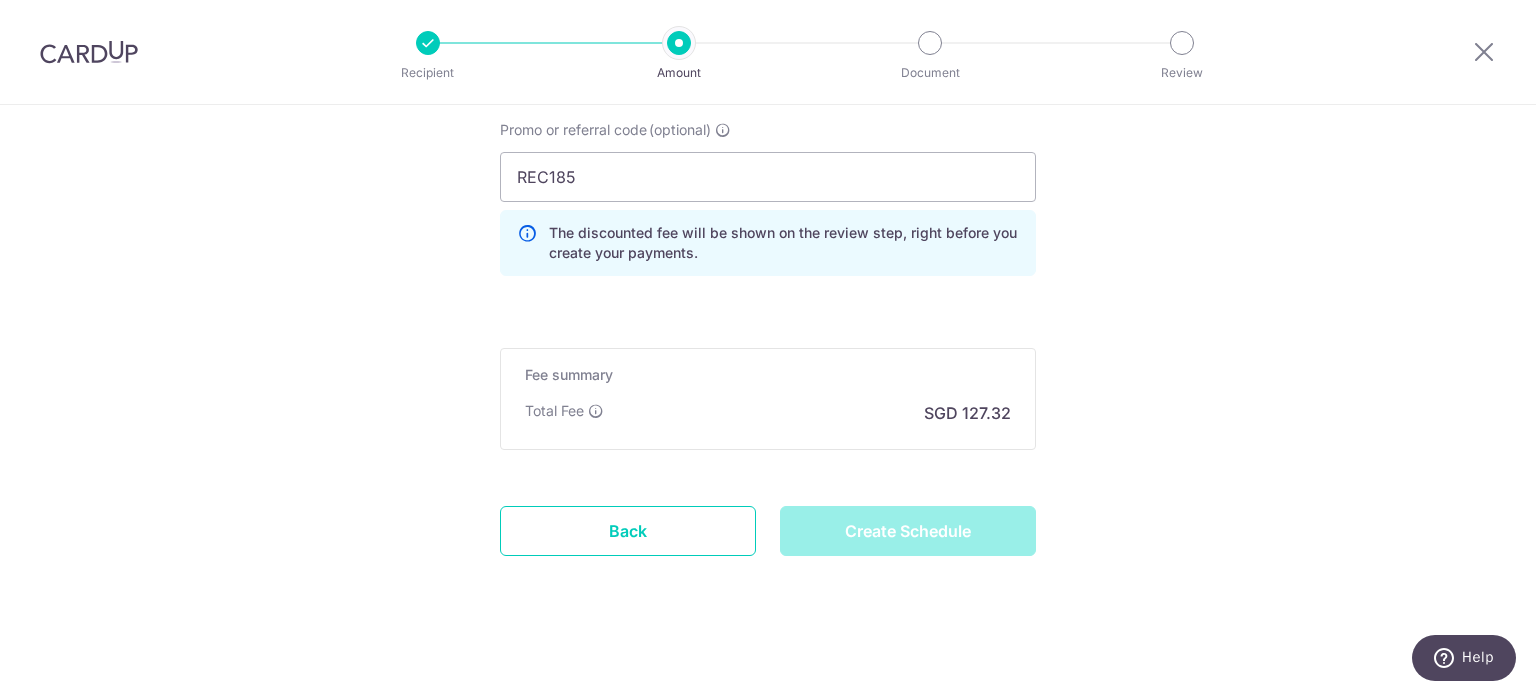 type on "Create Schedule" 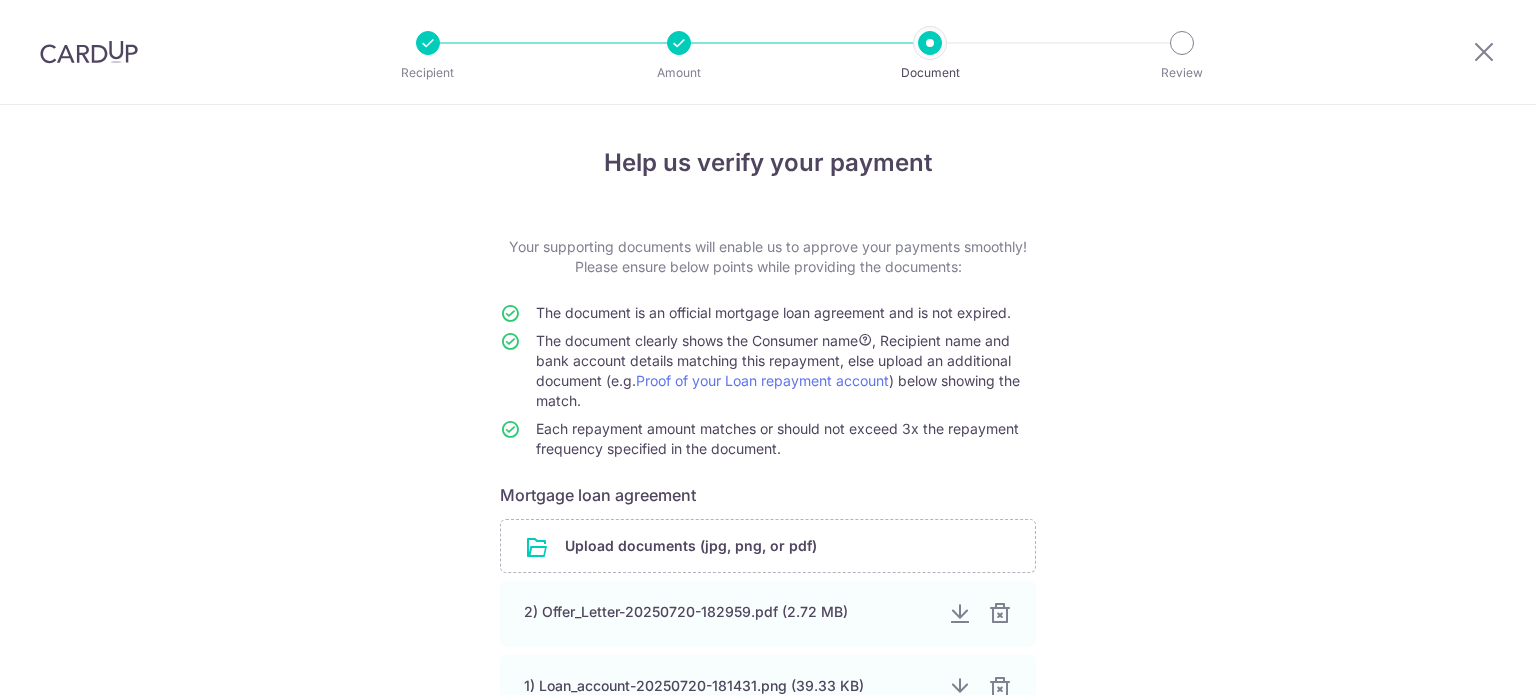 scroll, scrollTop: 0, scrollLeft: 0, axis: both 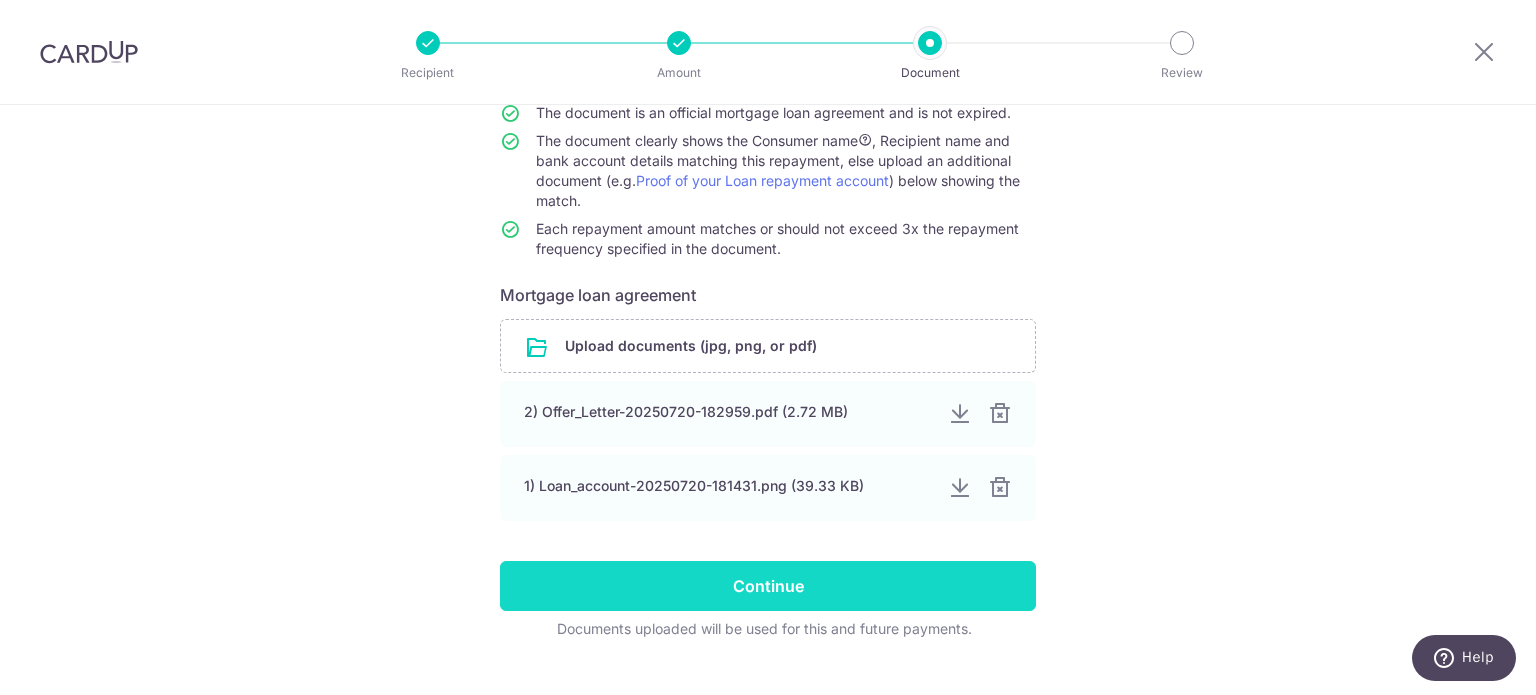 click on "Continue" at bounding box center (768, 586) 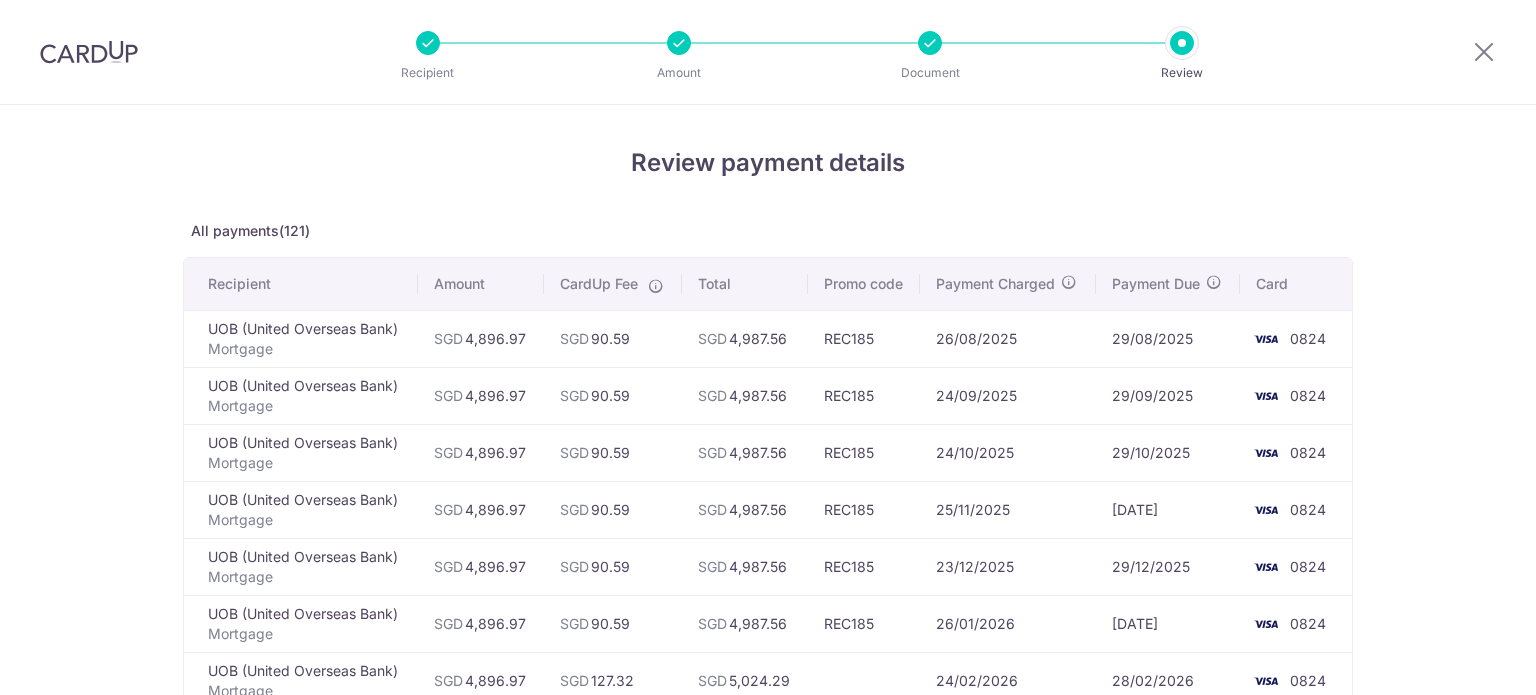 scroll, scrollTop: 0, scrollLeft: 0, axis: both 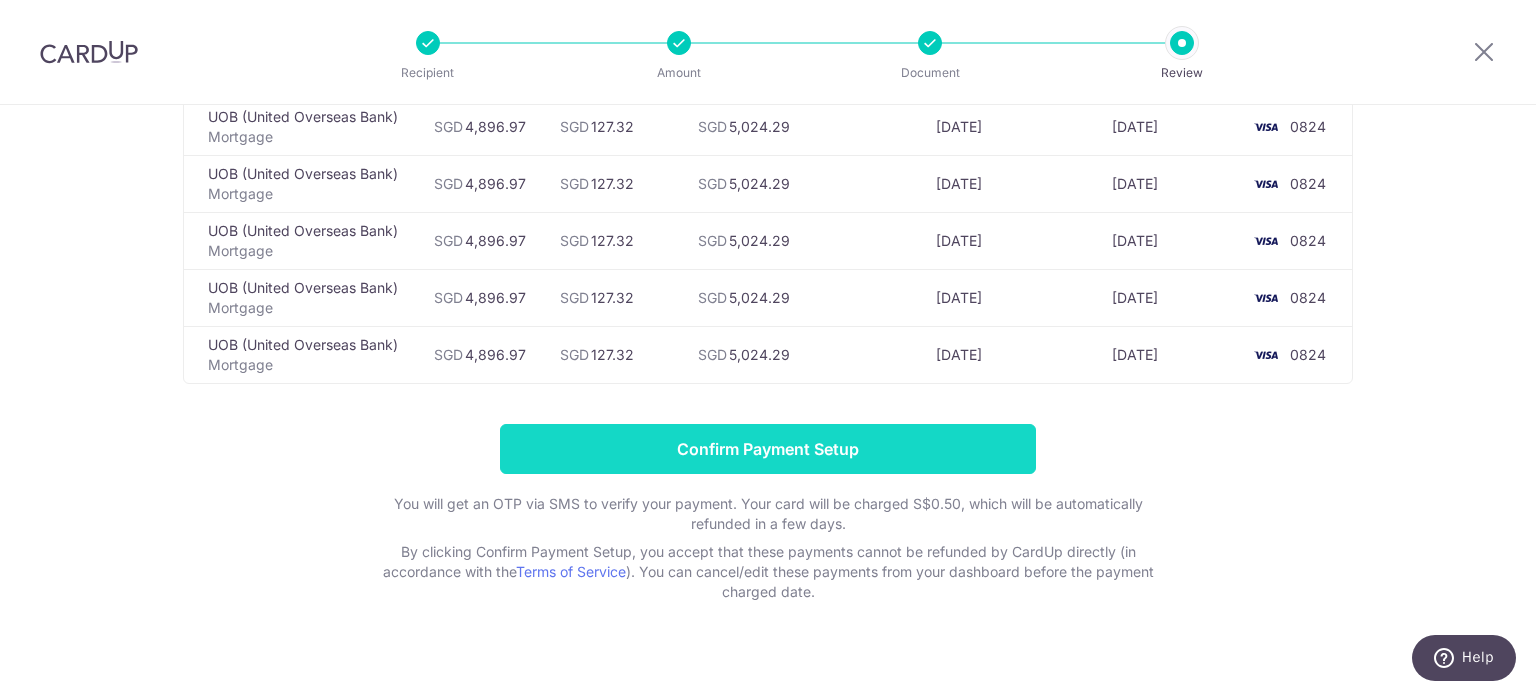 click on "Confirm Payment Setup" at bounding box center [768, 449] 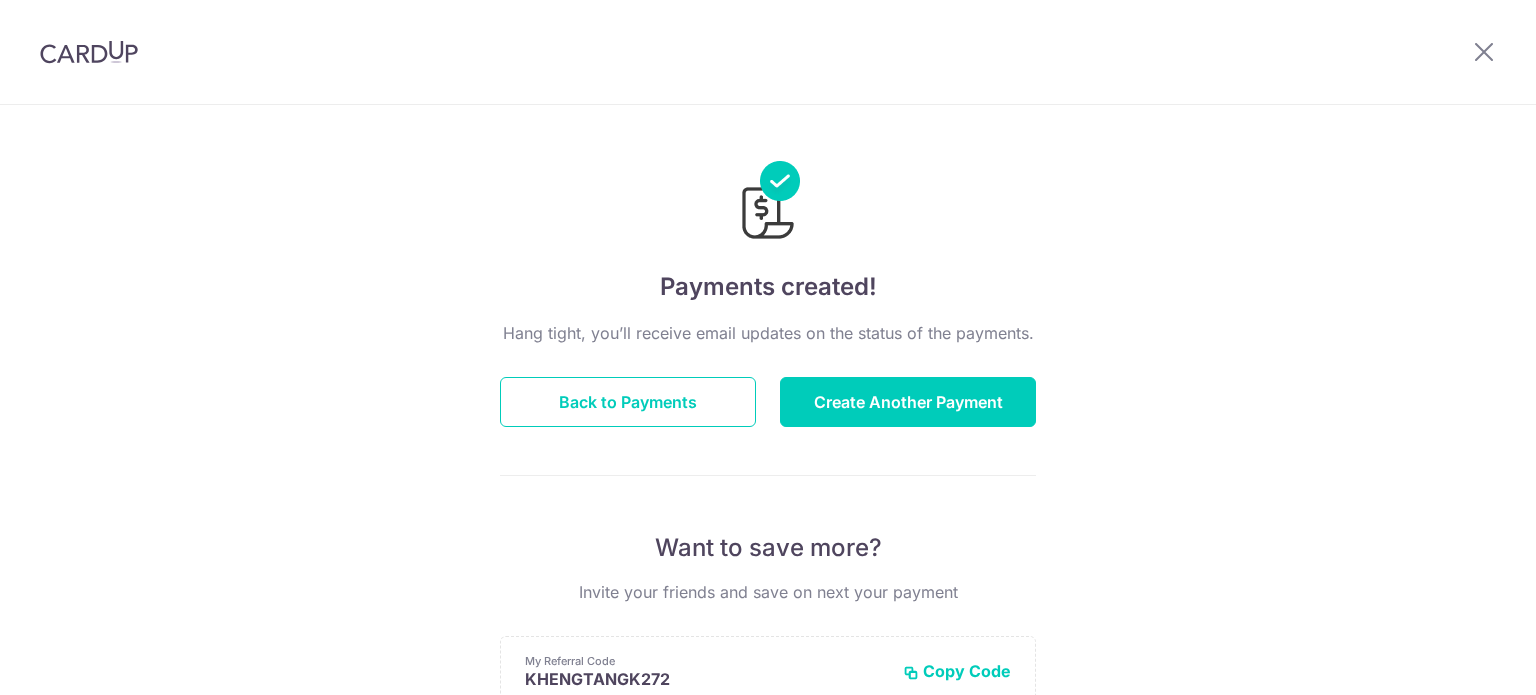 scroll, scrollTop: 0, scrollLeft: 0, axis: both 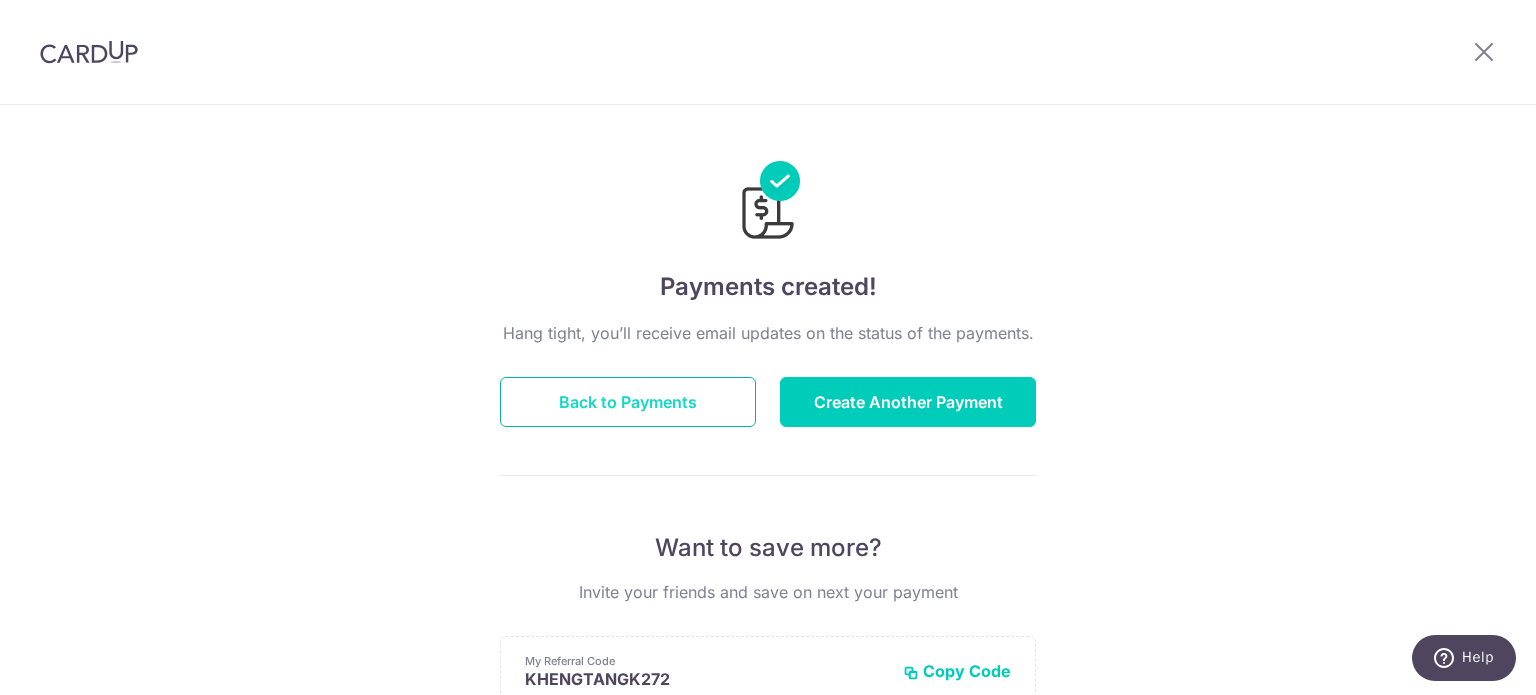 click on "Back to Payments" at bounding box center (628, 402) 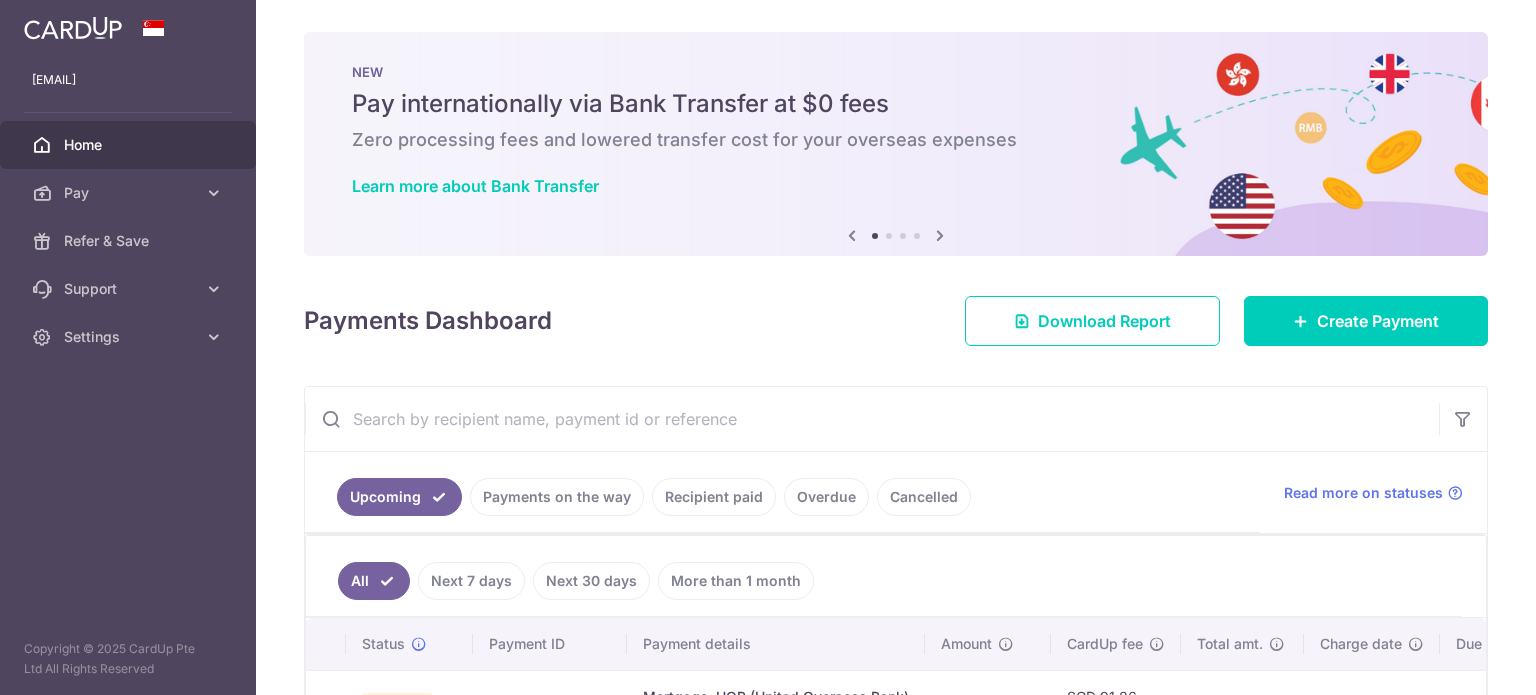 scroll, scrollTop: 0, scrollLeft: 0, axis: both 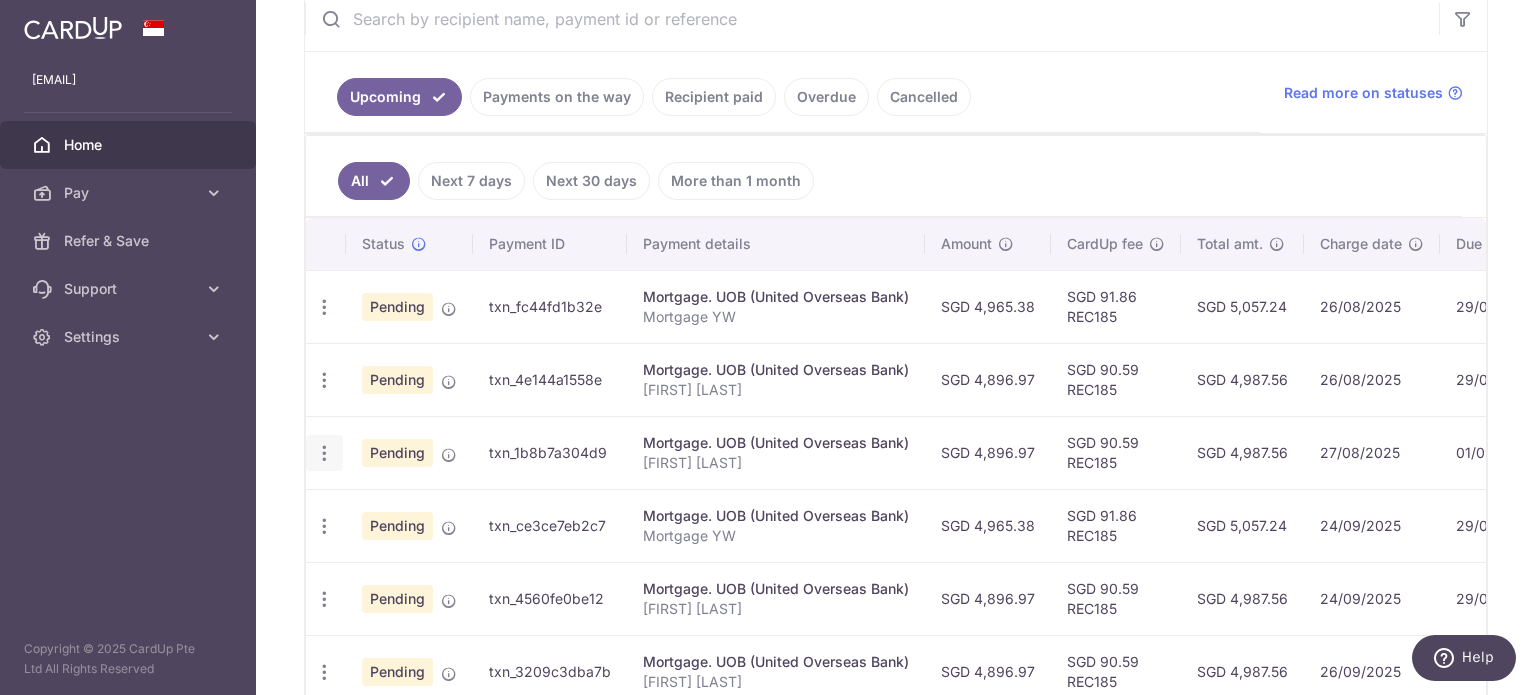 click at bounding box center [324, 307] 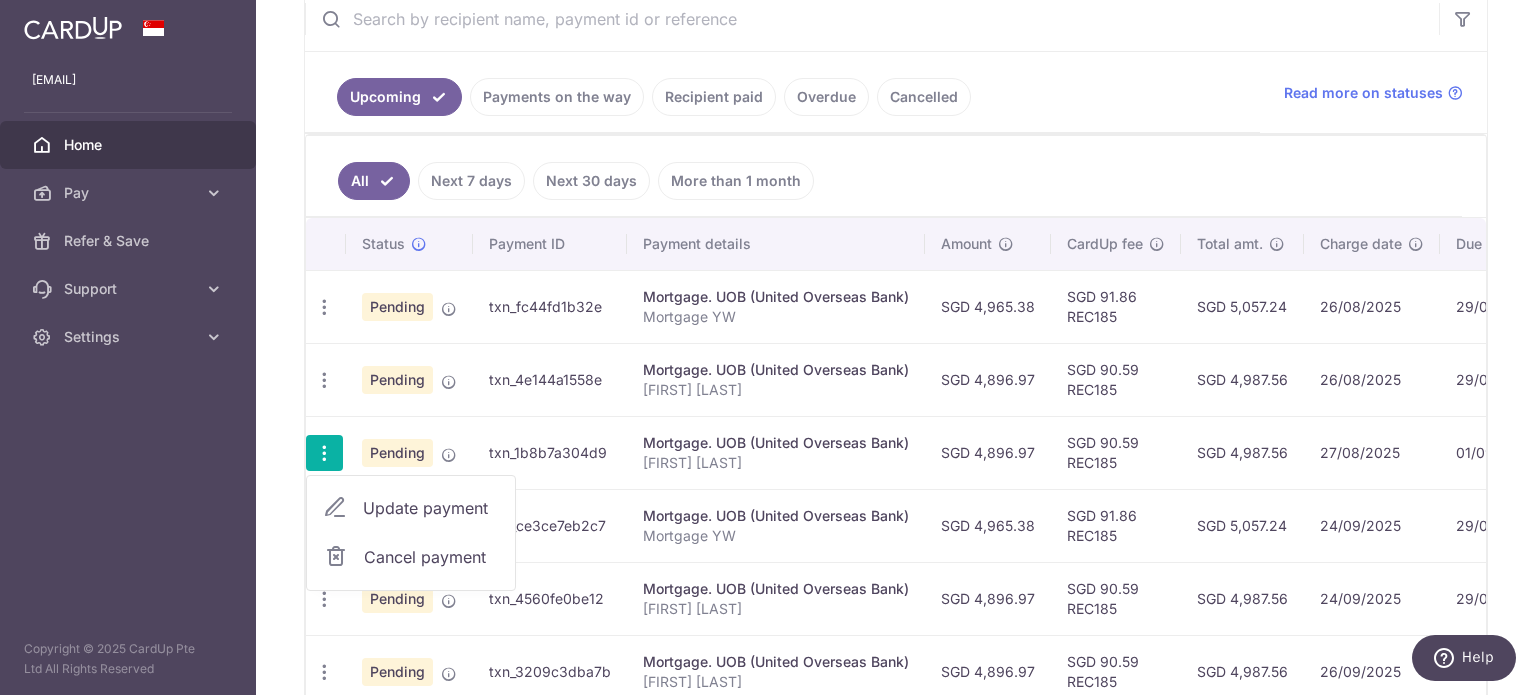 click on "Cancel payment" at bounding box center [431, 557] 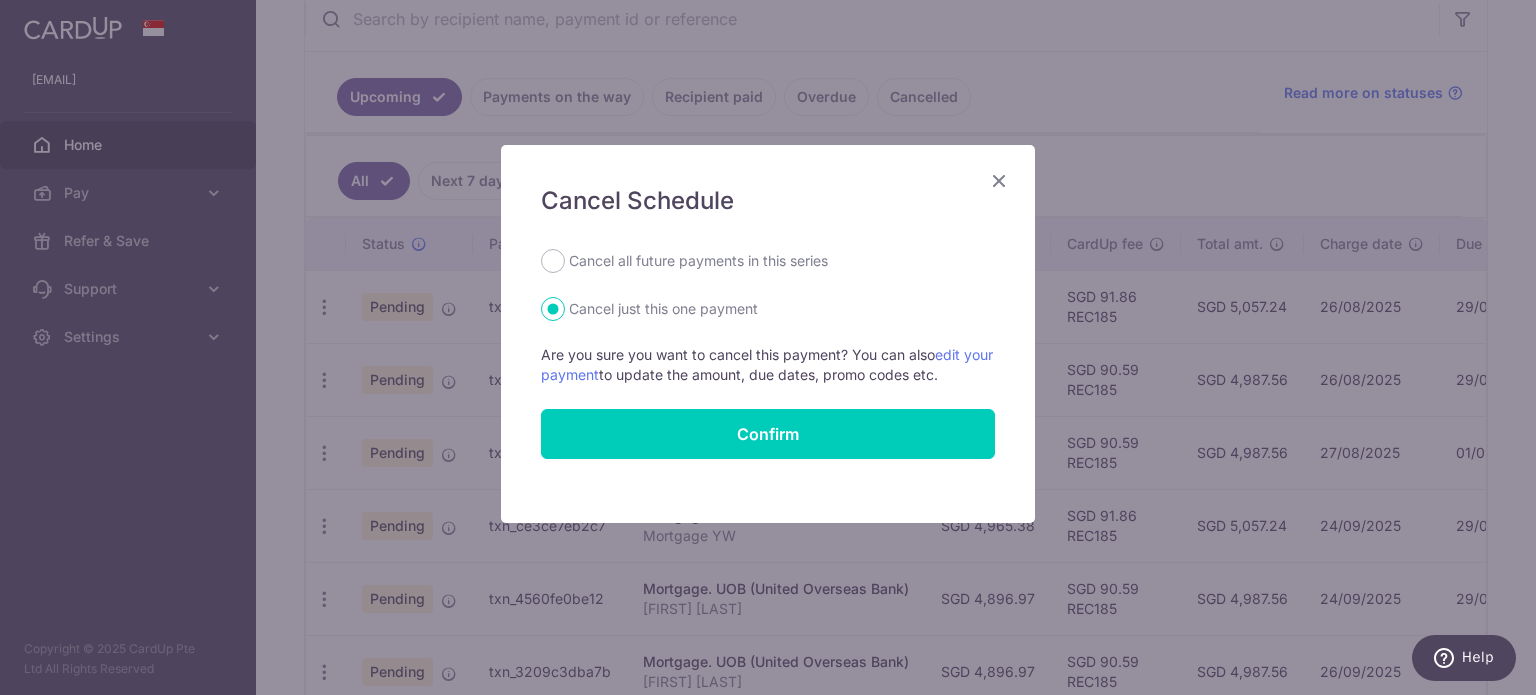 click on "Cancel all future payments in this series" at bounding box center (698, 261) 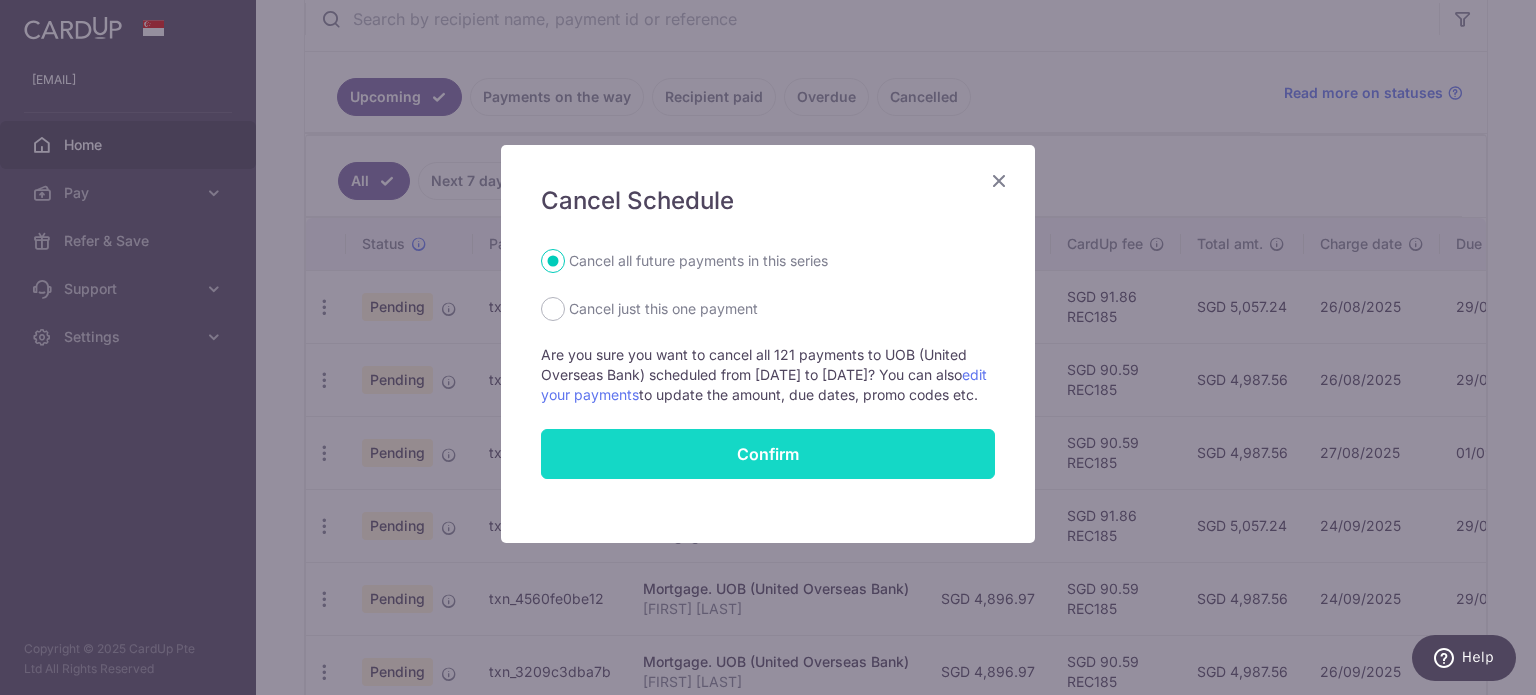 click on "Confirm" at bounding box center [768, 454] 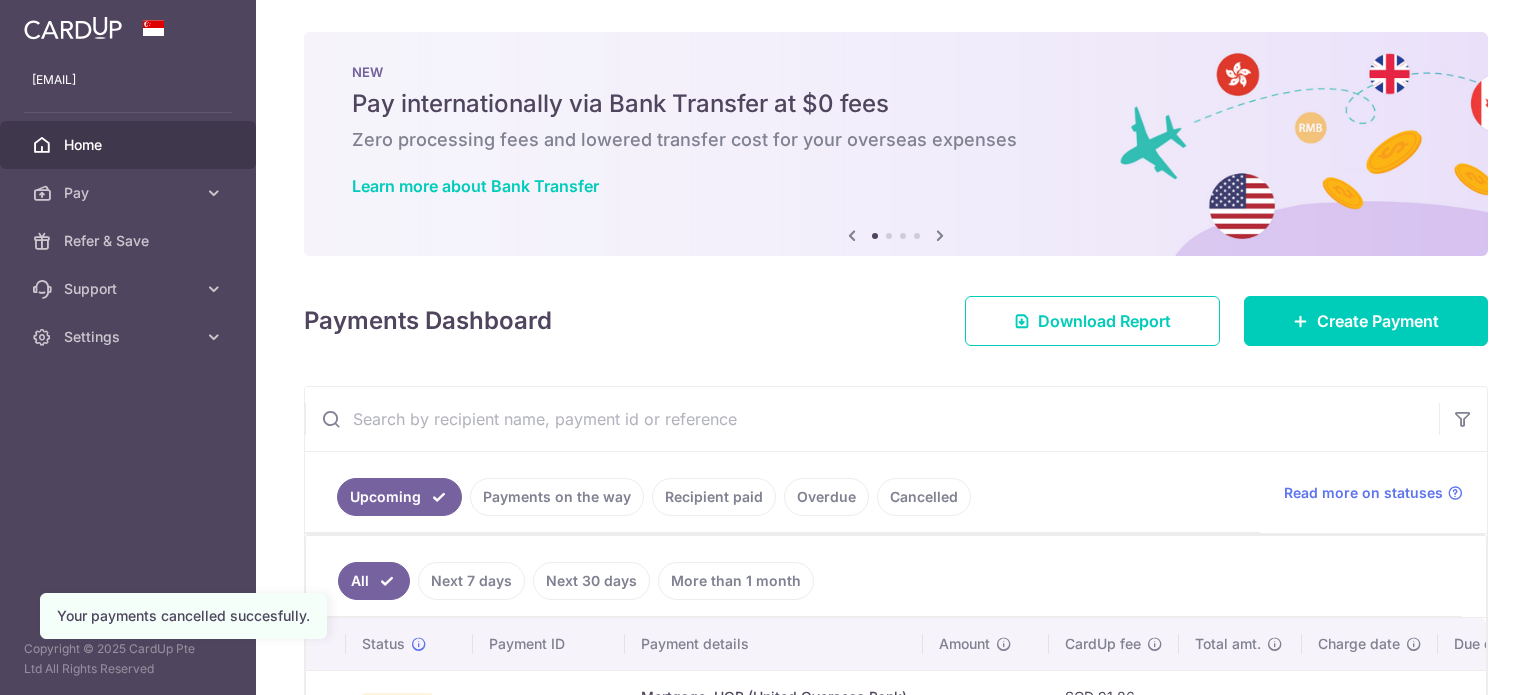 scroll, scrollTop: 0, scrollLeft: 0, axis: both 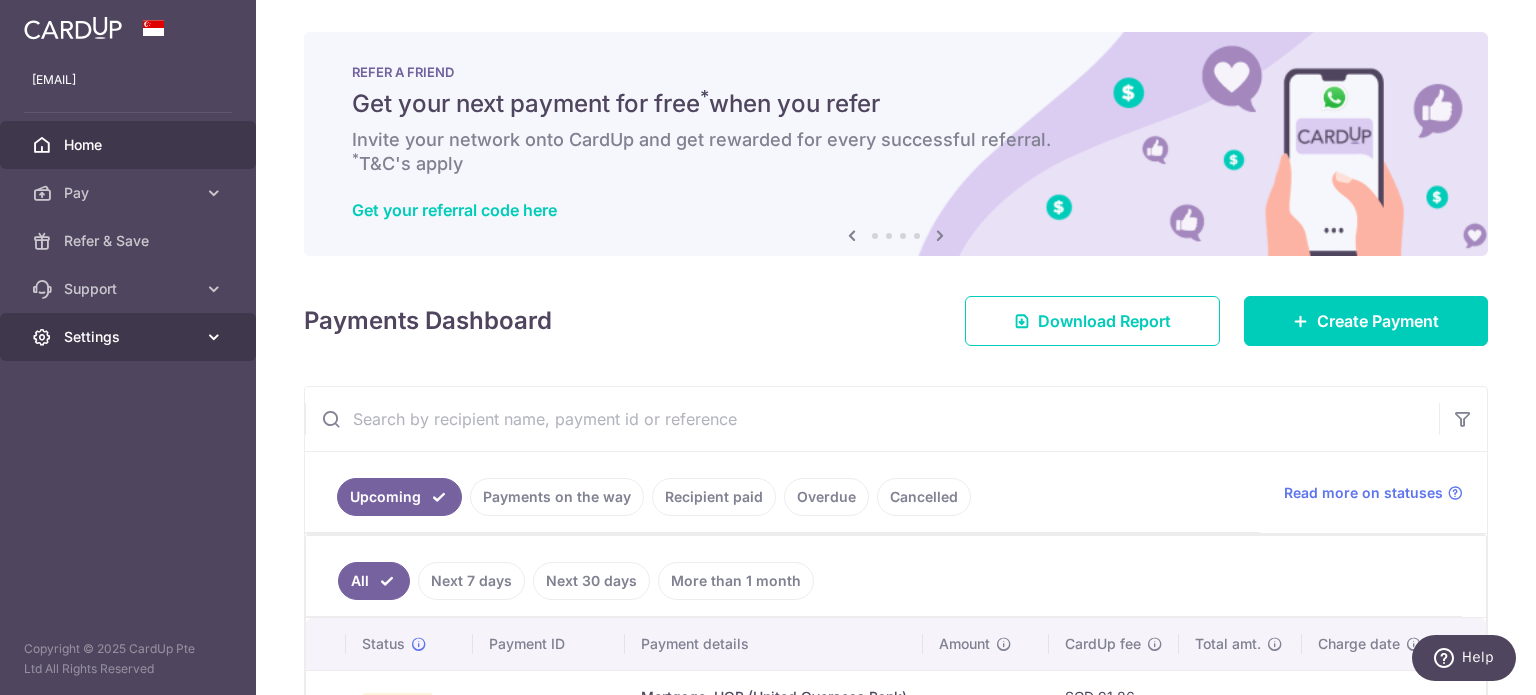click on "Settings" at bounding box center [128, 337] 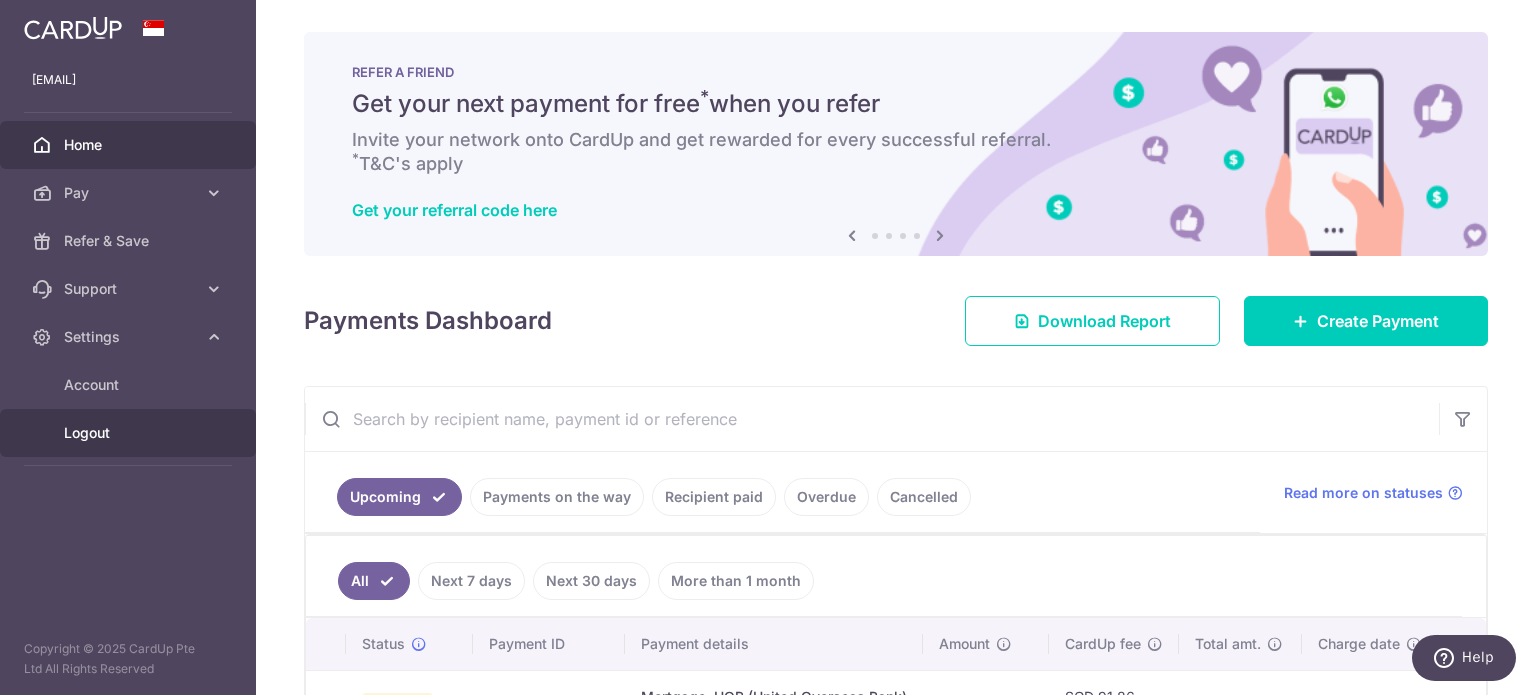 click on "Logout" at bounding box center (130, 433) 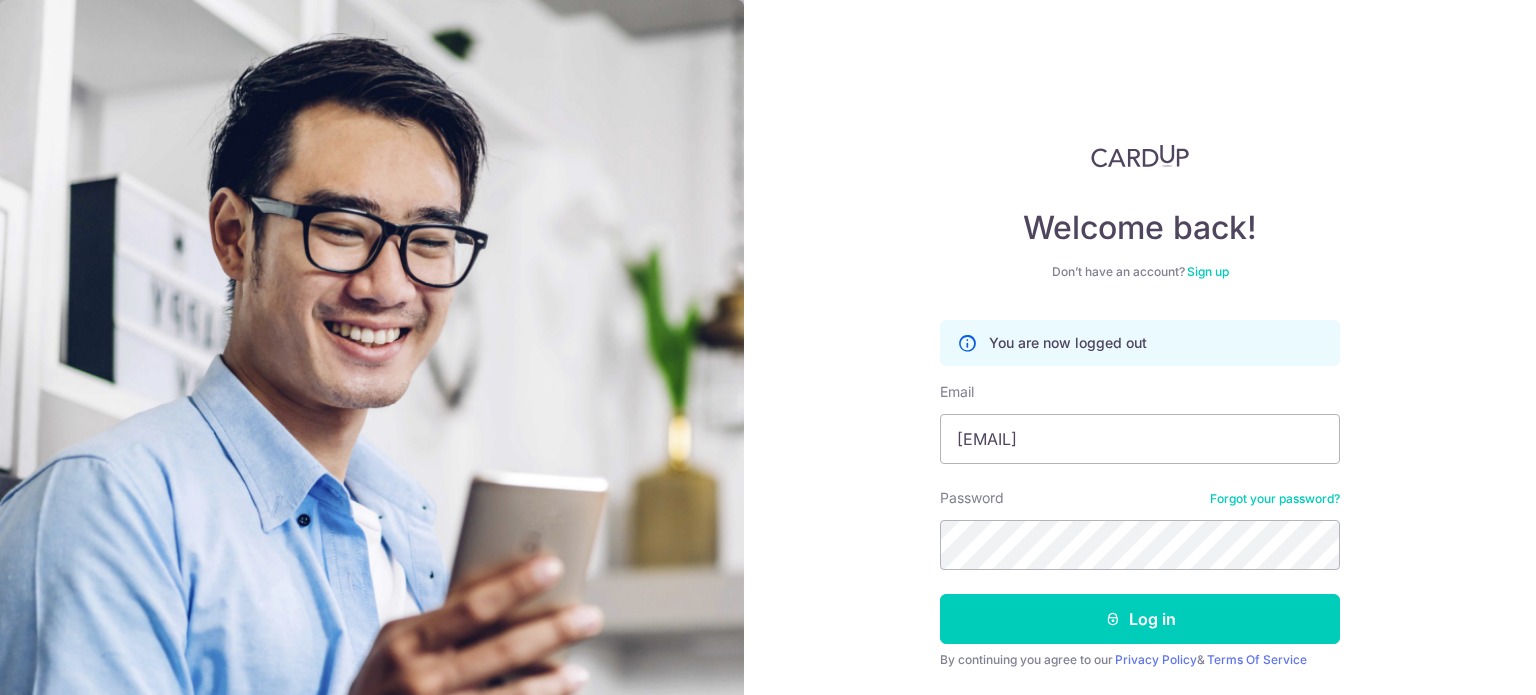 scroll, scrollTop: 0, scrollLeft: 0, axis: both 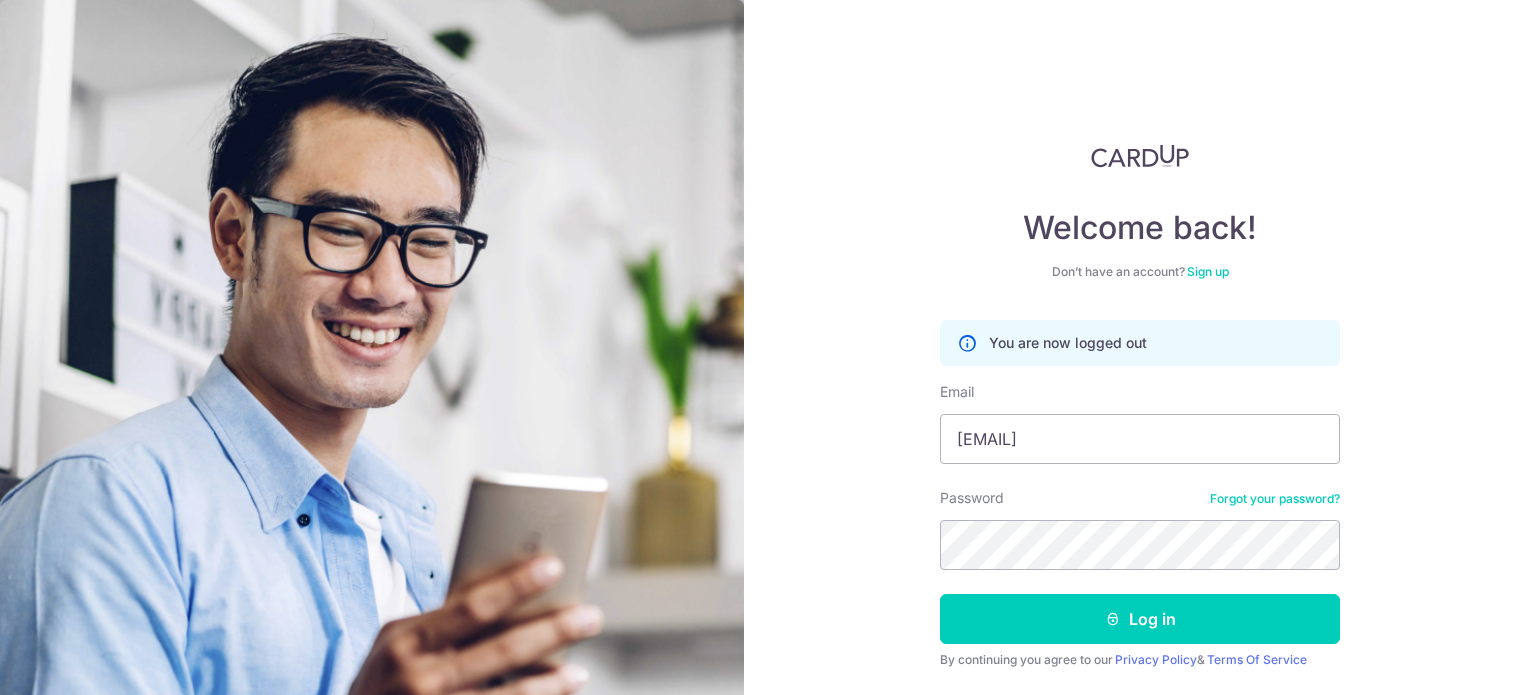 type on "[EMAIL]" 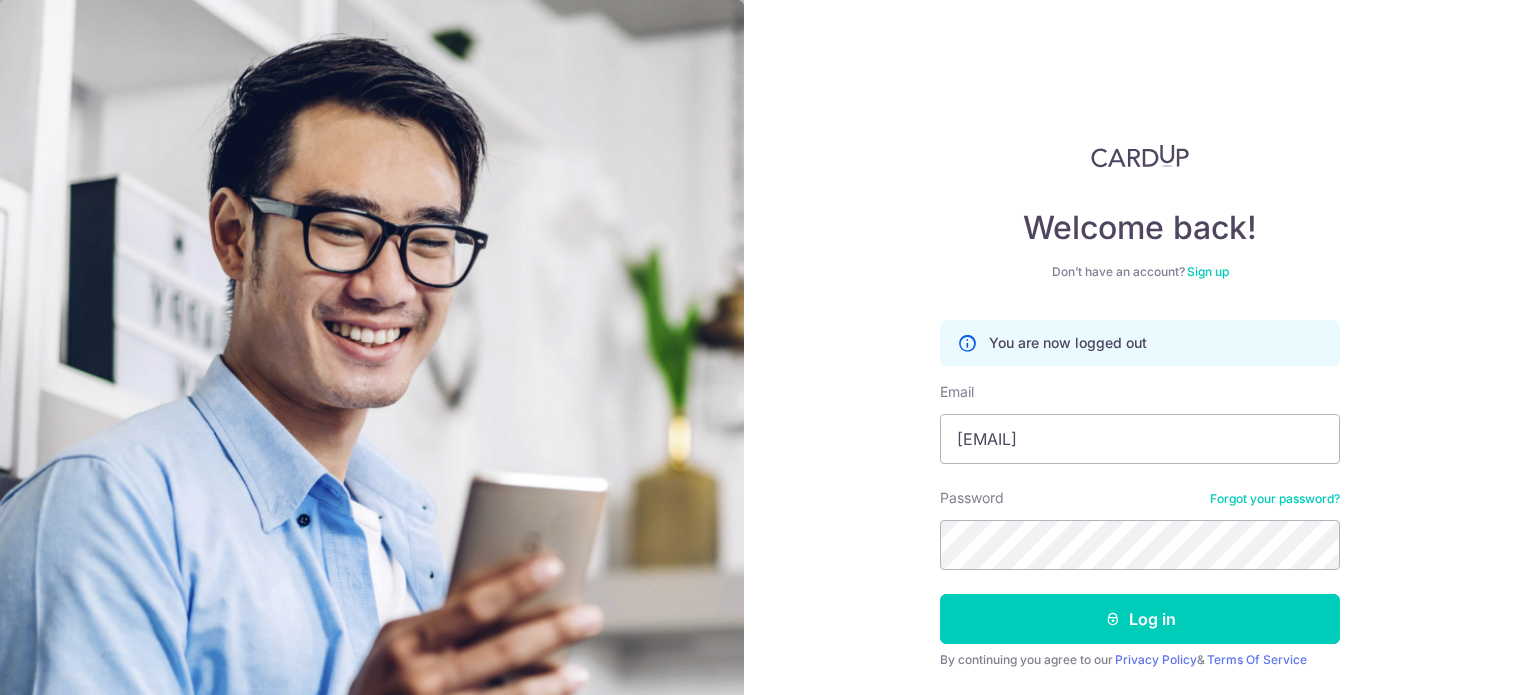 drag, startPoint x: 912, startPoint y: 475, endPoint x: 899, endPoint y: 475, distance: 13 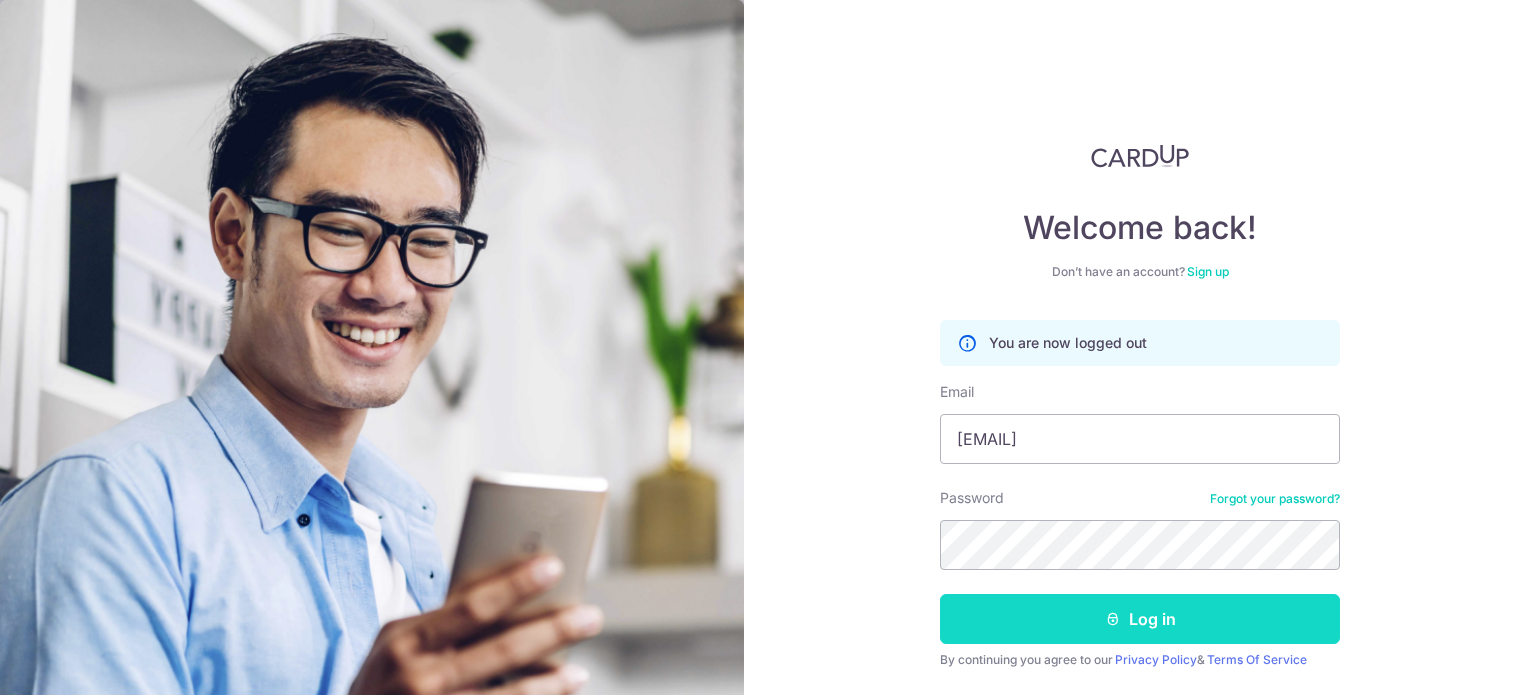 click on "Log in" at bounding box center (1140, 619) 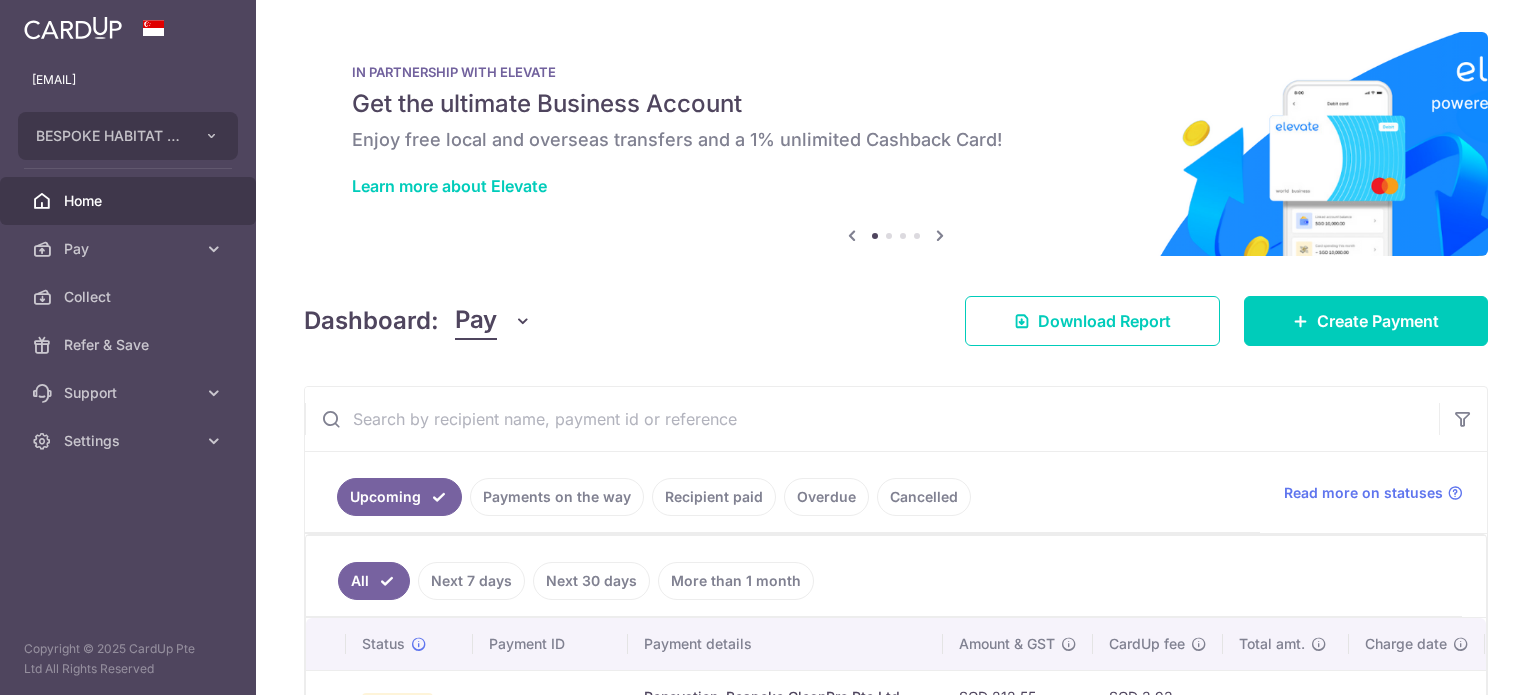 scroll, scrollTop: 0, scrollLeft: 0, axis: both 